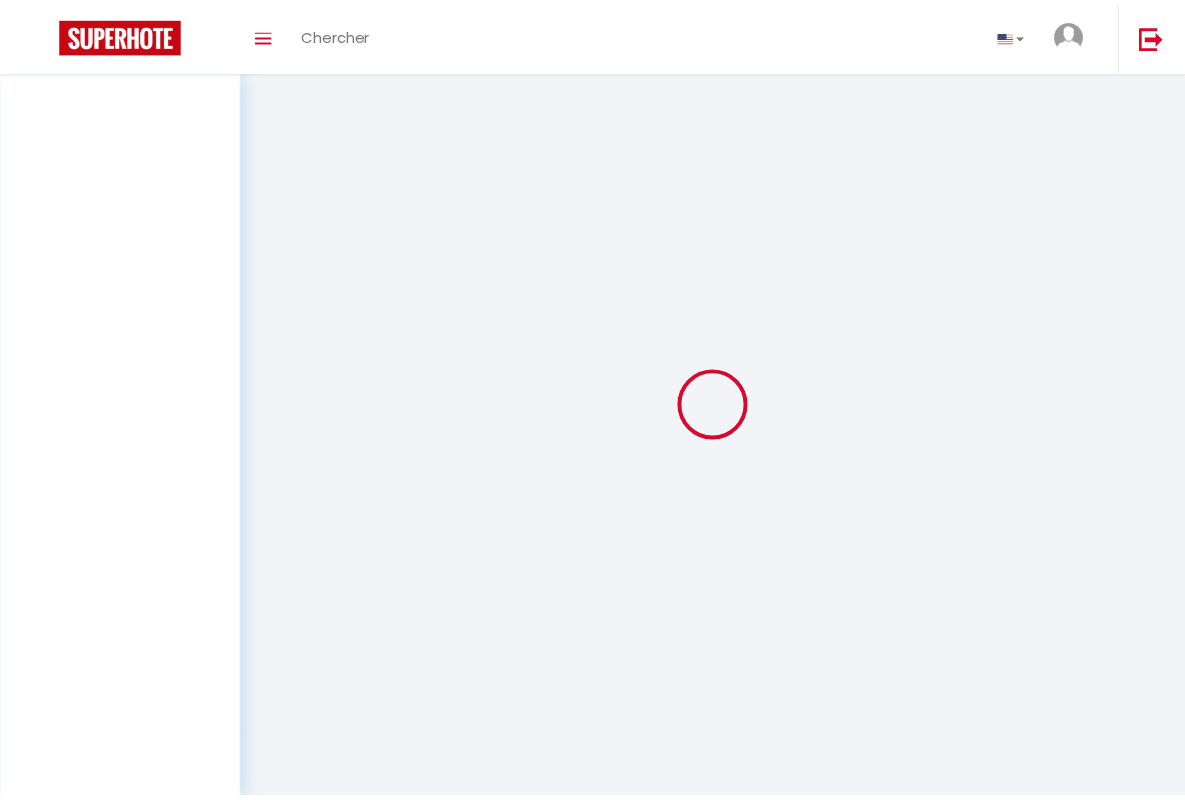 scroll, scrollTop: 0, scrollLeft: 0, axis: both 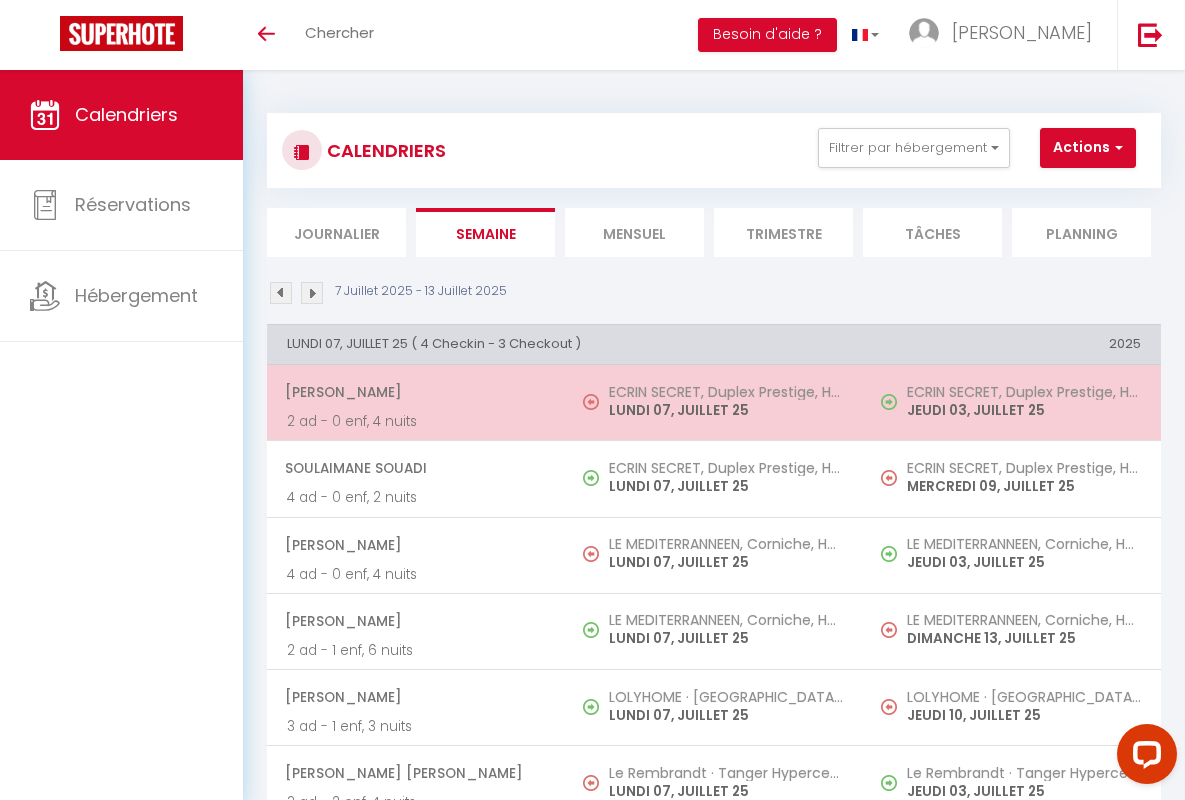 click on "[PERSON_NAME]" at bounding box center [415, 392] 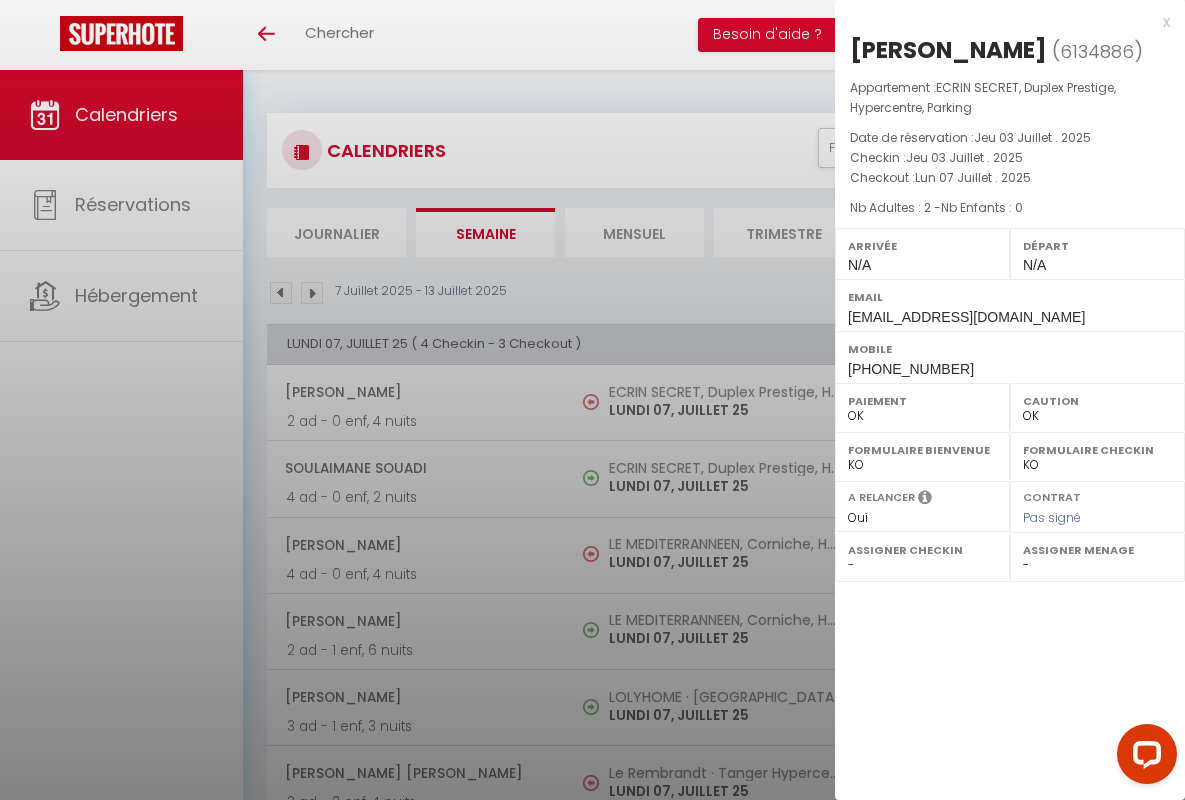 click on "x" at bounding box center [1002, 22] 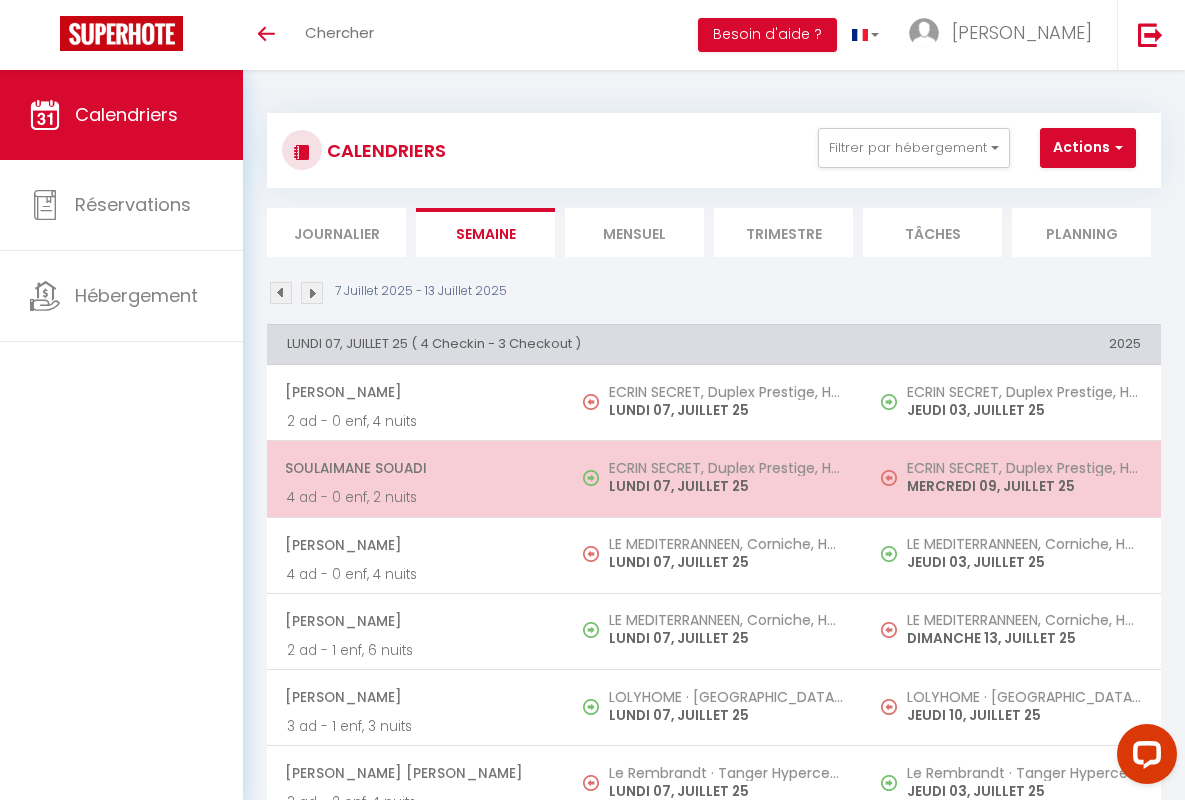 click on "Soulaimane Souadi" at bounding box center (415, 468) 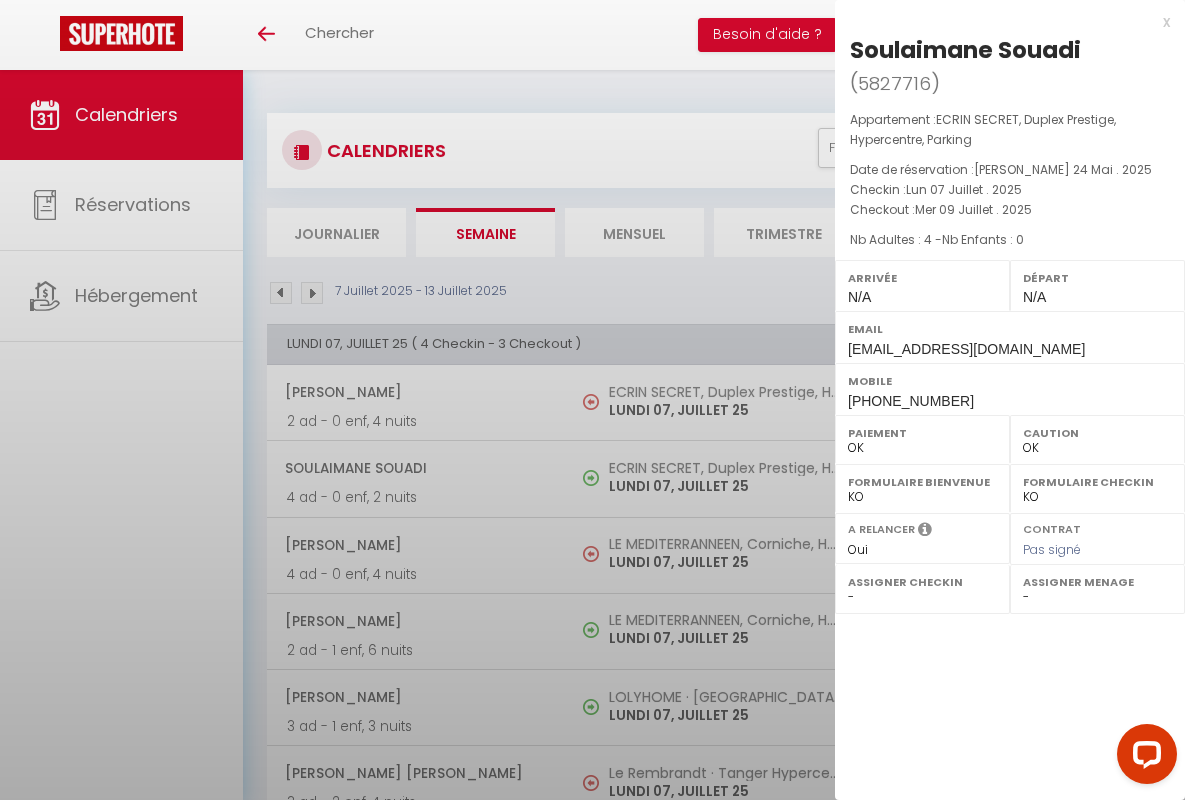 click on "x" at bounding box center (1002, 22) 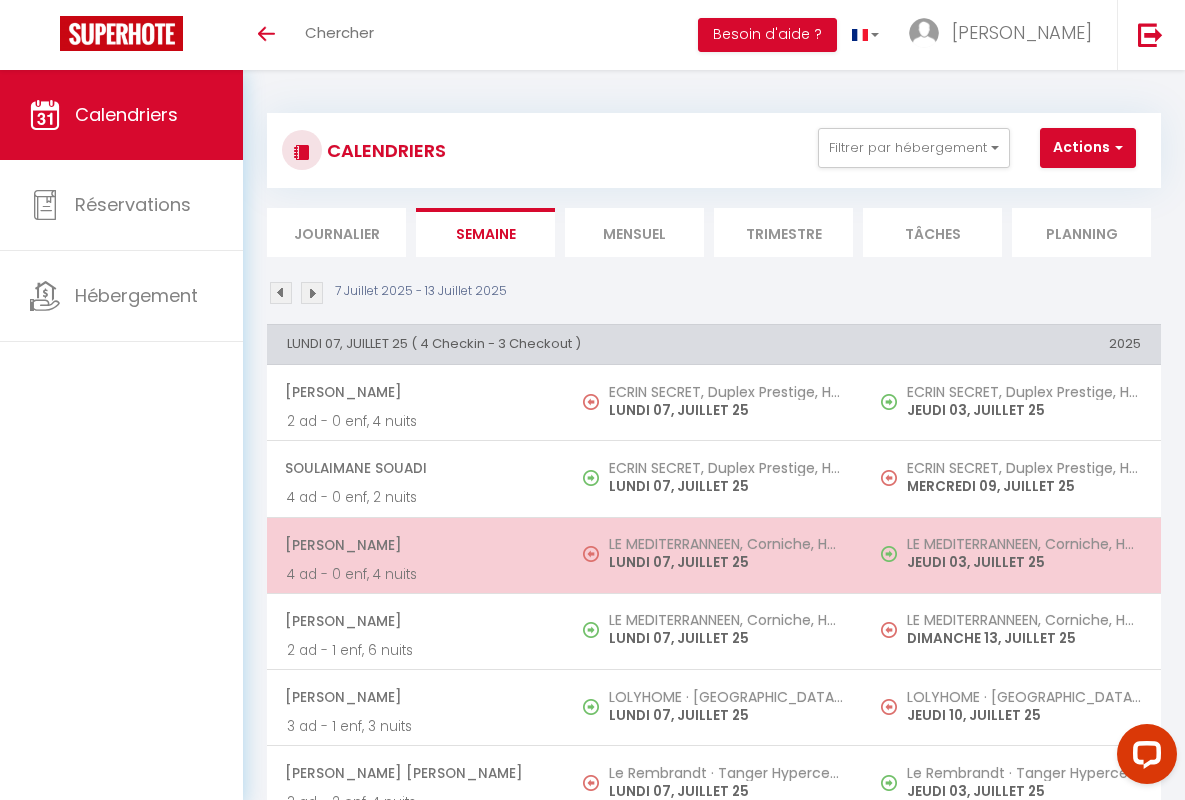 click on "[PERSON_NAME]" at bounding box center [415, 545] 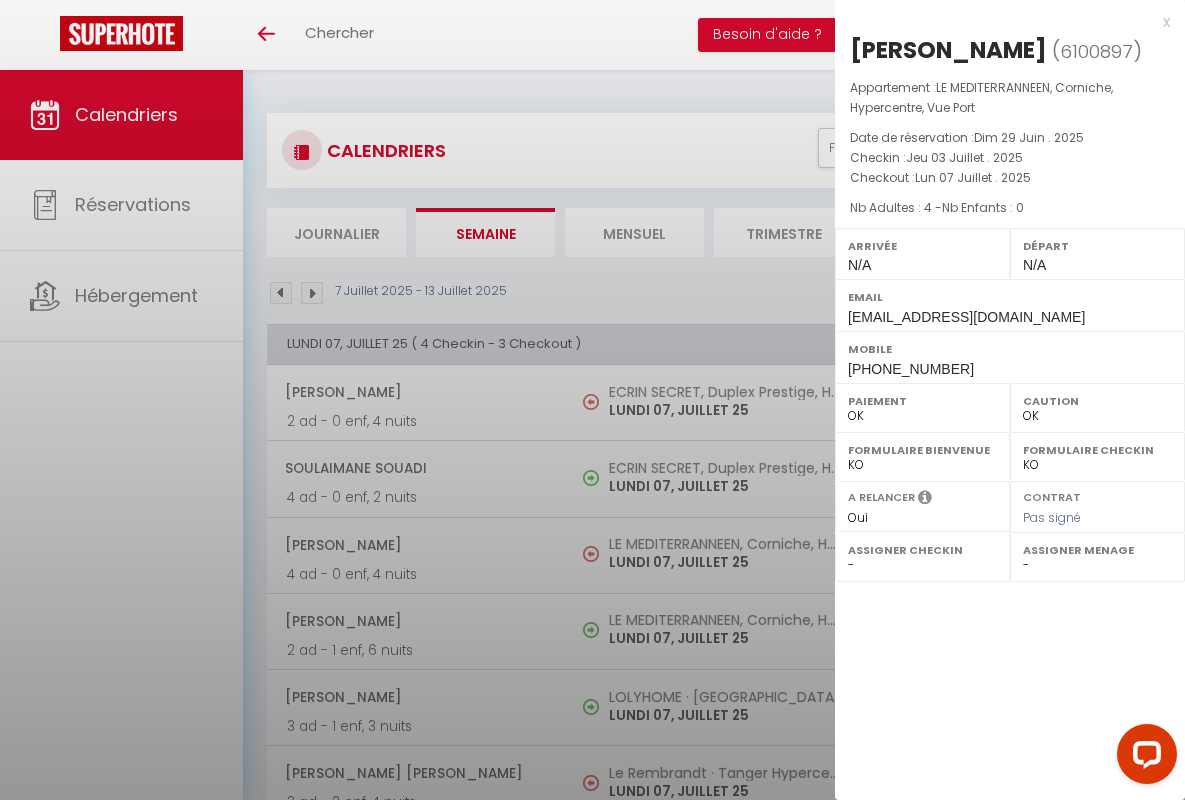 click on "x" at bounding box center [1002, 22] 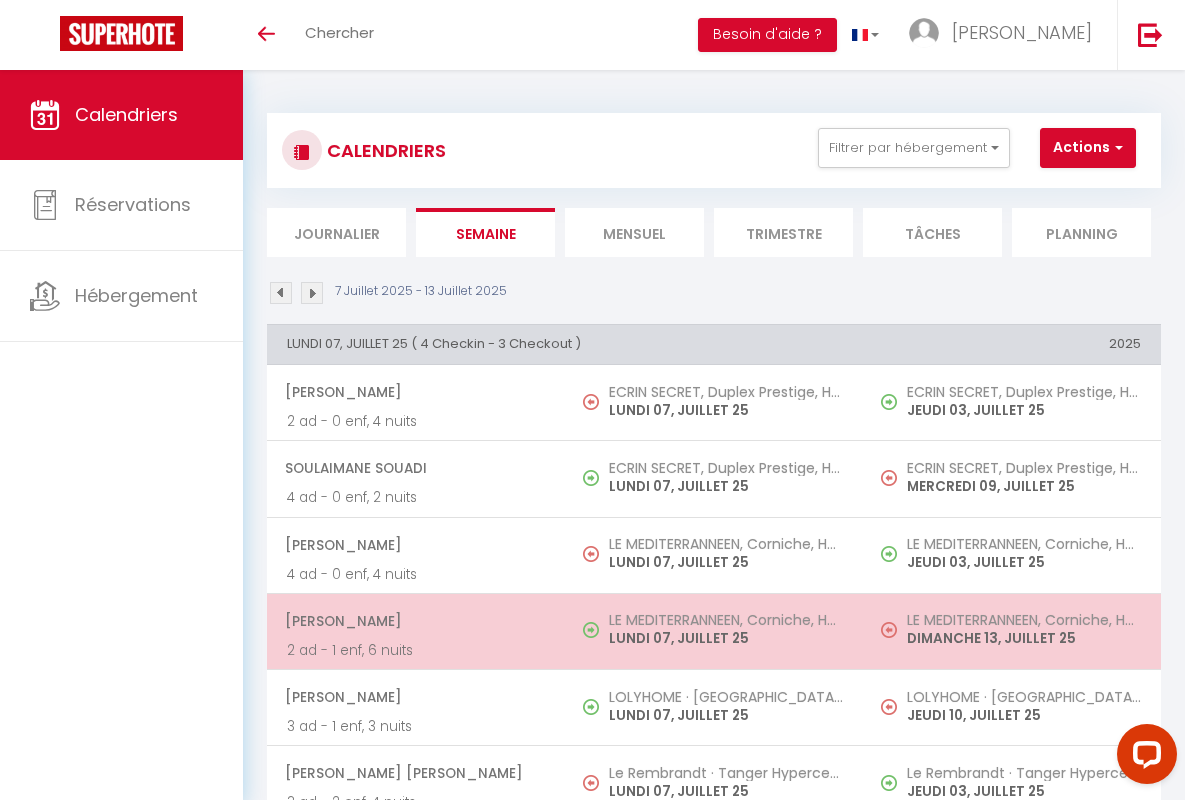 click on "[PERSON_NAME]" at bounding box center [415, 621] 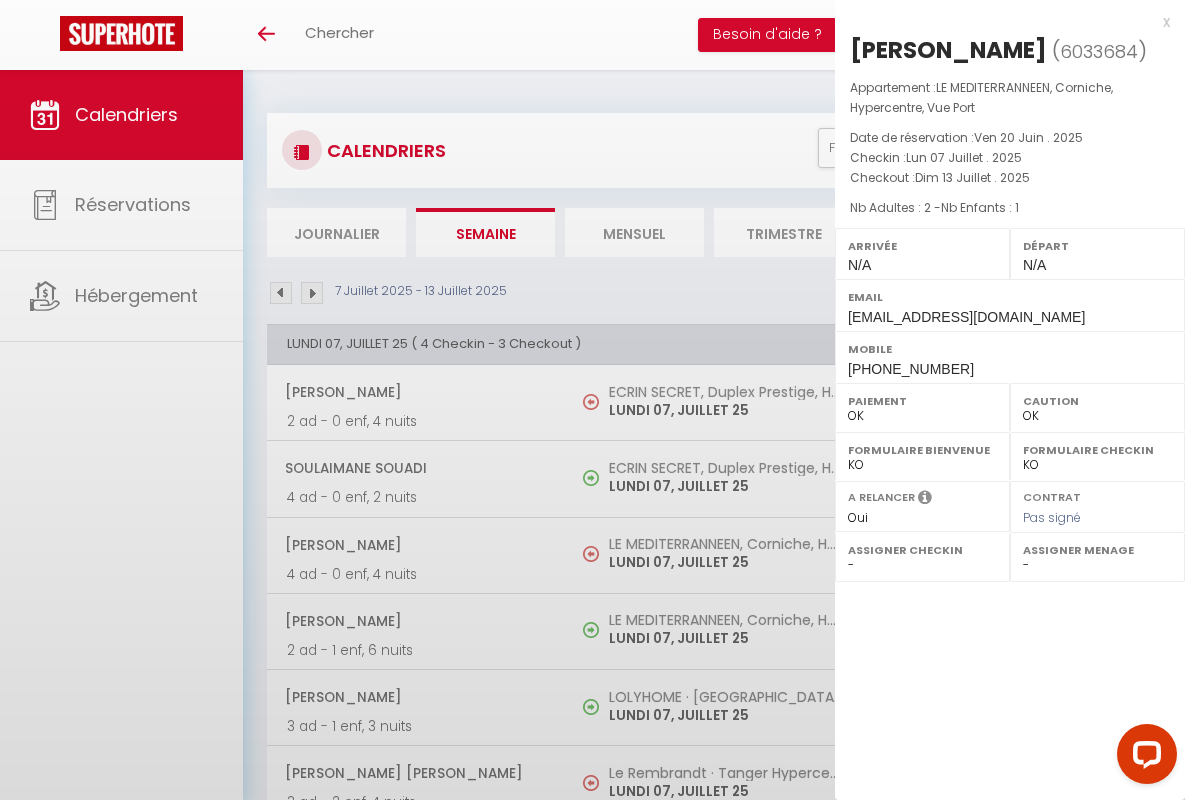 click on "x" at bounding box center (1002, 22) 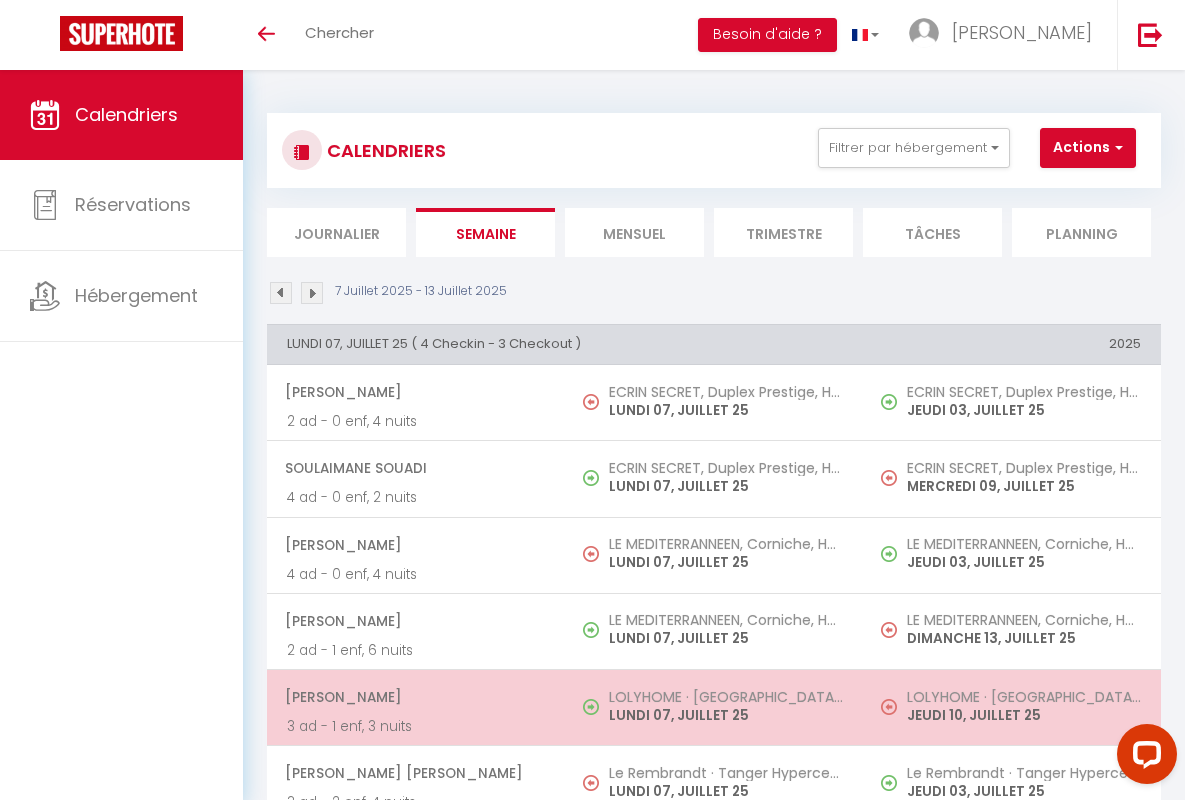 click on "[PERSON_NAME]" at bounding box center (415, 697) 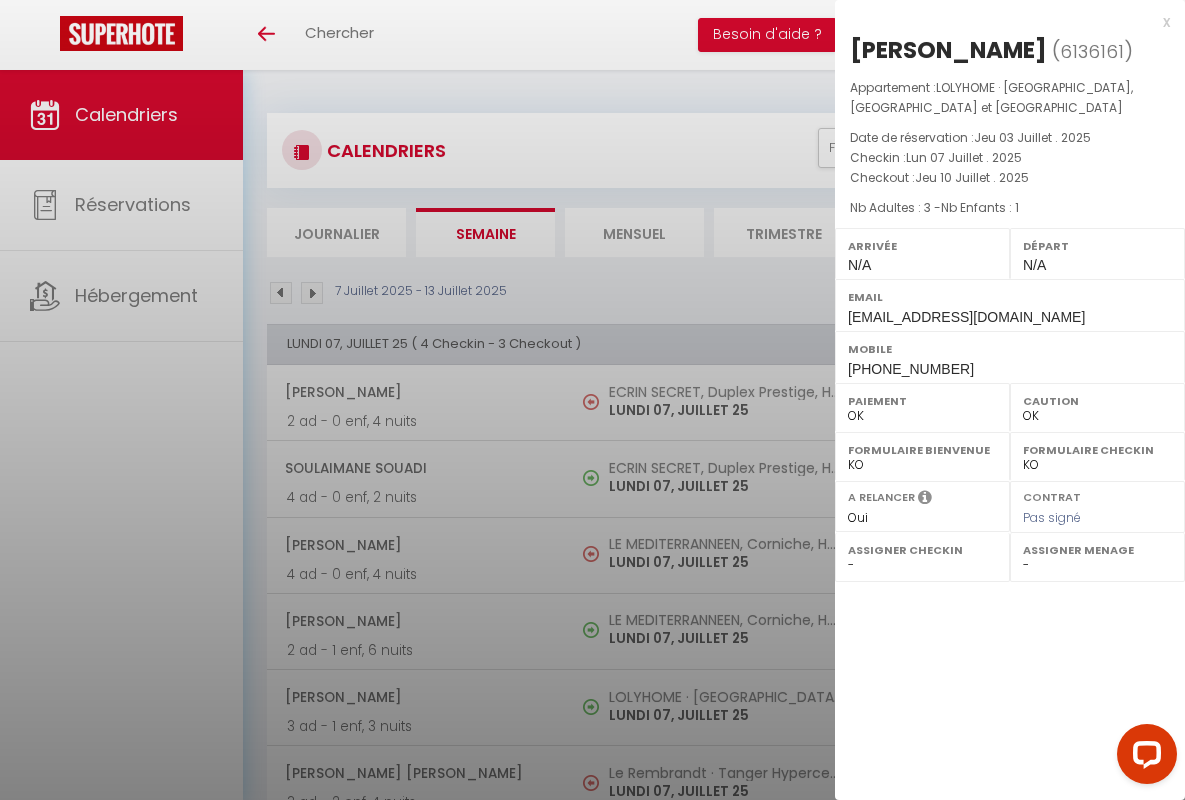 click on "x" at bounding box center (1002, 22) 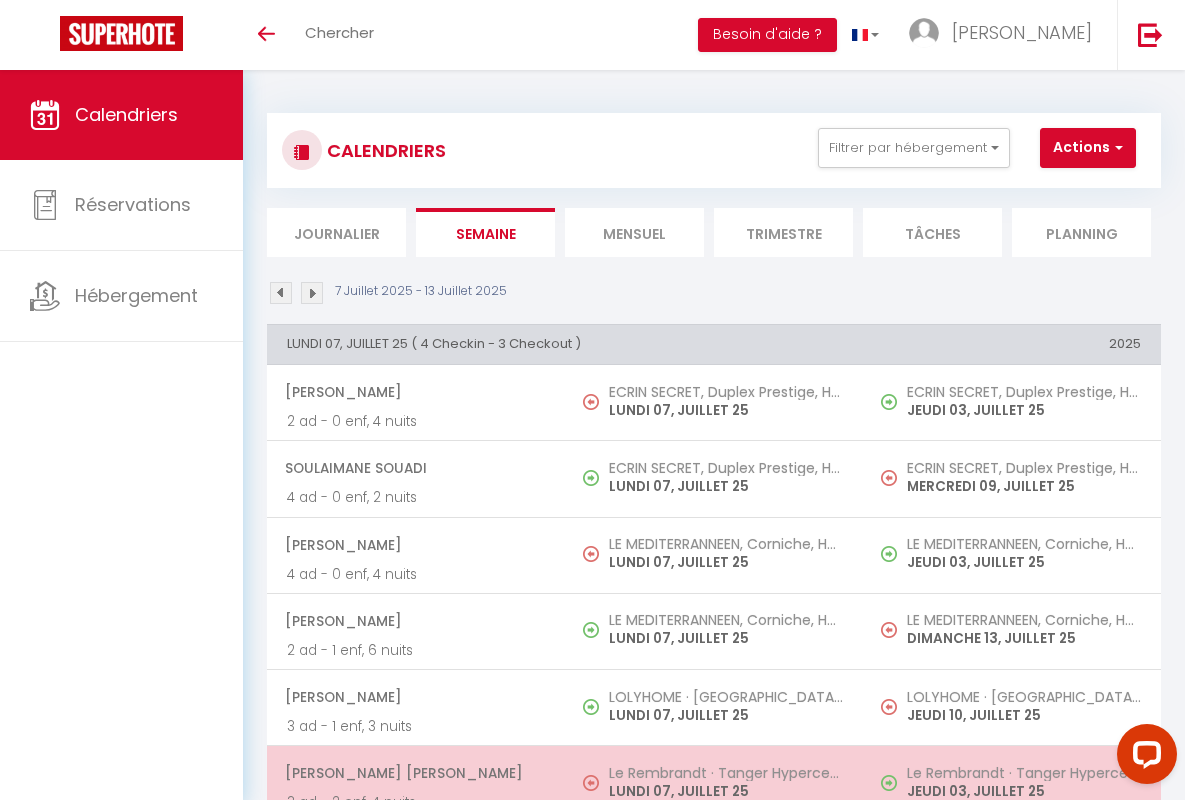 click on "[PERSON_NAME] [PERSON_NAME]" at bounding box center [415, 773] 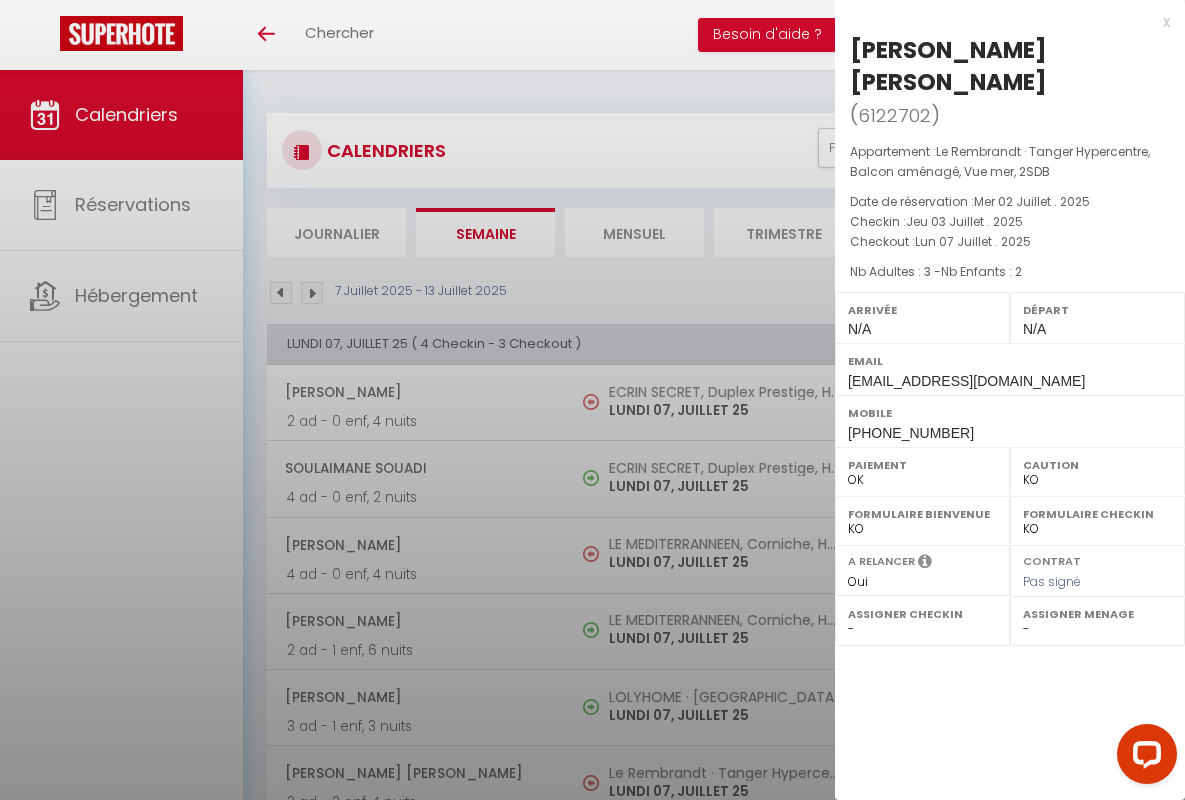 click on "x" at bounding box center [1002, 22] 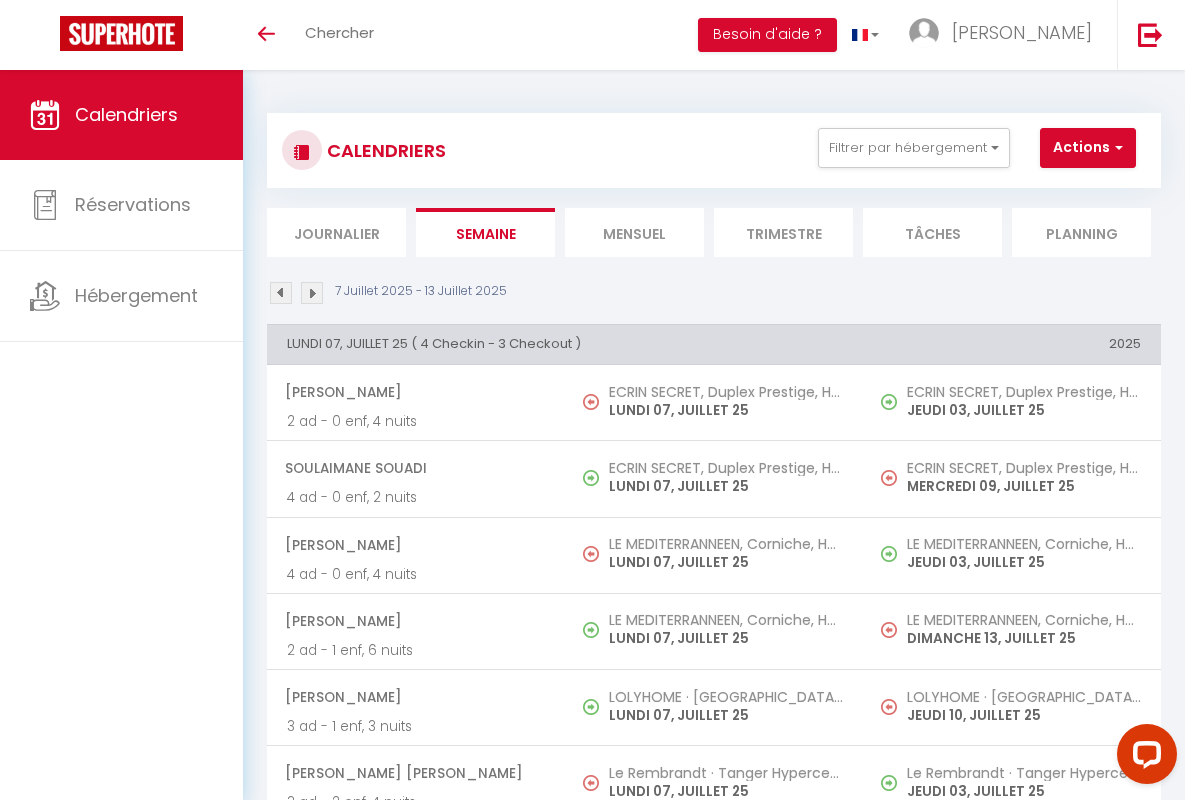 scroll, scrollTop: 449, scrollLeft: 0, axis: vertical 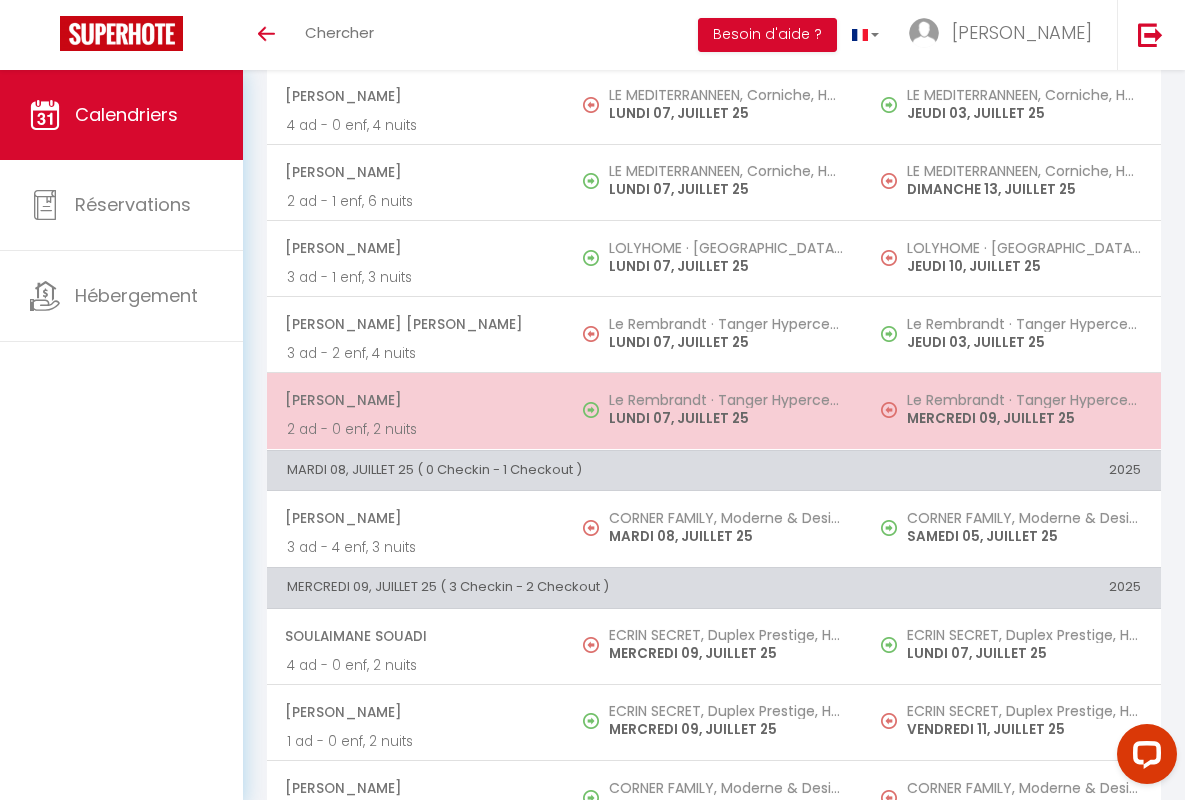 click on "[PERSON_NAME]" at bounding box center (415, 400) 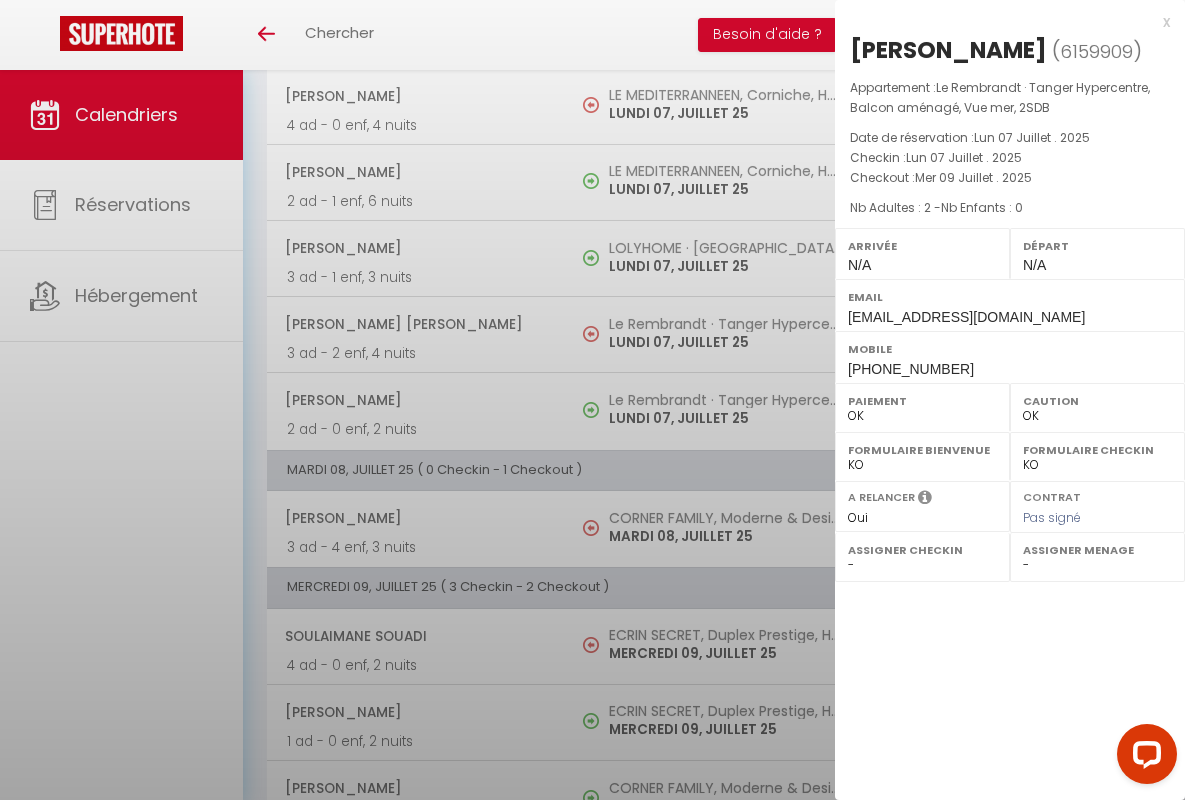 click on "x" at bounding box center [1002, 22] 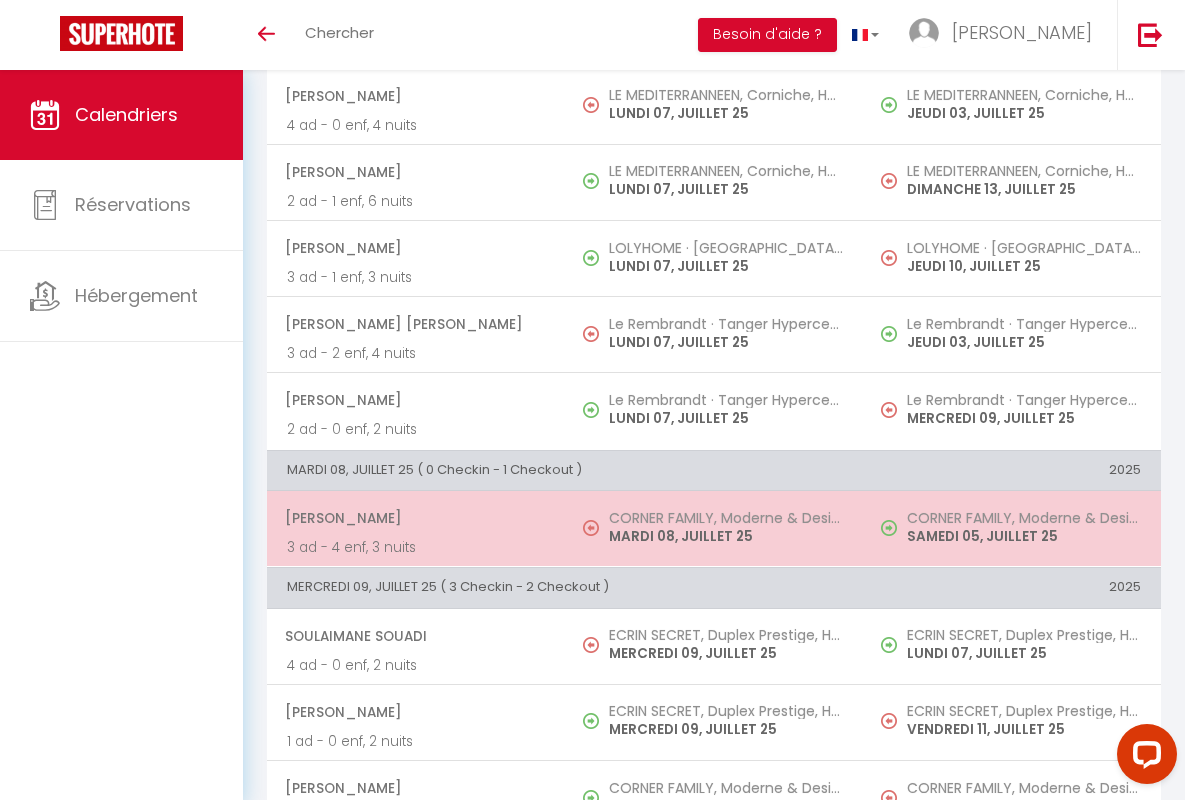 click on "[PERSON_NAME]" at bounding box center (415, 518) 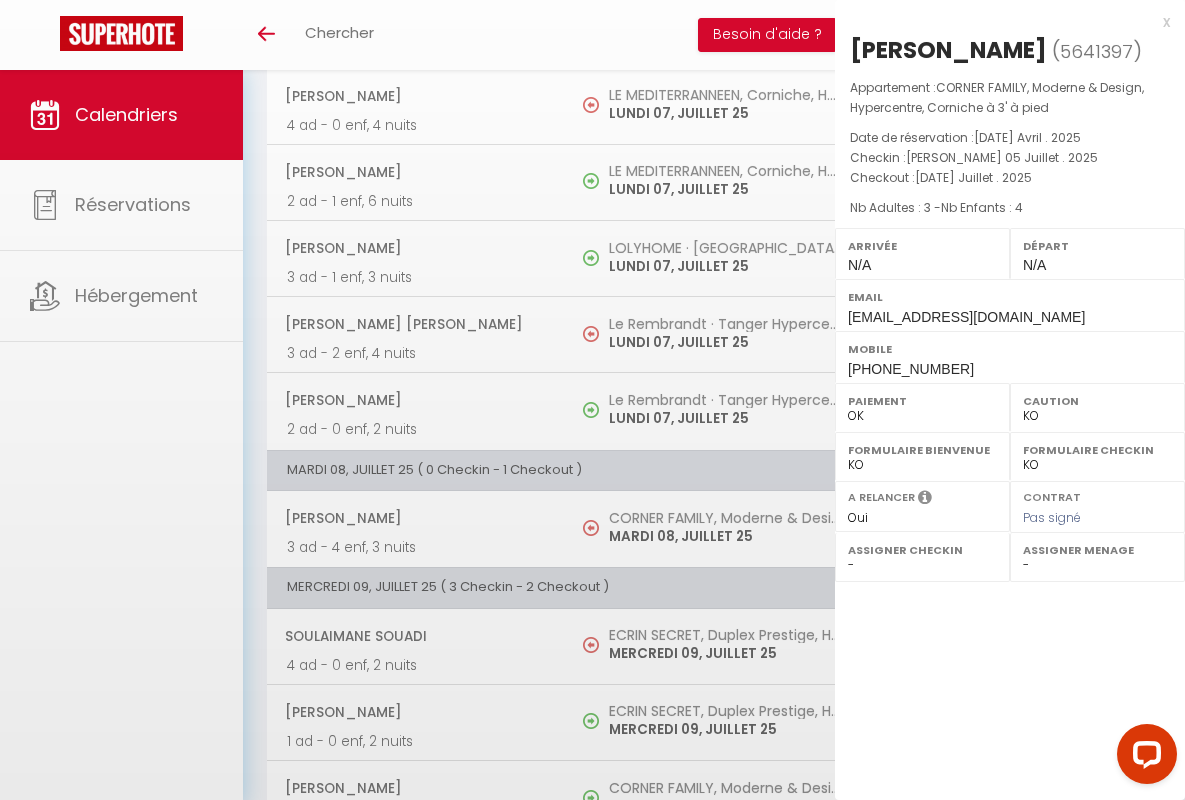 click on "x" at bounding box center [1002, 22] 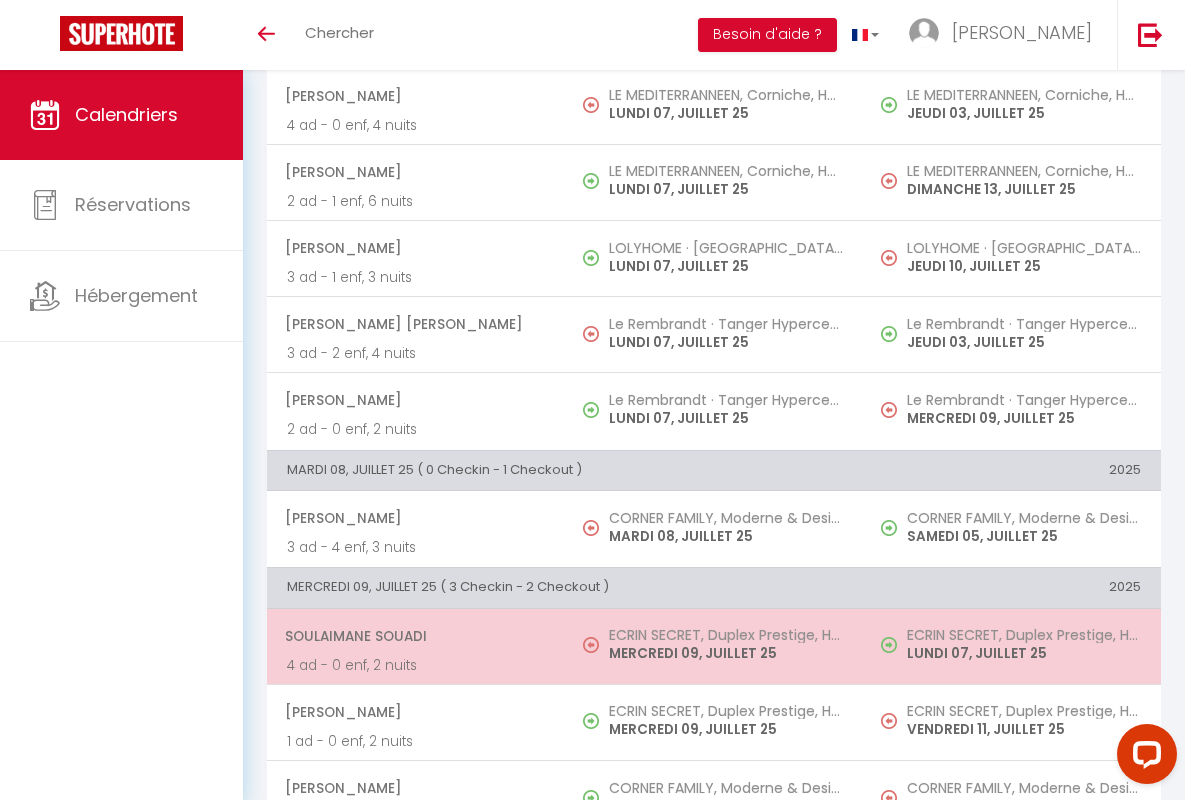 click on "Soulaimane Souadi" at bounding box center [415, 636] 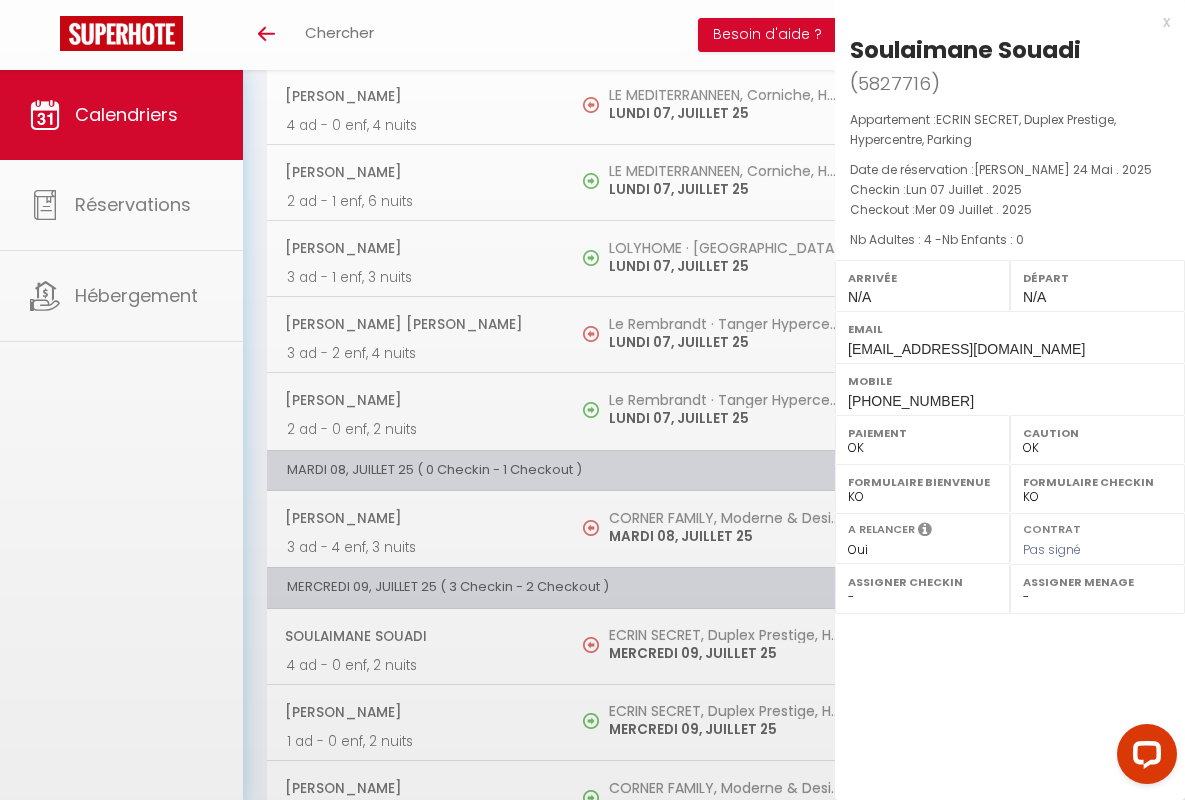click on "x" at bounding box center (1002, 22) 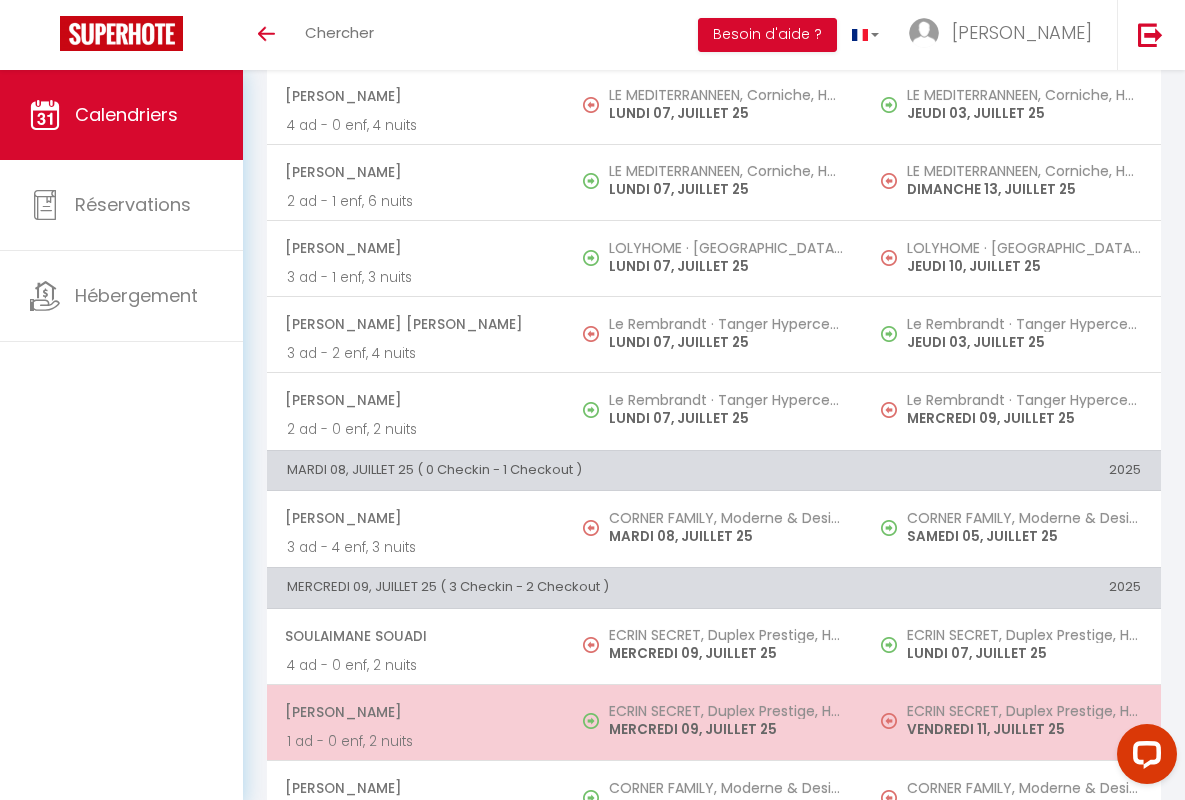 click on "[PERSON_NAME]" at bounding box center [415, 712] 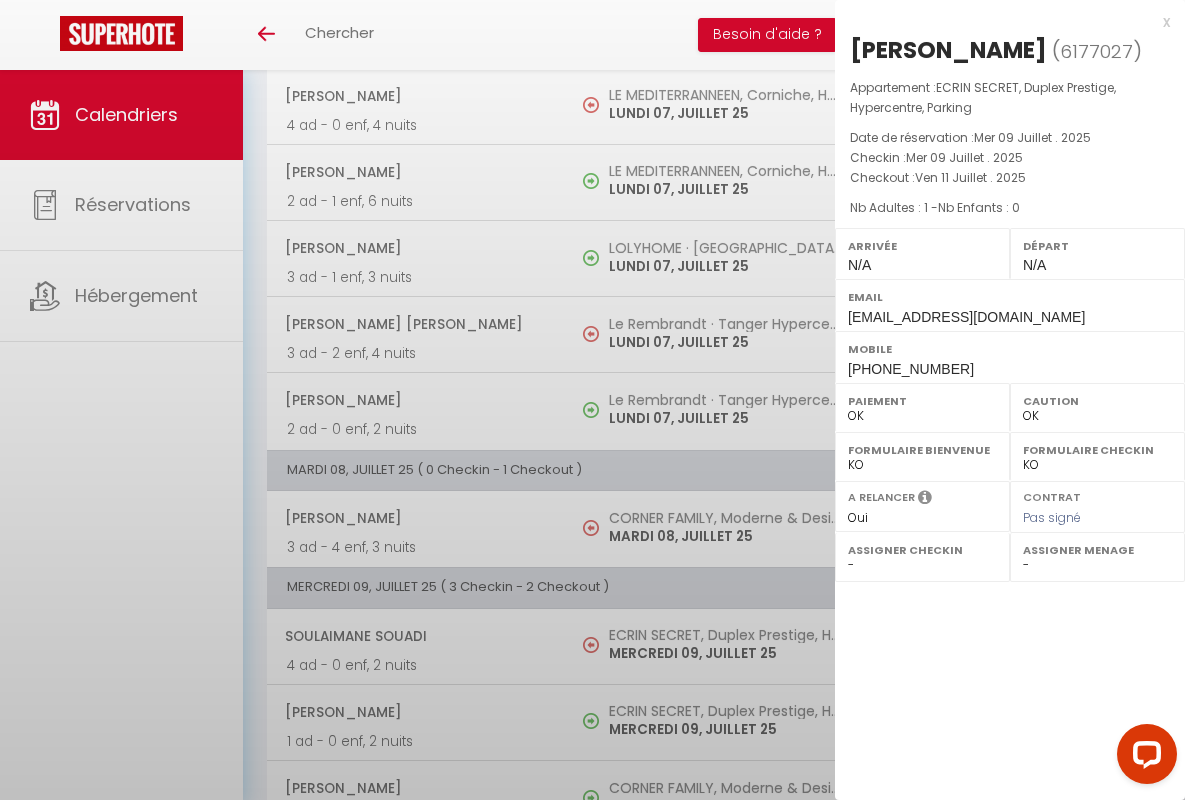 click on "x" at bounding box center [1002, 22] 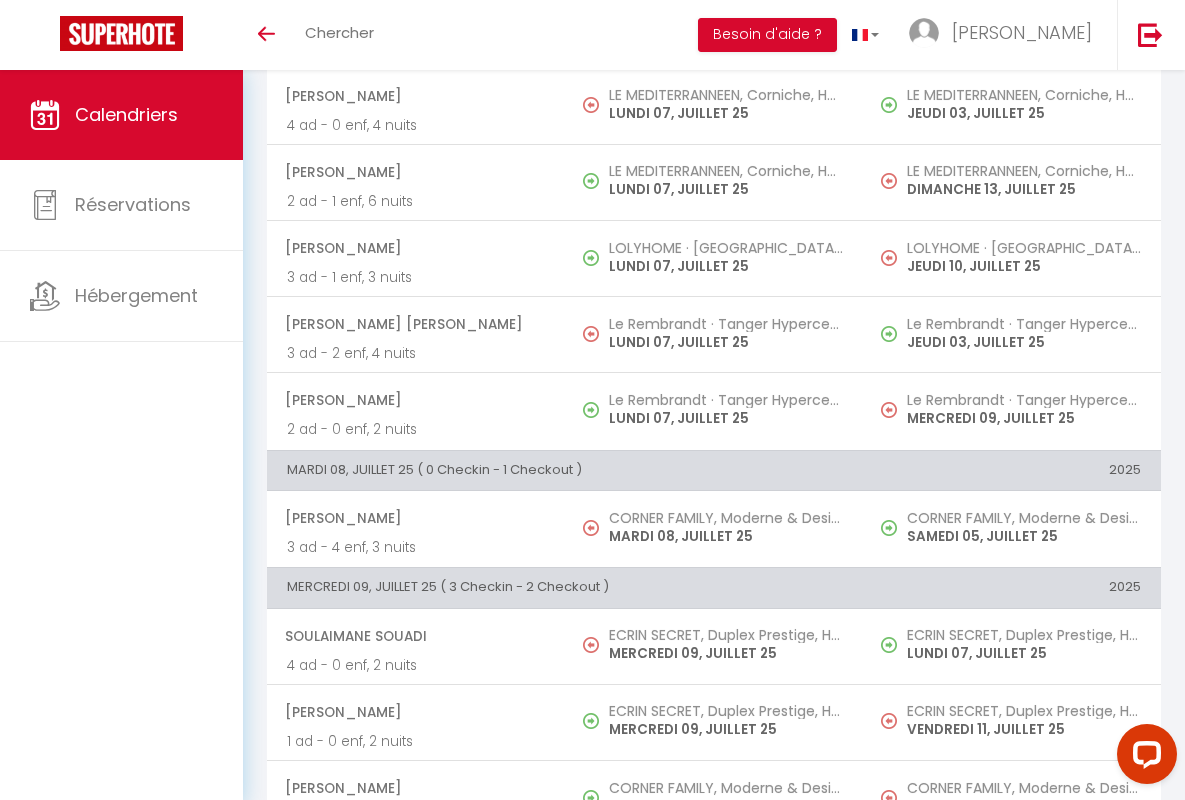 scroll, scrollTop: 456, scrollLeft: 0, axis: vertical 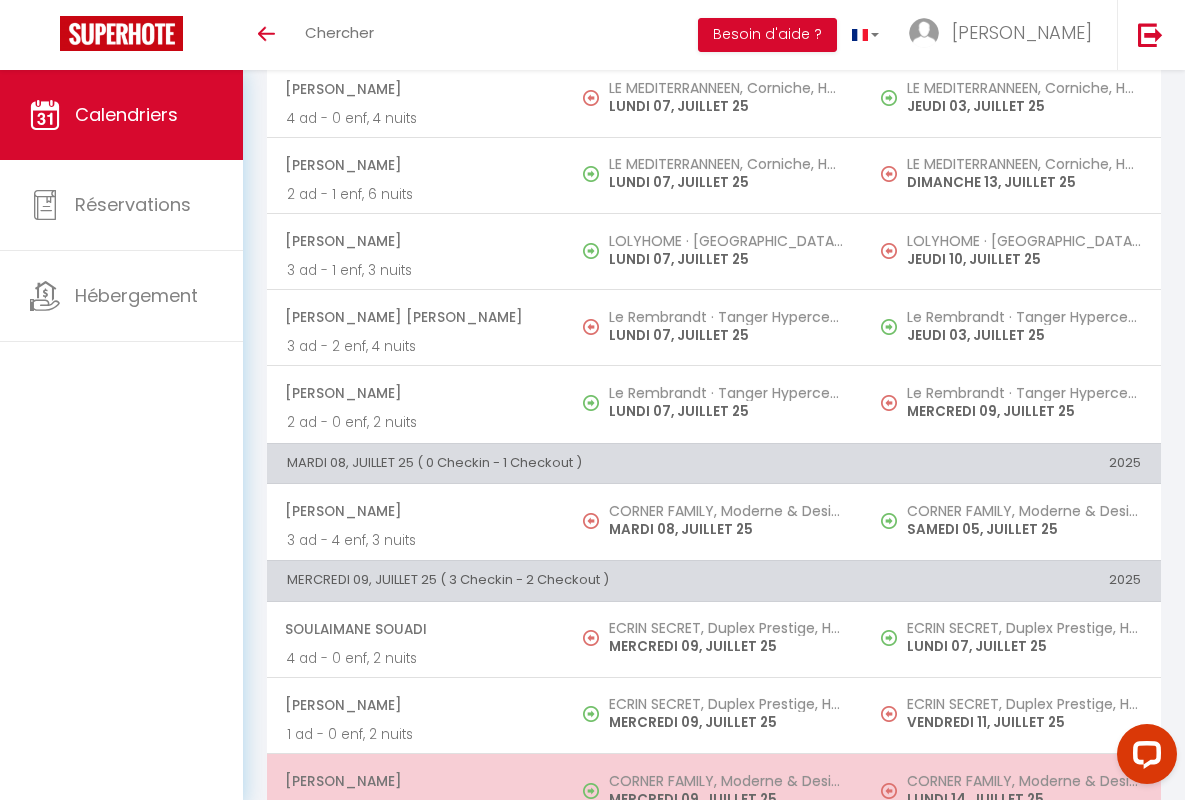 click on "[PERSON_NAME]" at bounding box center (415, 781) 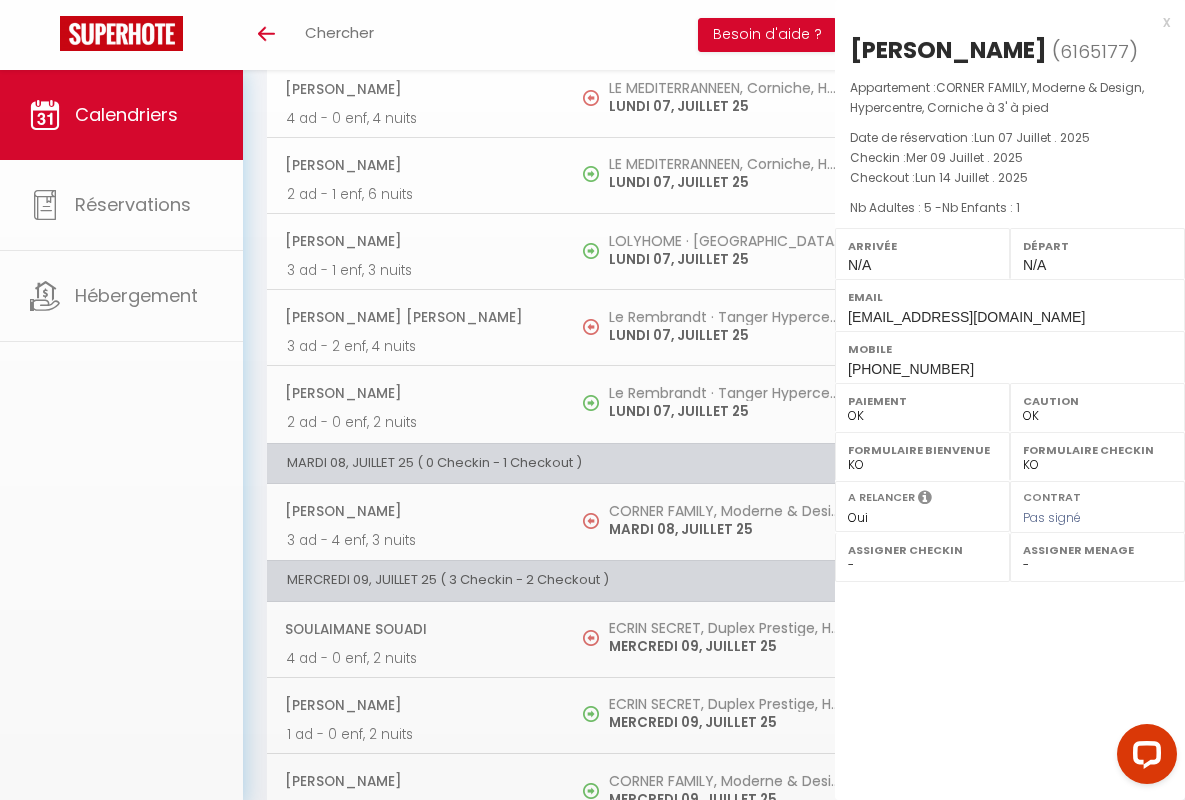 click on "x" at bounding box center [1002, 22] 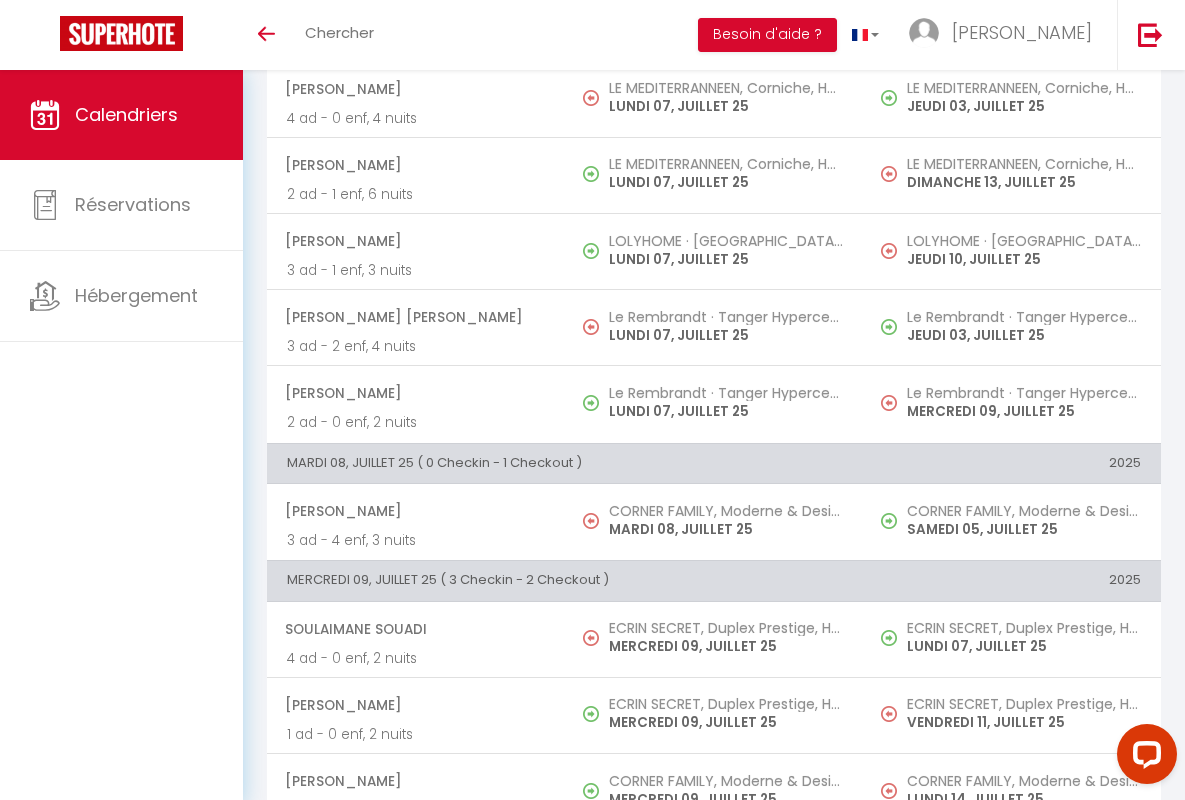 scroll, scrollTop: 913, scrollLeft: 0, axis: vertical 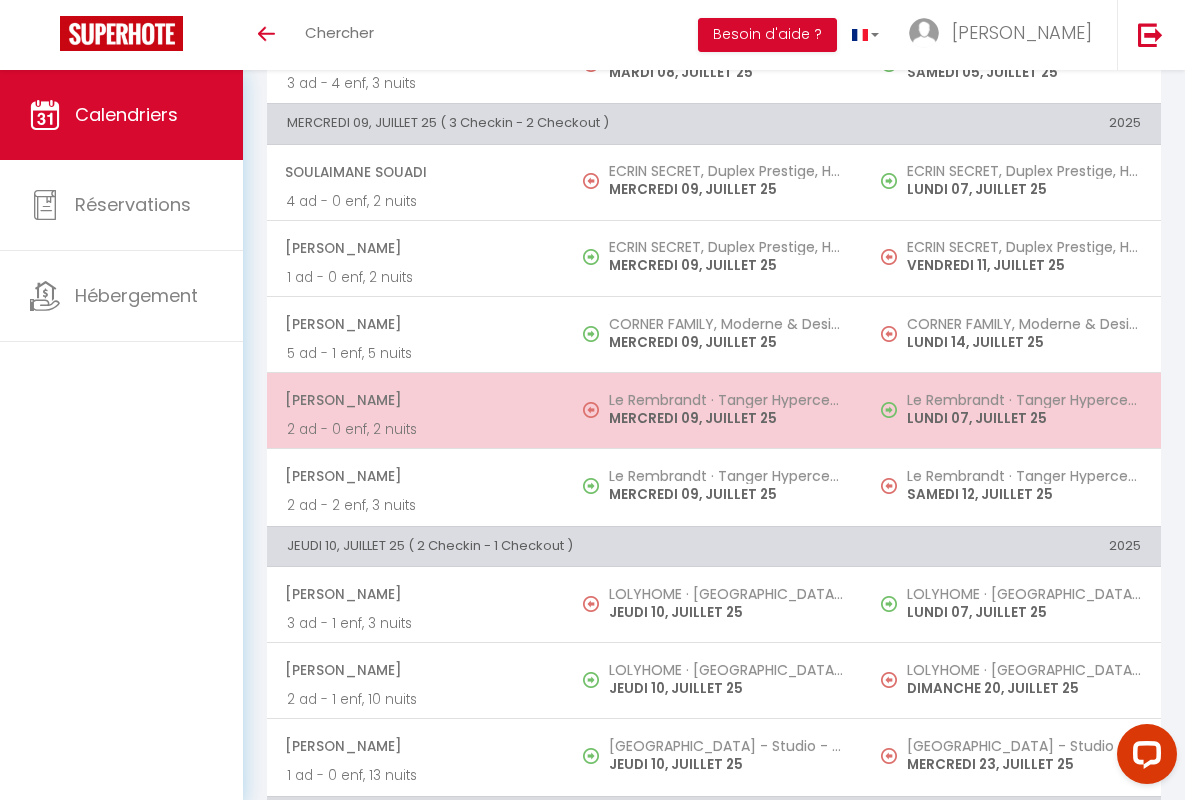 click on "[PERSON_NAME]" at bounding box center (415, 400) 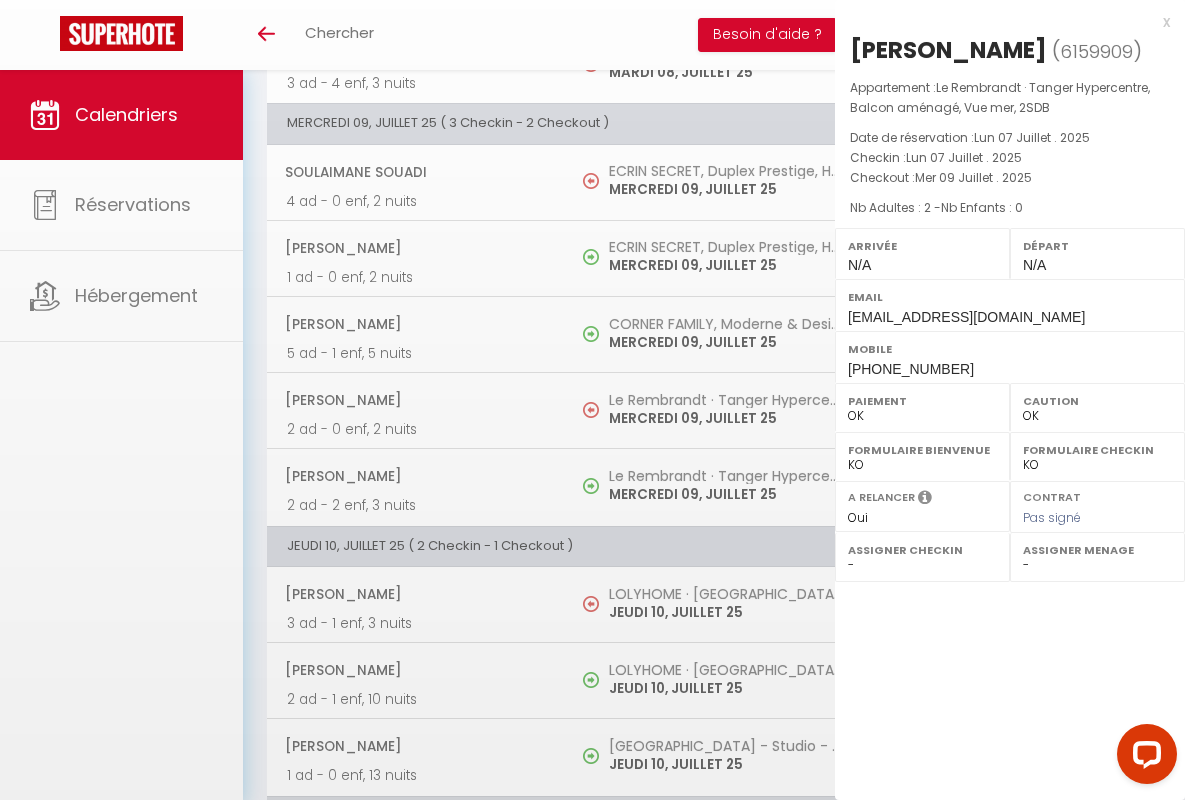 click on "x" at bounding box center (1002, 22) 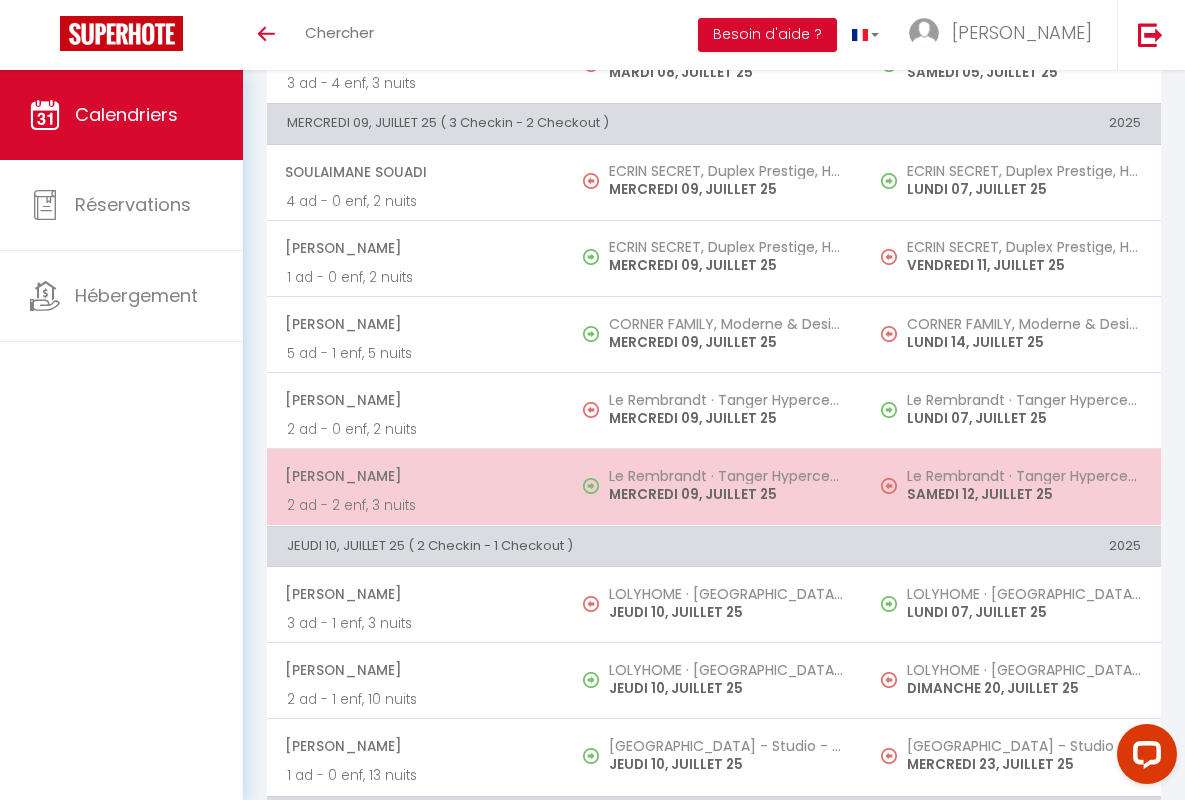 click on "[PERSON_NAME]" at bounding box center (415, 476) 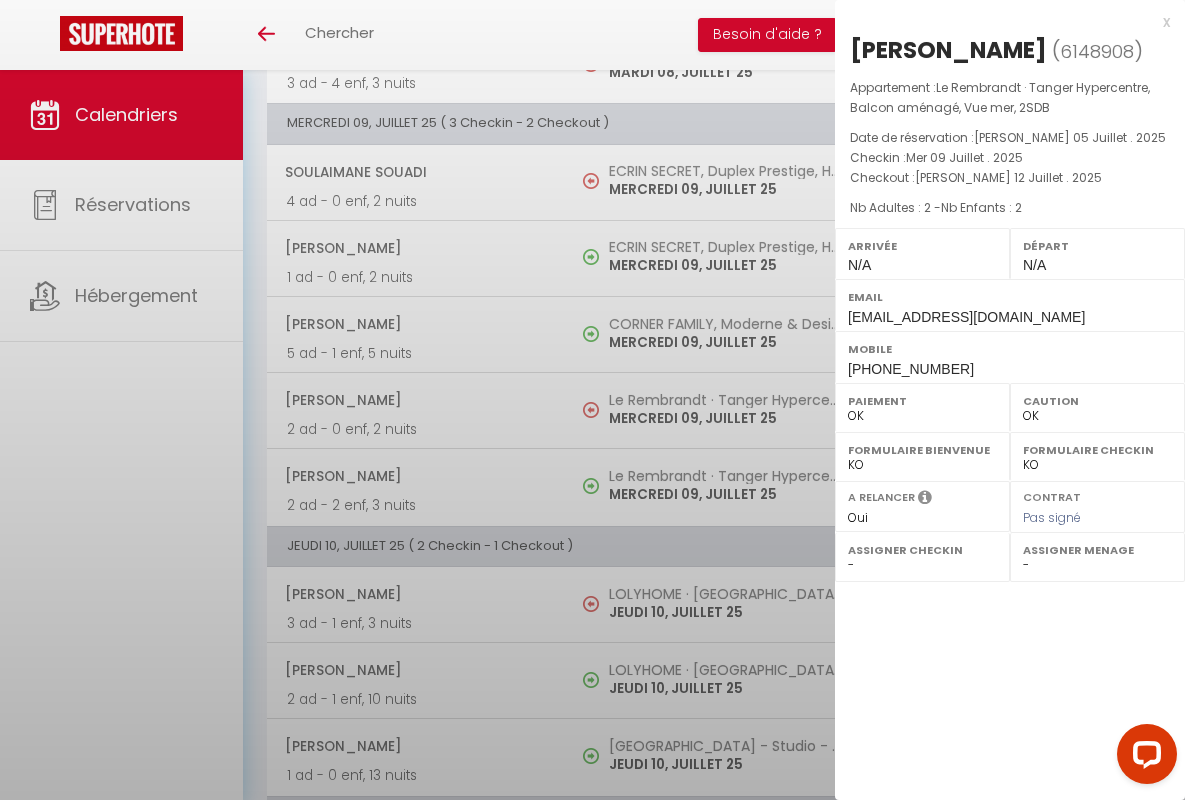 click on "x" at bounding box center (1002, 22) 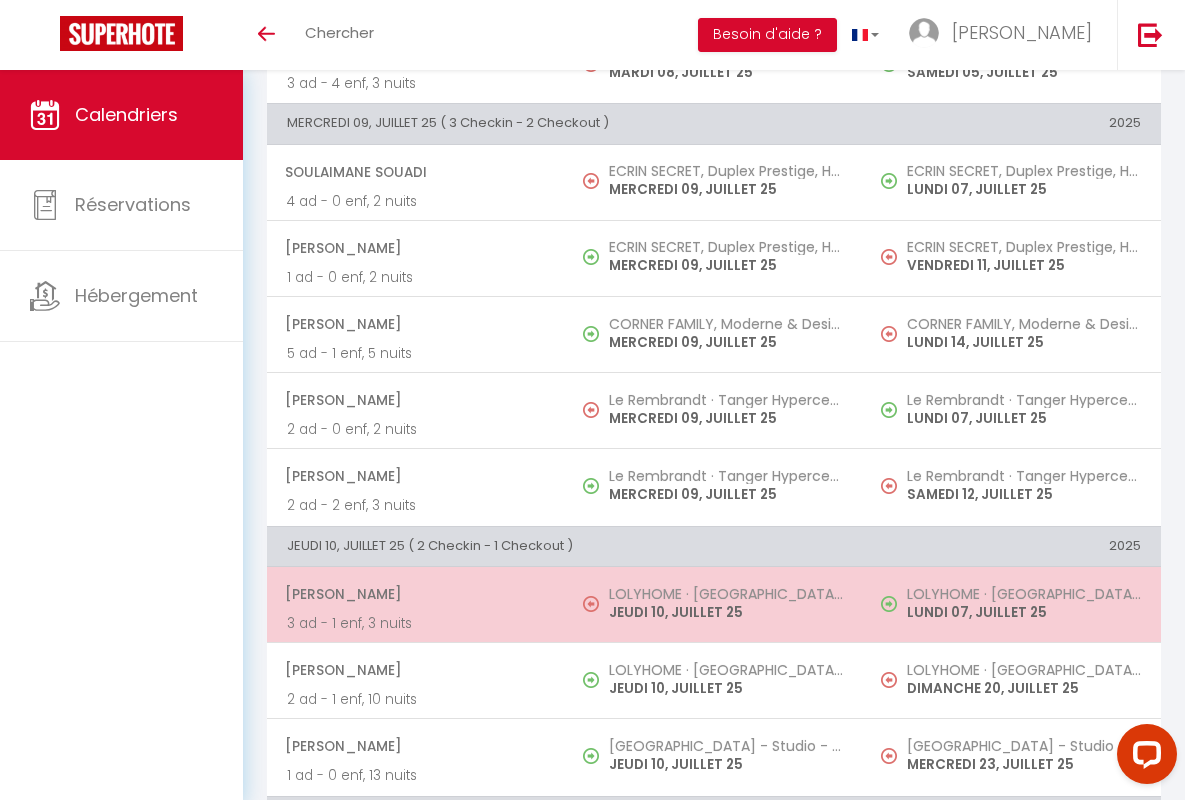 click on "[PERSON_NAME]" at bounding box center (415, 594) 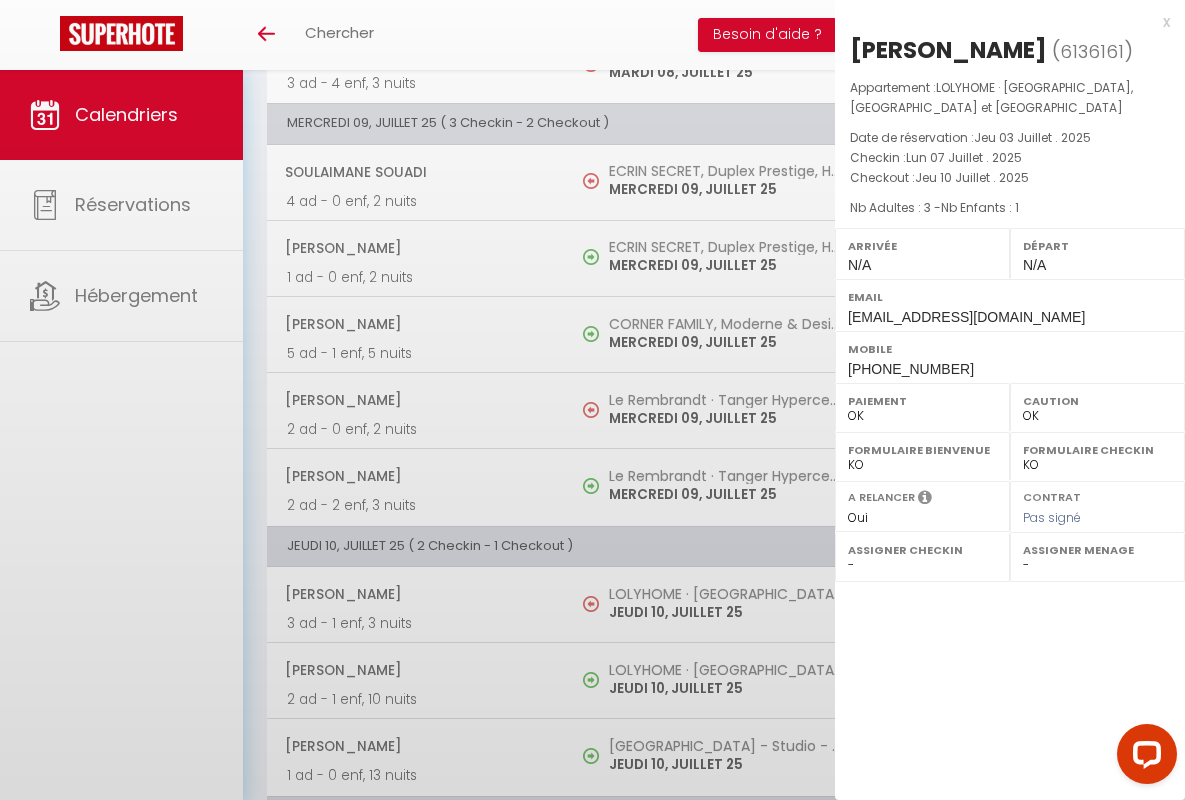 click on "x" at bounding box center (1002, 22) 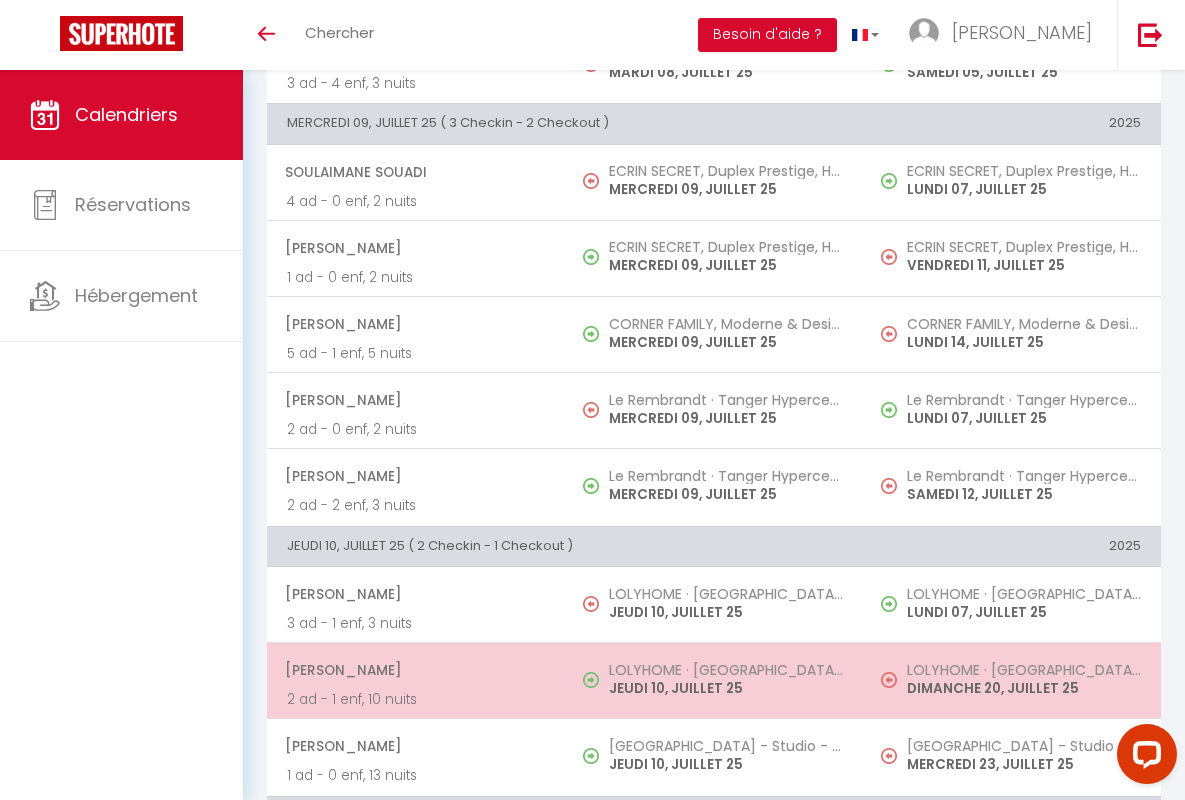 click on "[PERSON_NAME]" at bounding box center (415, 670) 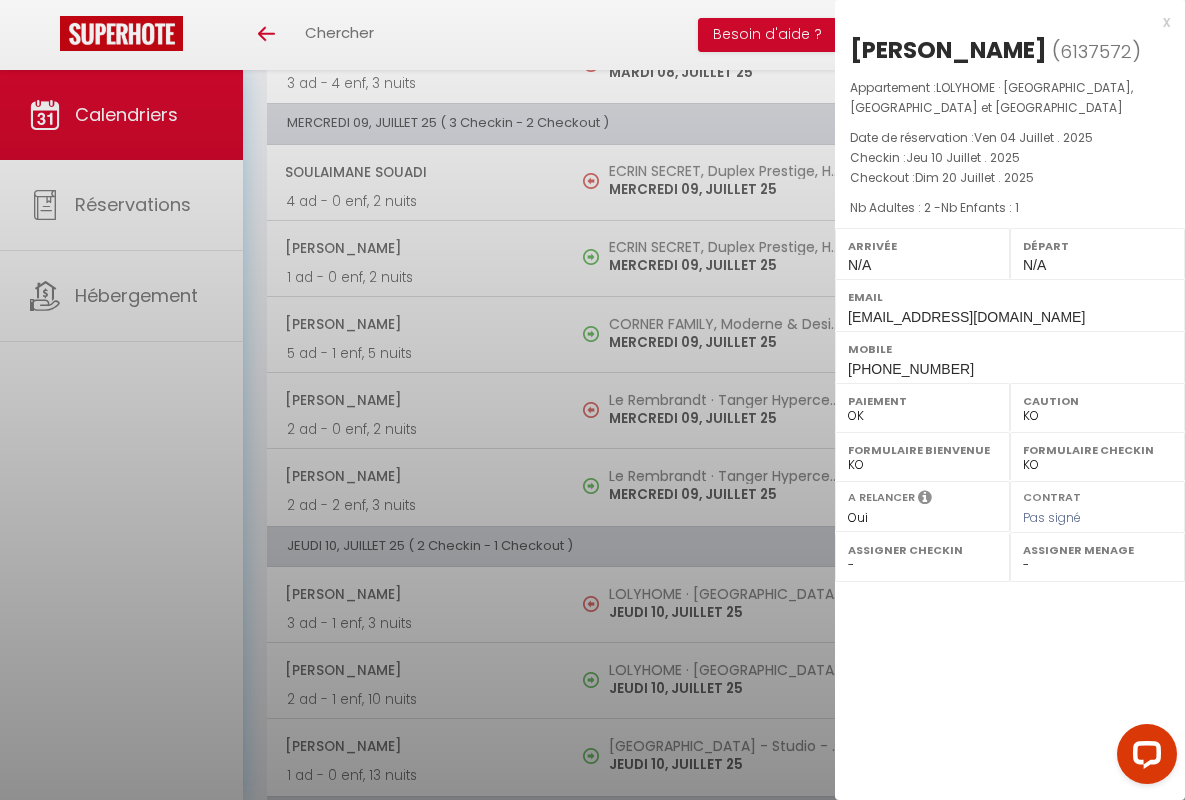 click on "x" at bounding box center (1002, 22) 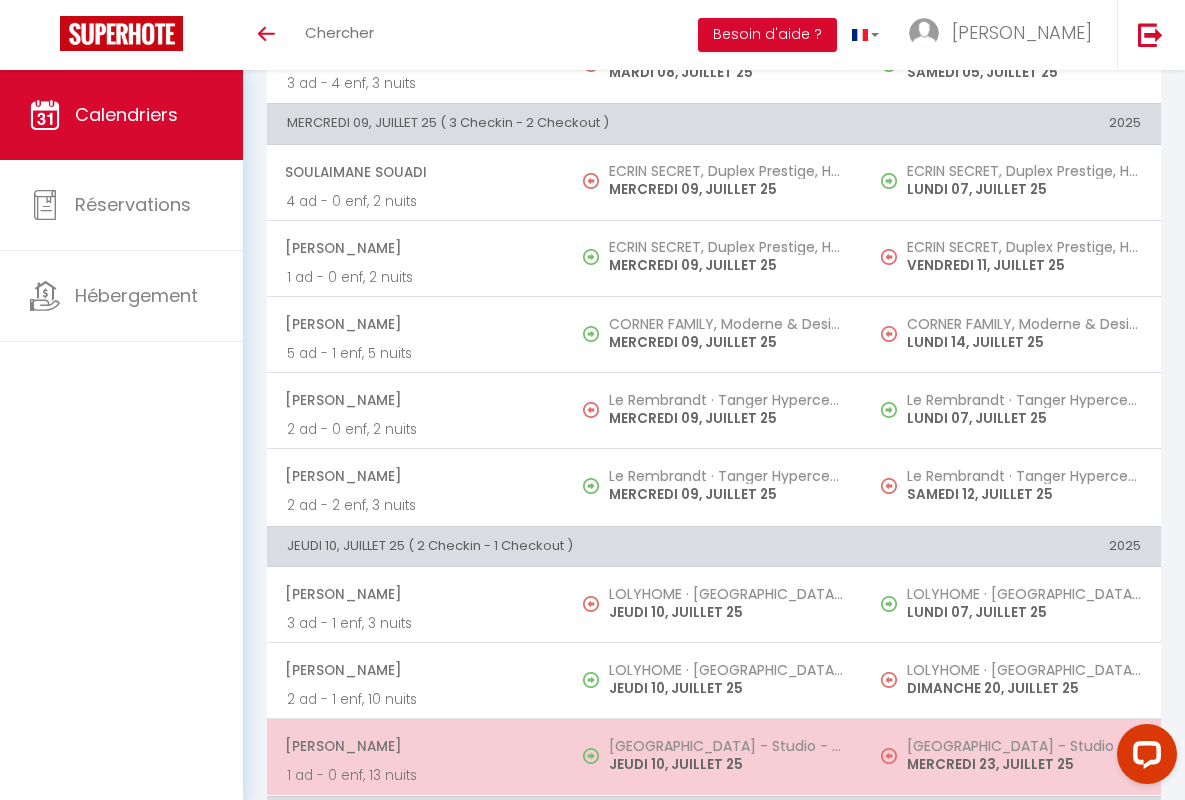 click on "[PERSON_NAME]" at bounding box center [415, 746] 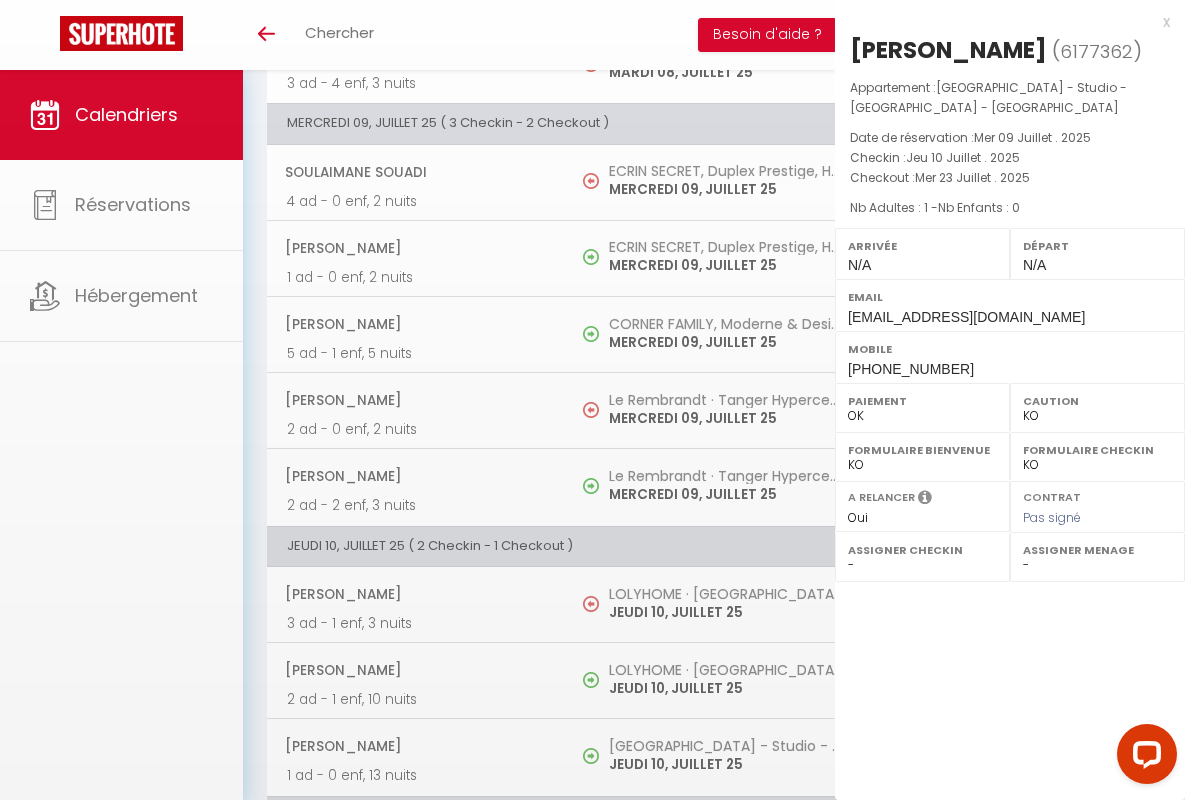 click on "x" at bounding box center [1002, 22] 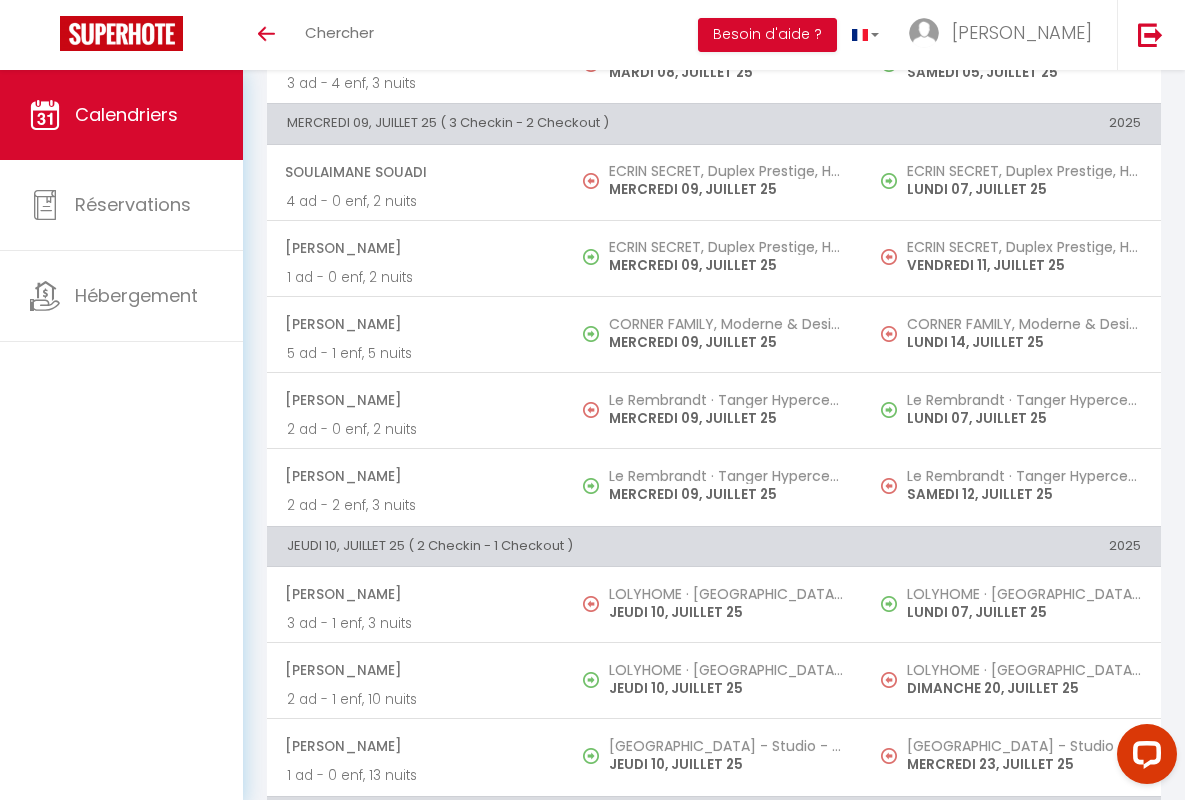 scroll, scrollTop: 1377, scrollLeft: 0, axis: vertical 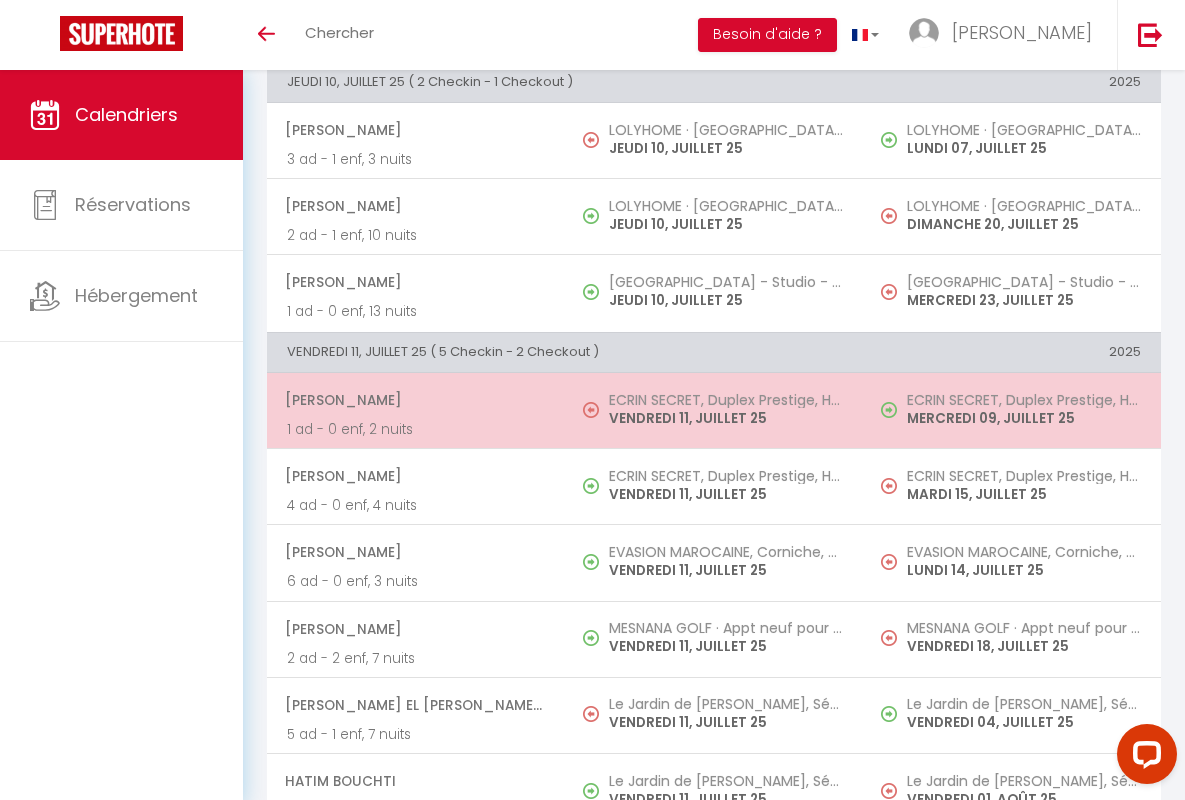 click on "[PERSON_NAME]" at bounding box center [415, 400] 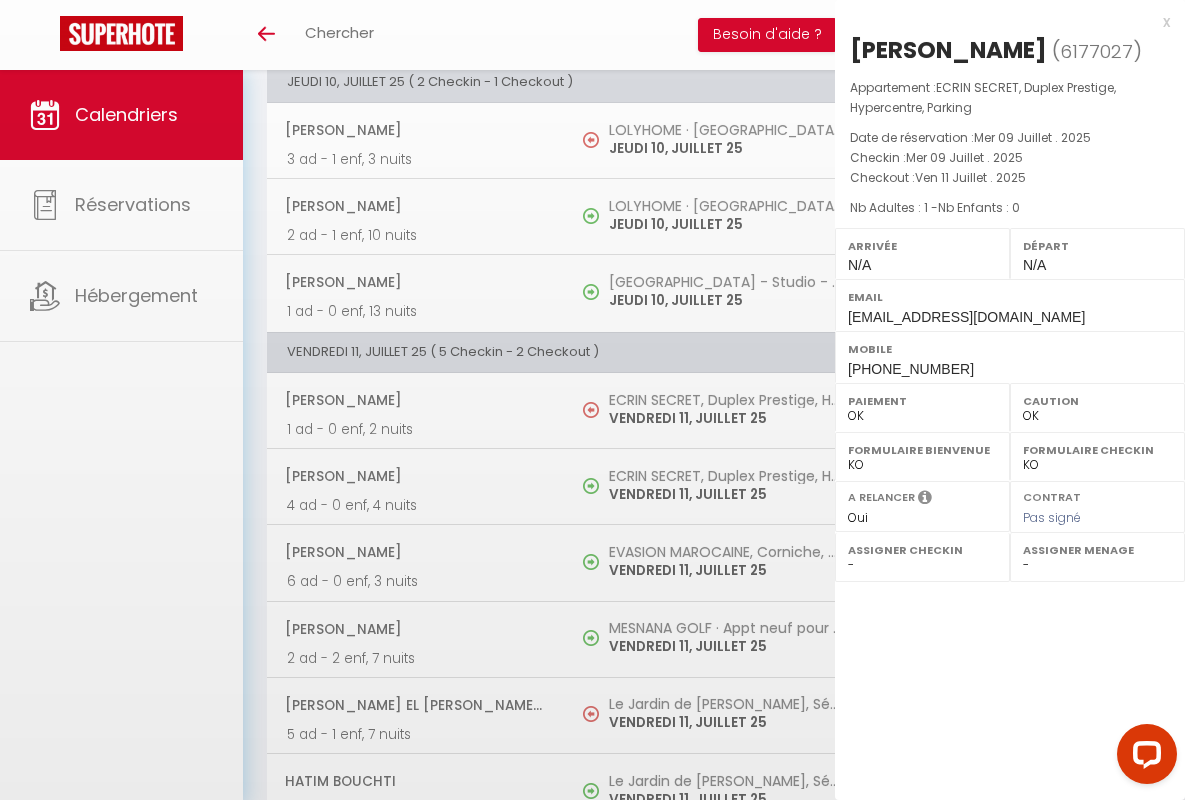 click on "x" at bounding box center [1002, 22] 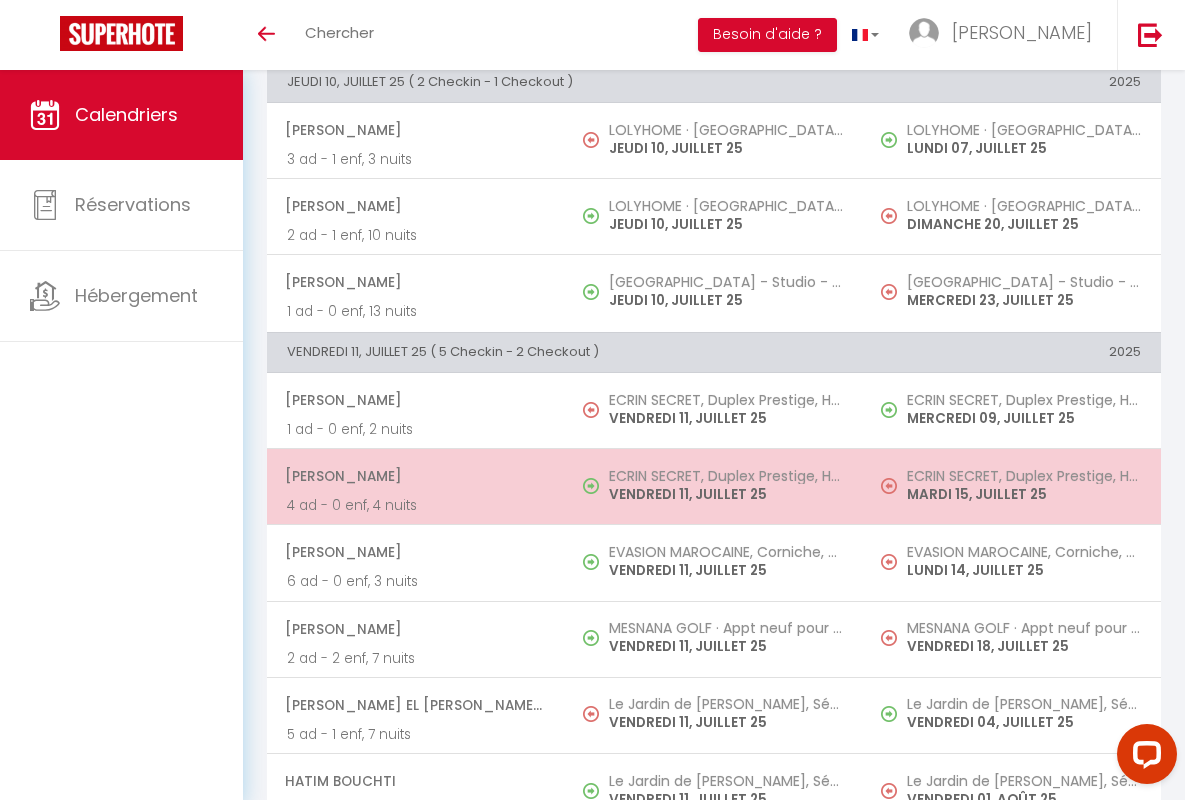click on "[PERSON_NAME]" at bounding box center [415, 476] 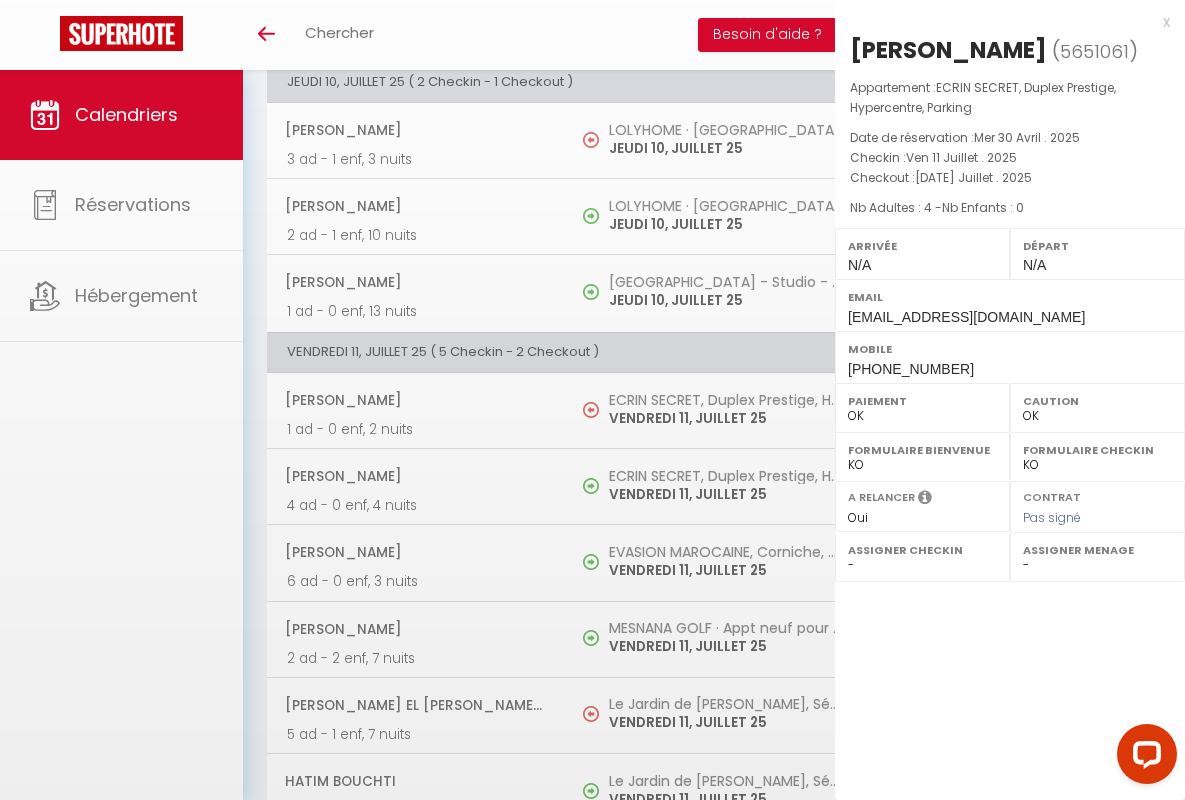 click on "x" at bounding box center (1002, 22) 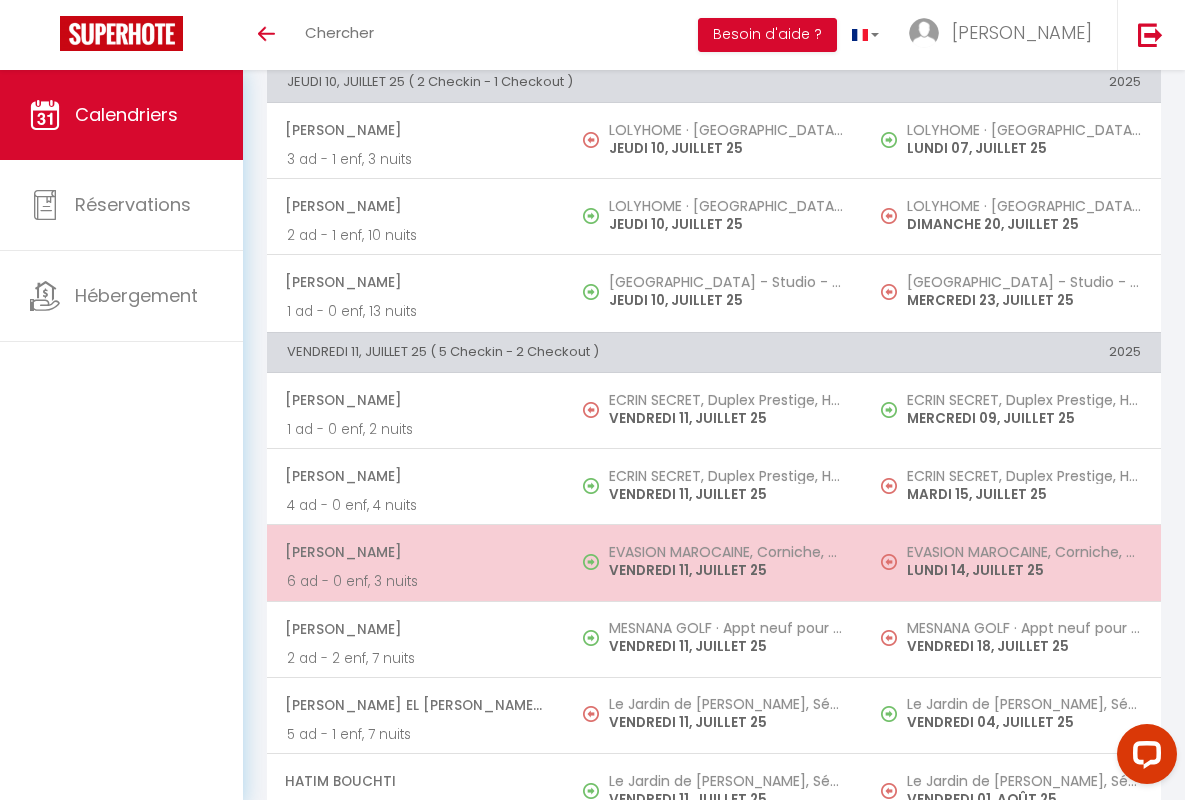 click on "[PERSON_NAME]" at bounding box center [415, 552] 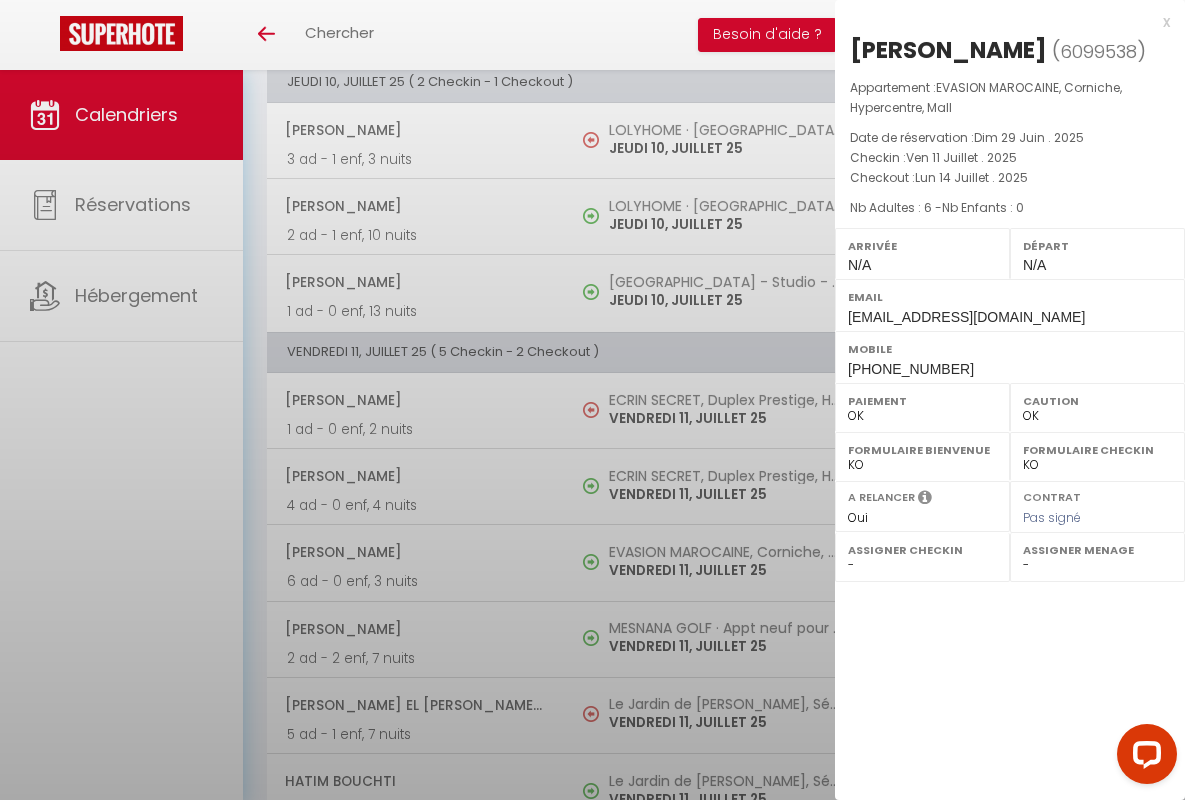click on "x" at bounding box center [1002, 22] 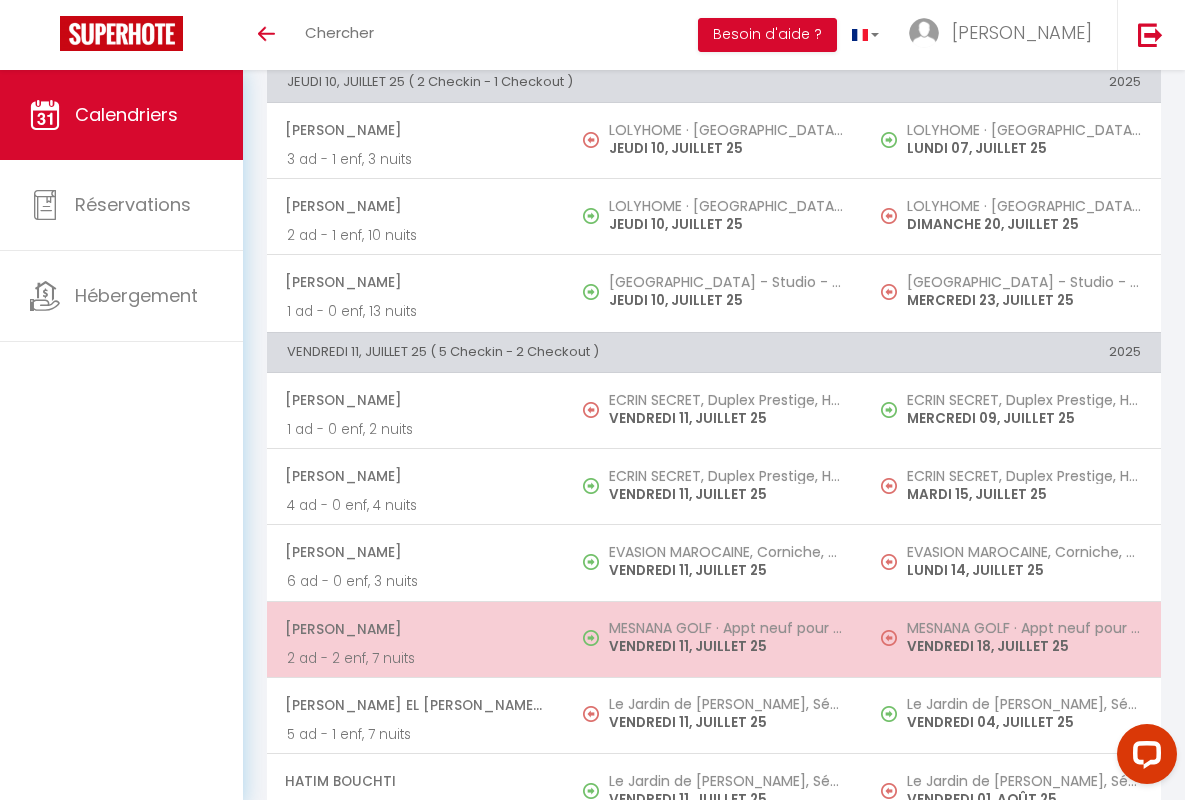 click on "[PERSON_NAME]" at bounding box center (415, 629) 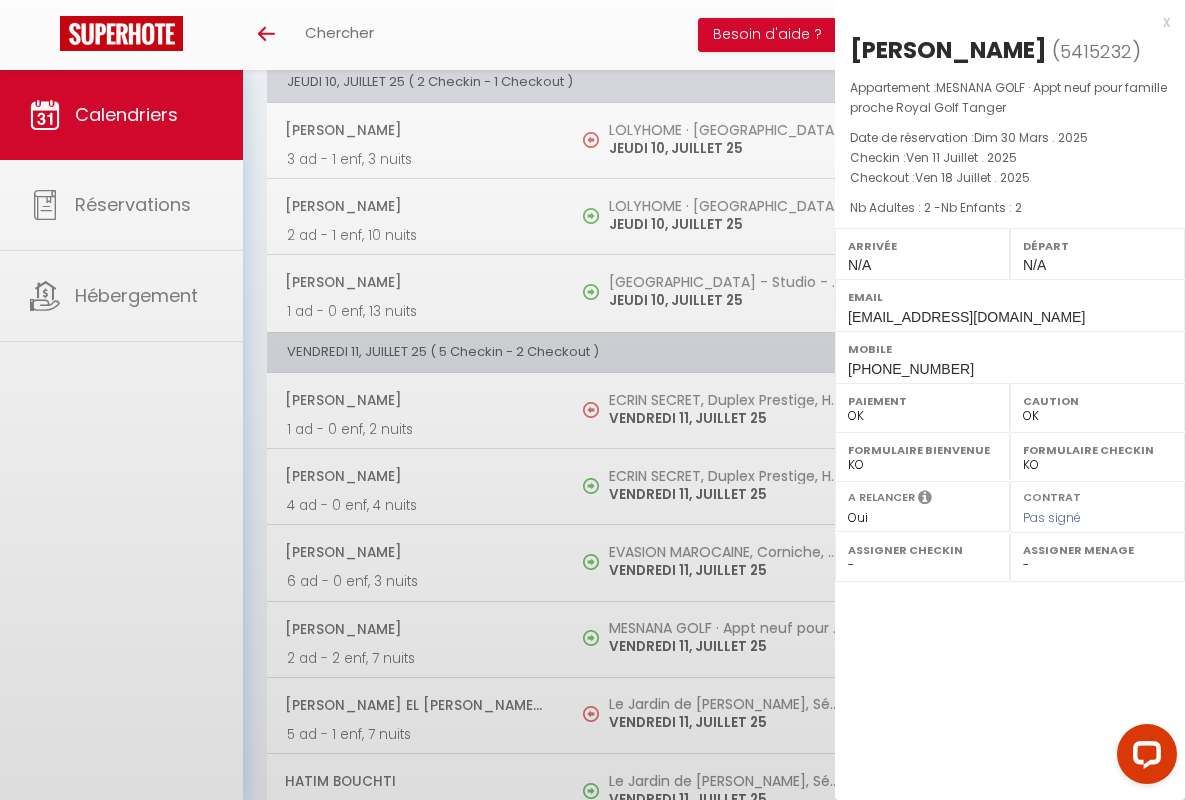 click on "x" at bounding box center (1002, 22) 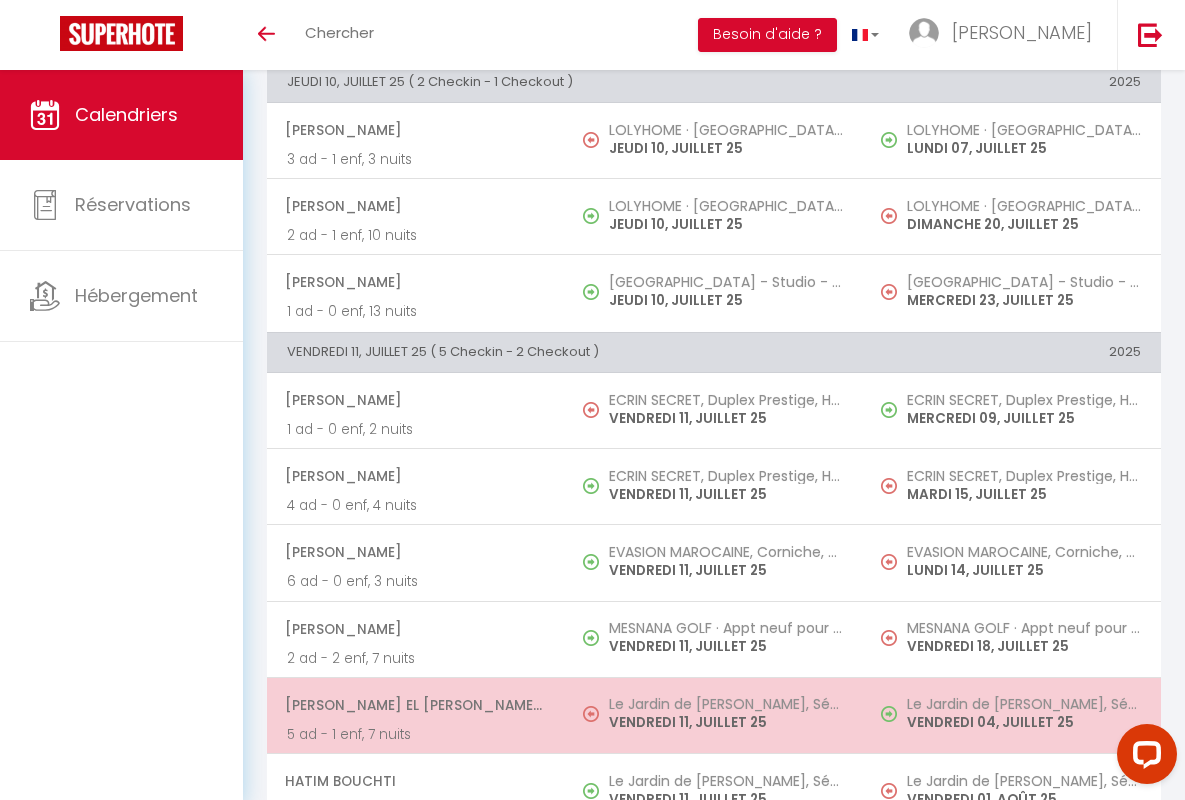 click on "[PERSON_NAME] El [PERSON_NAME] Serroukh" at bounding box center (415, 705) 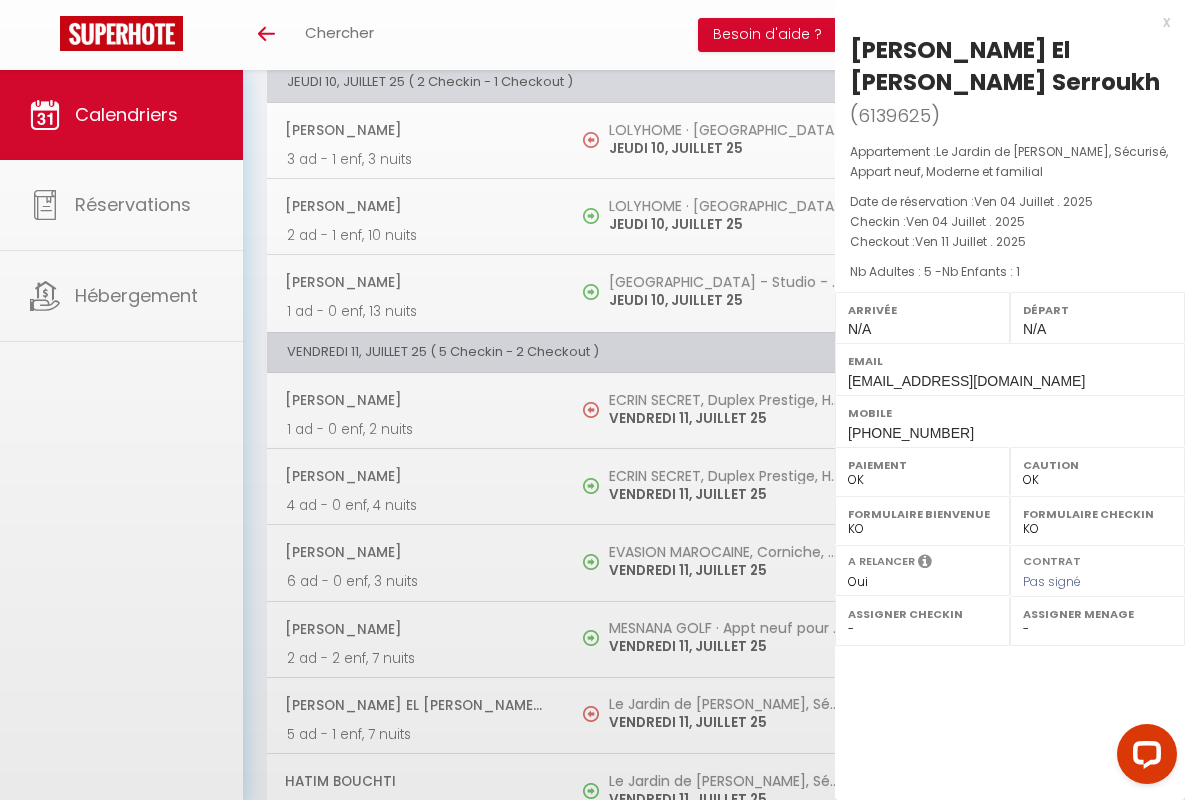 click on "x" at bounding box center [1002, 22] 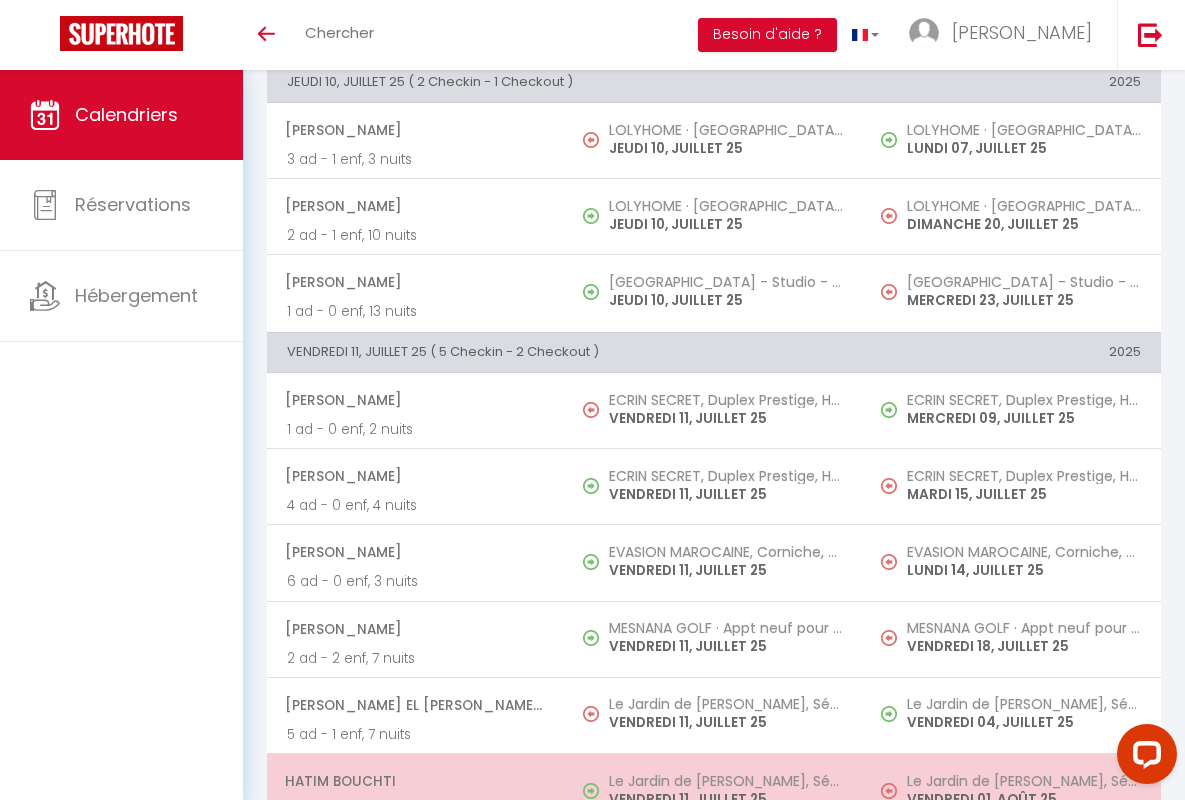 click on "Hatim Bouchti" at bounding box center [415, 781] 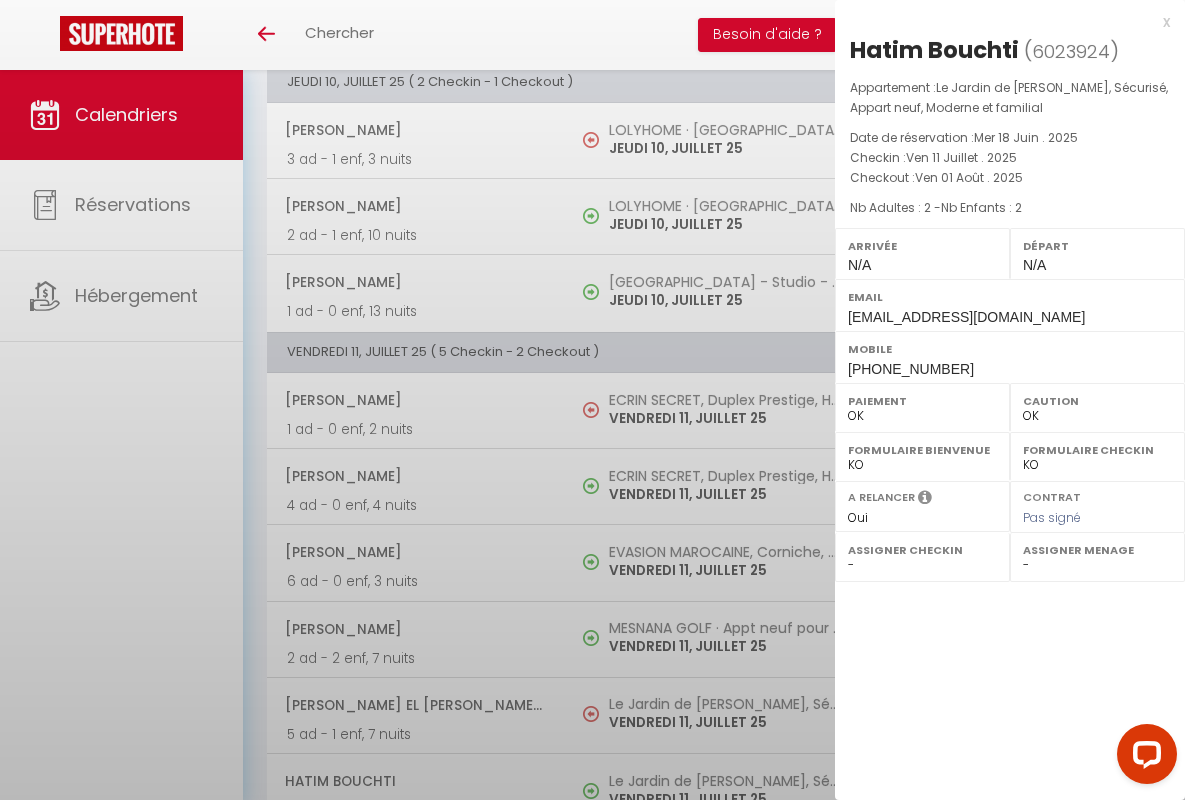 click on "x" at bounding box center [1002, 22] 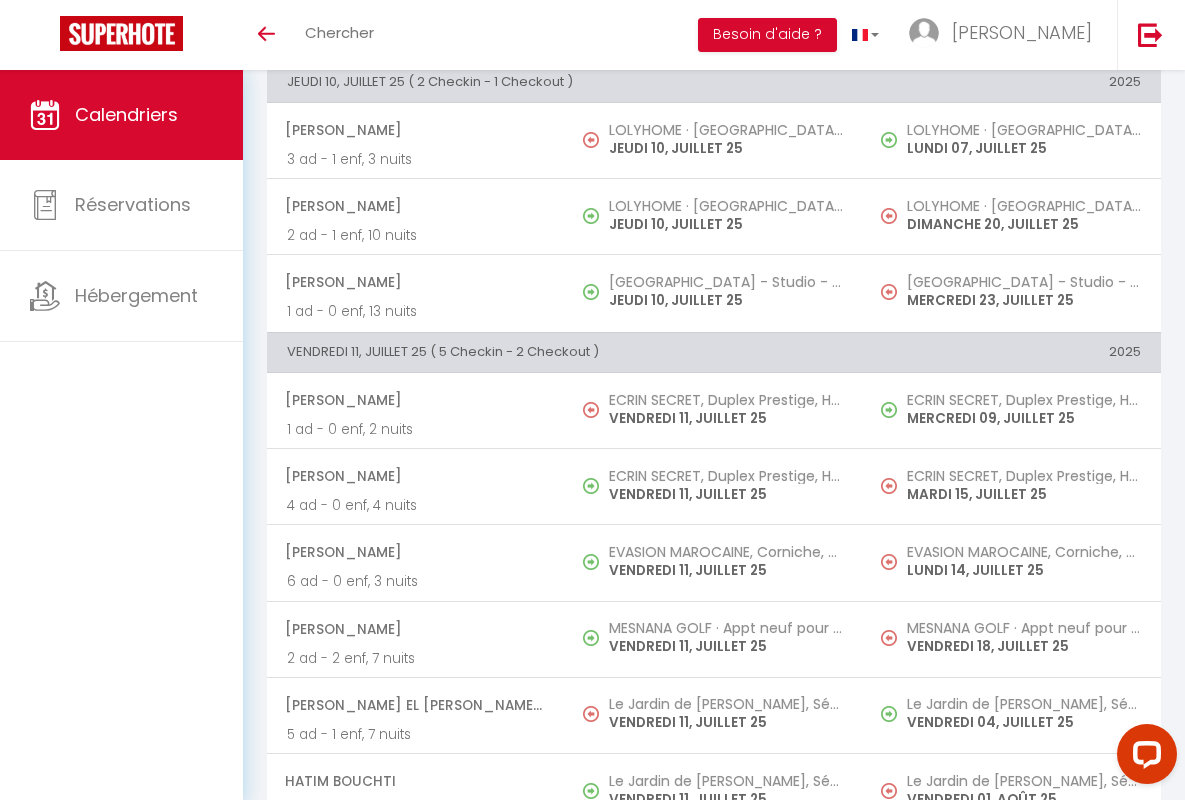 scroll, scrollTop: 1834, scrollLeft: 0, axis: vertical 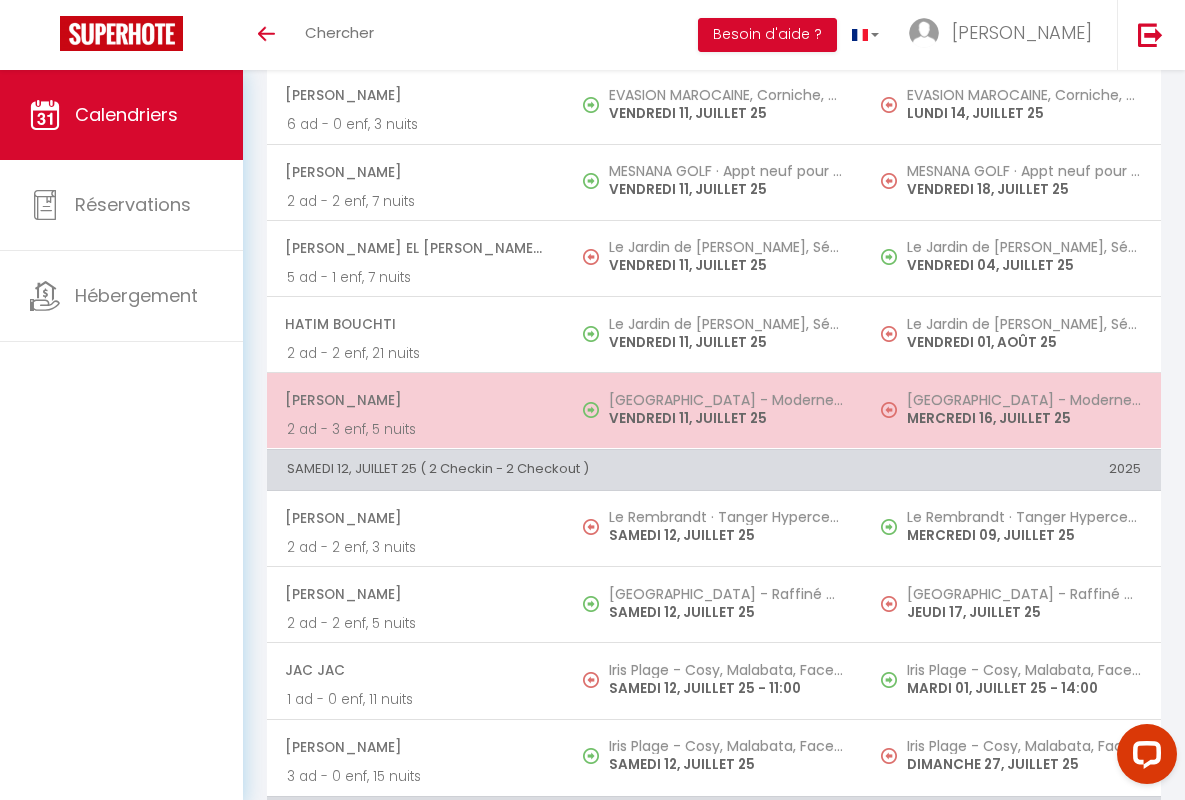 click on "[PERSON_NAME]" at bounding box center (415, 400) 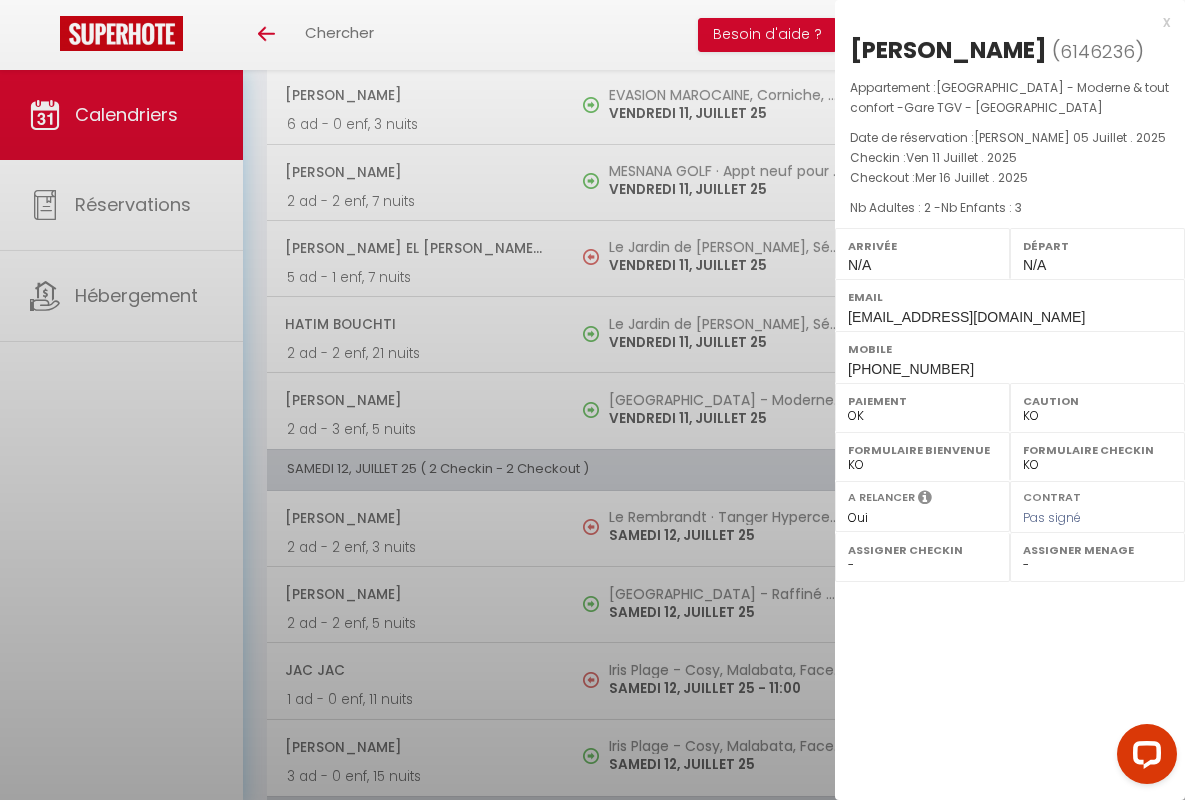 click on "x" at bounding box center (1002, 22) 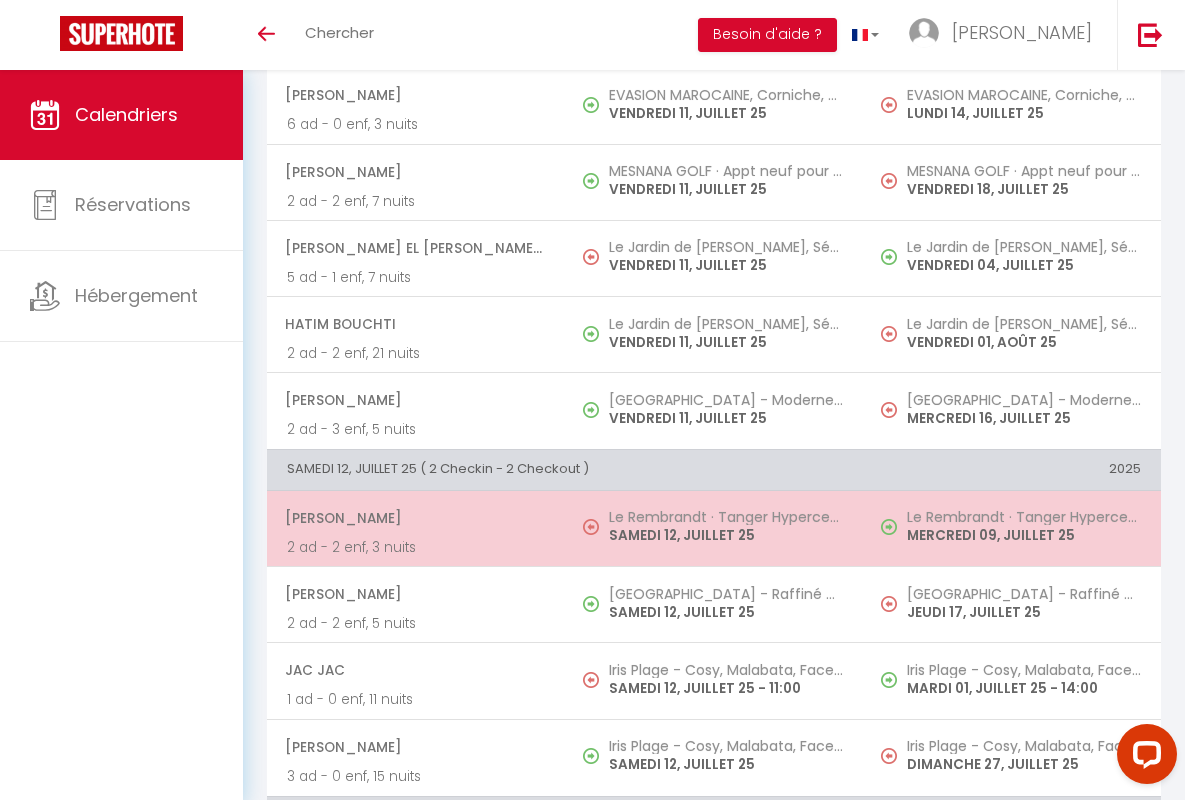 click on "[PERSON_NAME]" at bounding box center (415, 518) 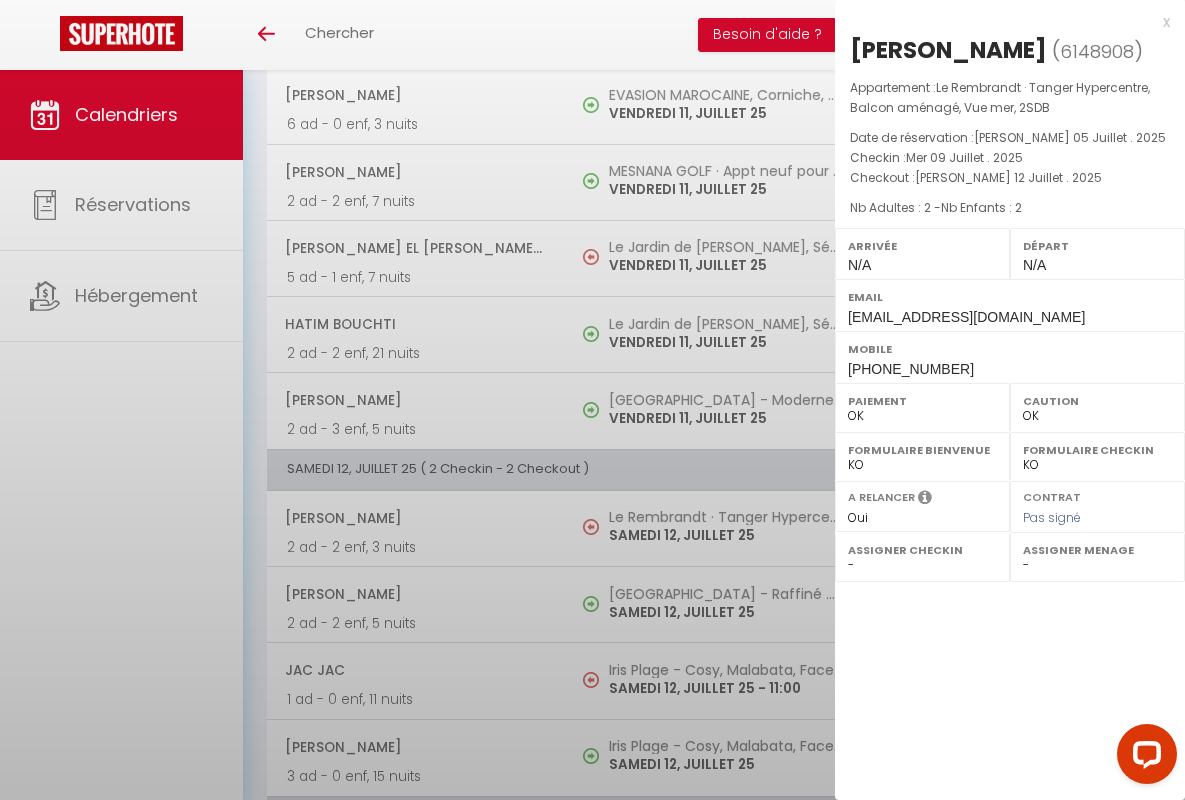 click on "x" at bounding box center (1002, 22) 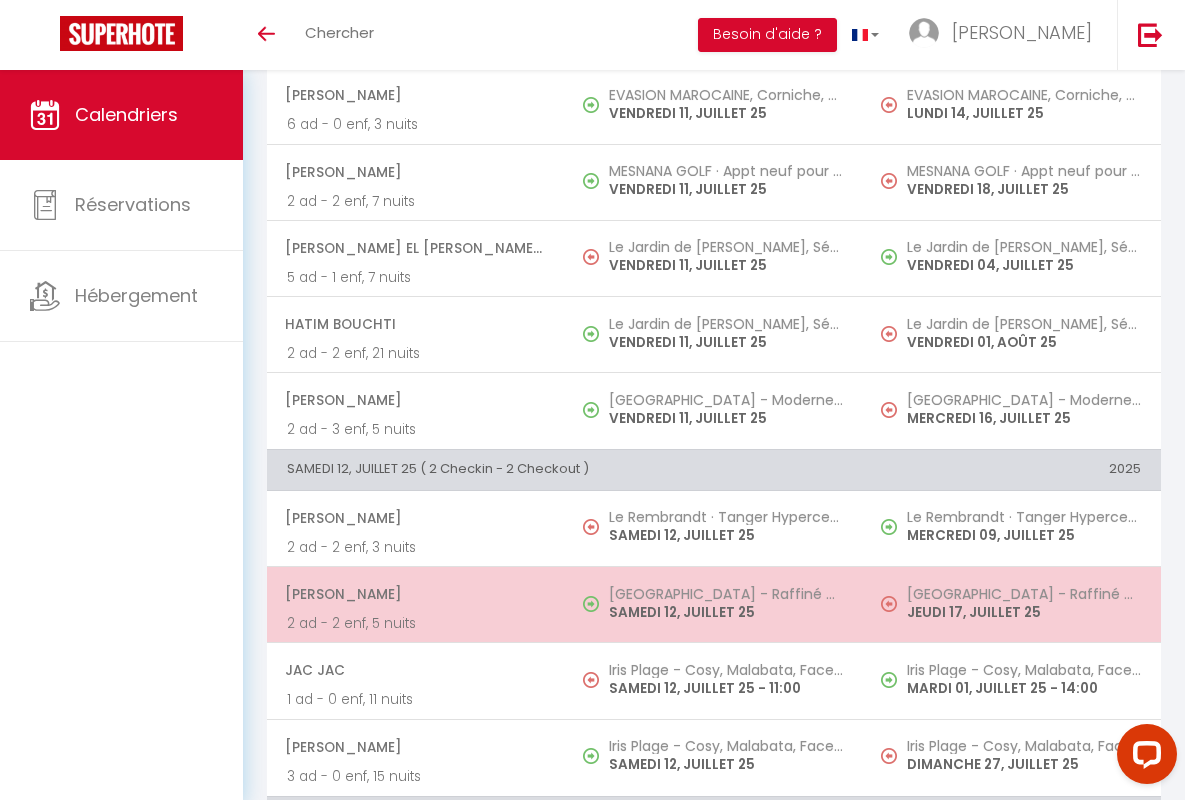 click on "[PERSON_NAME]" at bounding box center (415, 594) 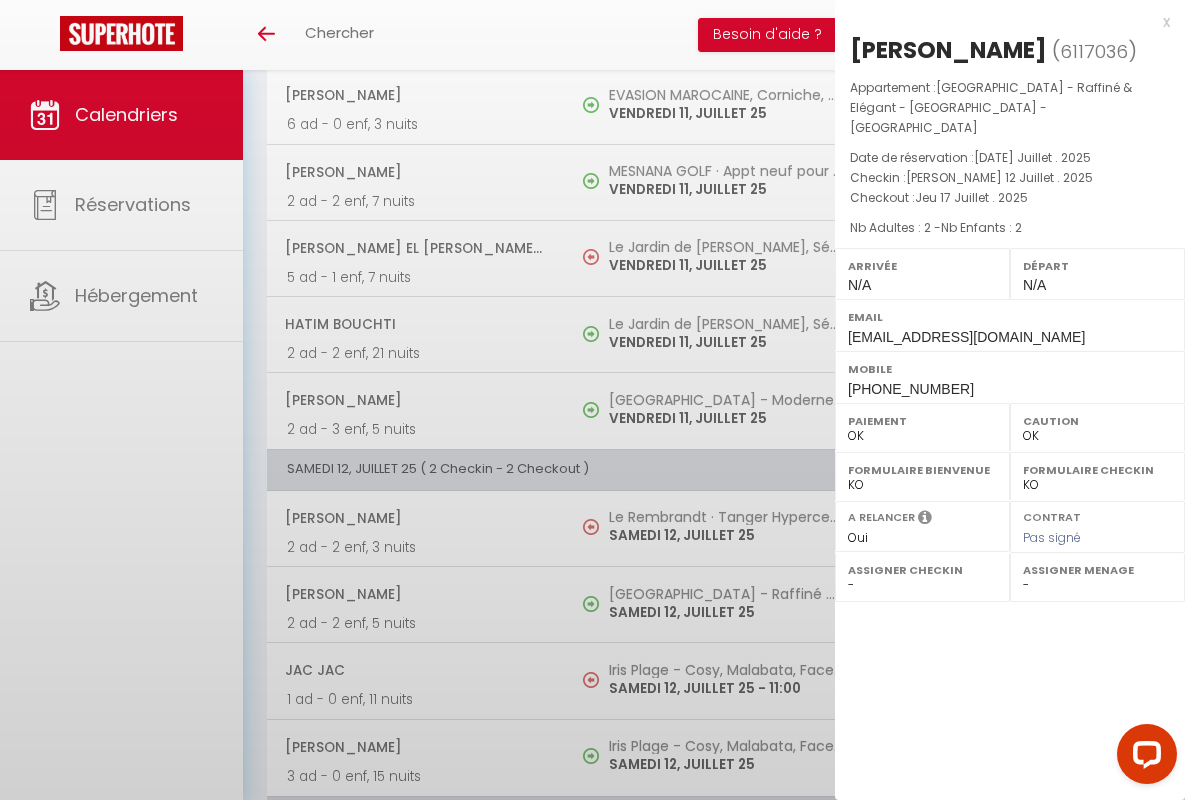 click on "x" at bounding box center [1002, 22] 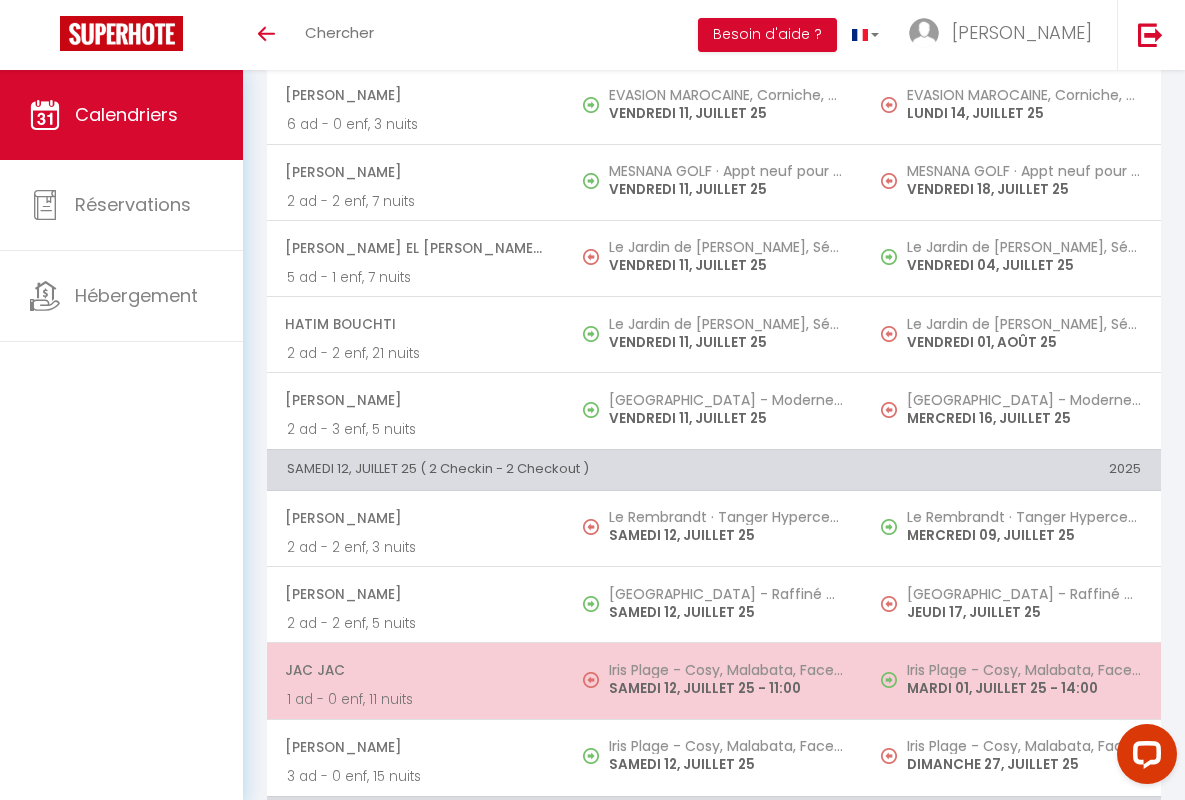 click on "JAC JAC" at bounding box center [415, 670] 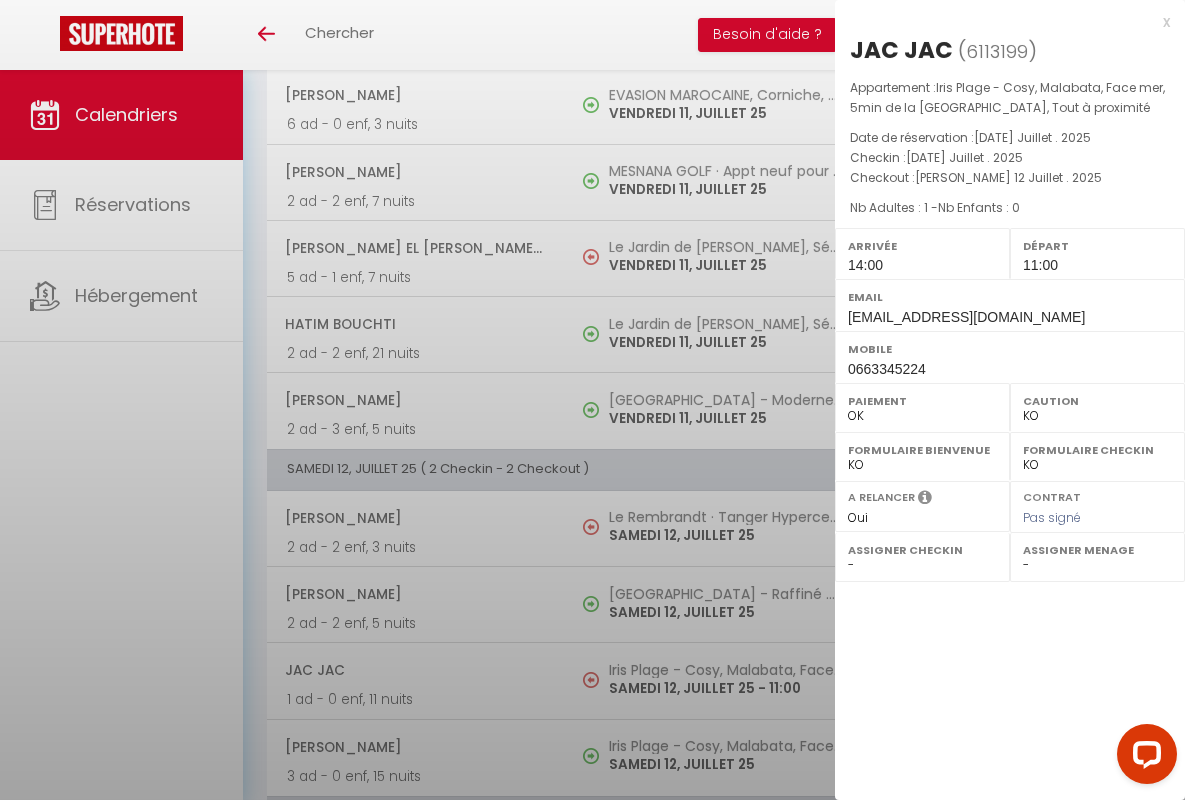 click on "x" at bounding box center (1002, 22) 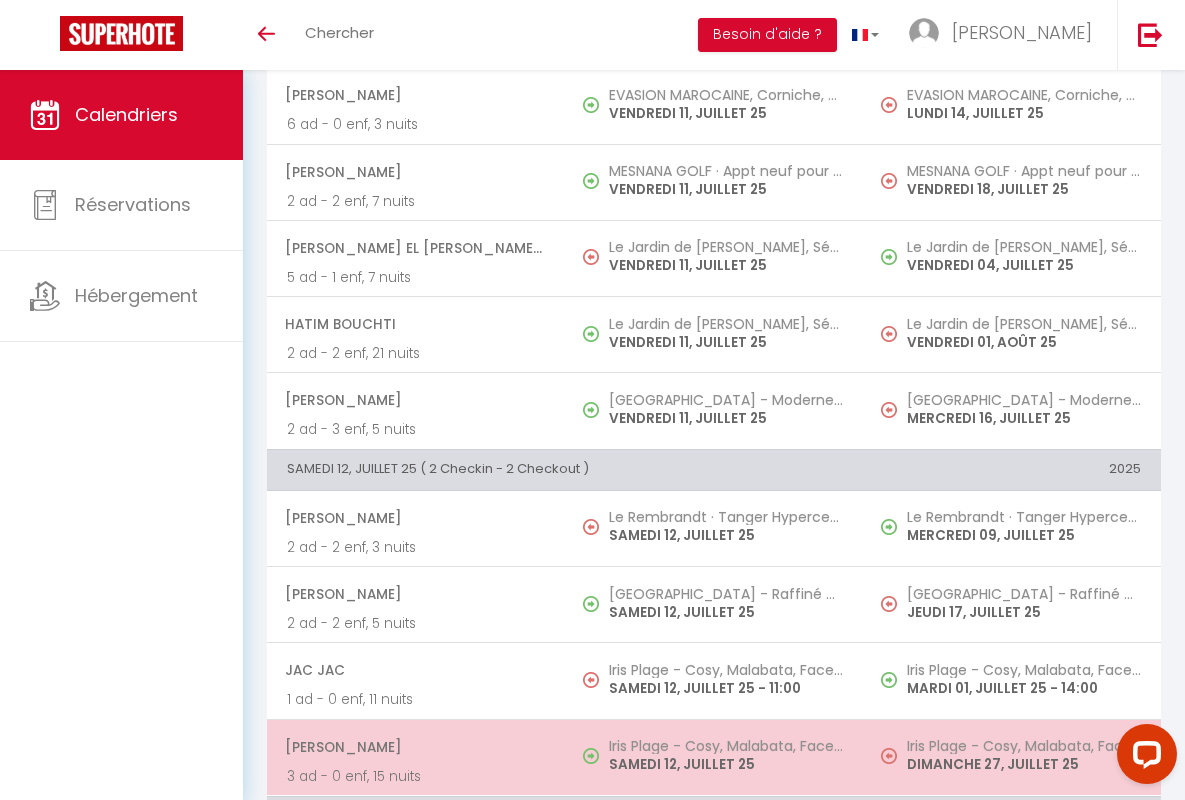 click on "[PERSON_NAME]" at bounding box center [415, 747] 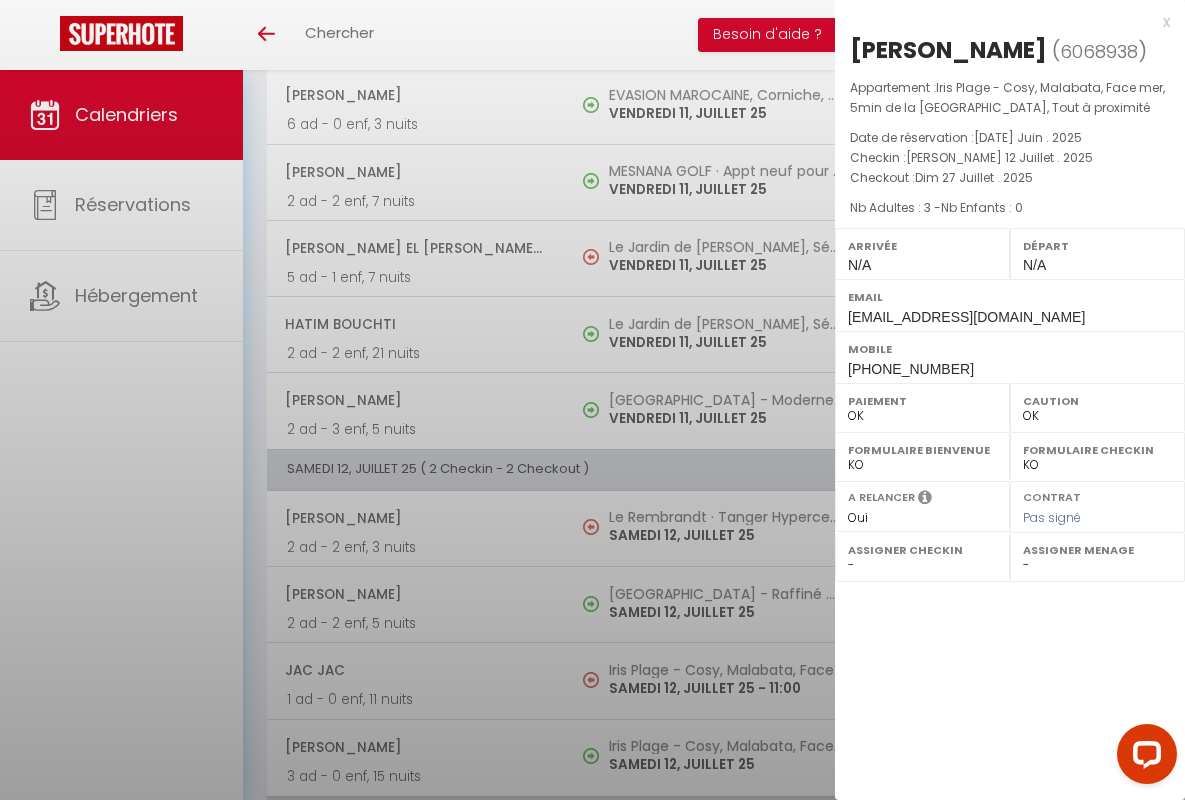 click on "x" at bounding box center [1002, 22] 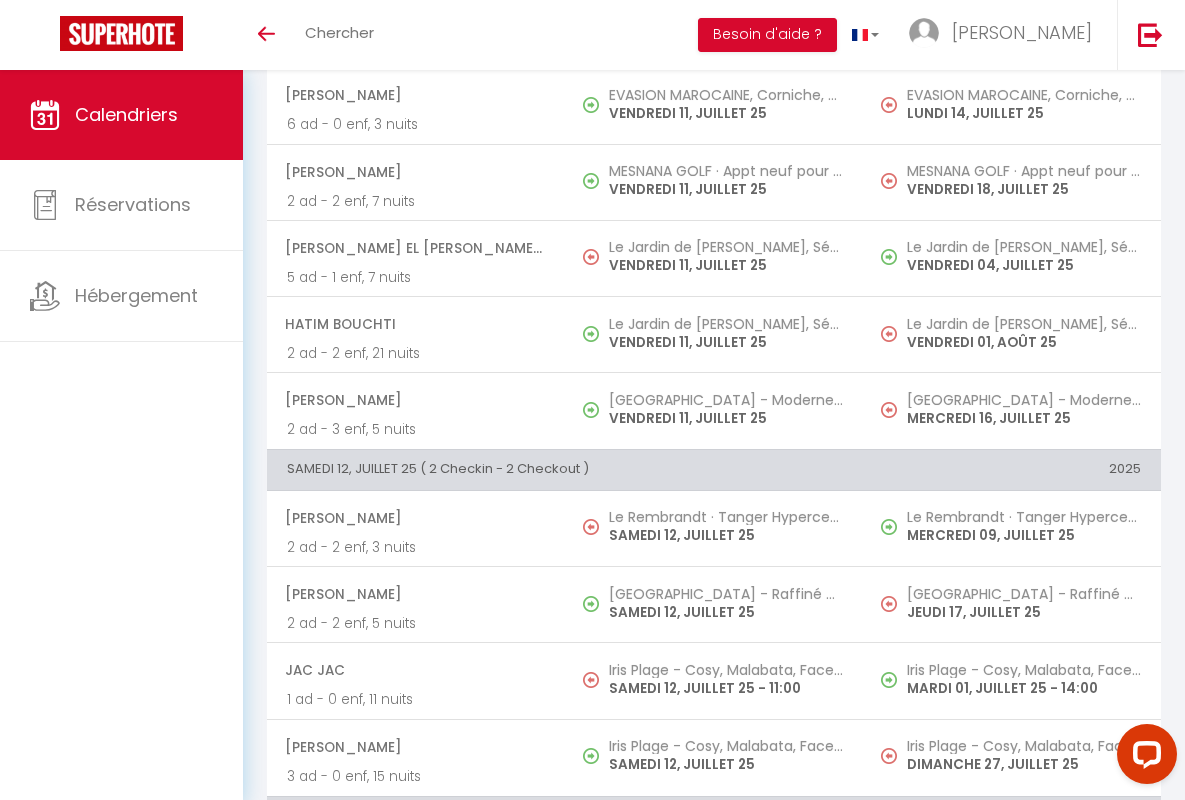 scroll, scrollTop: 1986, scrollLeft: 0, axis: vertical 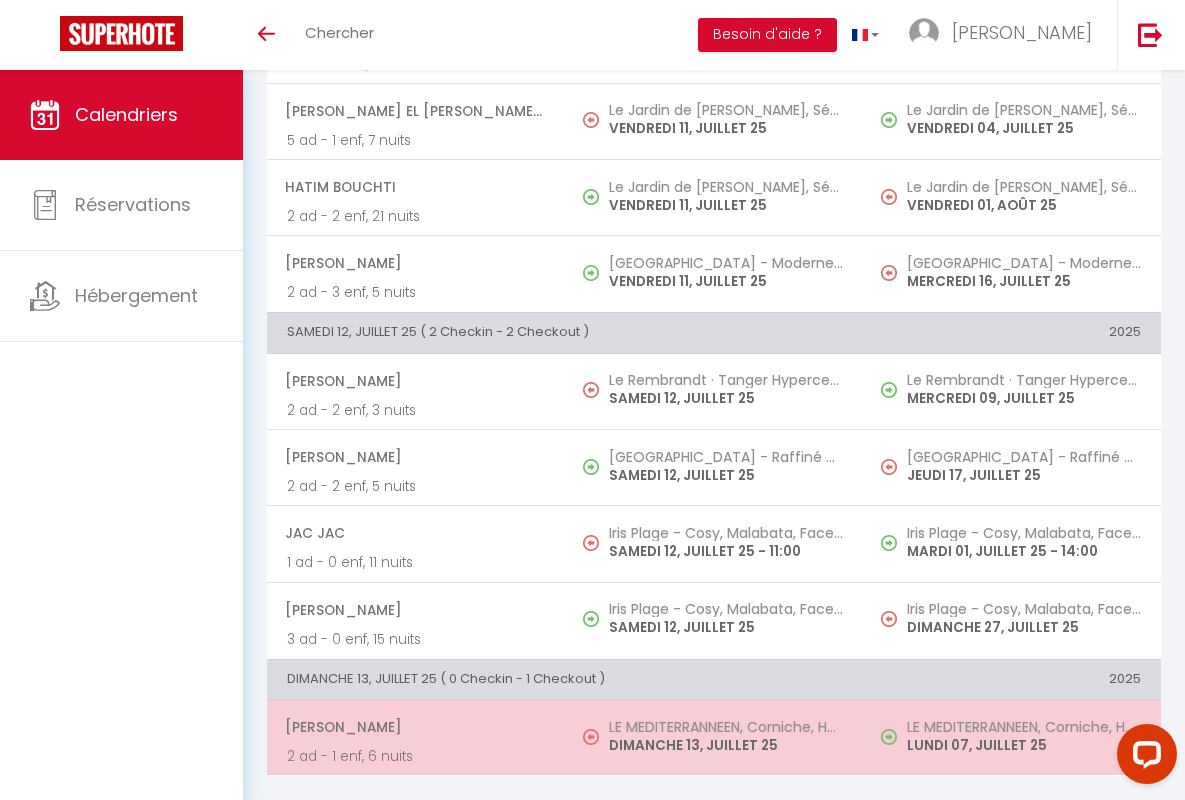 click on "[PERSON_NAME]" at bounding box center (415, 727) 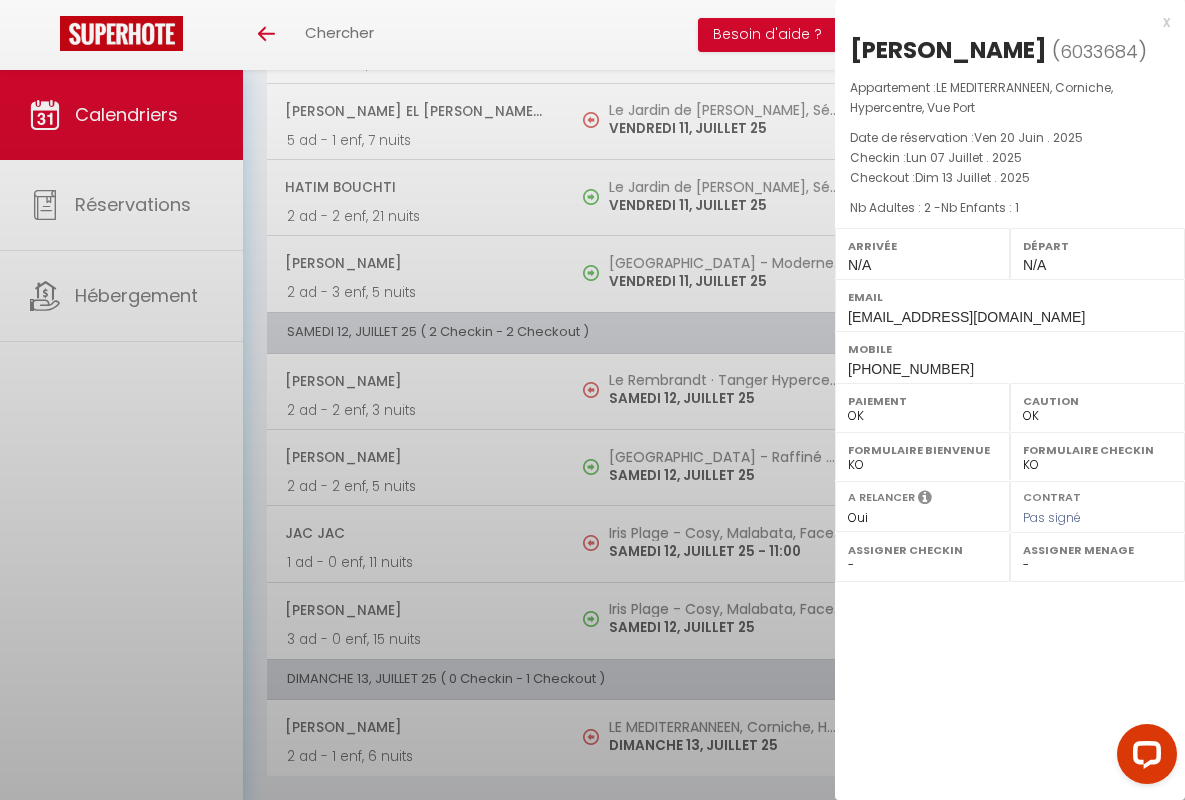 click on "x" at bounding box center (1002, 22) 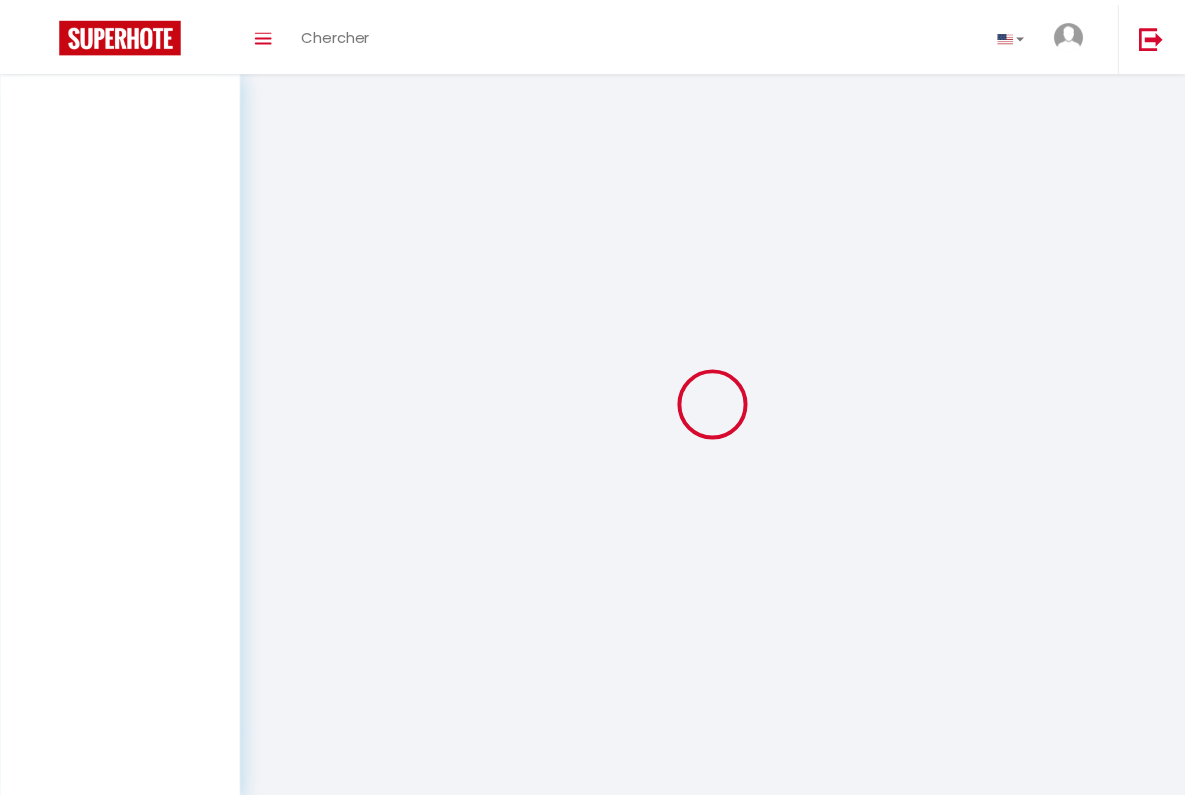 scroll, scrollTop: 0, scrollLeft: 0, axis: both 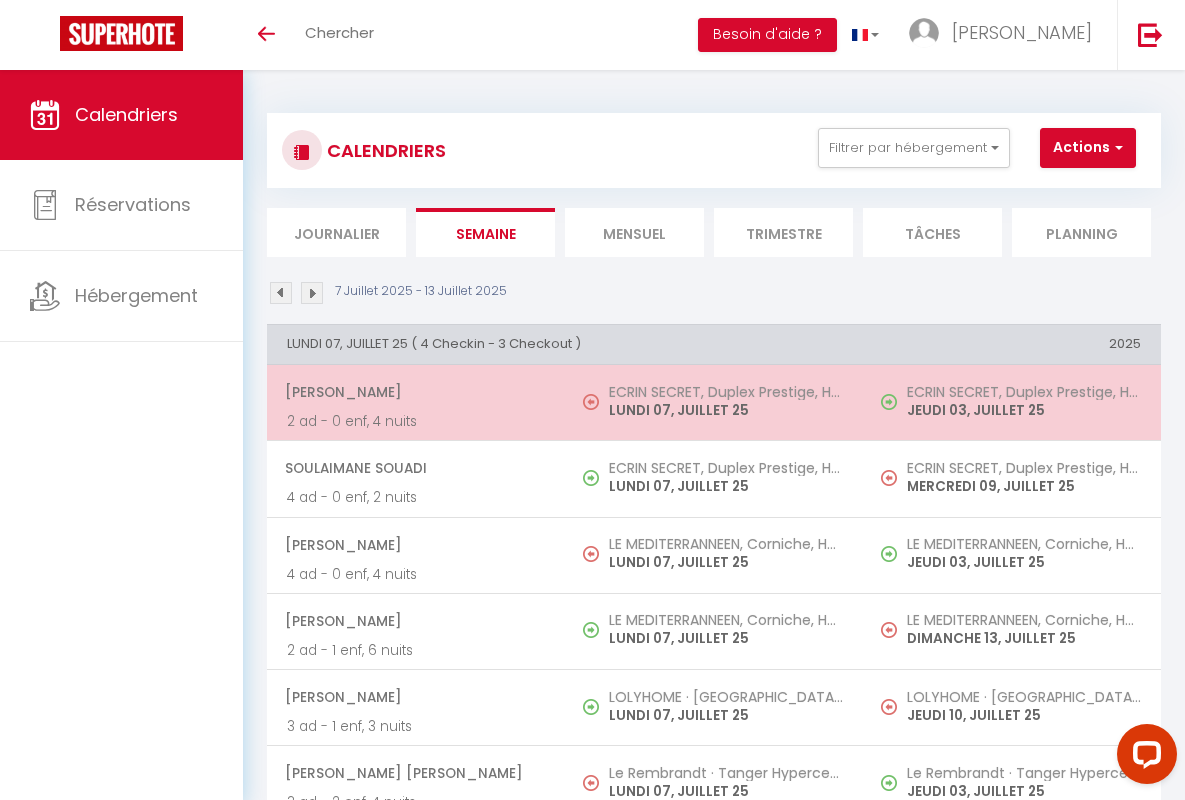 click on "[PERSON_NAME]" at bounding box center (415, 392) 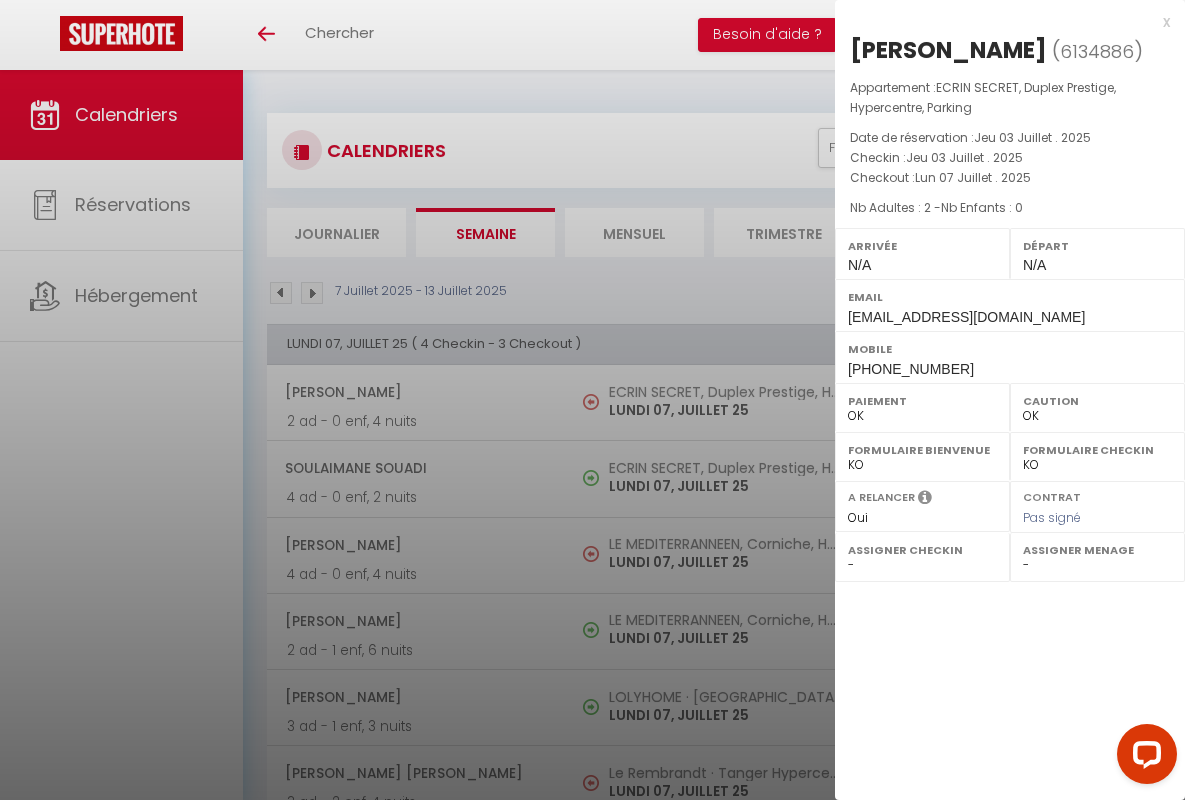 click on "x" at bounding box center (1002, 22) 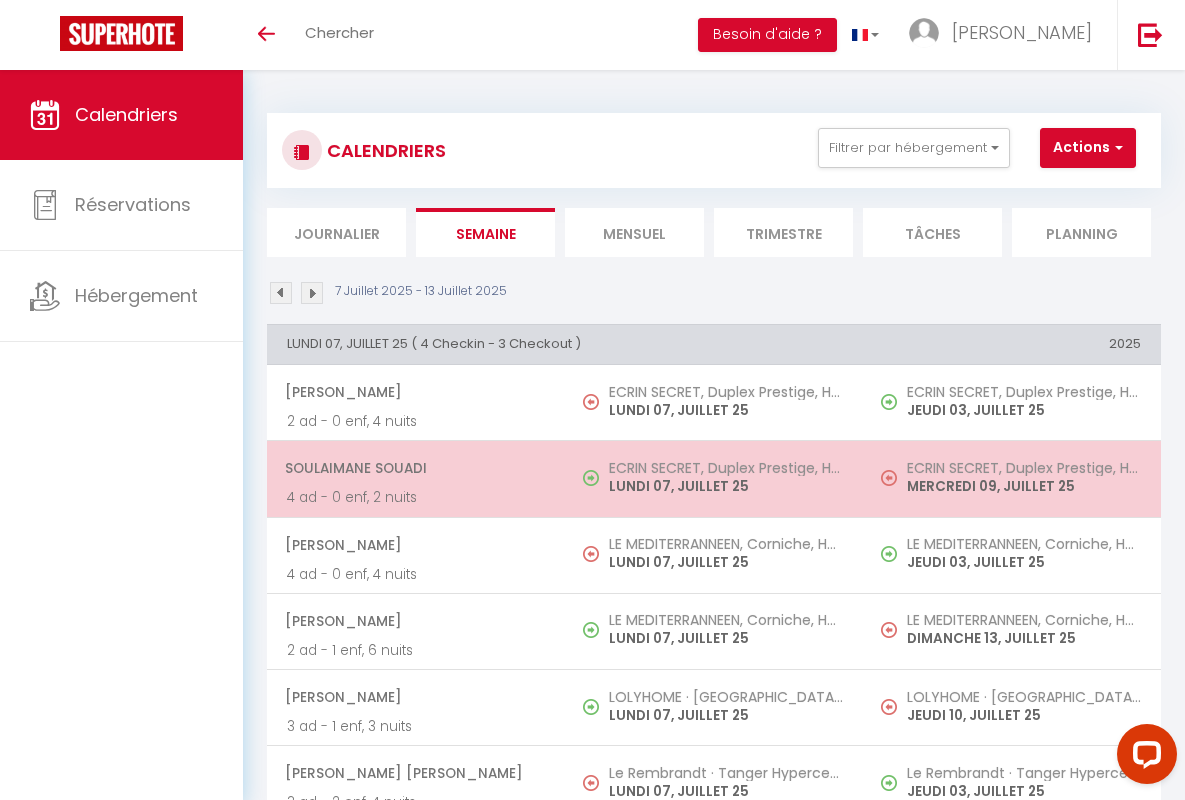click on "Soulaimane Souadi" at bounding box center [415, 468] 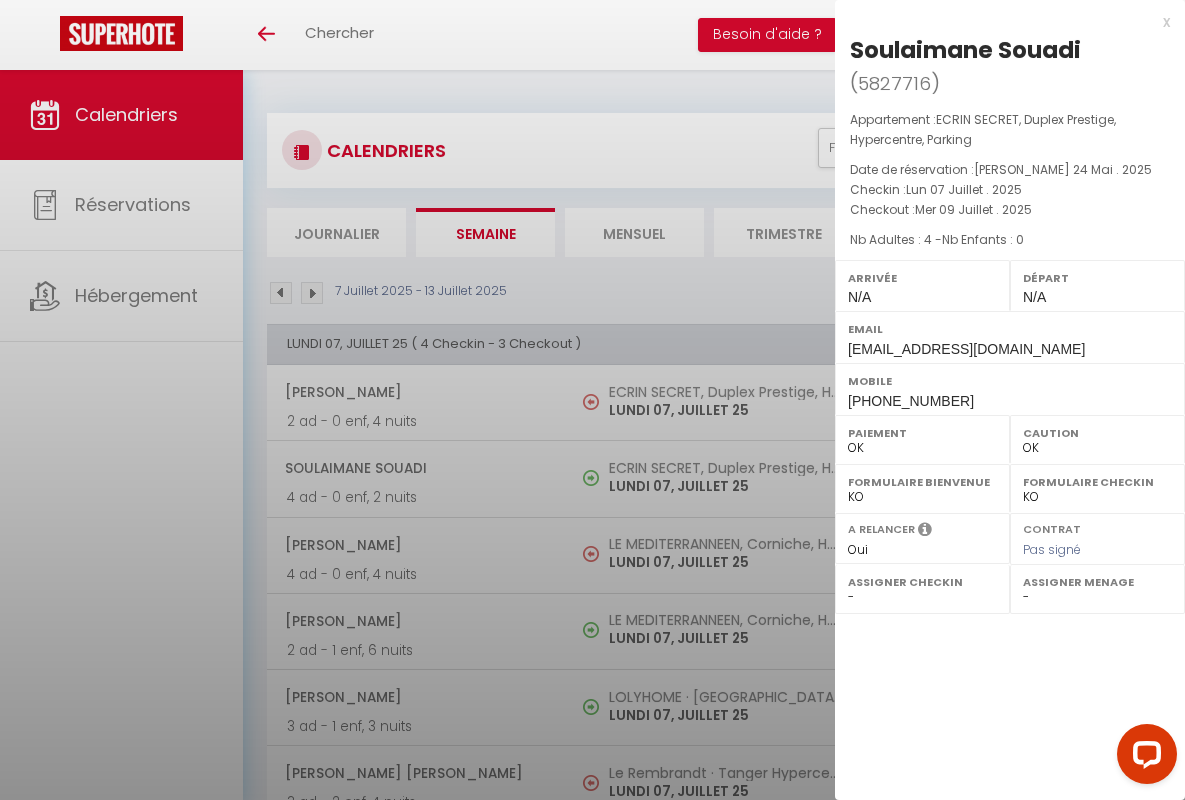 click on "x" at bounding box center [1002, 22] 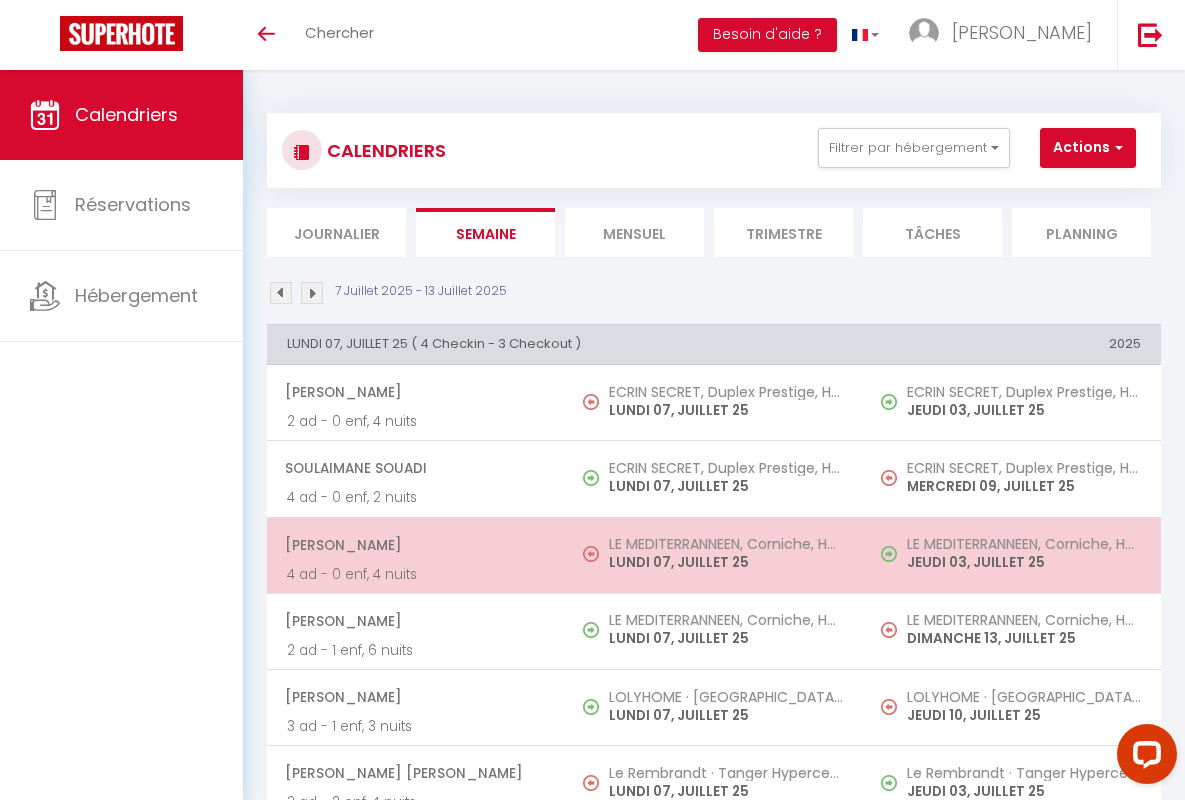 click on "[PERSON_NAME]" at bounding box center (415, 545) 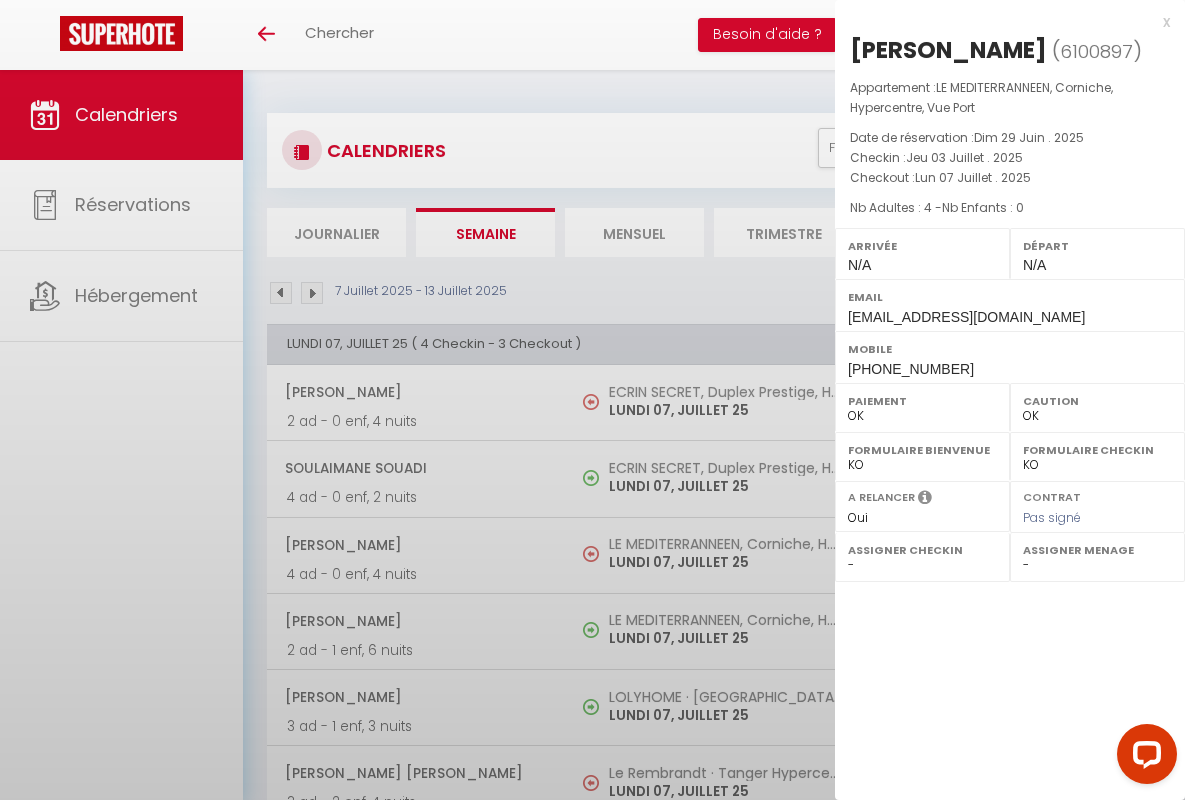 click on "x" at bounding box center [1002, 22] 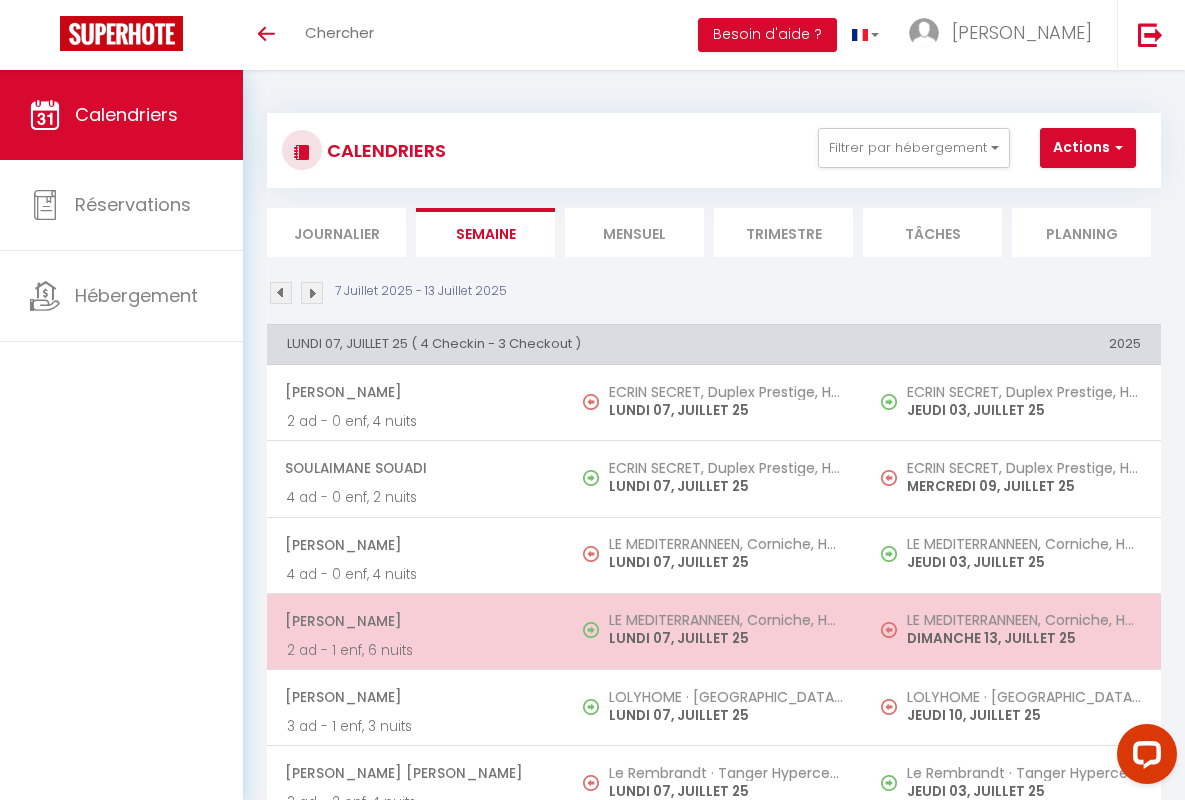 click on "[PERSON_NAME]" at bounding box center [415, 621] 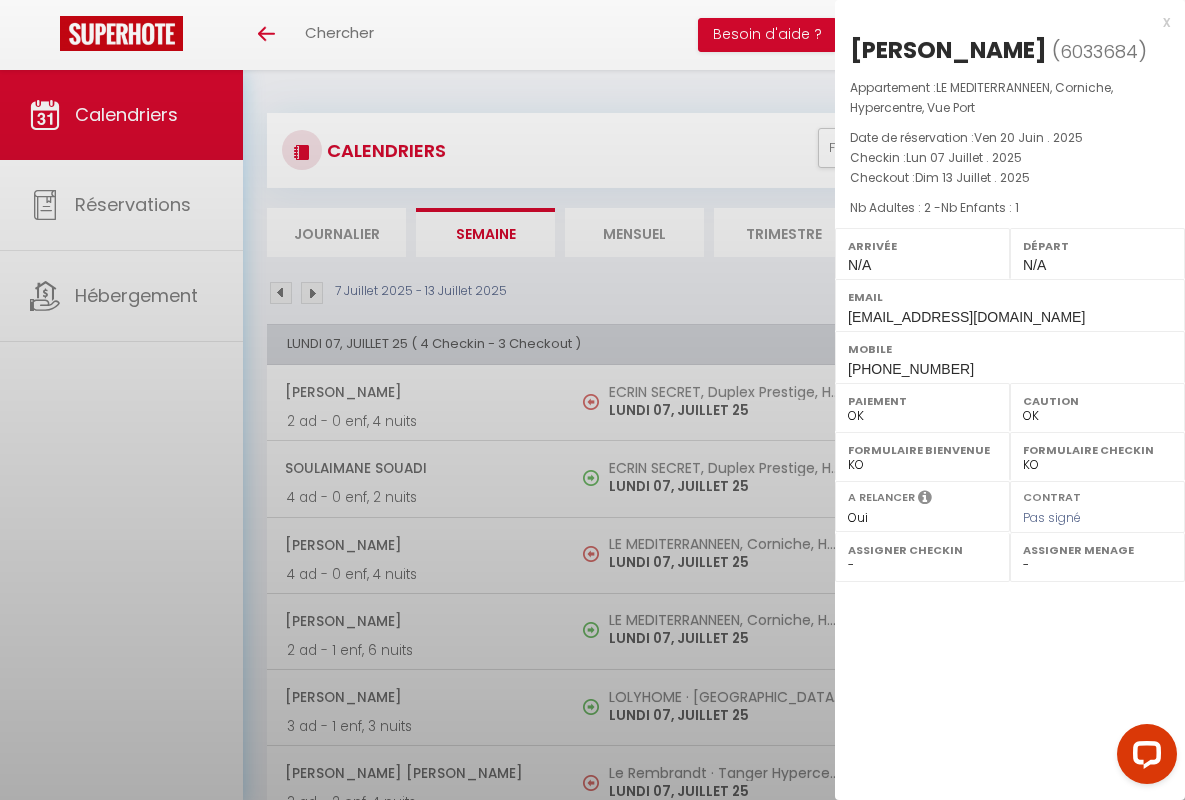 click on "x" at bounding box center (1002, 22) 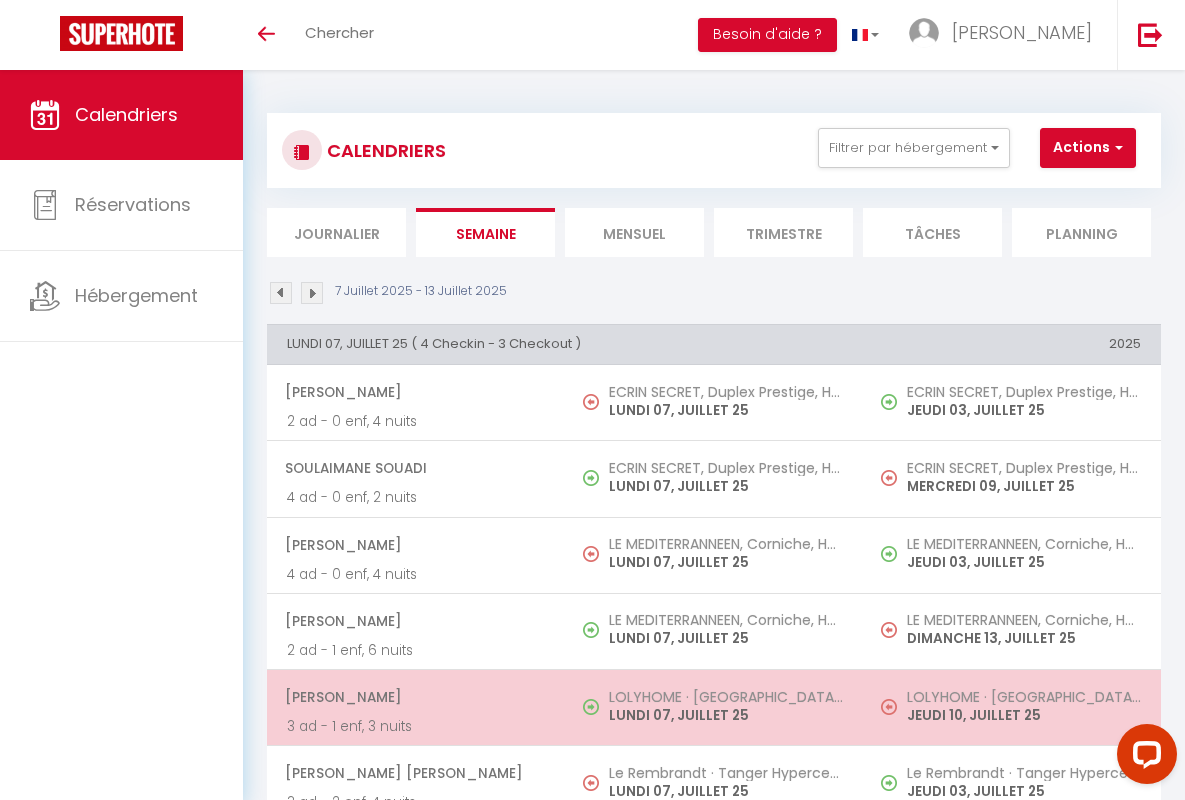 click on "[PERSON_NAME]" at bounding box center [415, 697] 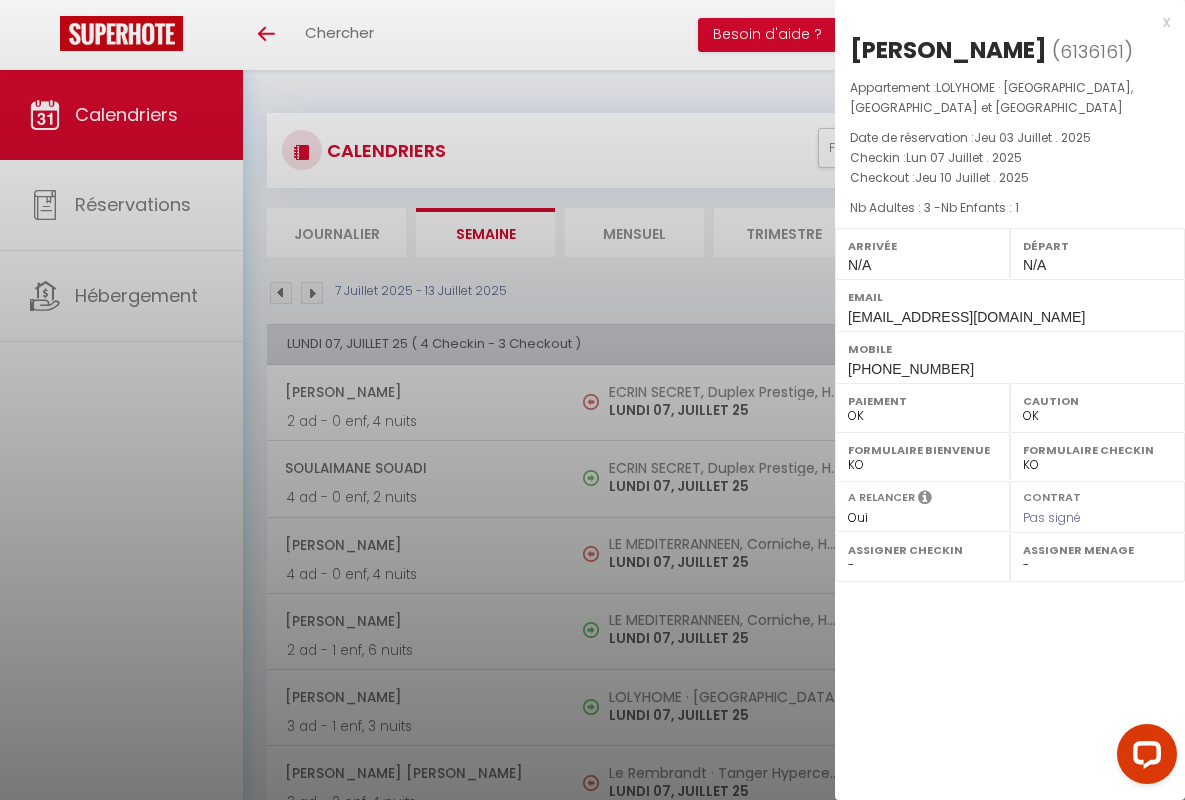 click on "x" at bounding box center [1002, 22] 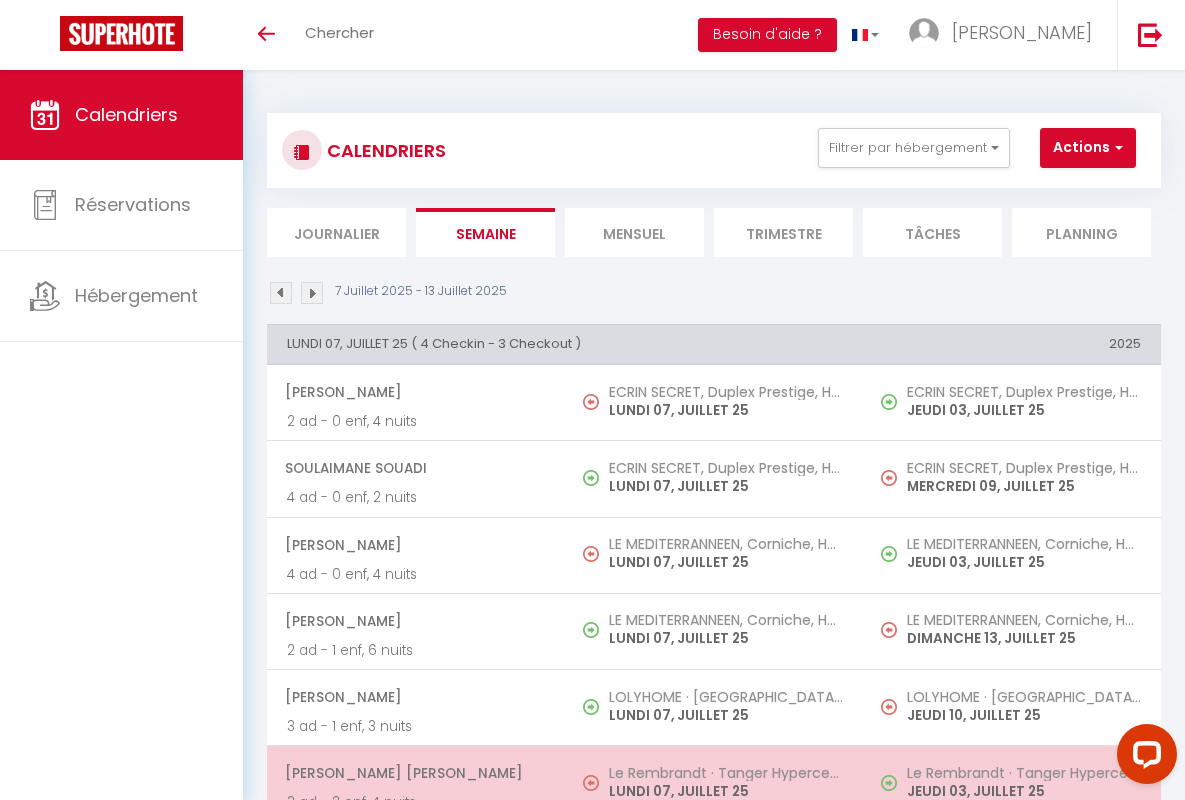 click on "[PERSON_NAME] [PERSON_NAME]" at bounding box center [415, 773] 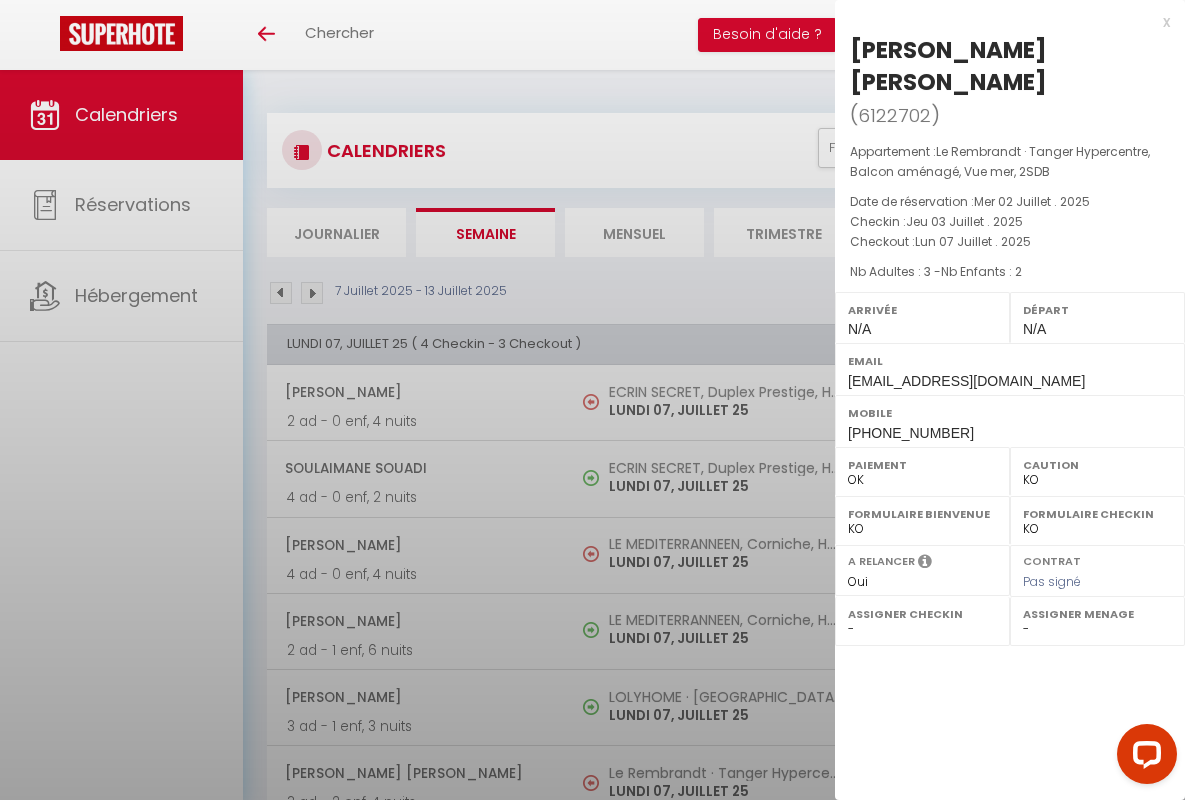 click on "x" at bounding box center [1002, 22] 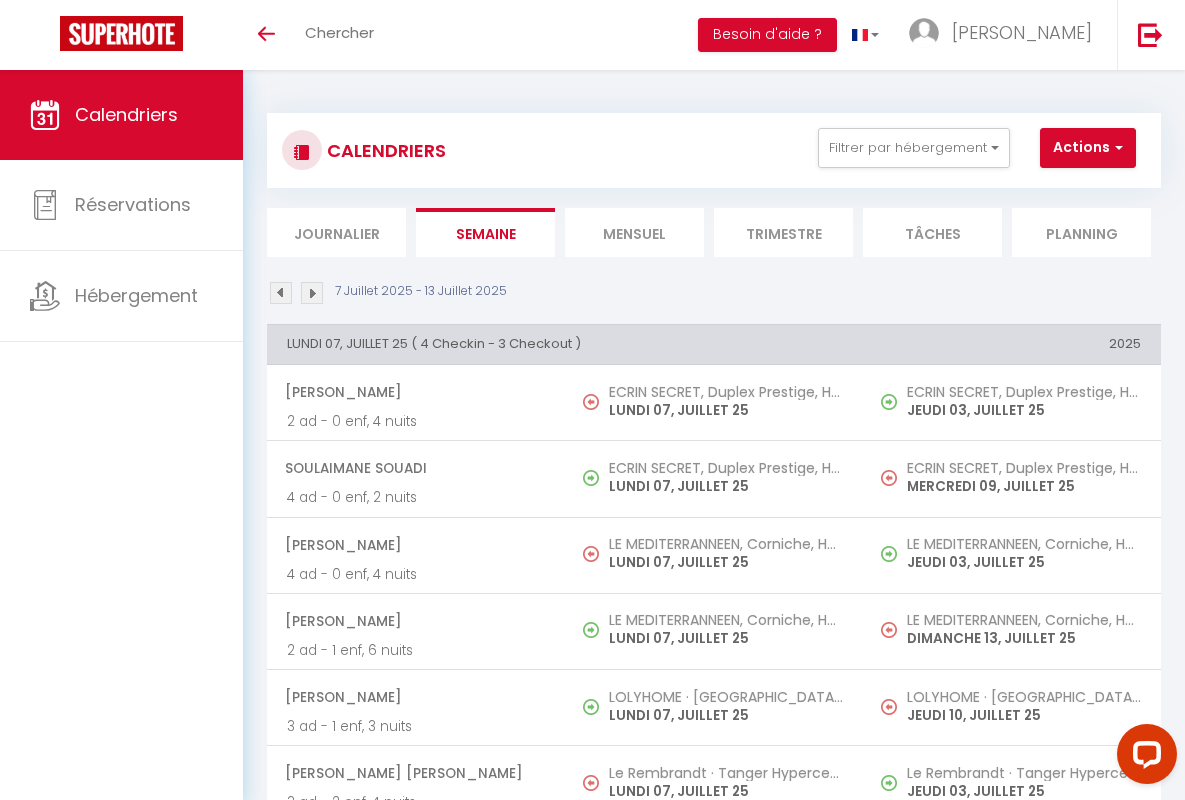 scroll, scrollTop: 449, scrollLeft: 0, axis: vertical 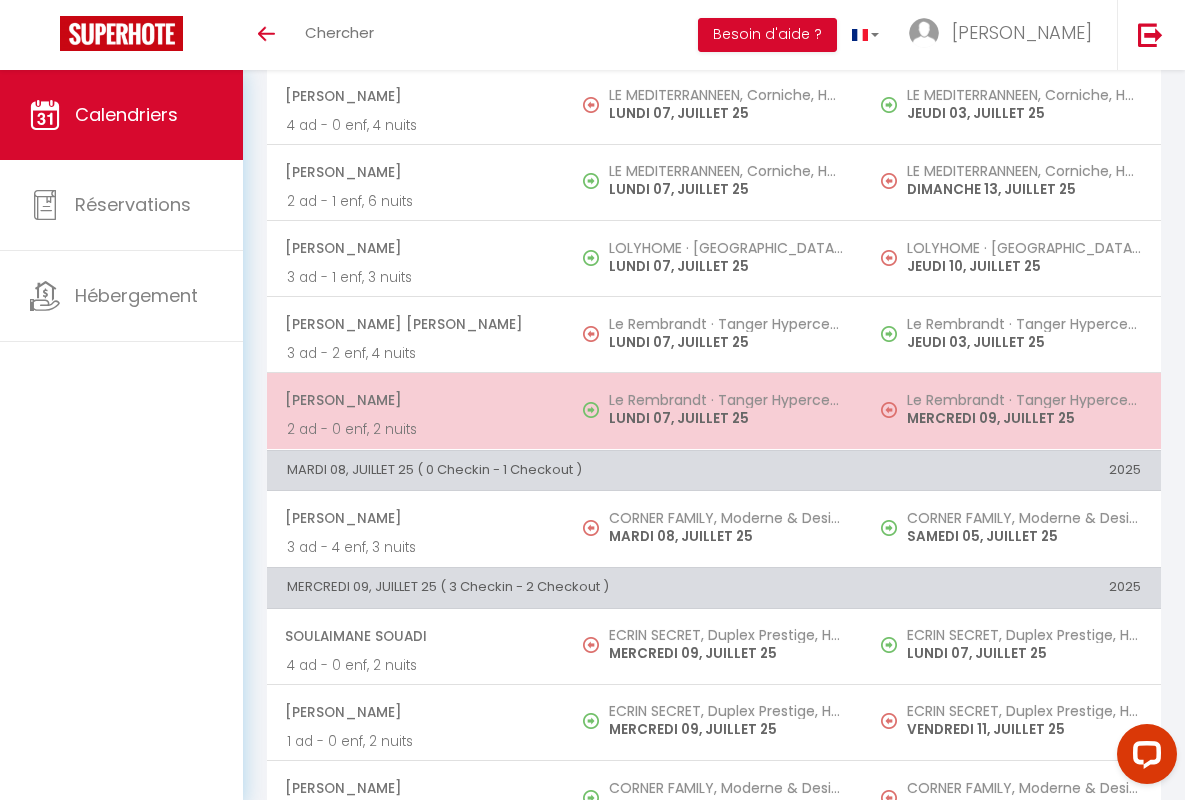 click on "[PERSON_NAME]" at bounding box center (415, 400) 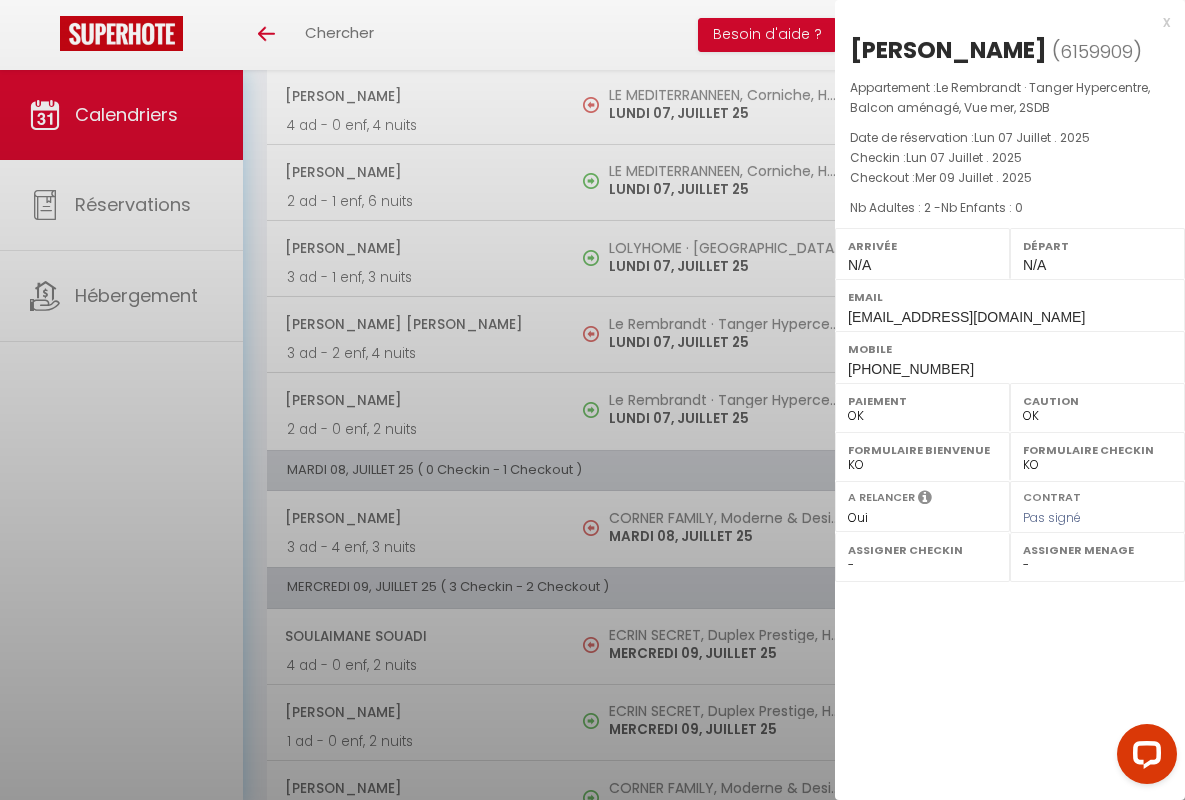 click on "x" at bounding box center [1002, 22] 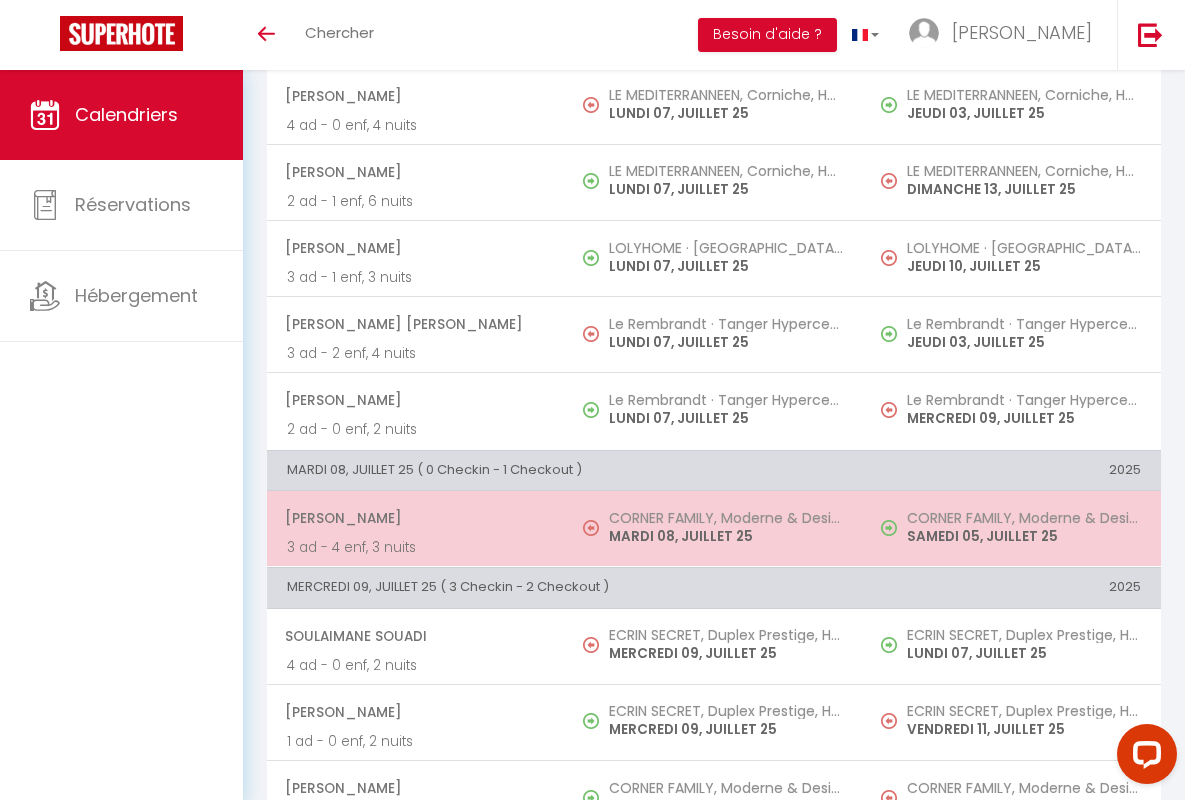 click on "[PERSON_NAME]" at bounding box center [415, 518] 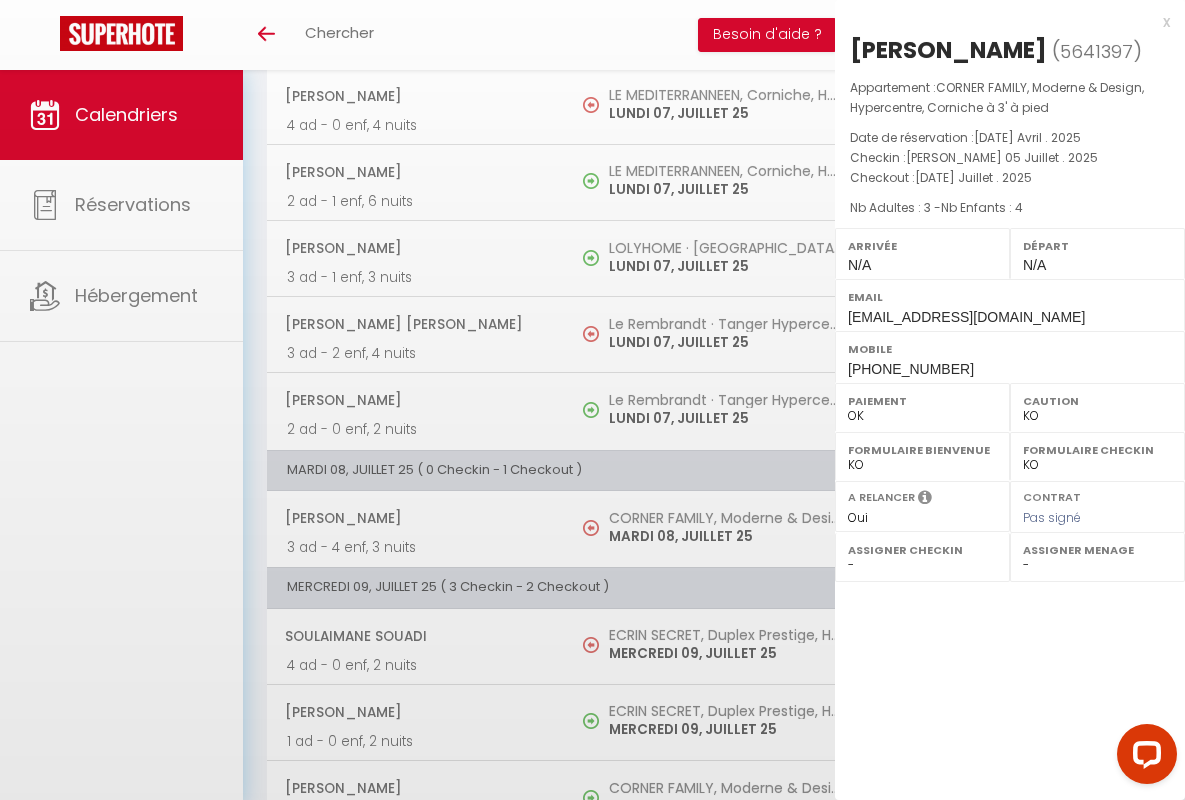 click on "x" at bounding box center (1002, 22) 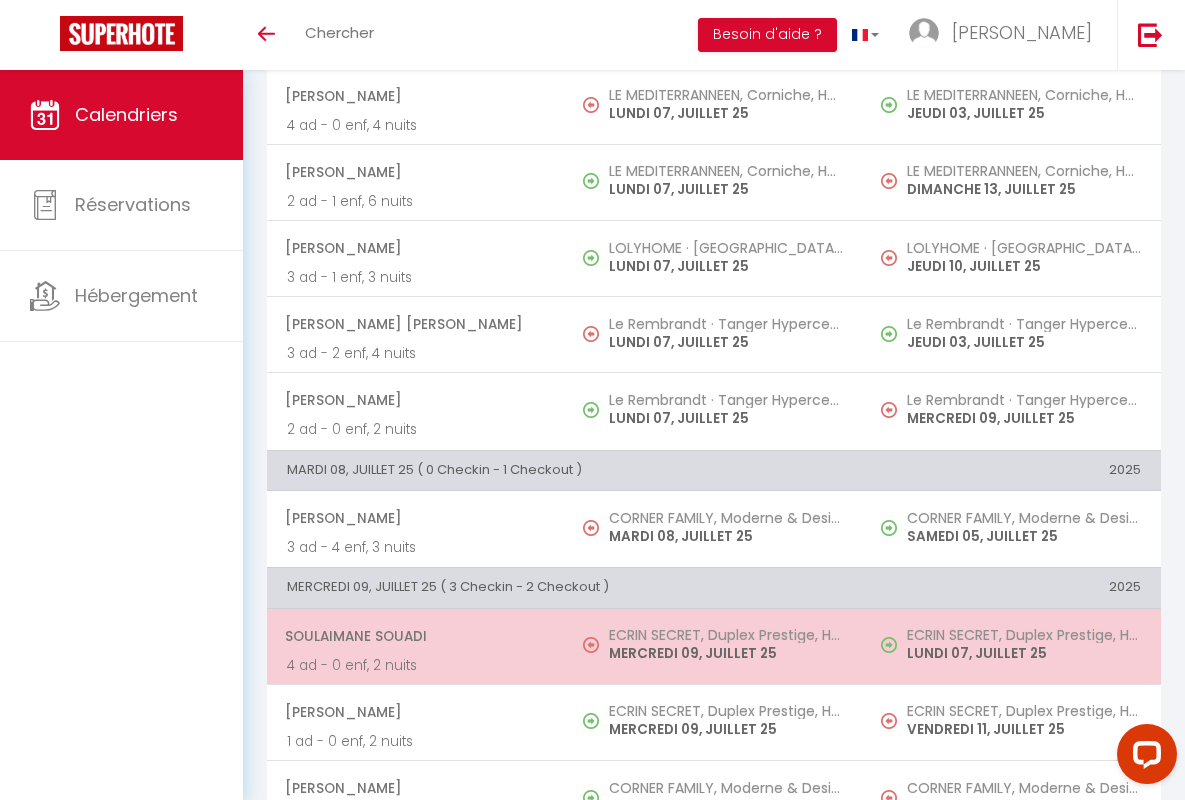click on "Soulaimane Souadi" at bounding box center [415, 636] 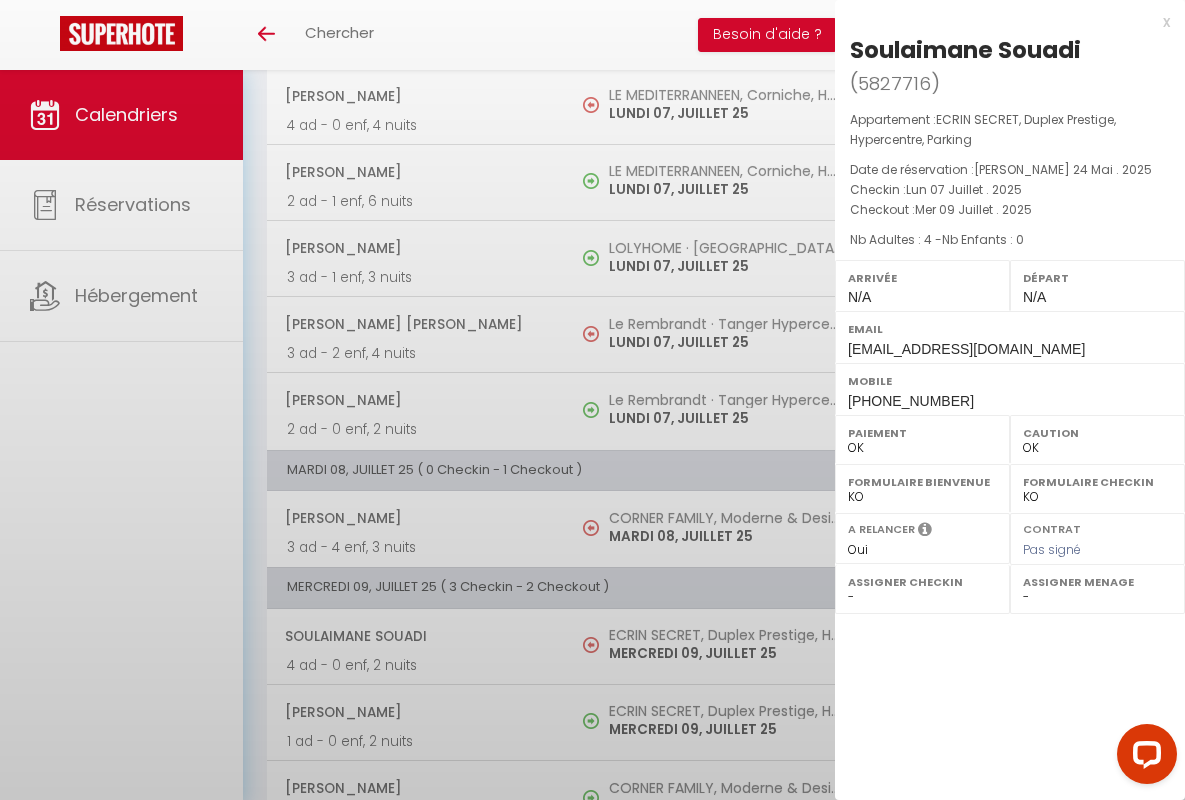 click on "x" at bounding box center [1002, 22] 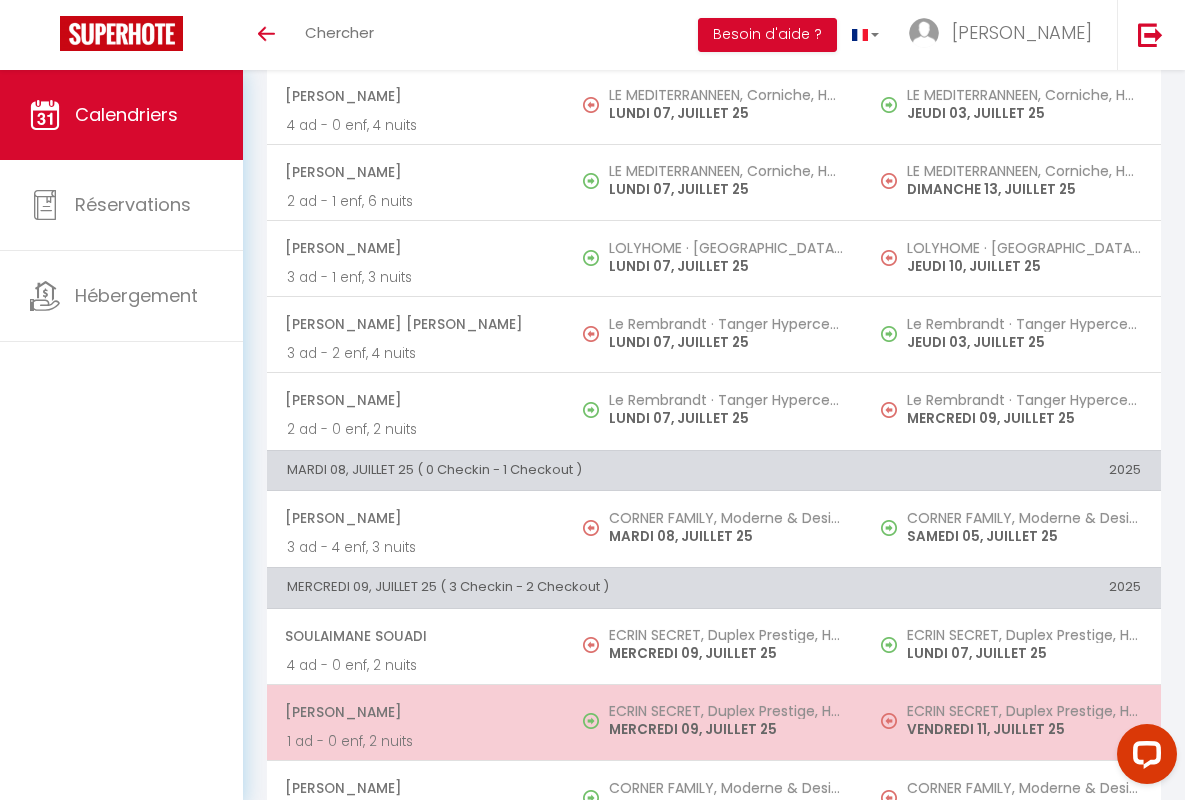 click on "[PERSON_NAME]" at bounding box center (415, 712) 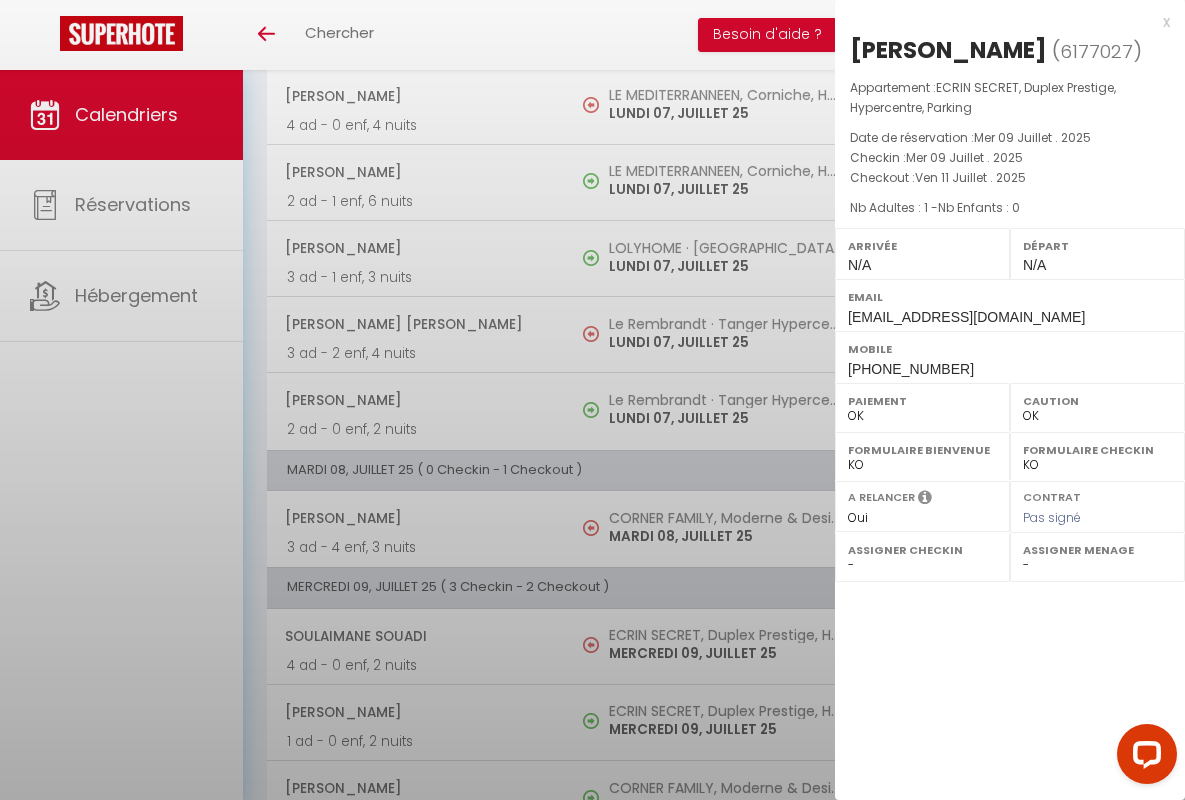click on "x" at bounding box center [1002, 22] 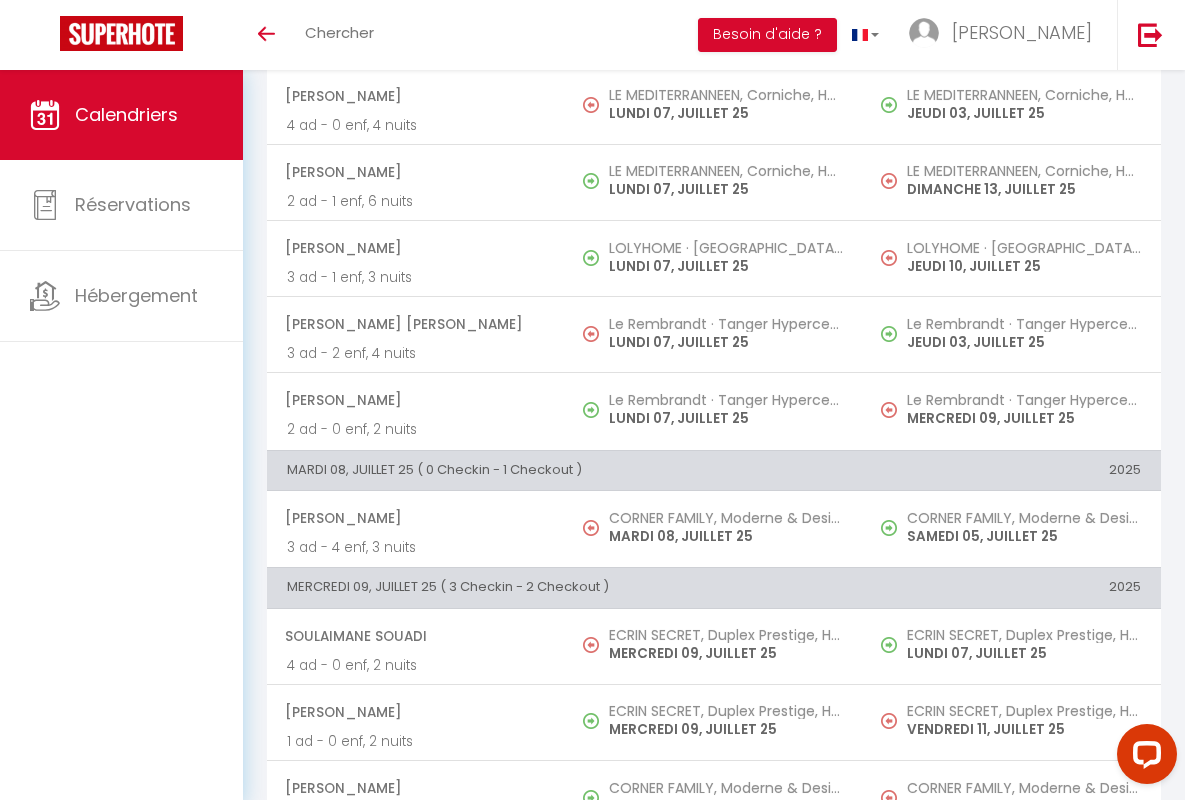 scroll, scrollTop: 456, scrollLeft: 0, axis: vertical 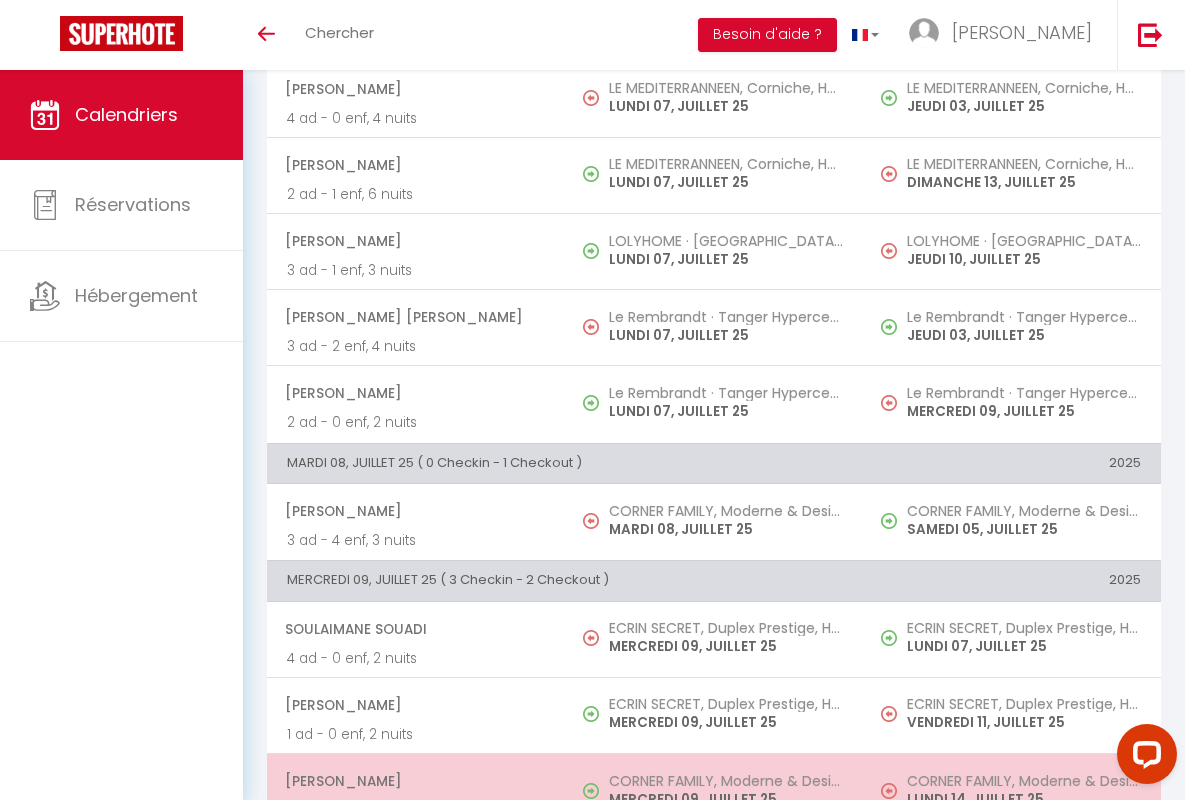 click on "[PERSON_NAME]" at bounding box center (415, 781) 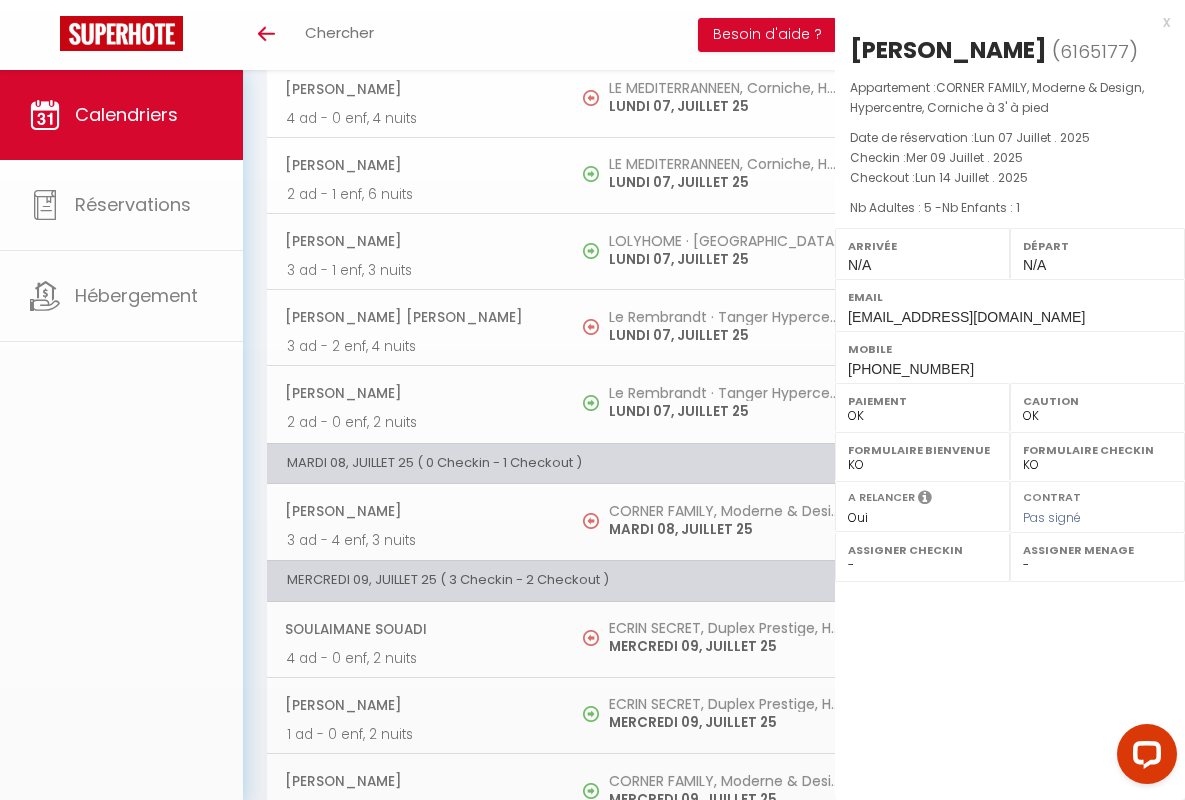 click on "x" at bounding box center (1002, 22) 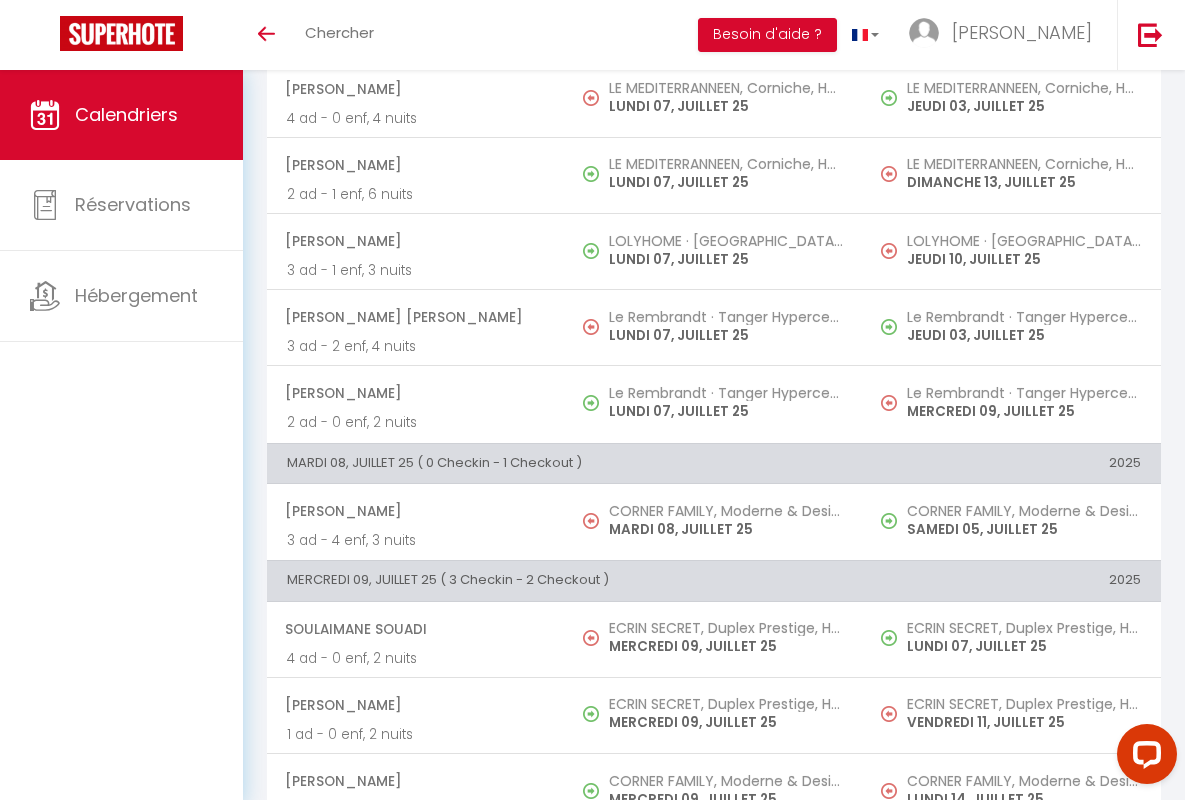 scroll, scrollTop: 913, scrollLeft: 0, axis: vertical 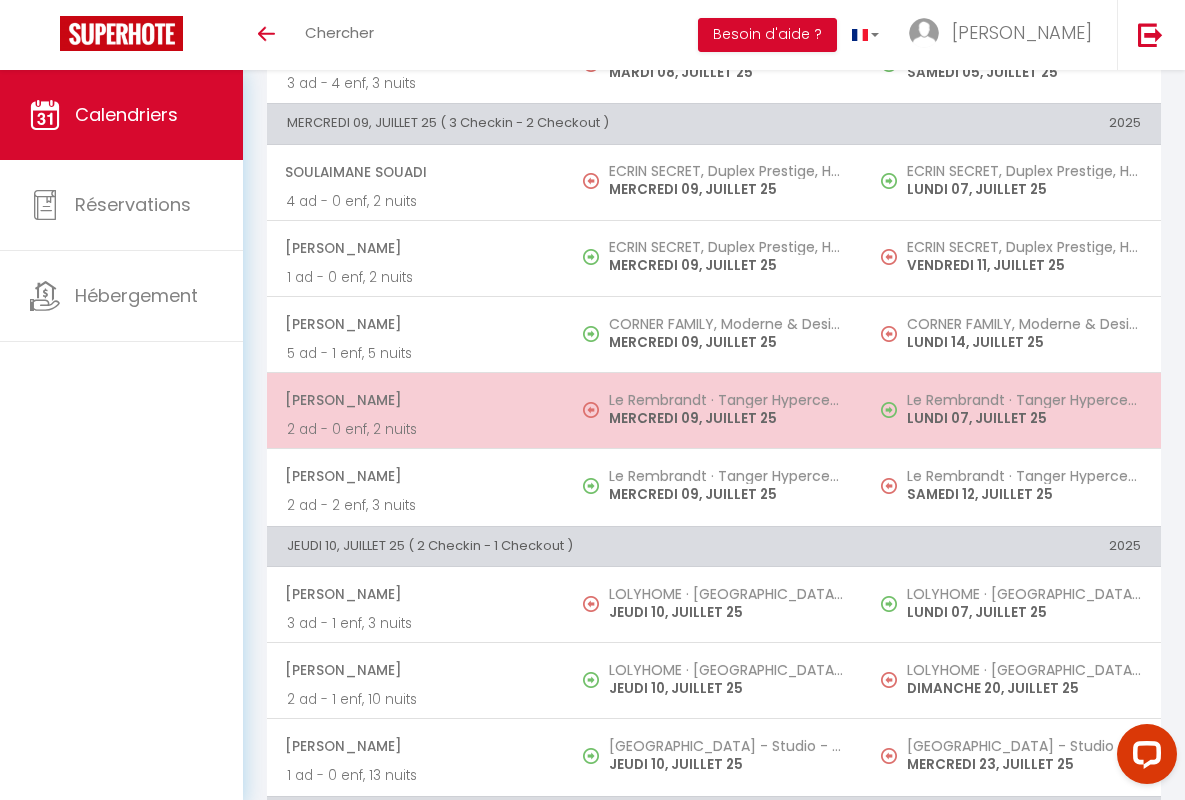 click on "[PERSON_NAME]" at bounding box center (415, 400) 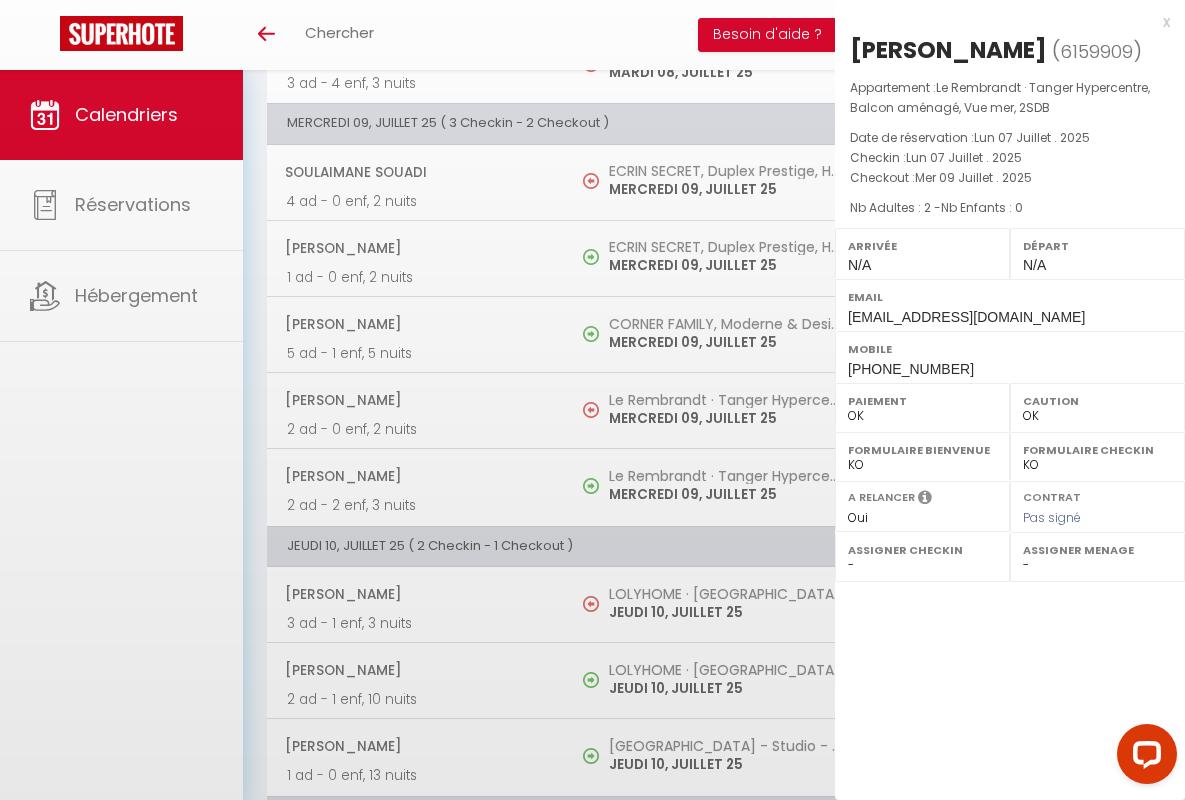 click on "x" at bounding box center [1002, 22] 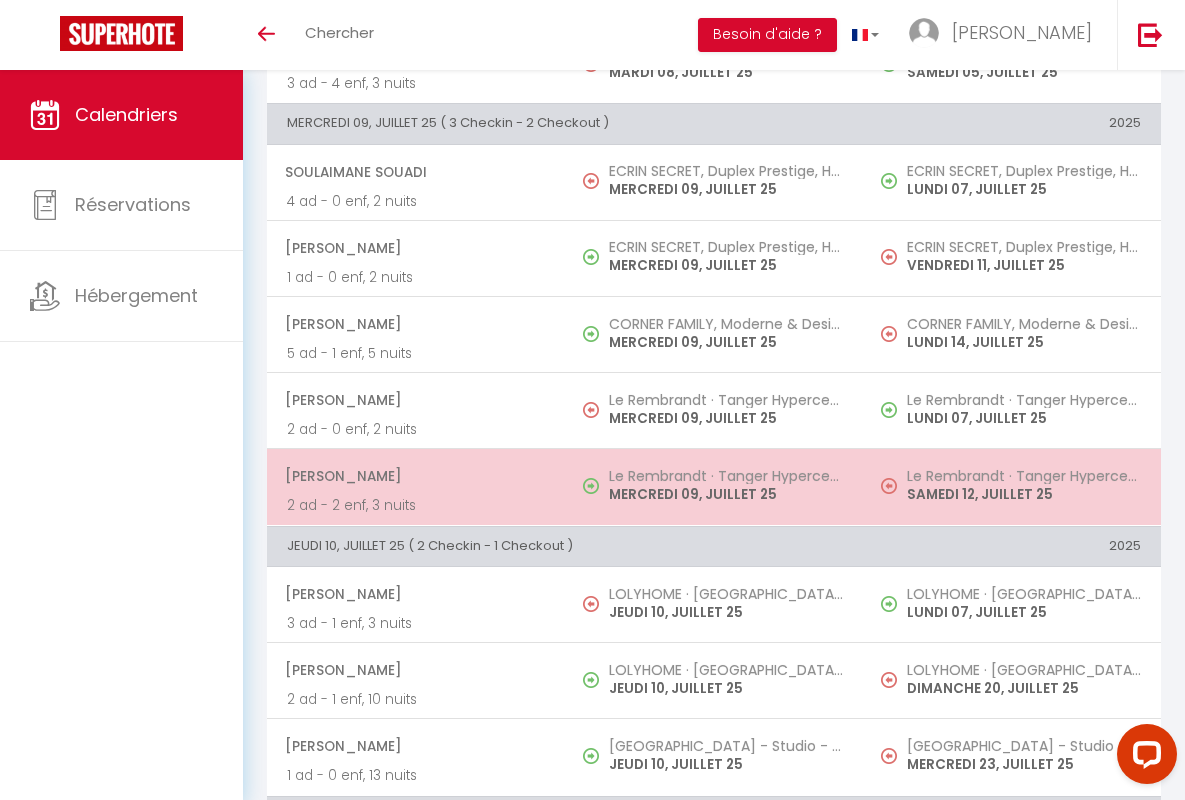 click on "[PERSON_NAME]" at bounding box center [415, 476] 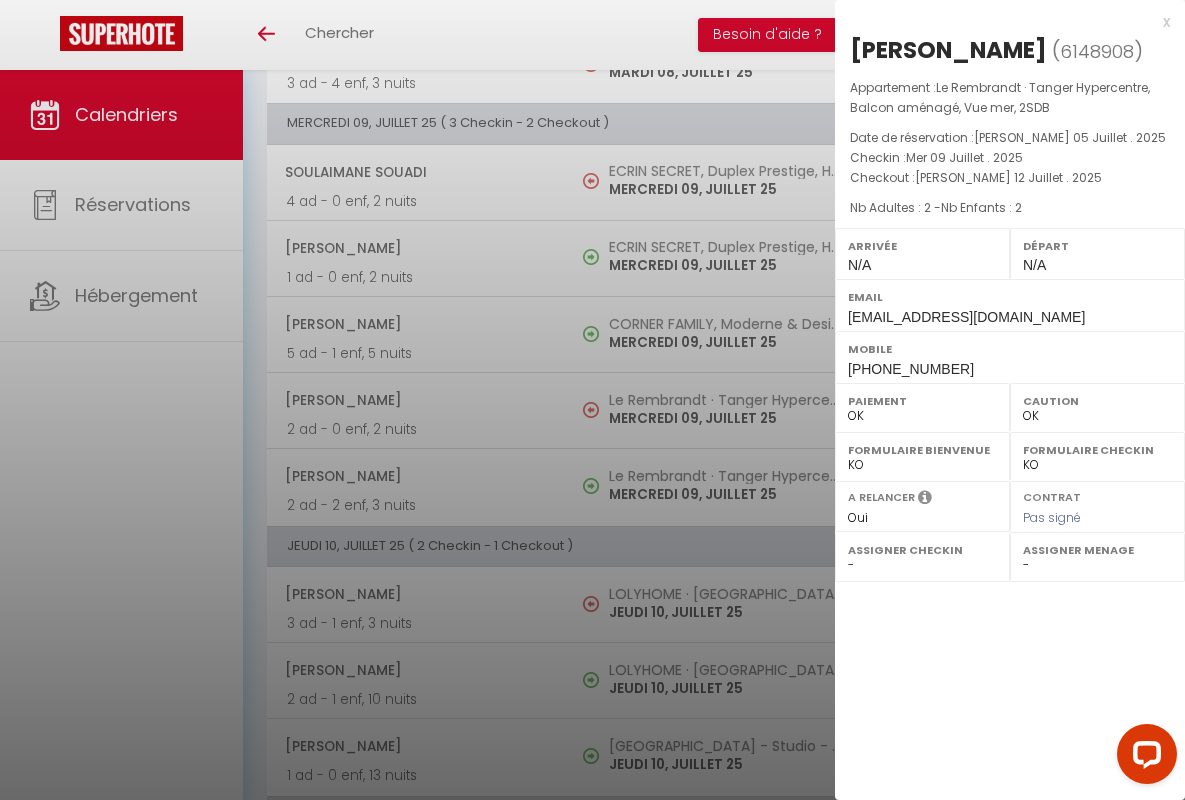 click on "x" at bounding box center (1002, 22) 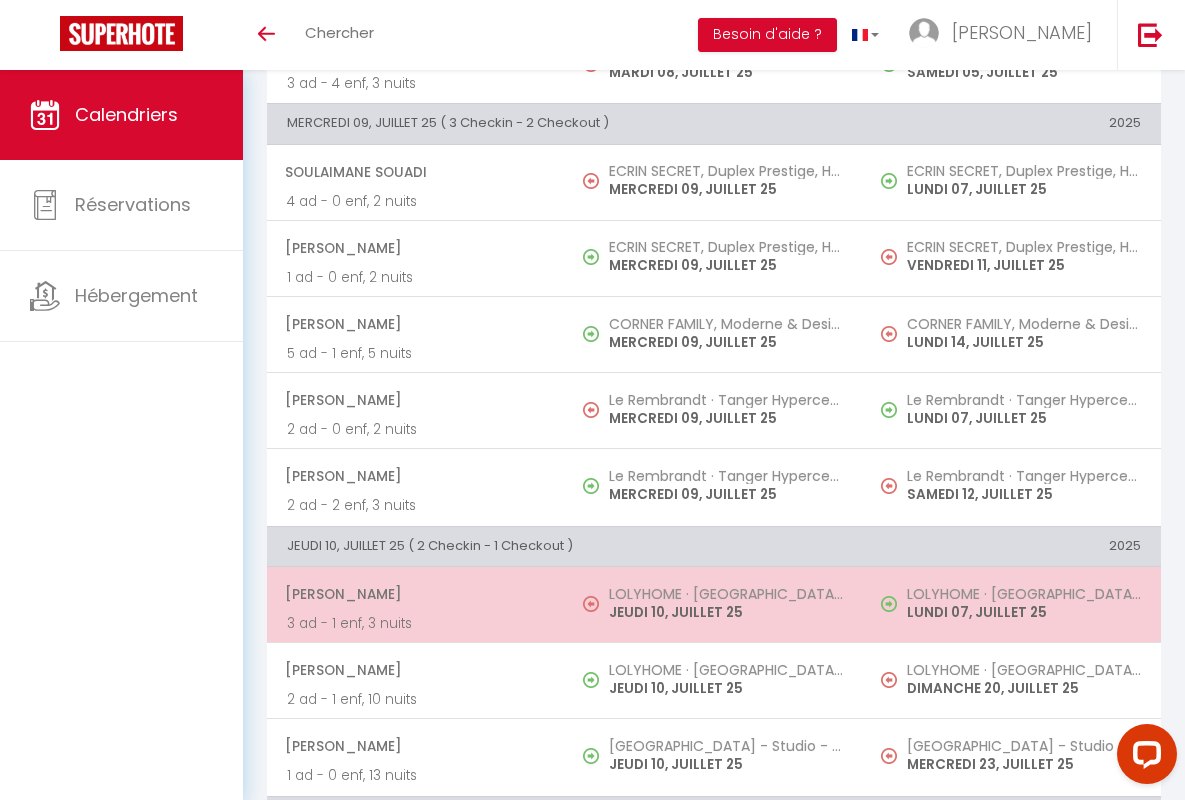 click on "[PERSON_NAME]" at bounding box center (415, 594) 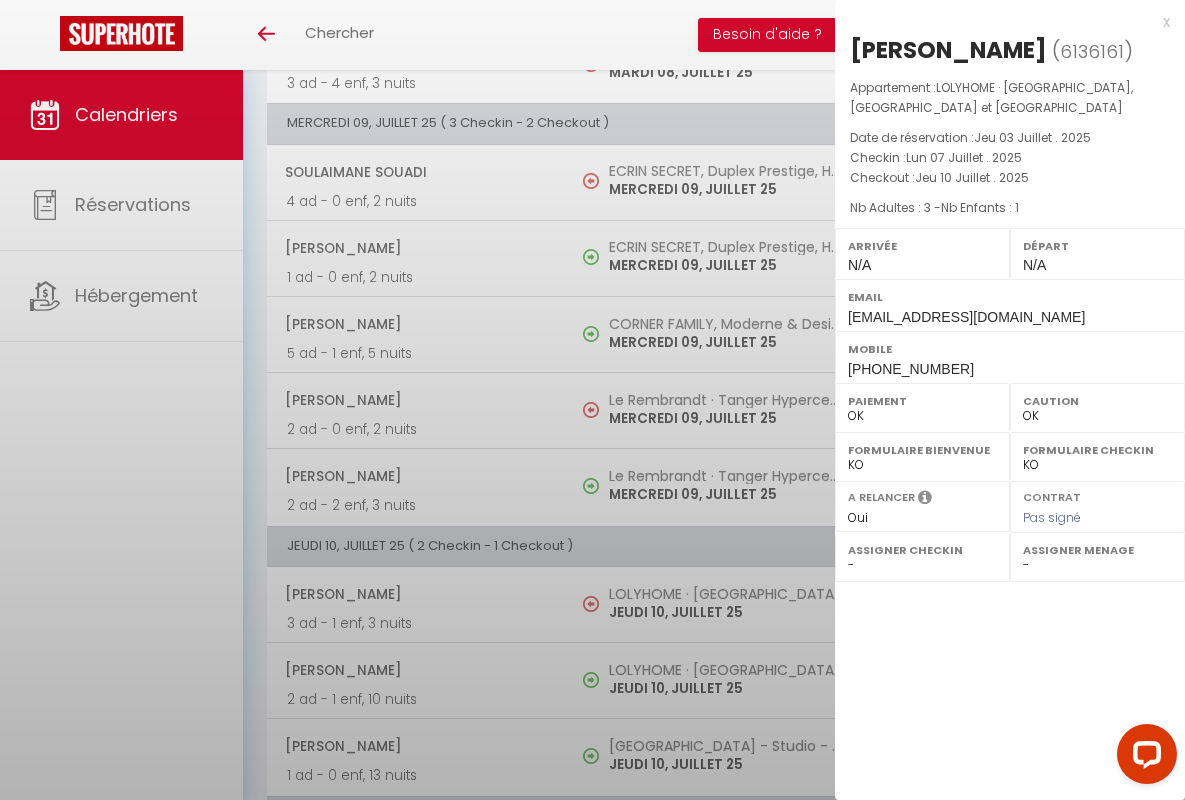 click on "x" at bounding box center [1002, 22] 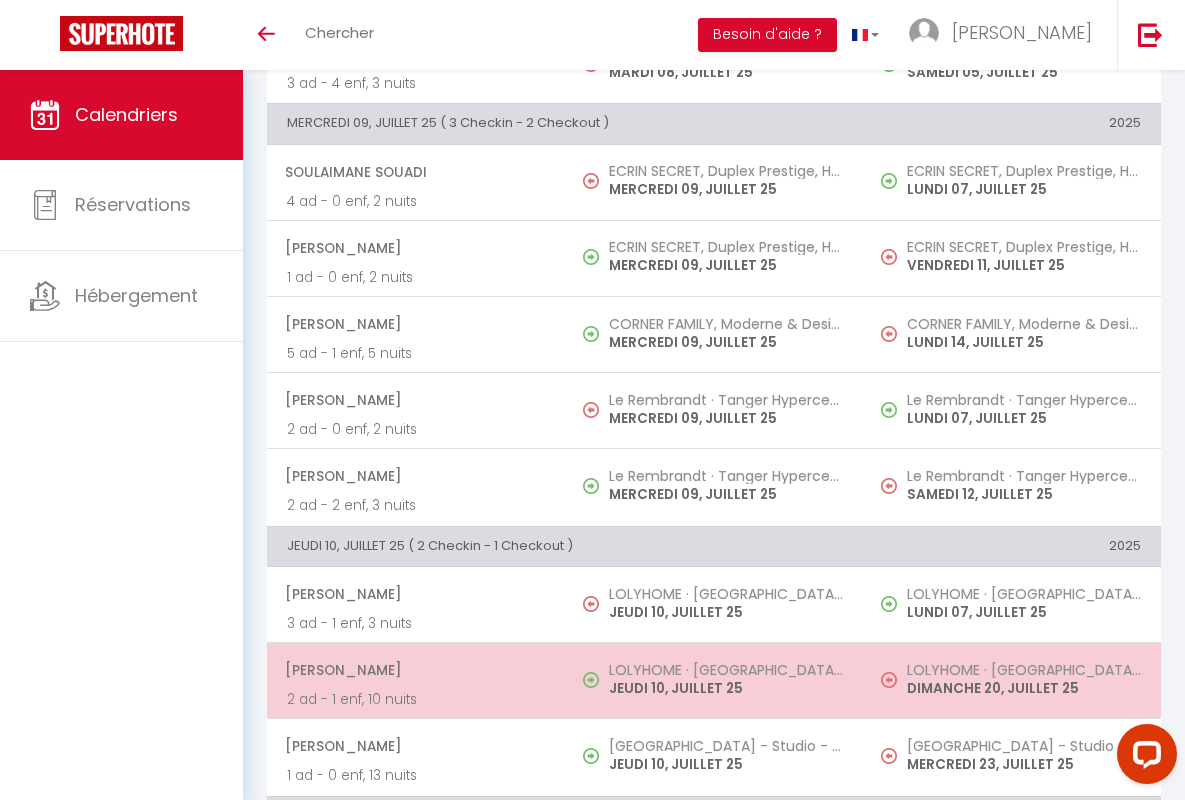 click on "[PERSON_NAME]" at bounding box center (415, 670) 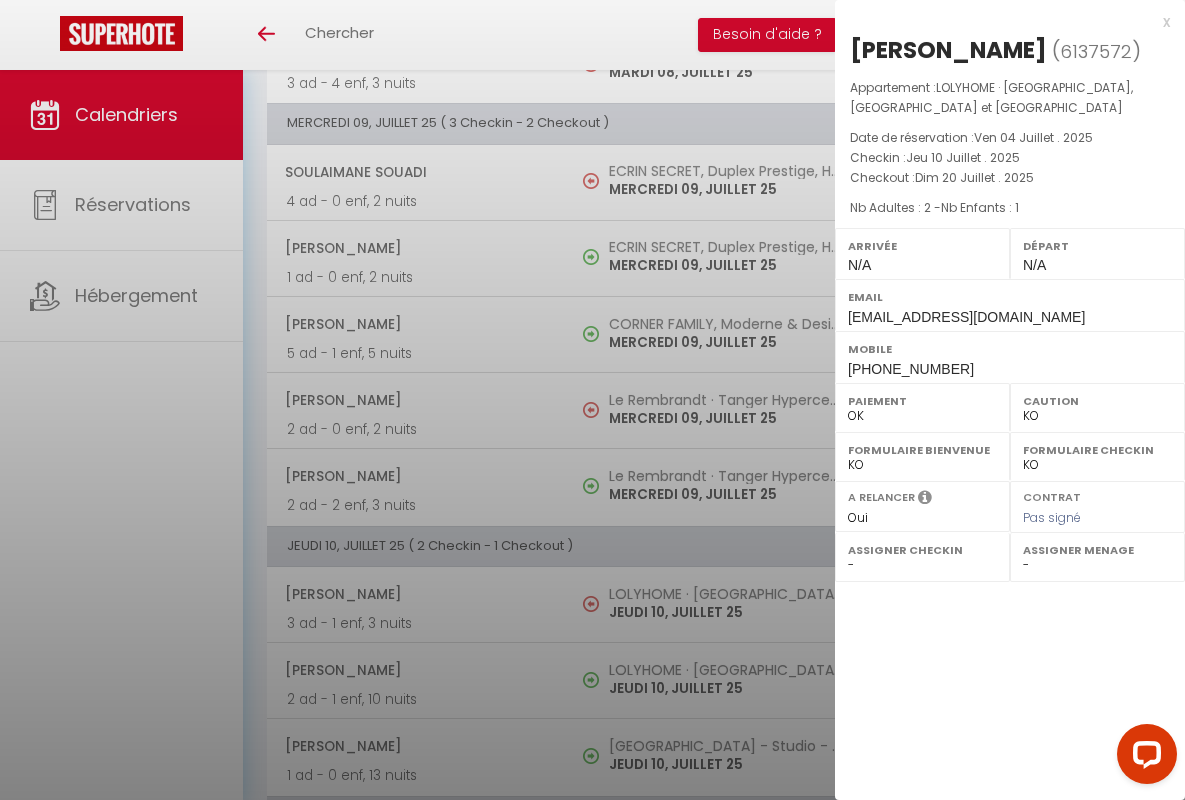click on "x" at bounding box center [1002, 22] 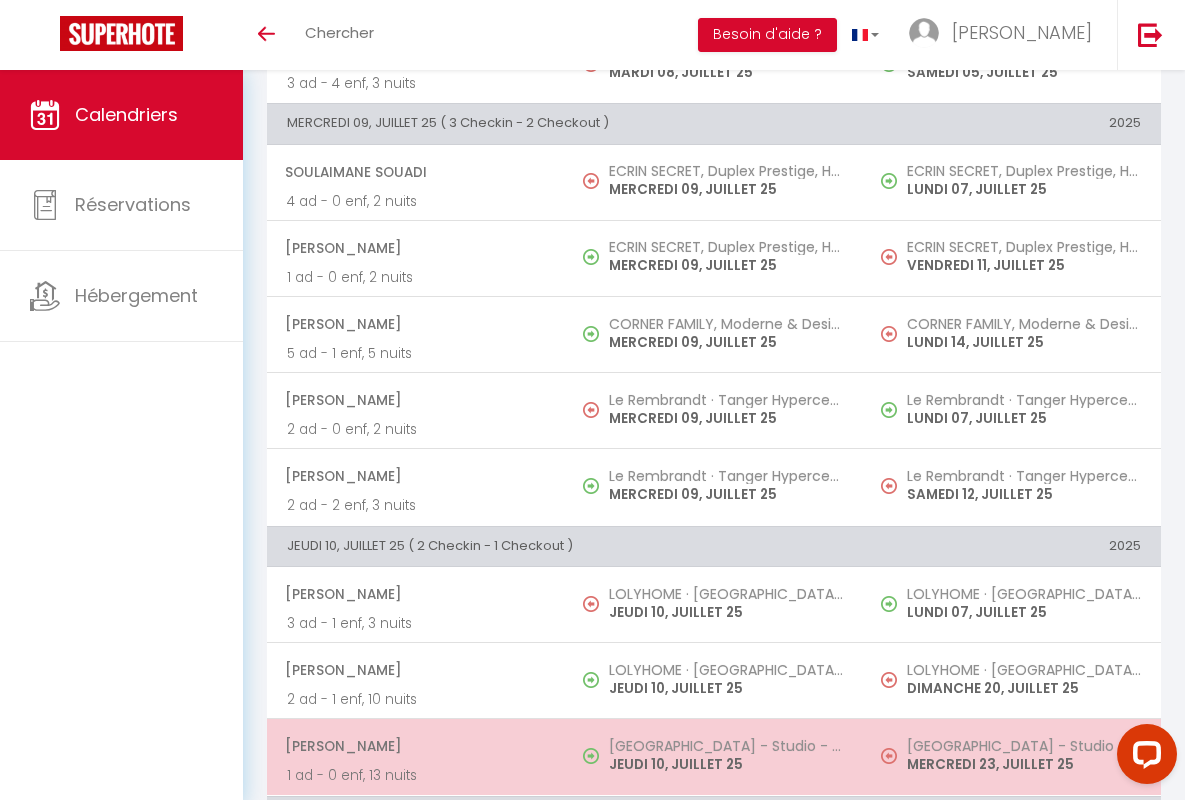 click on "[PERSON_NAME]" at bounding box center (415, 746) 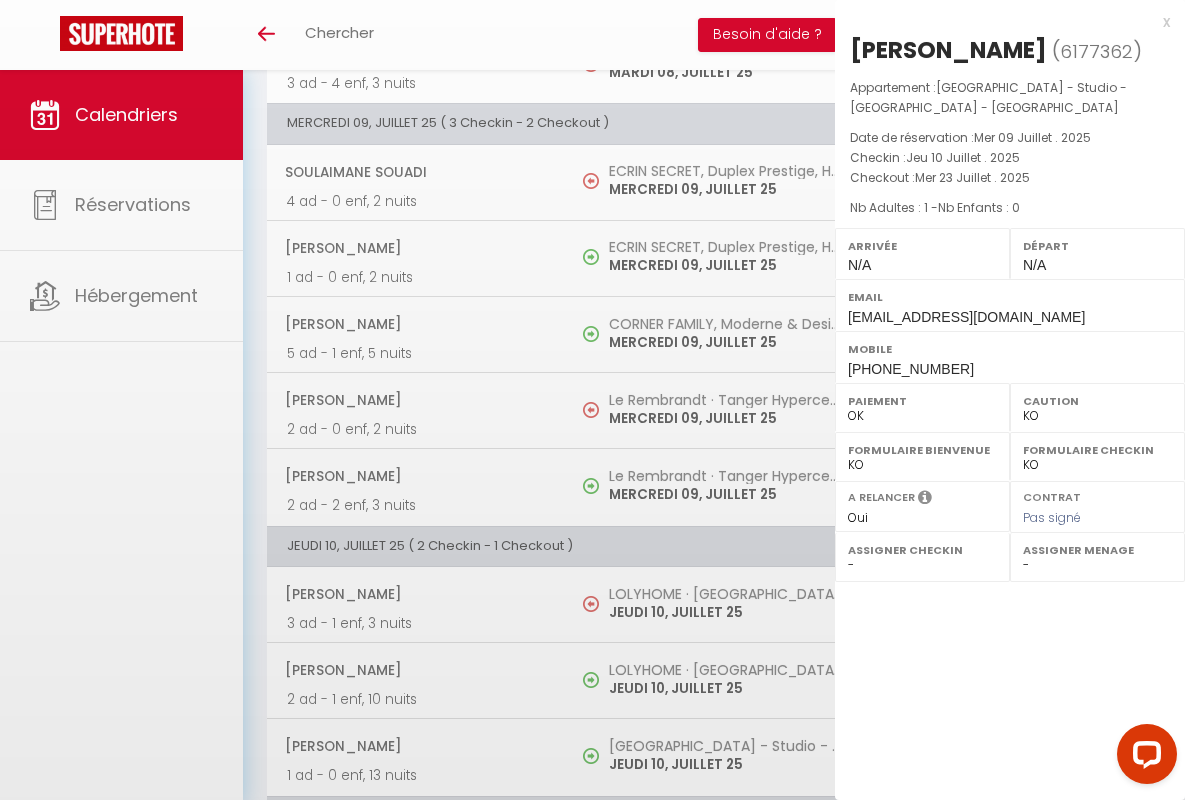 click on "x" at bounding box center [1002, 22] 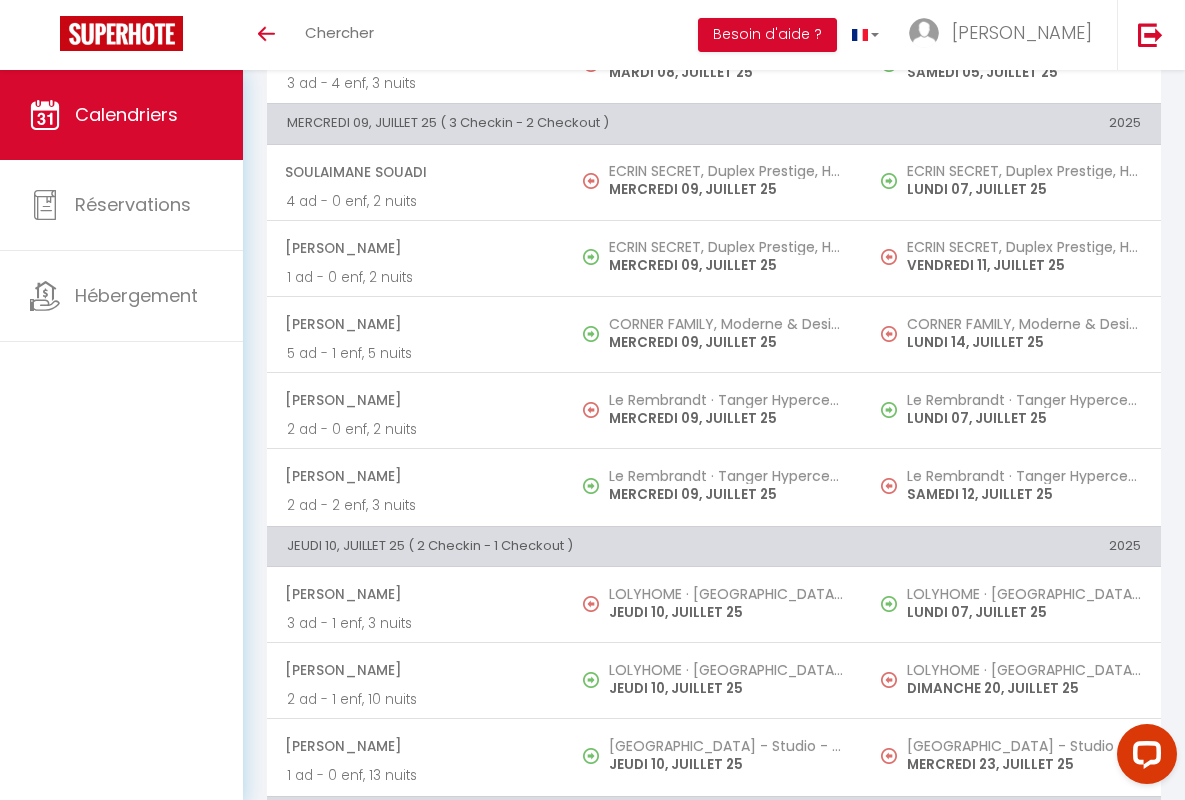 scroll, scrollTop: 1377, scrollLeft: 0, axis: vertical 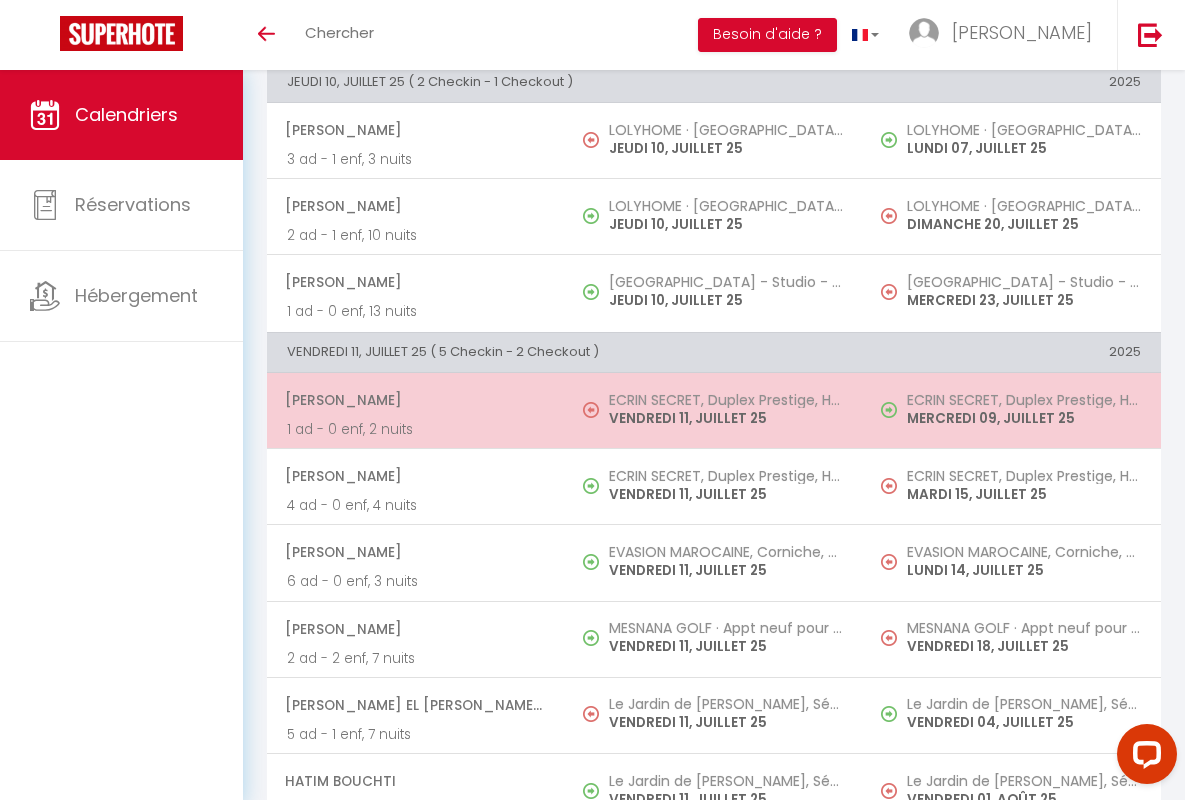 click on "[PERSON_NAME]" at bounding box center [415, 400] 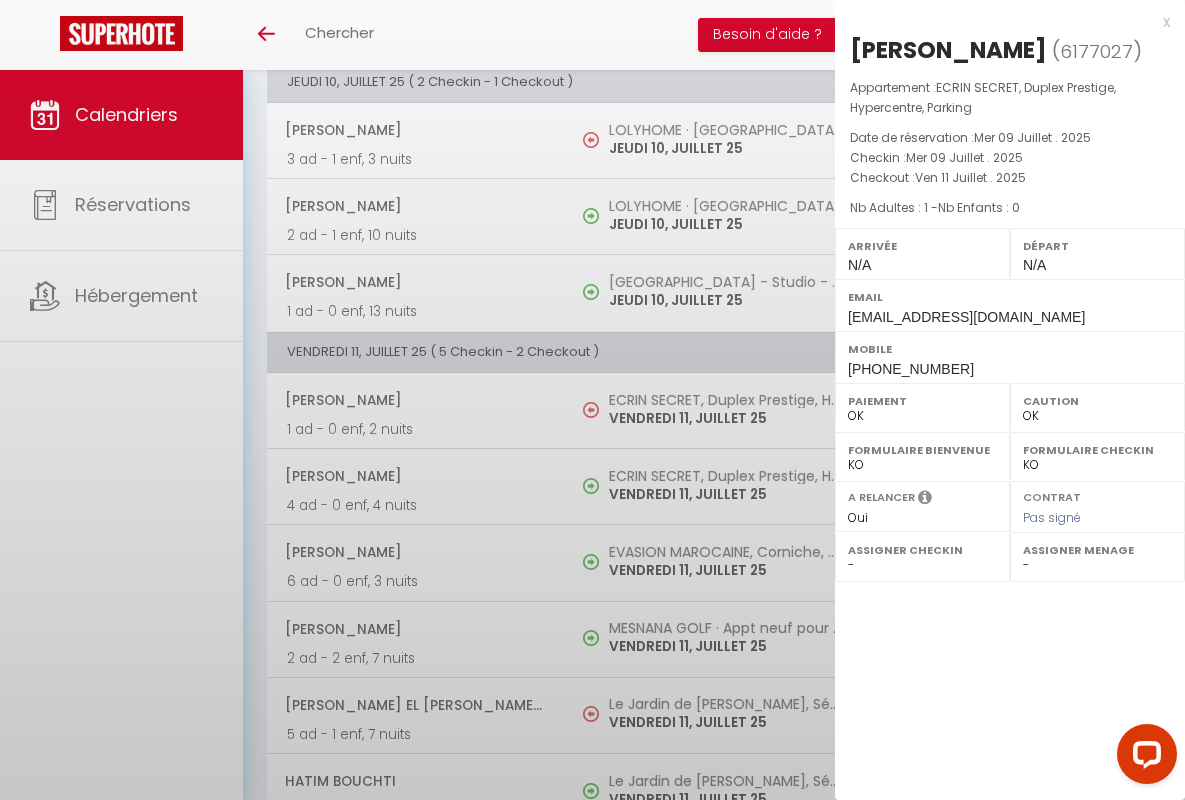 click on "x" at bounding box center (1002, 22) 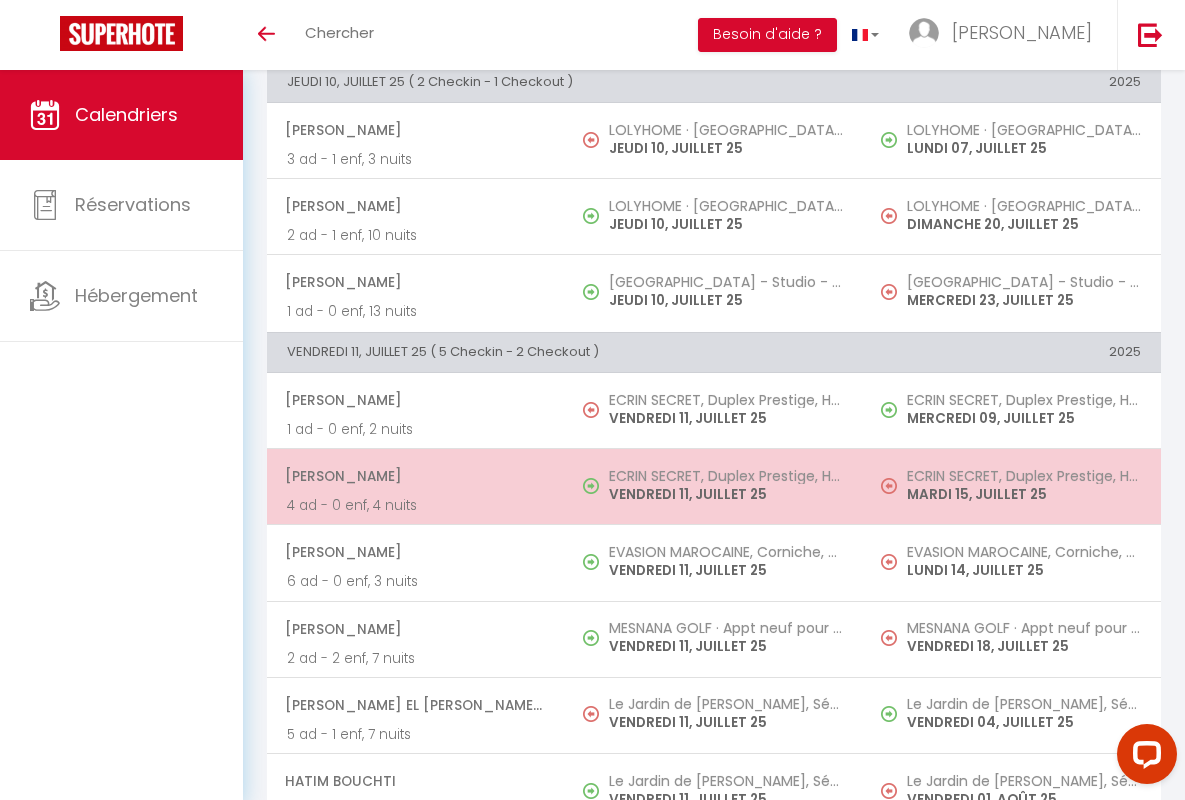 click on "[PERSON_NAME]" at bounding box center [415, 476] 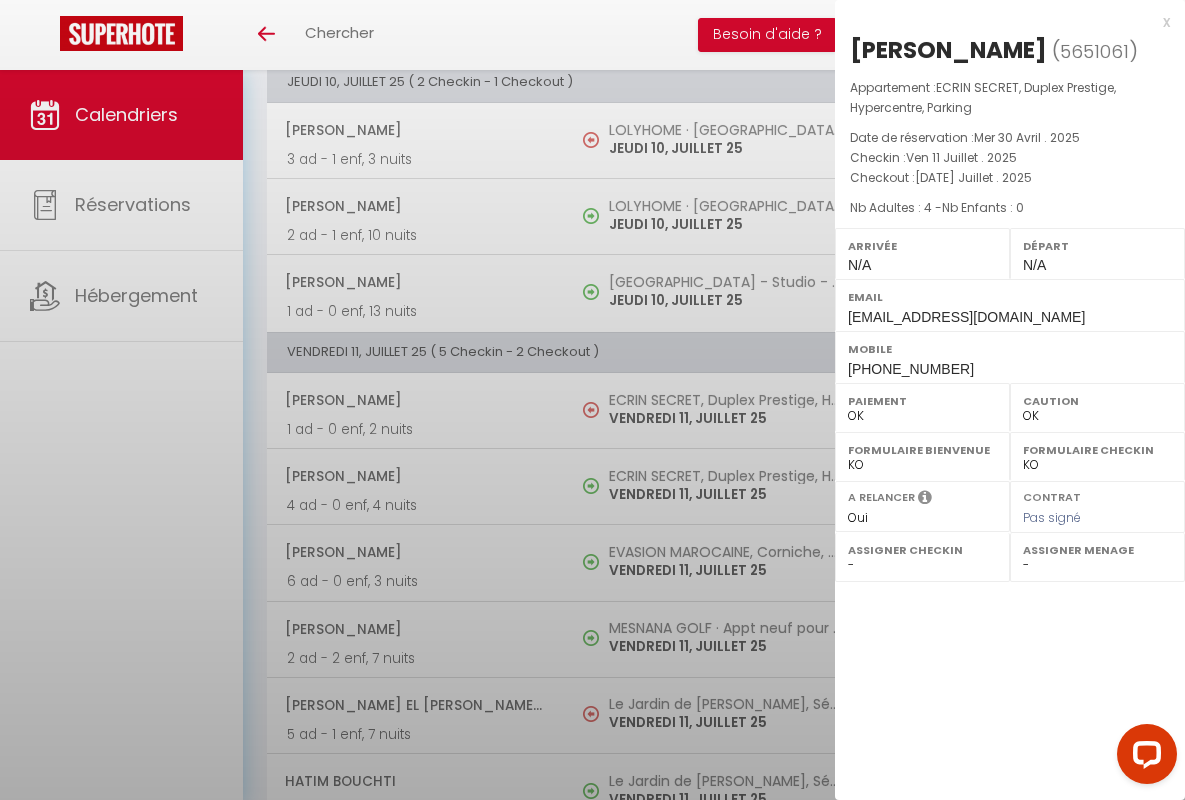 click on "x" at bounding box center [1002, 22] 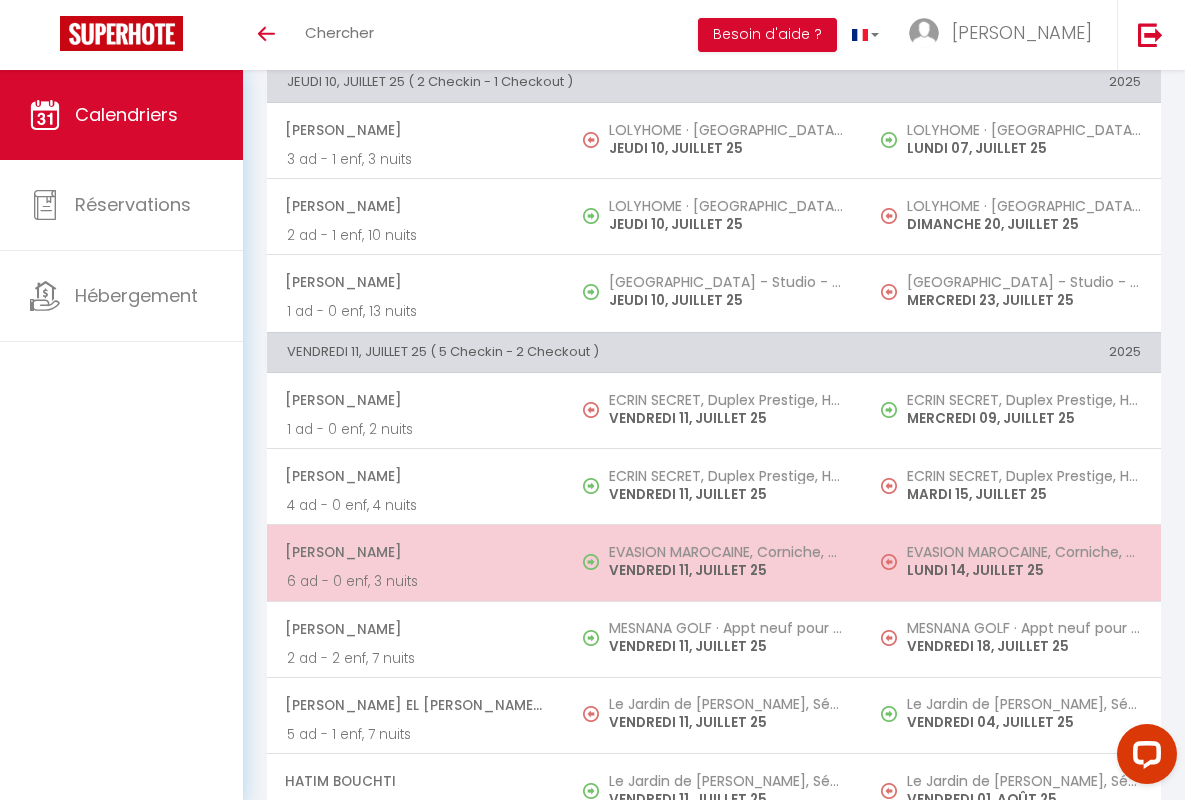 click on "[PERSON_NAME]" at bounding box center [415, 552] 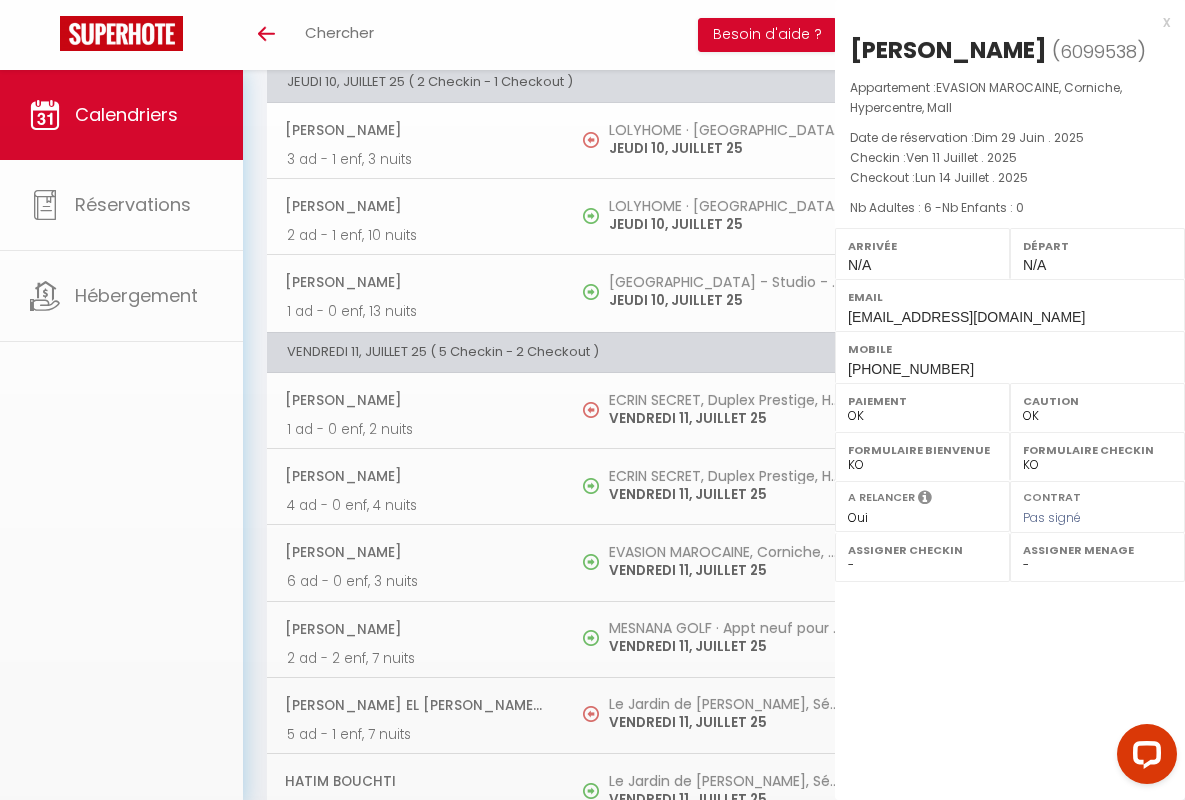 click on "x" at bounding box center (1002, 22) 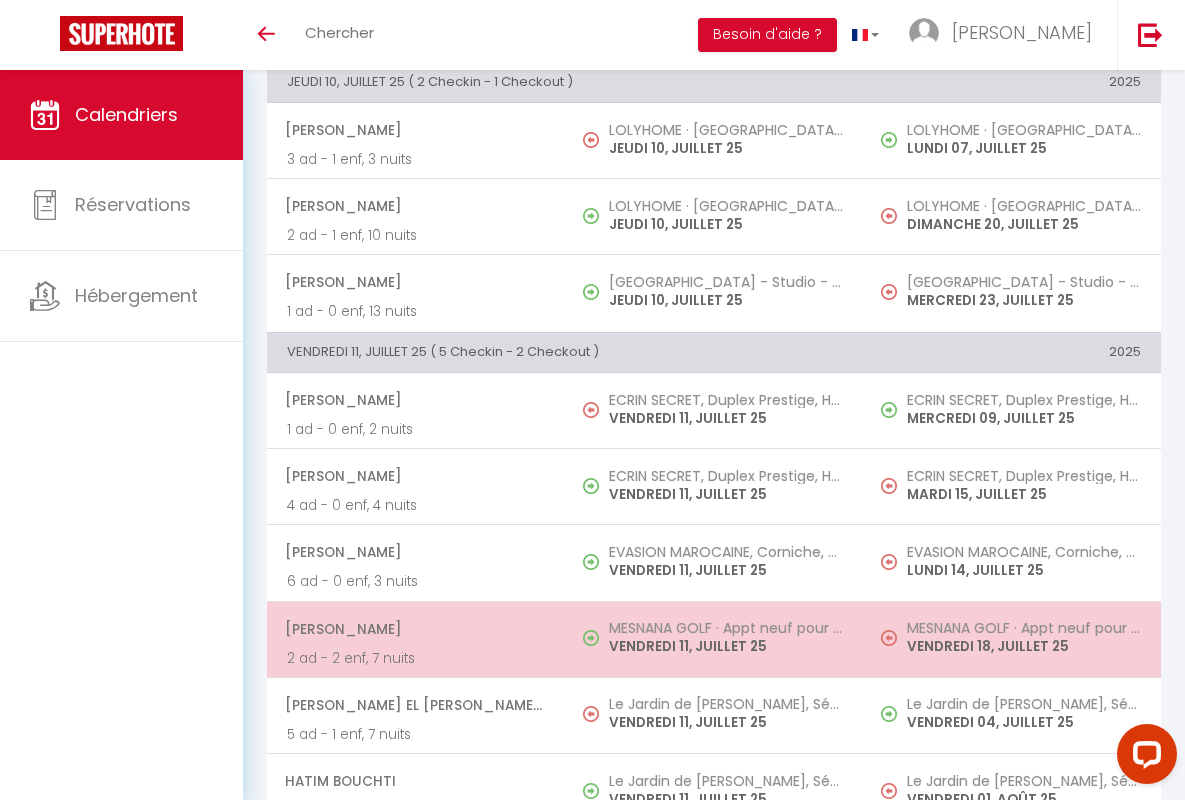 click on "[PERSON_NAME]" at bounding box center [415, 629] 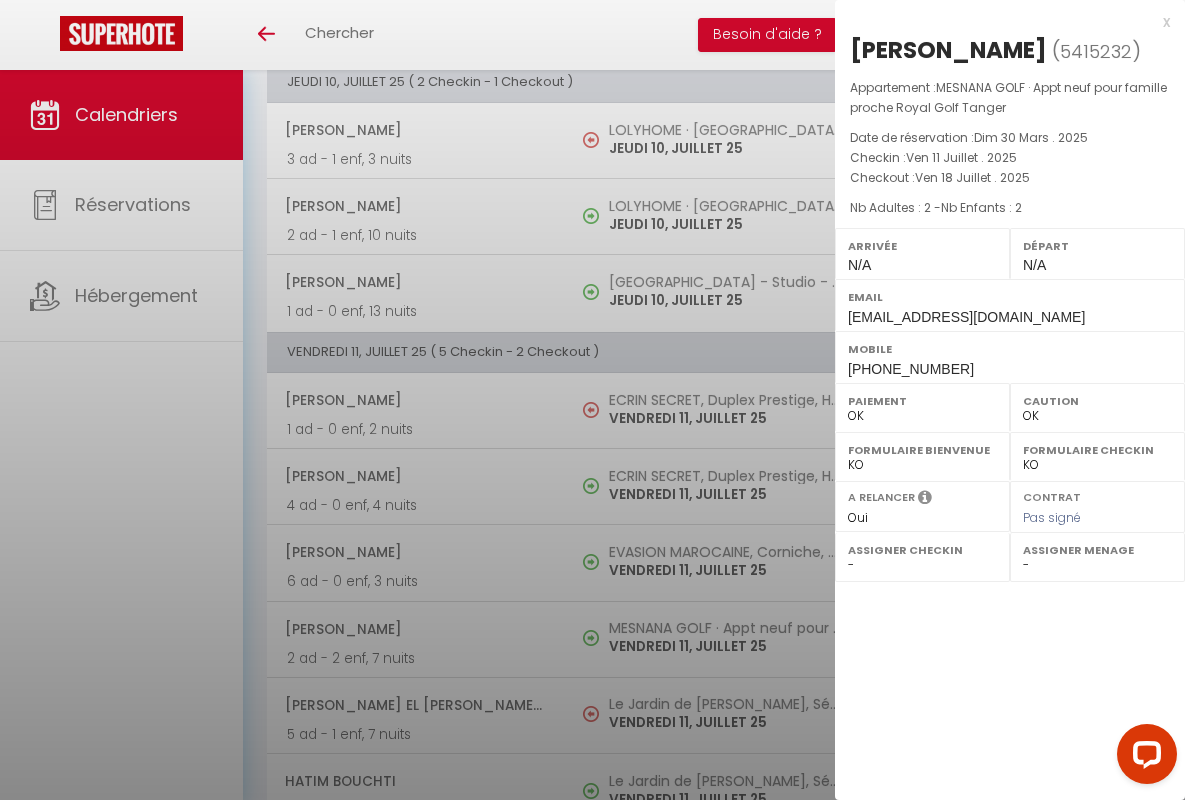 click on "x" at bounding box center [1002, 22] 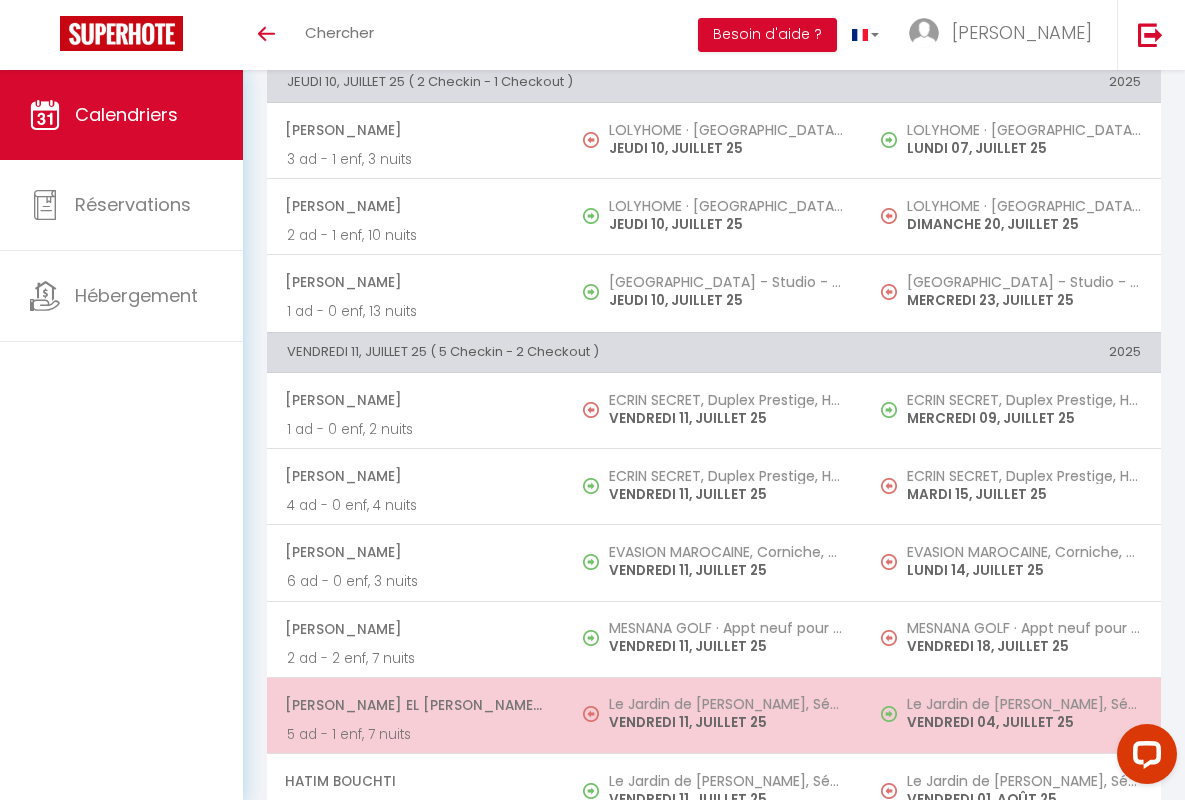 click on "[PERSON_NAME] El [PERSON_NAME] Serroukh" at bounding box center (415, 705) 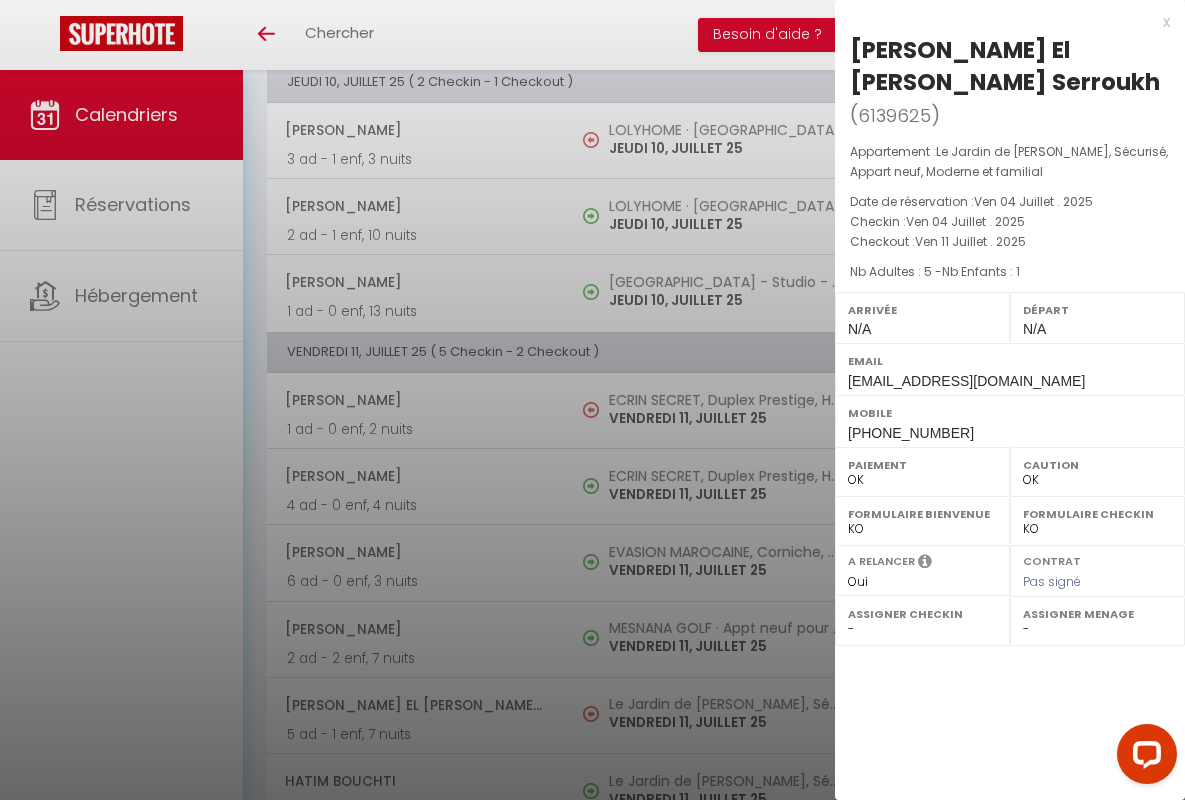 click on "x" at bounding box center (1002, 22) 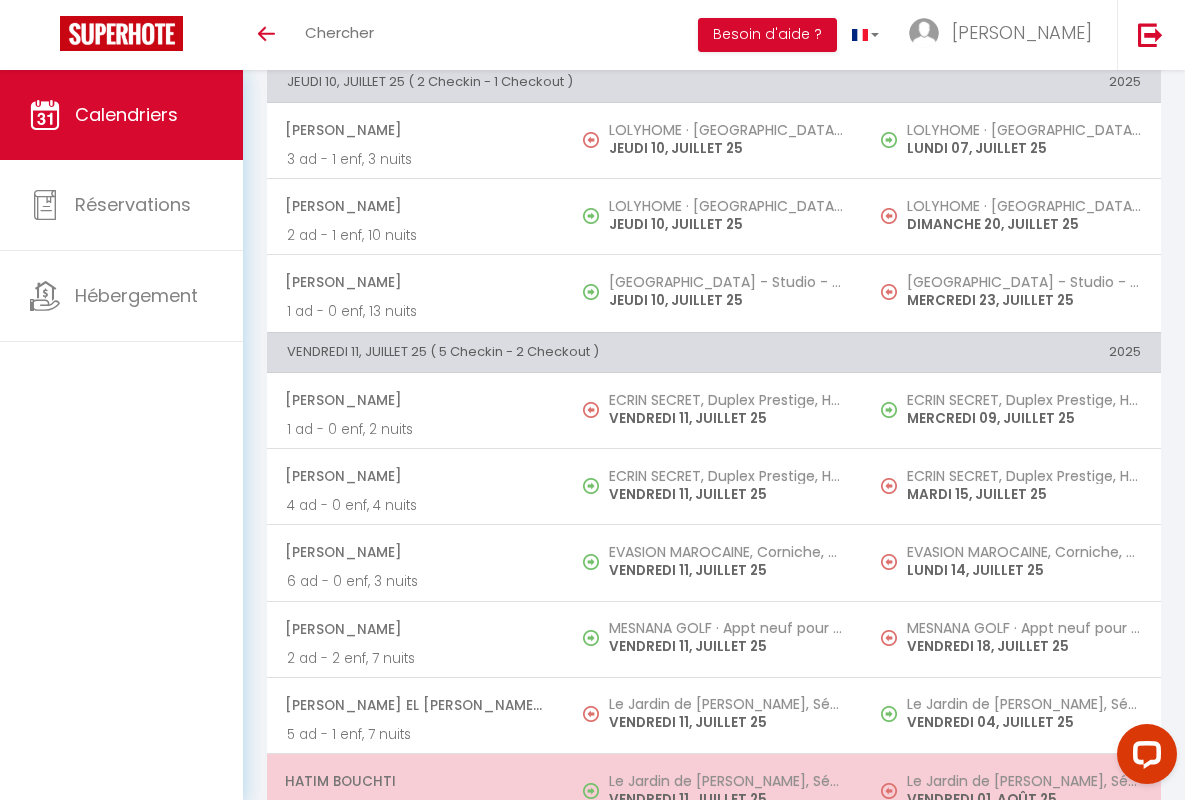 click on "Hatim Bouchti" at bounding box center (415, 781) 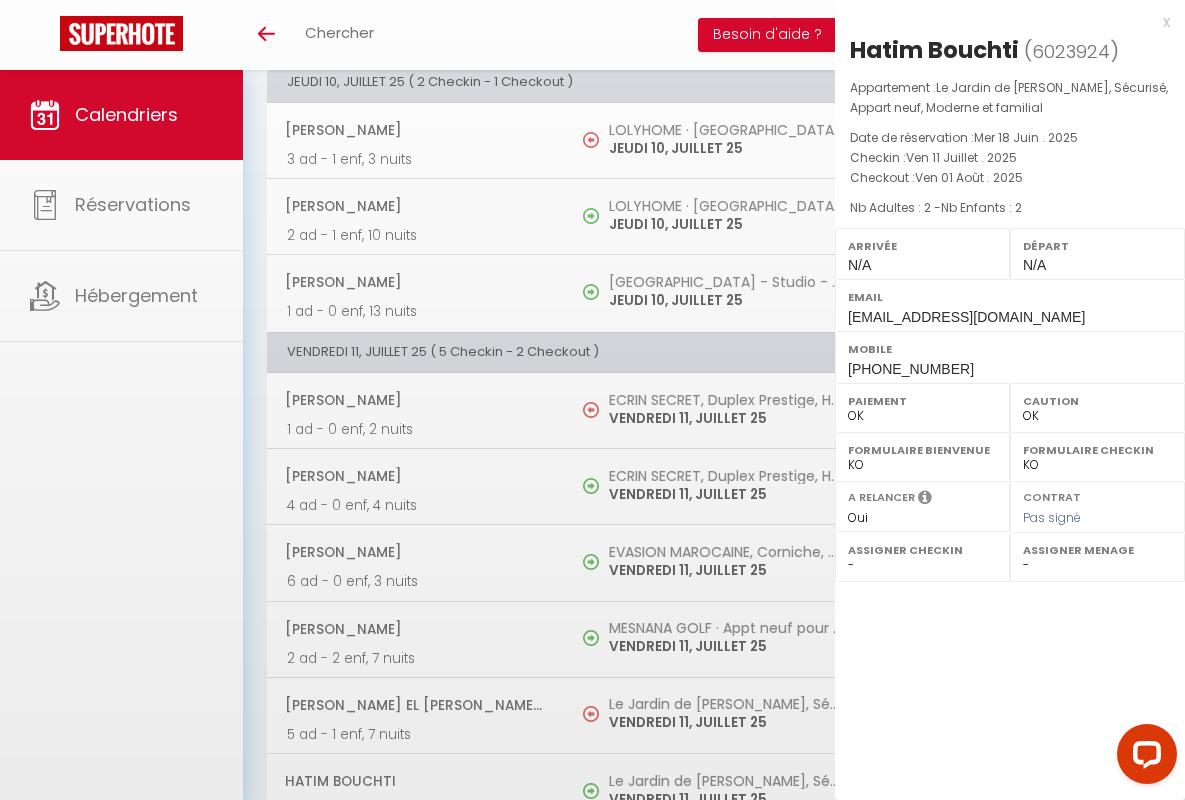 click on "x" at bounding box center (1002, 22) 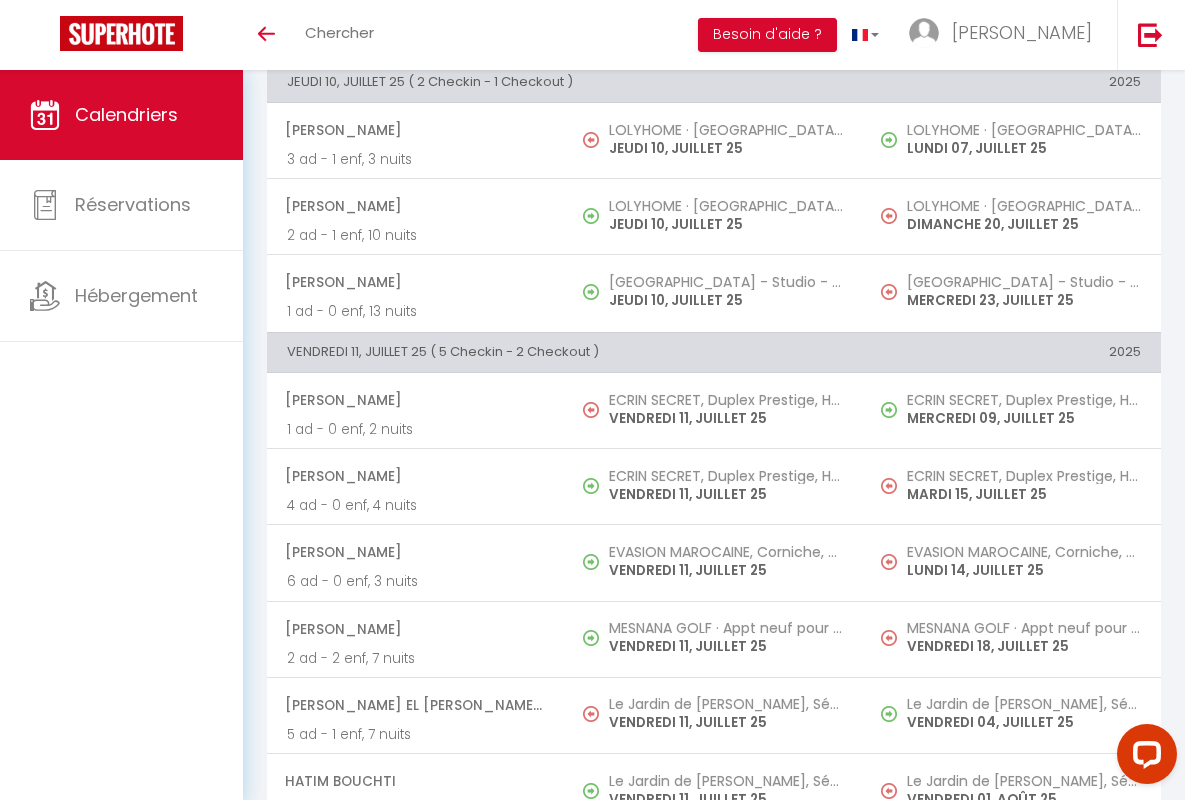 scroll, scrollTop: 1834, scrollLeft: 0, axis: vertical 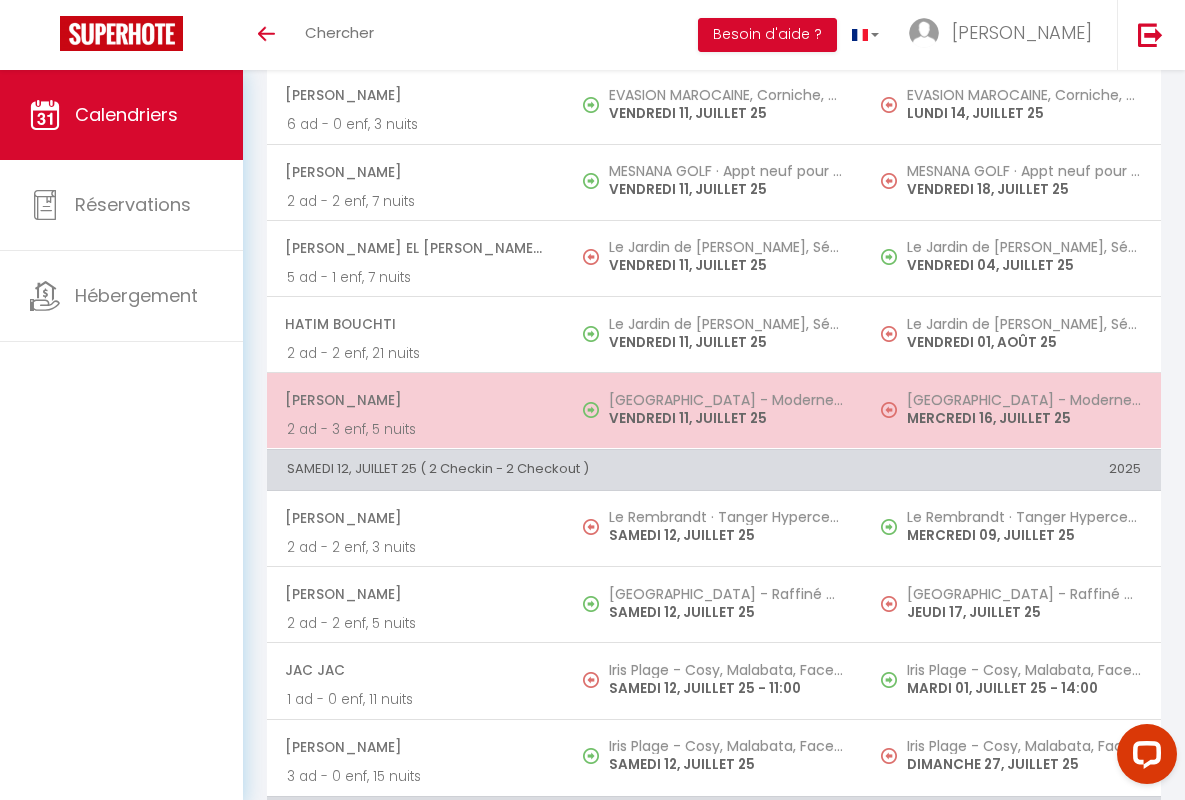 click on "[PERSON_NAME]" at bounding box center [415, 400] 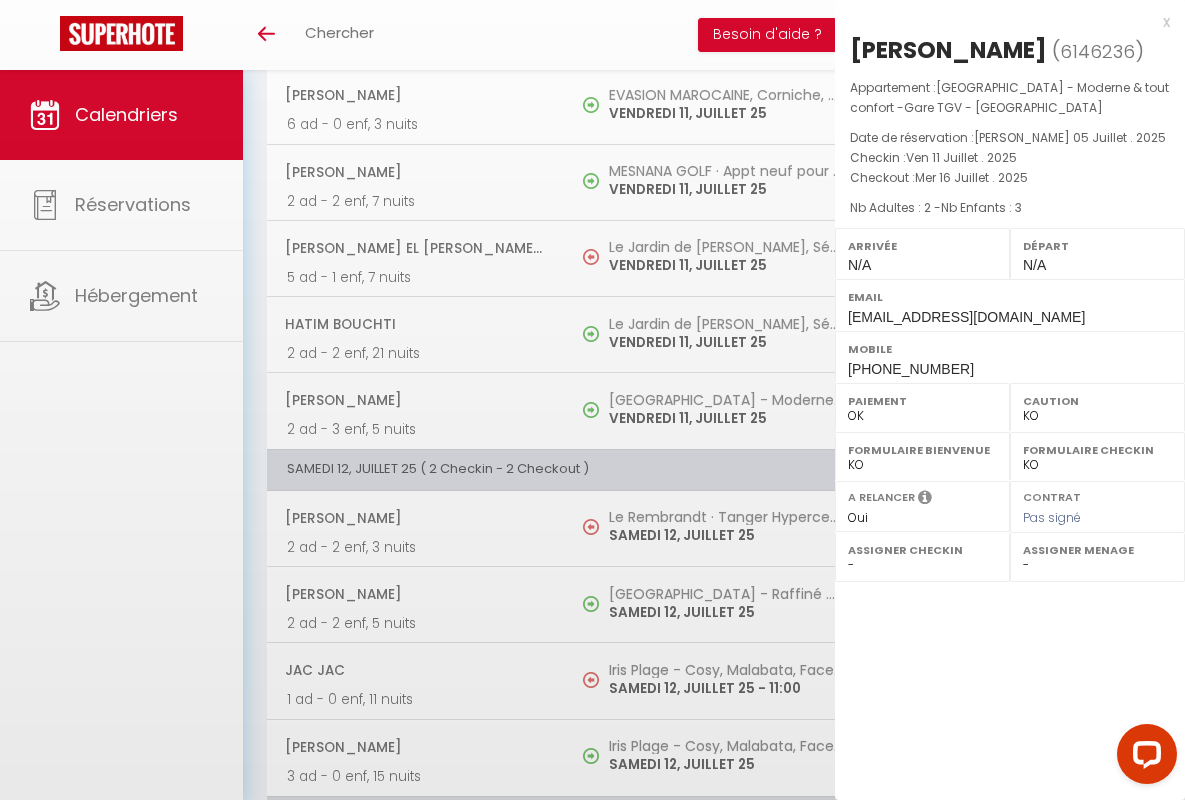 click on "x" at bounding box center (1002, 22) 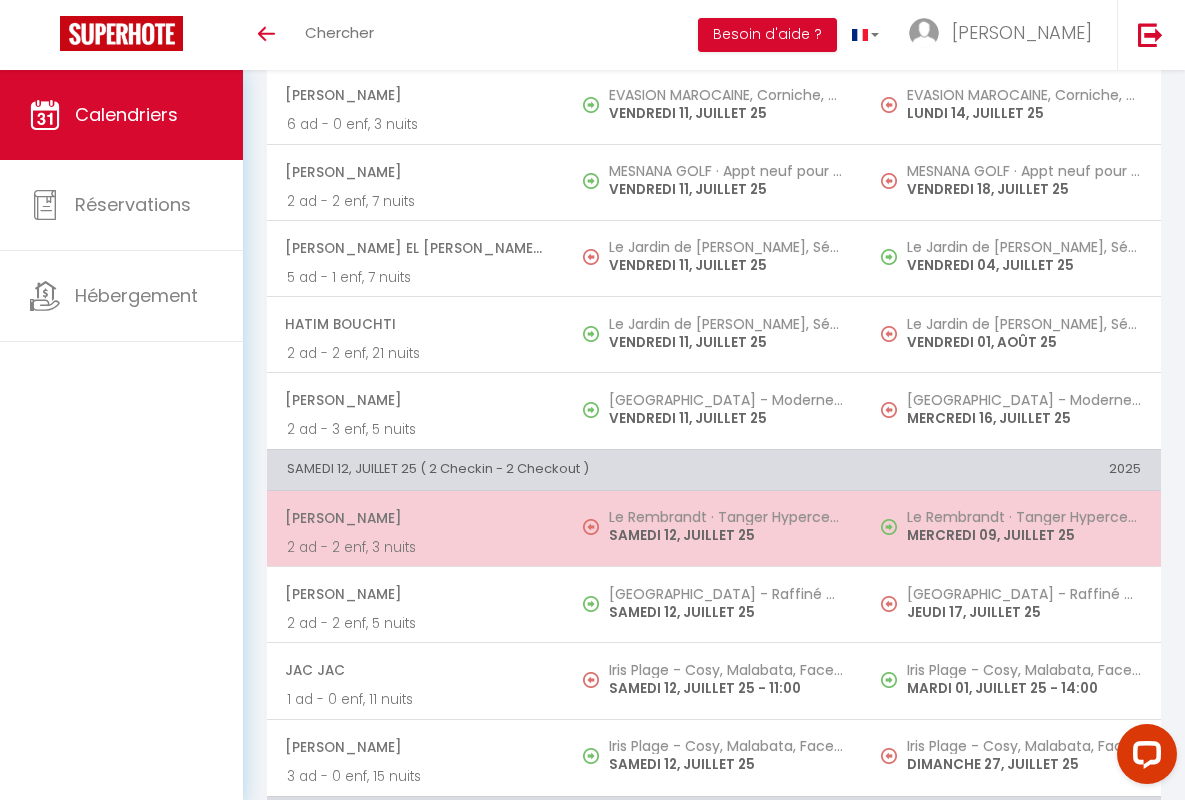 click on "[PERSON_NAME]" at bounding box center (415, 518) 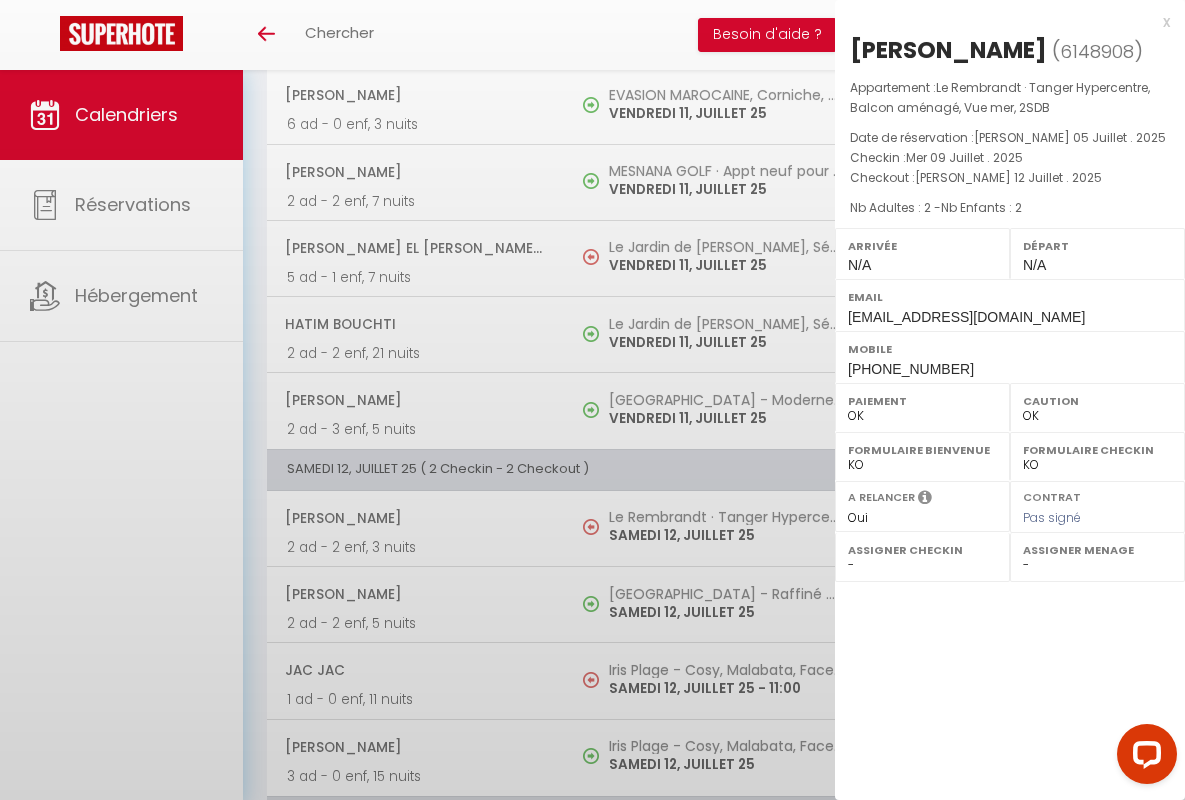 click on "x" at bounding box center (1002, 22) 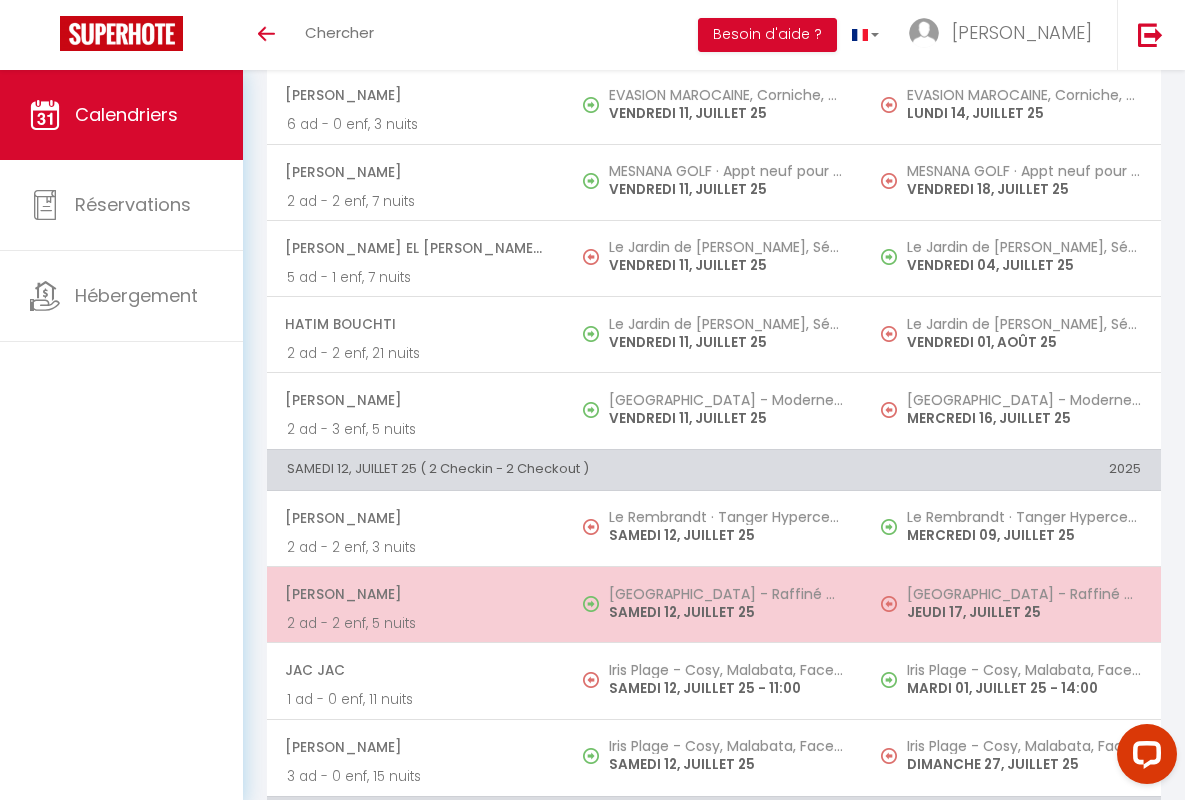 click on "[PERSON_NAME]" at bounding box center (415, 594) 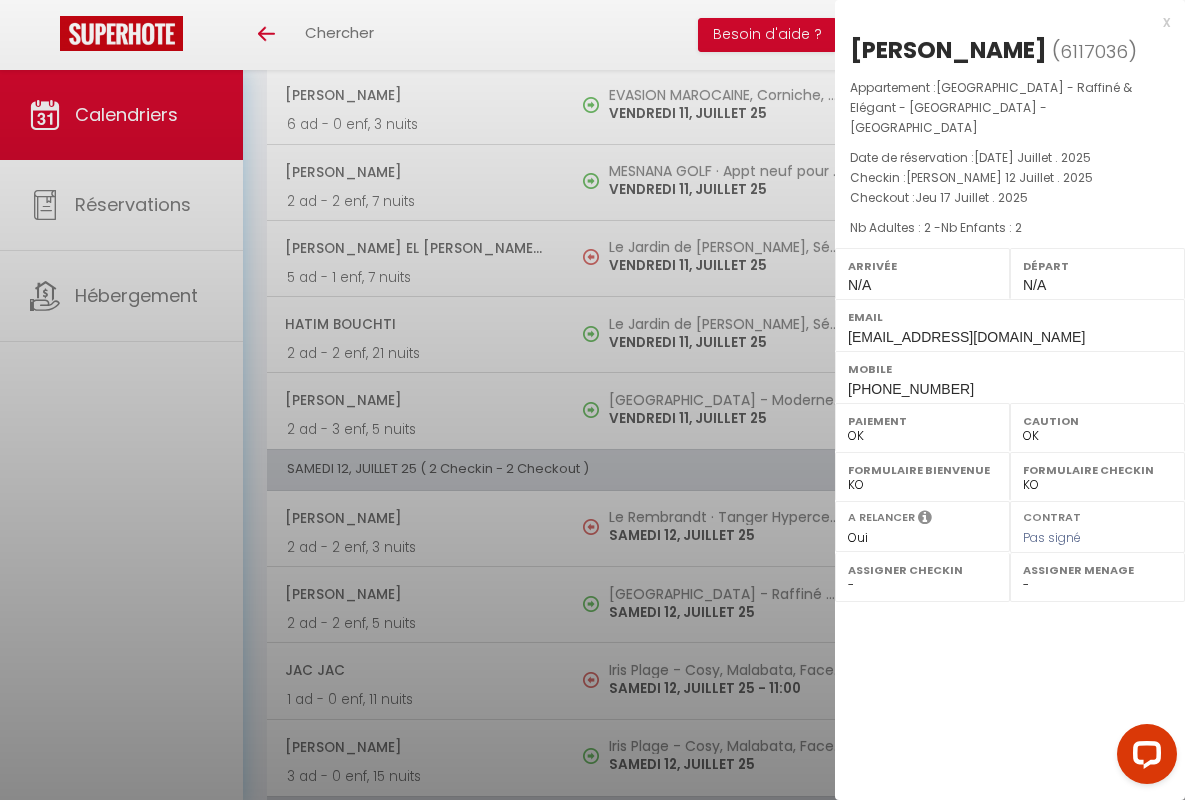 click on "x" at bounding box center (1002, 22) 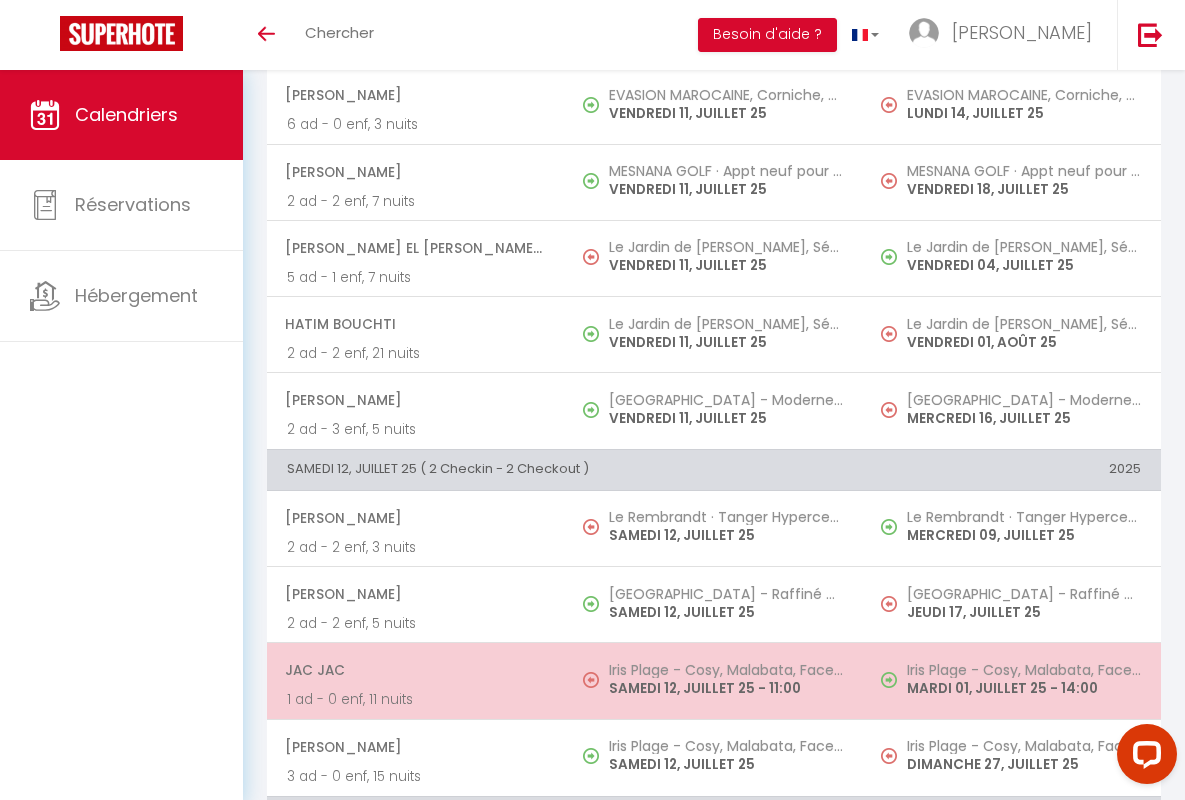 click on "JAC JAC" at bounding box center (415, 670) 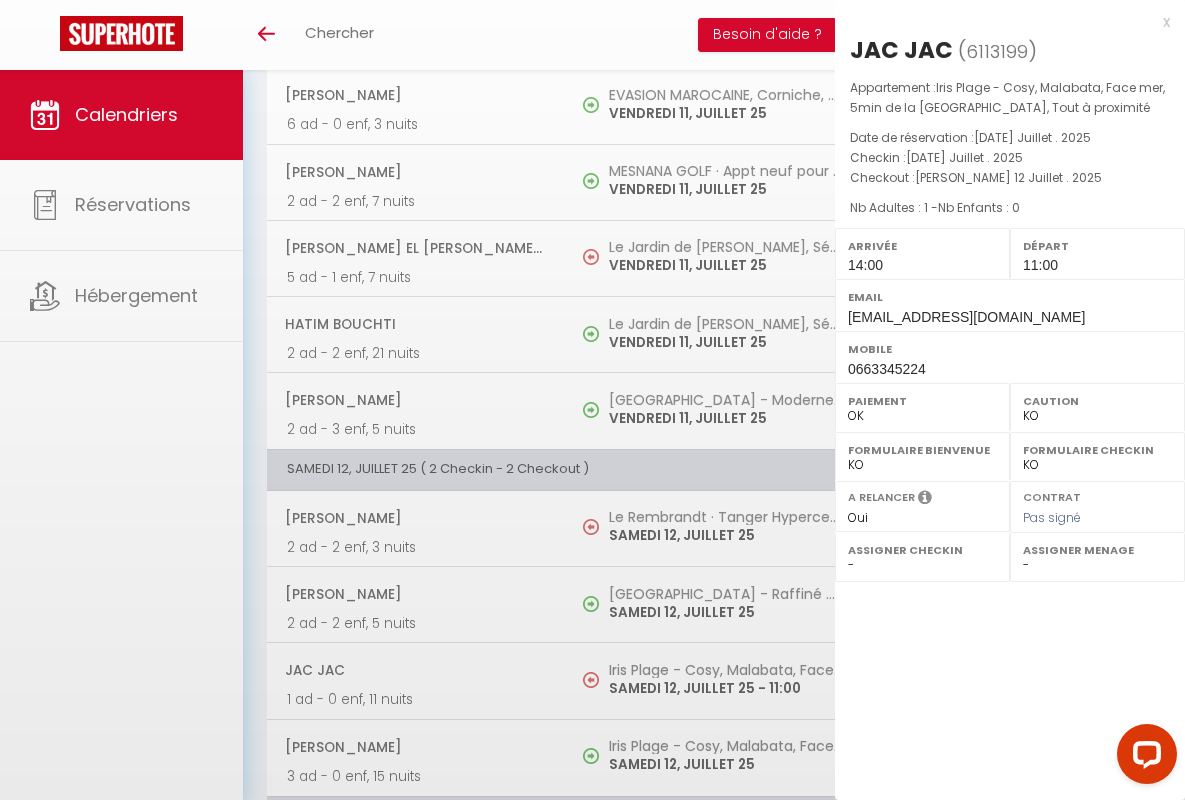 click on "x" at bounding box center [1002, 22] 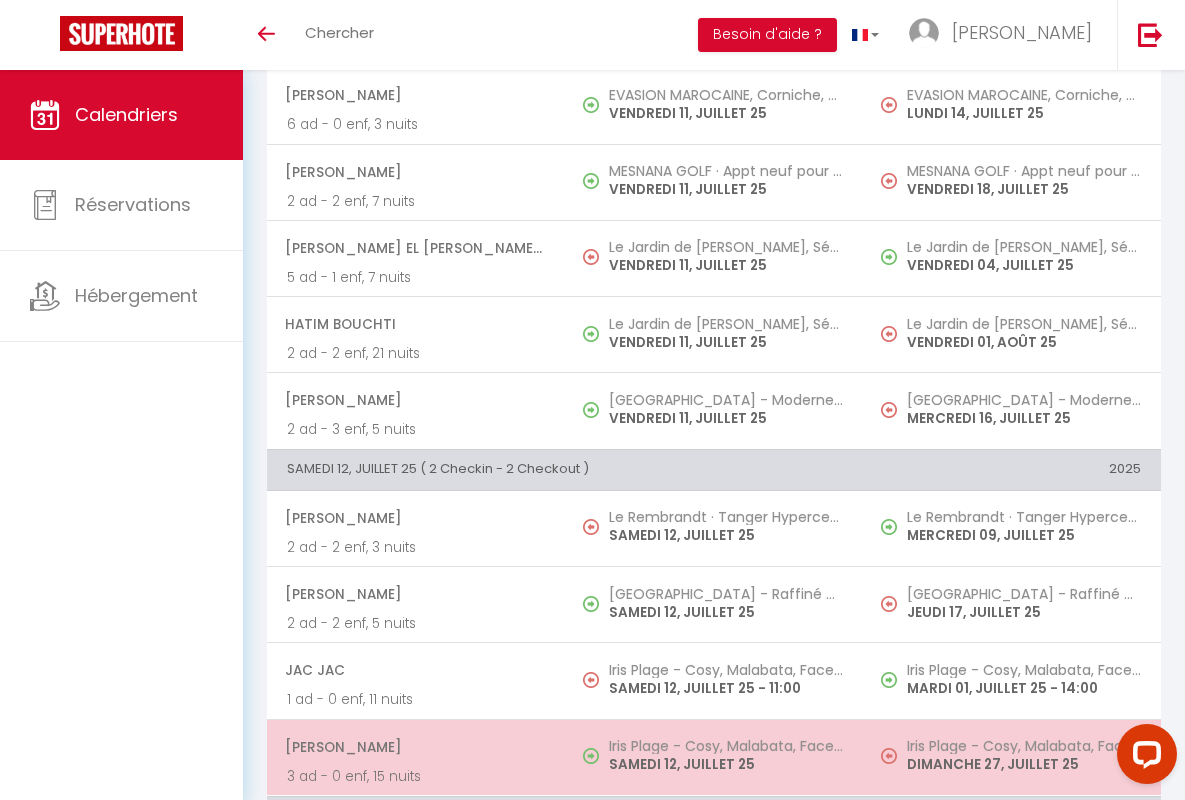 click on "[PERSON_NAME]" at bounding box center [415, 747] 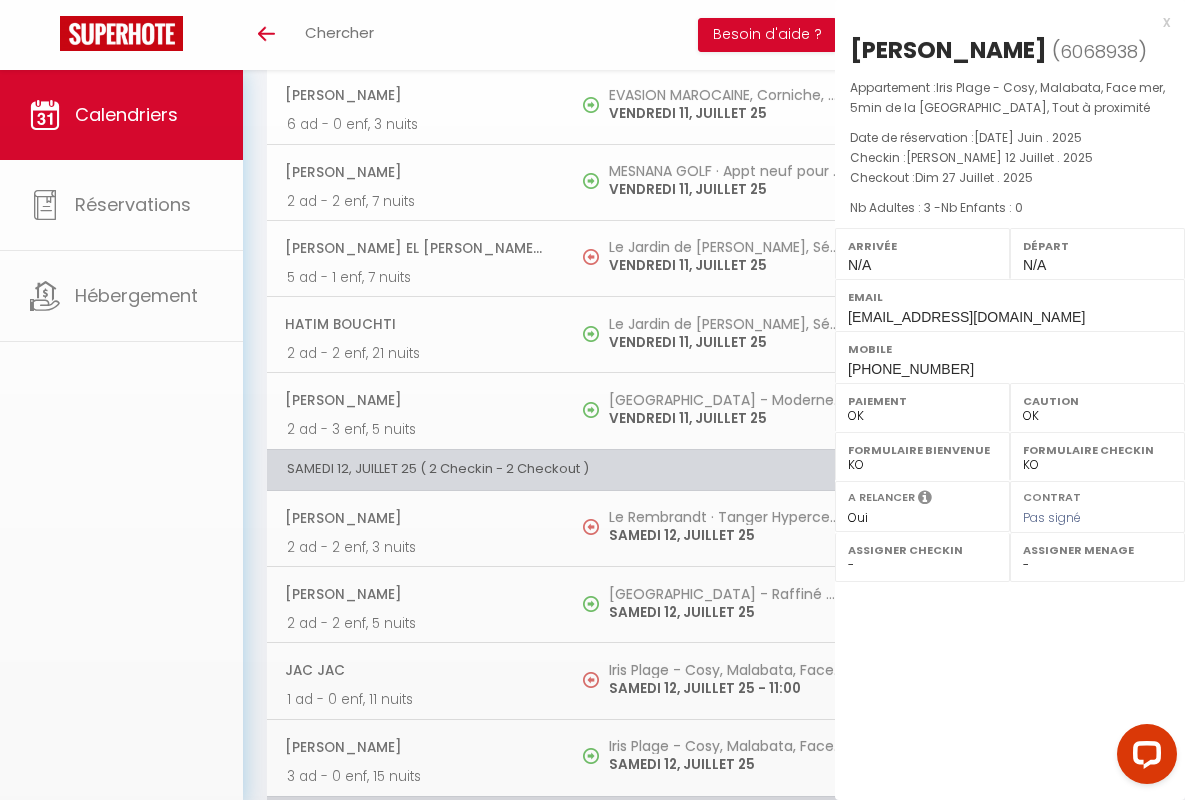 click on "x" at bounding box center (1002, 22) 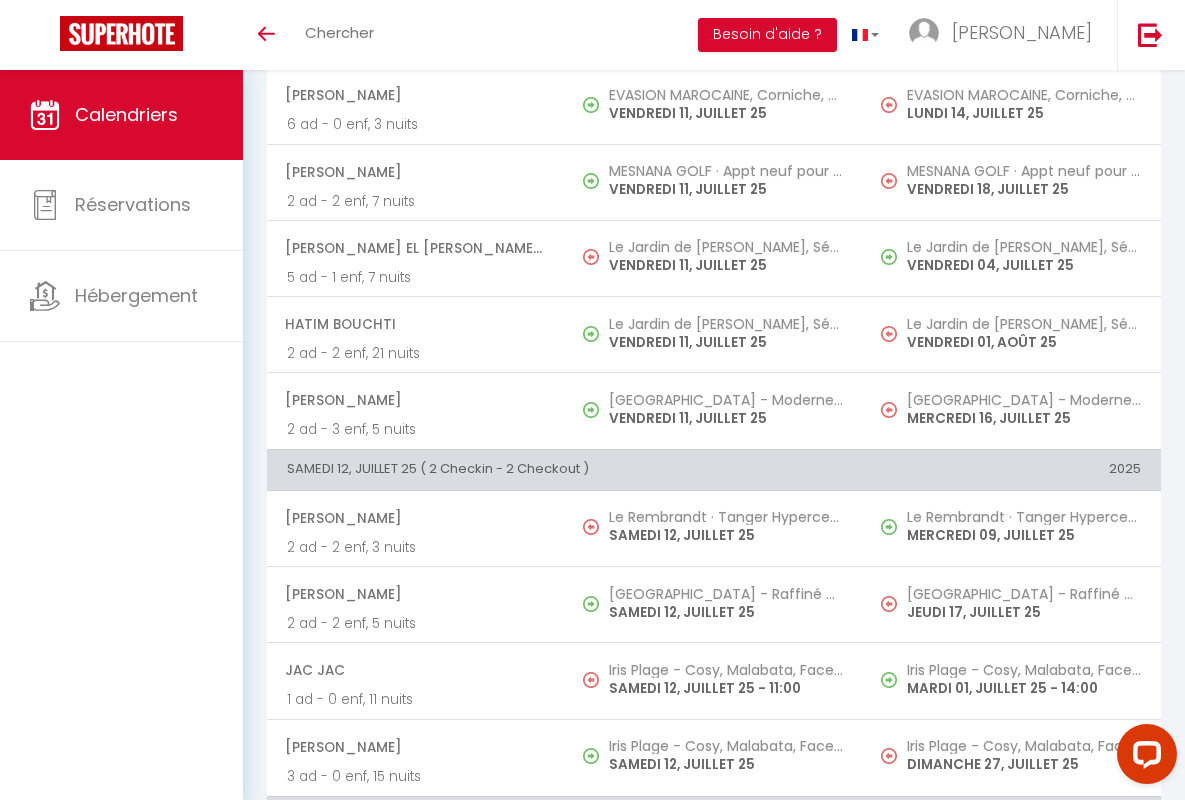 scroll, scrollTop: 1986, scrollLeft: 0, axis: vertical 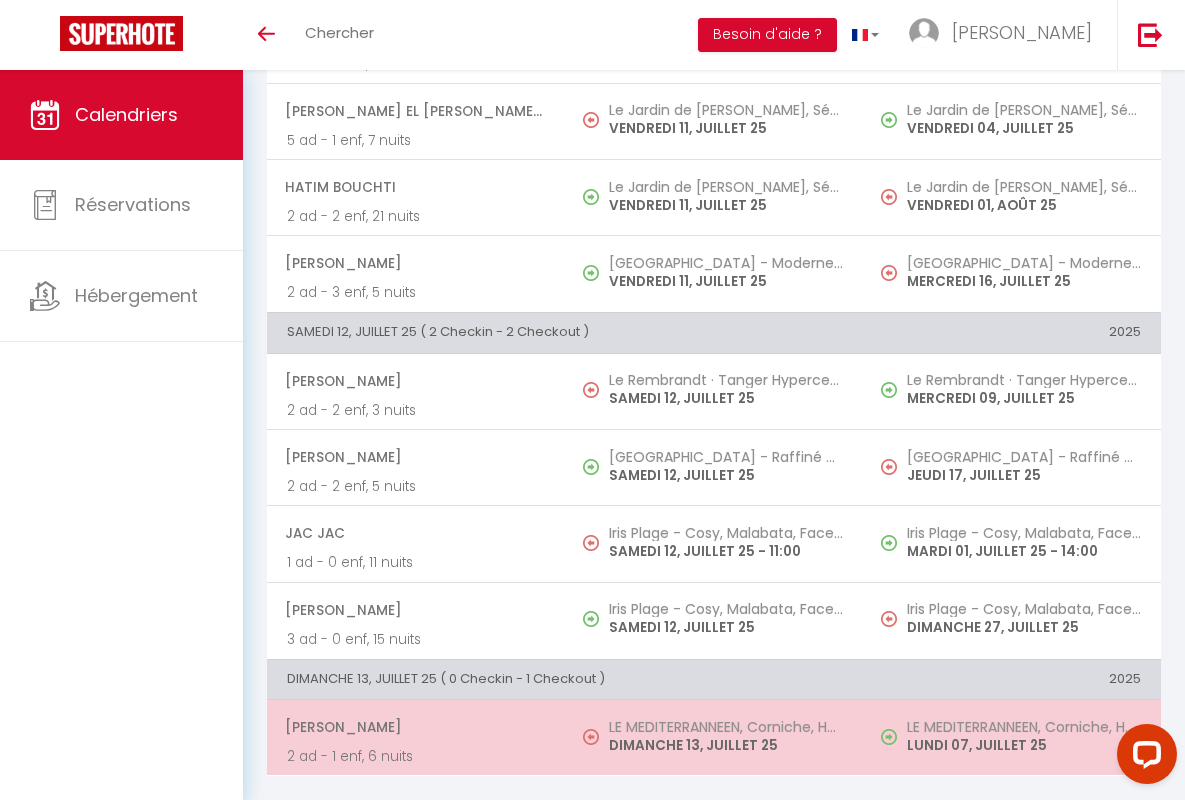 click on "[PERSON_NAME]" at bounding box center (415, 727) 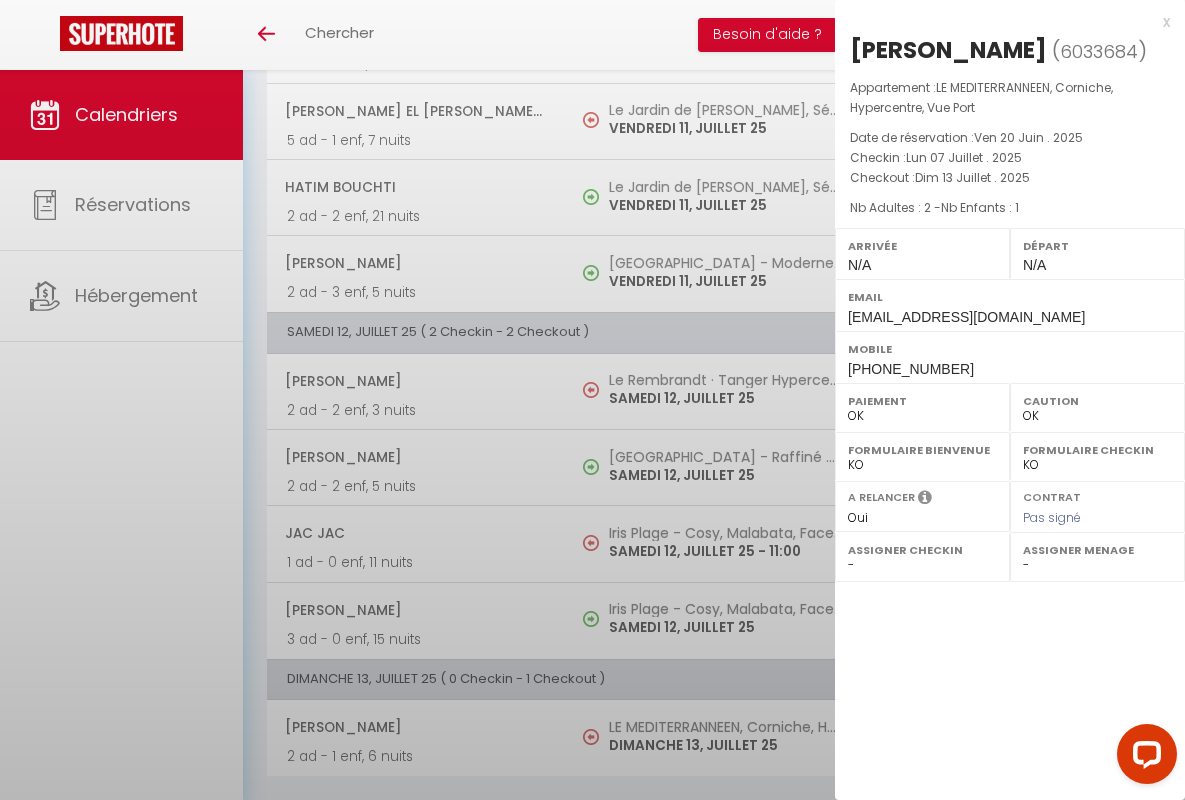 click on "x" at bounding box center (1002, 22) 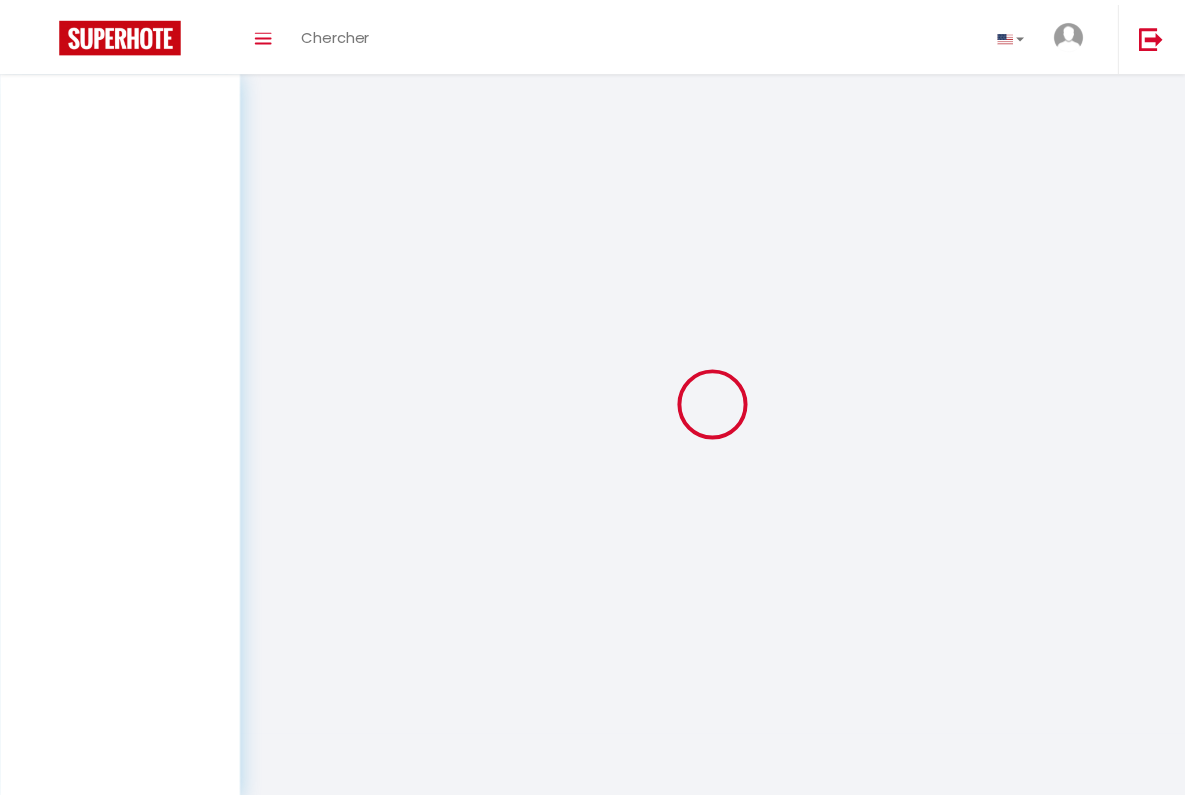 scroll, scrollTop: 0, scrollLeft: 0, axis: both 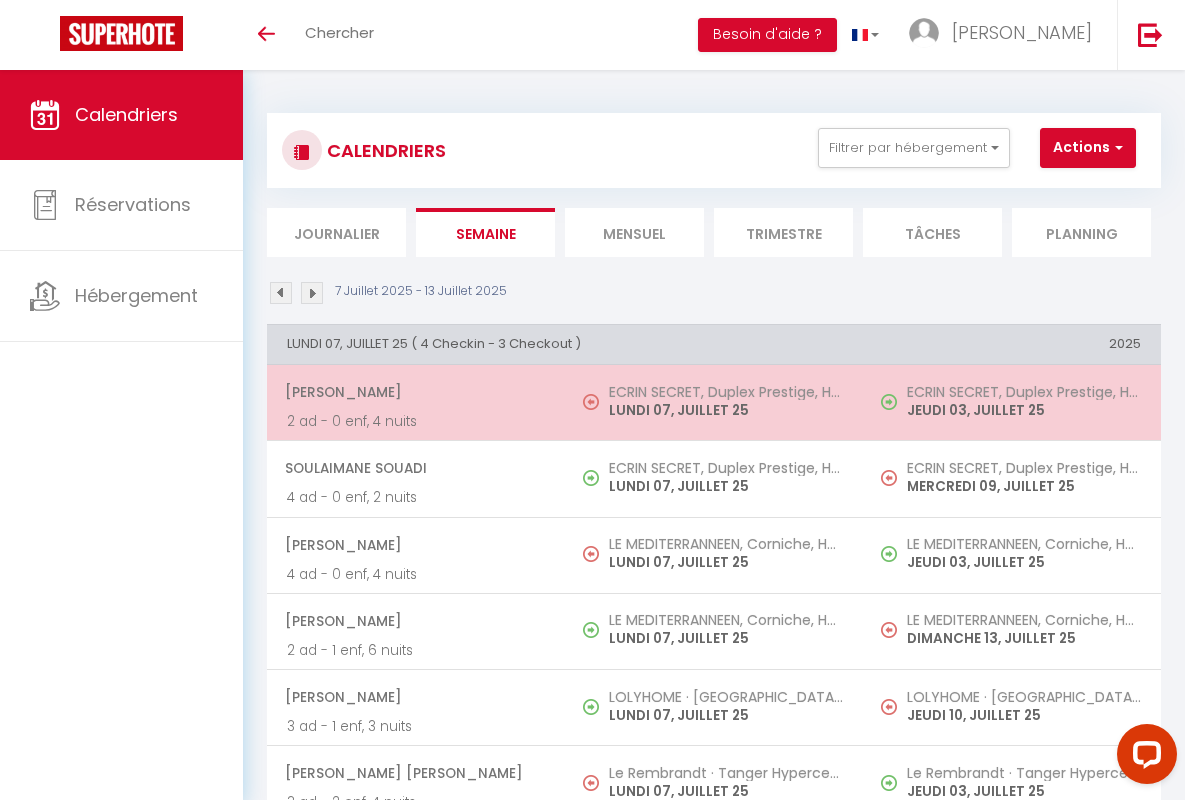 click on "[PERSON_NAME]" at bounding box center [415, 392] 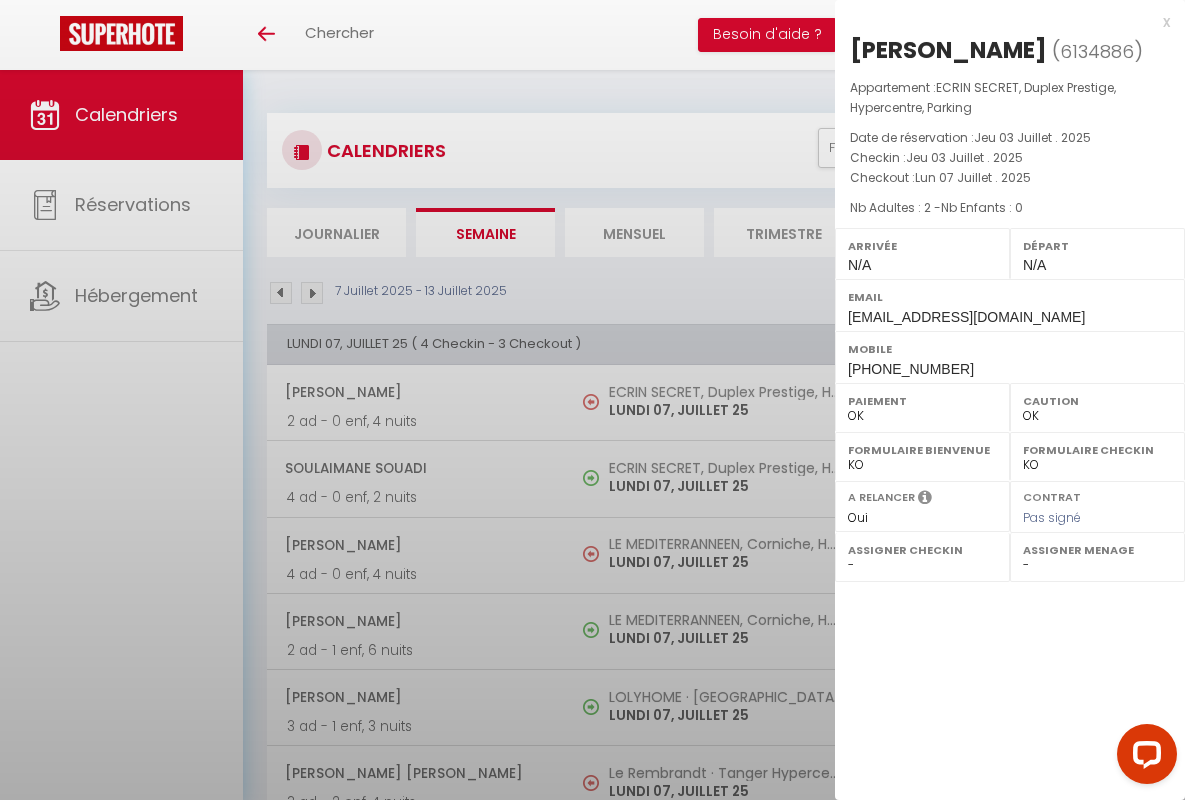click on "x" at bounding box center [1002, 22] 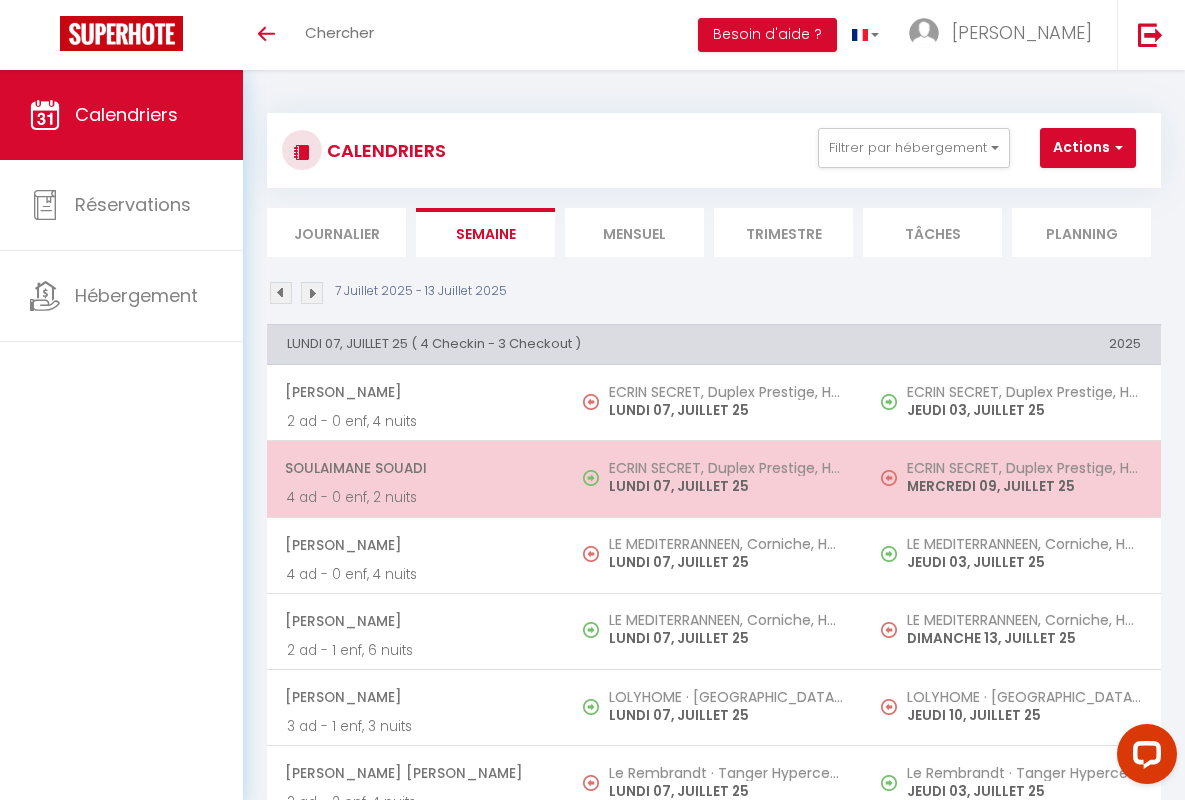 click on "Soulaimane Souadi" at bounding box center [415, 468] 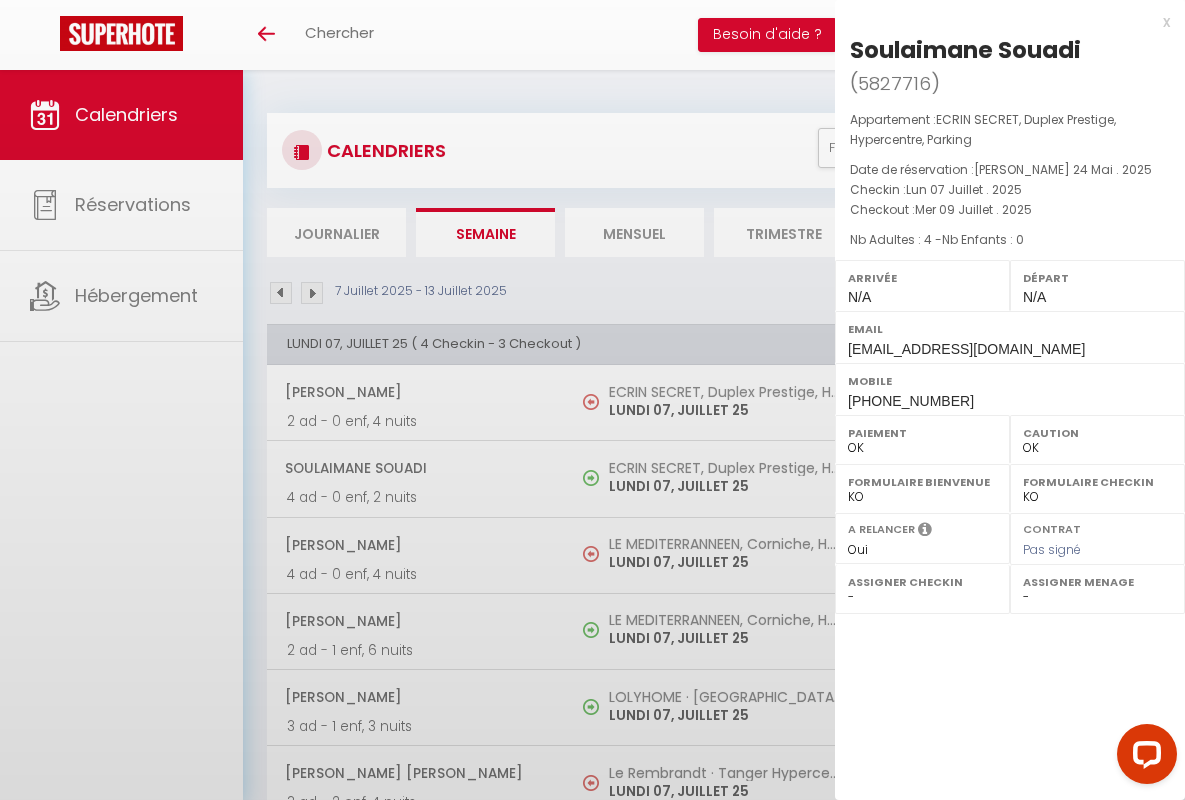 click on "x" at bounding box center [1002, 22] 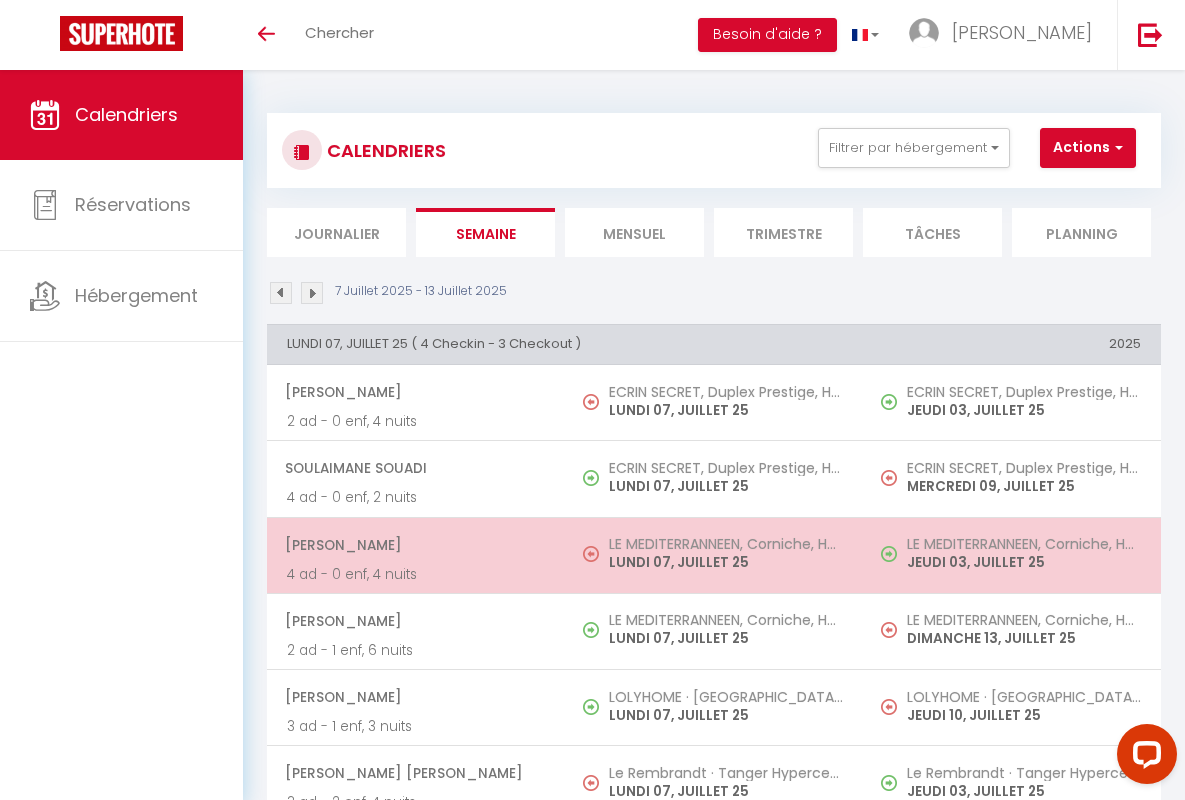 click on "[PERSON_NAME]" at bounding box center [415, 545] 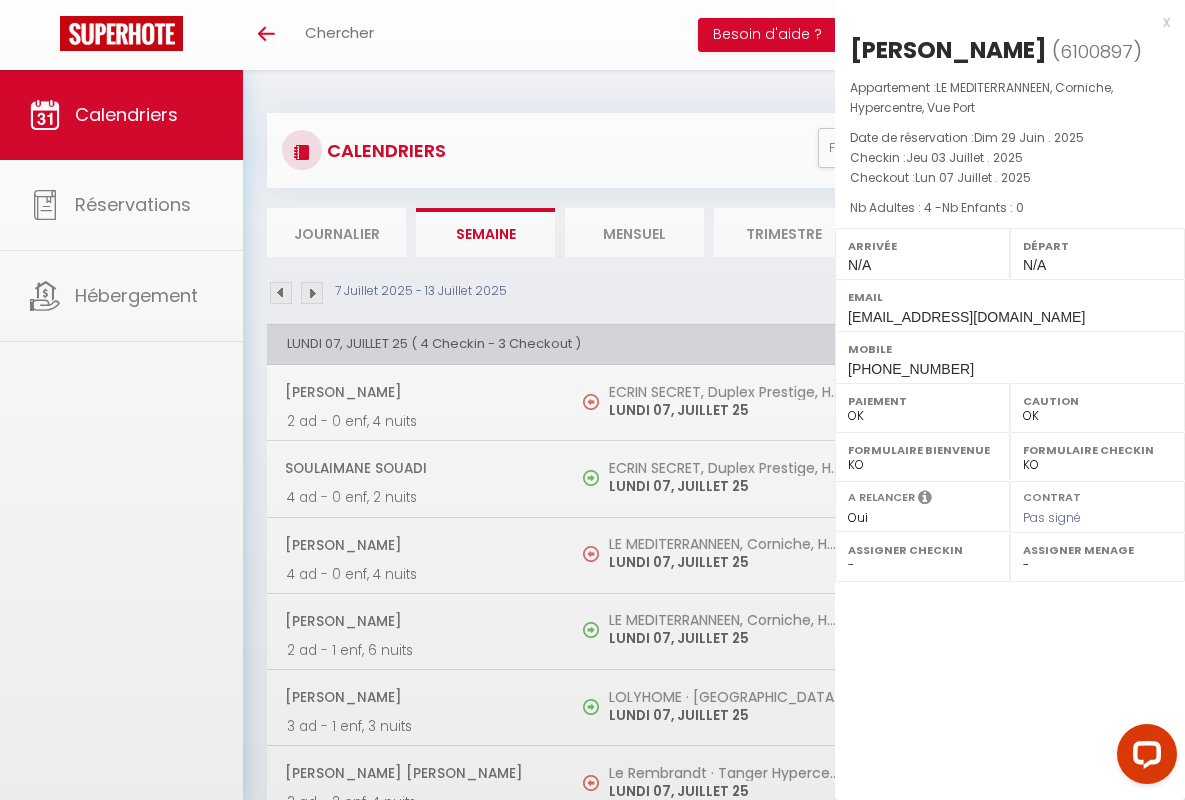 click on "x" at bounding box center (1002, 22) 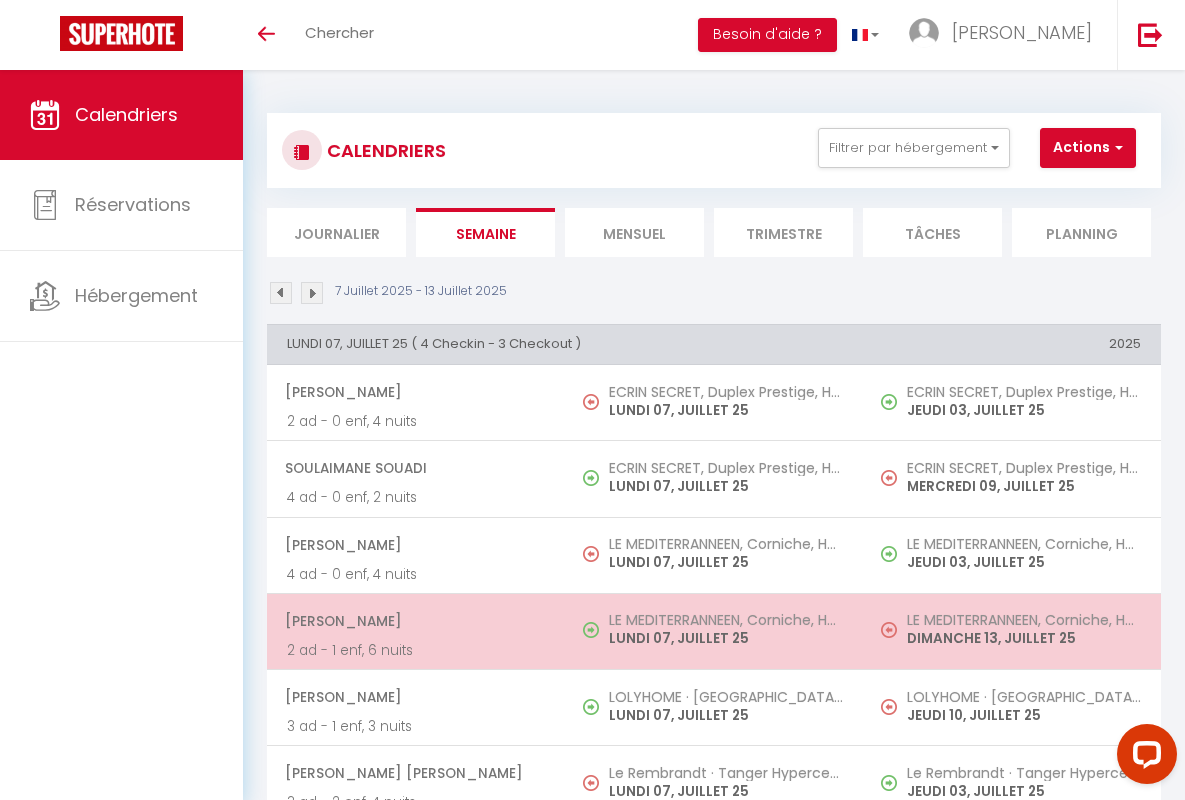 click on "[PERSON_NAME]" at bounding box center (415, 621) 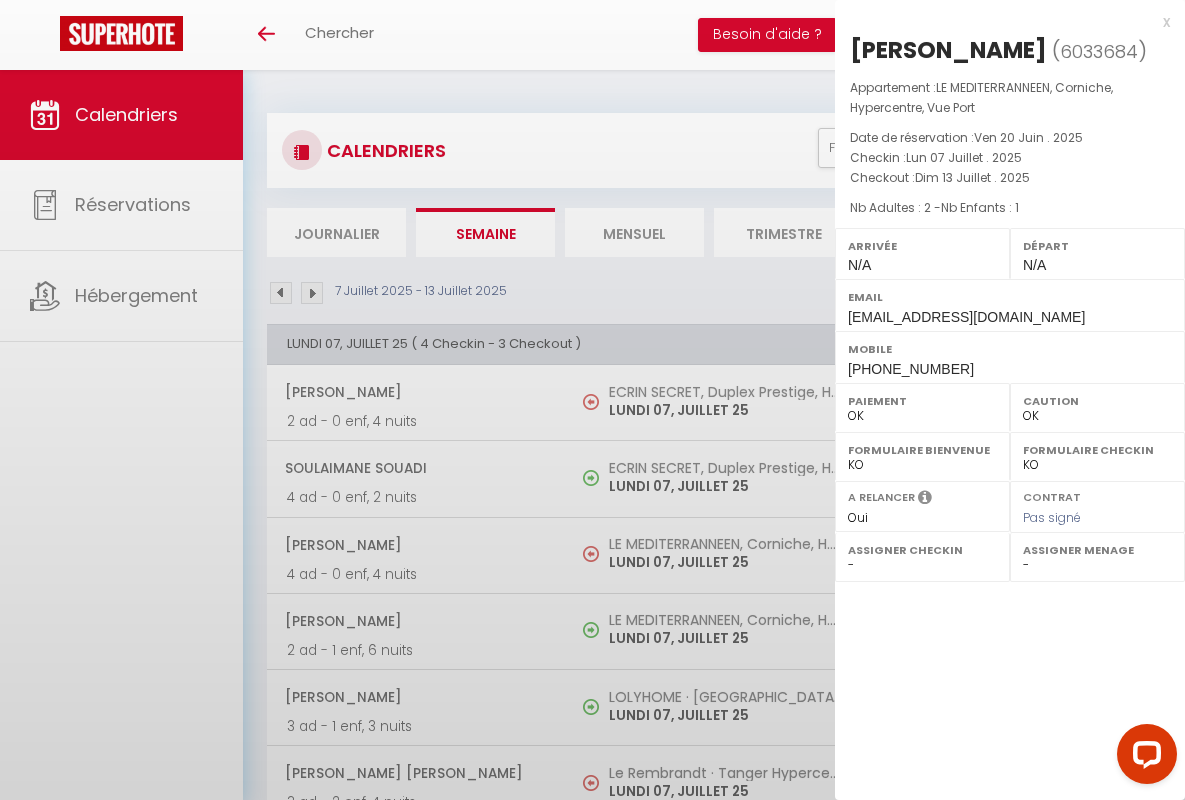 click on "x" at bounding box center (1002, 22) 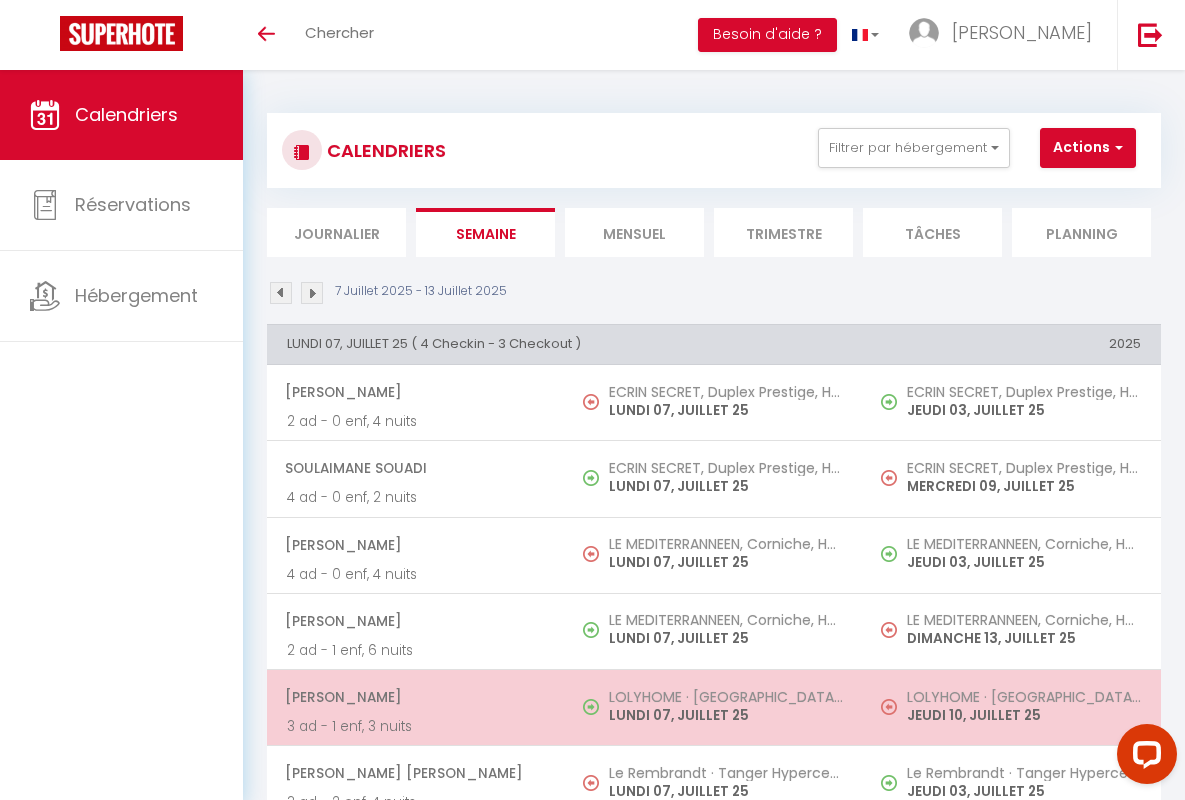 click on "[PERSON_NAME]" at bounding box center (415, 697) 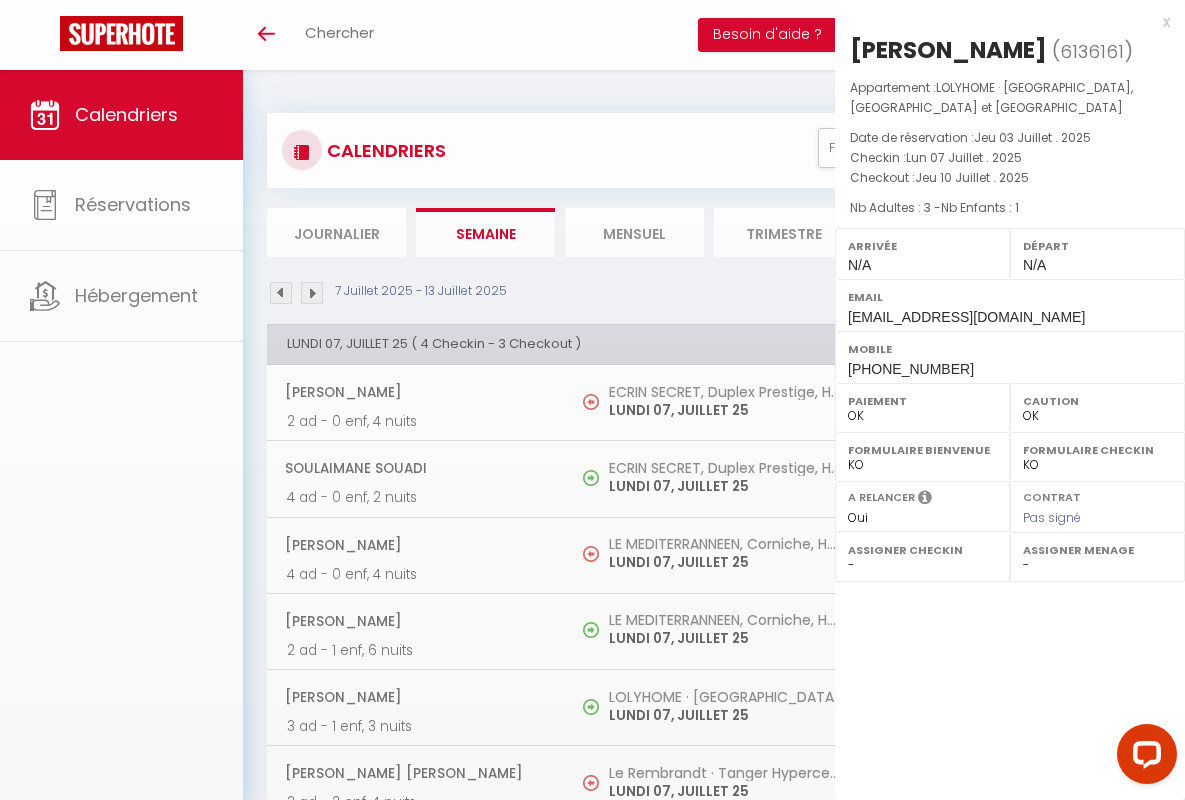 click on "x" at bounding box center [1002, 22] 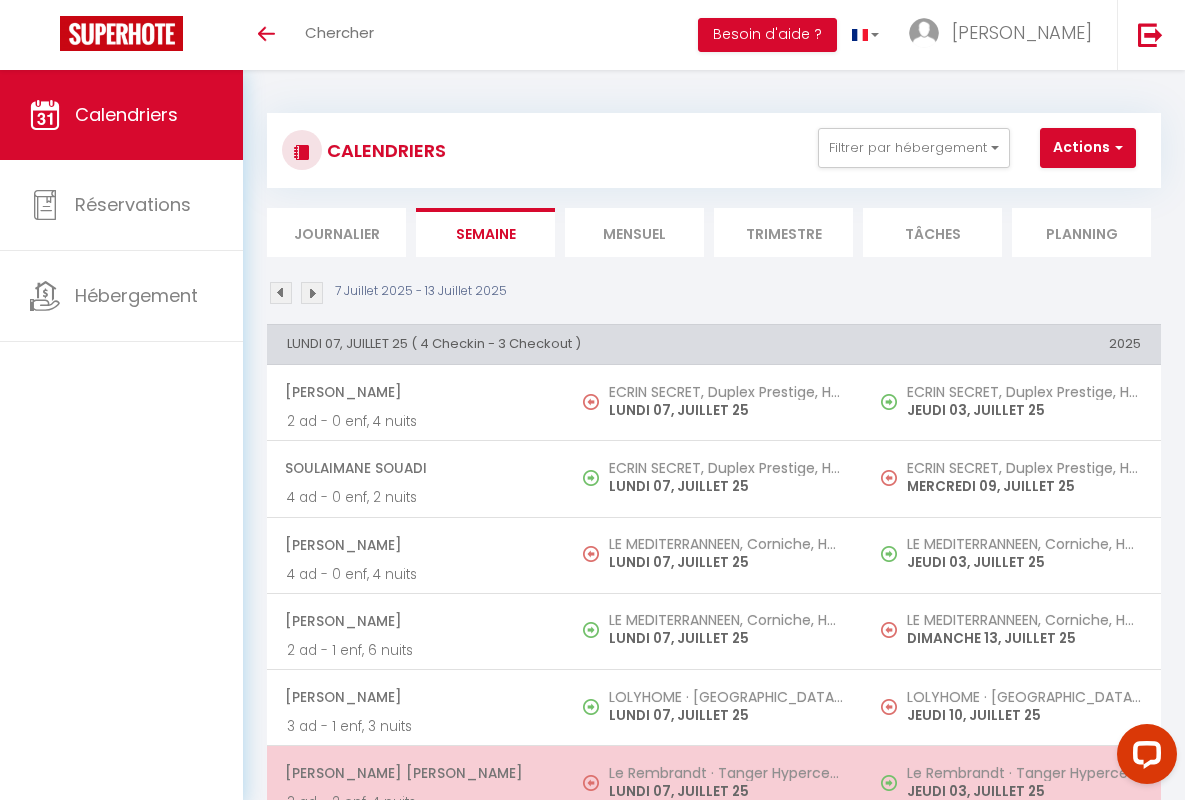 click on "[PERSON_NAME] [PERSON_NAME]" at bounding box center (415, 773) 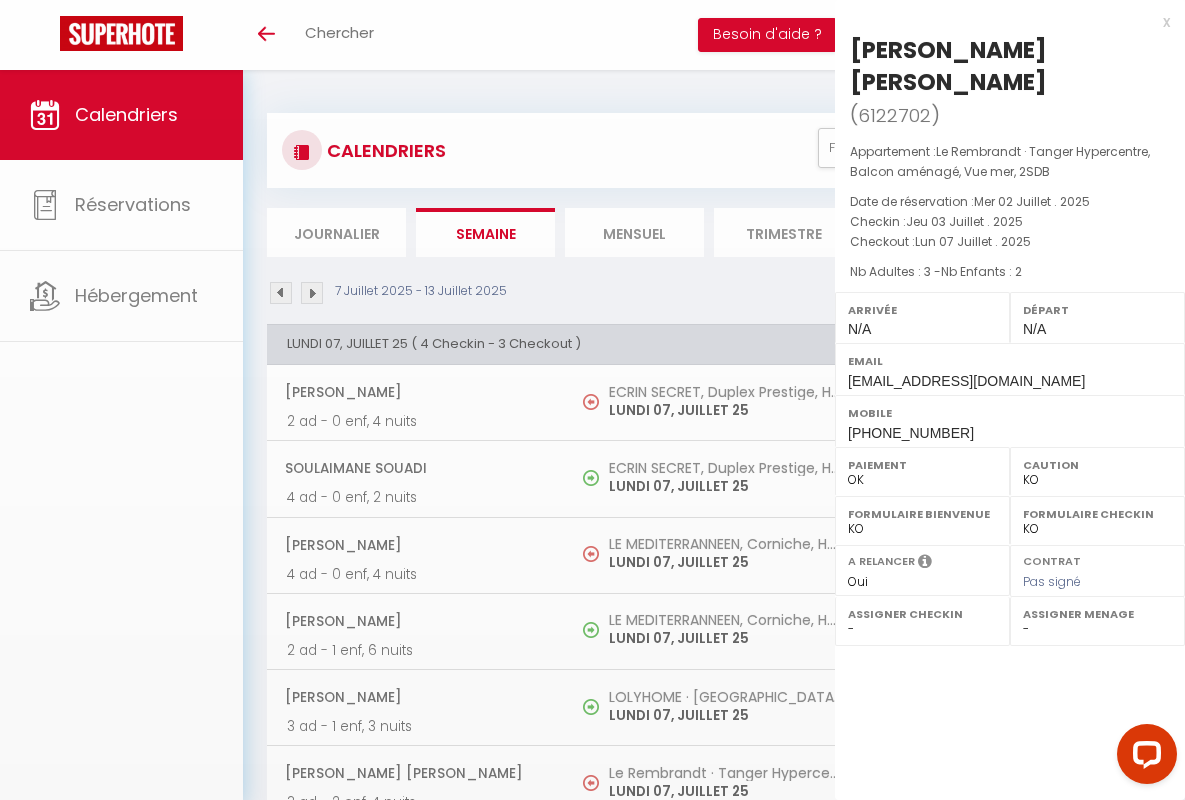click on "x" at bounding box center [1002, 22] 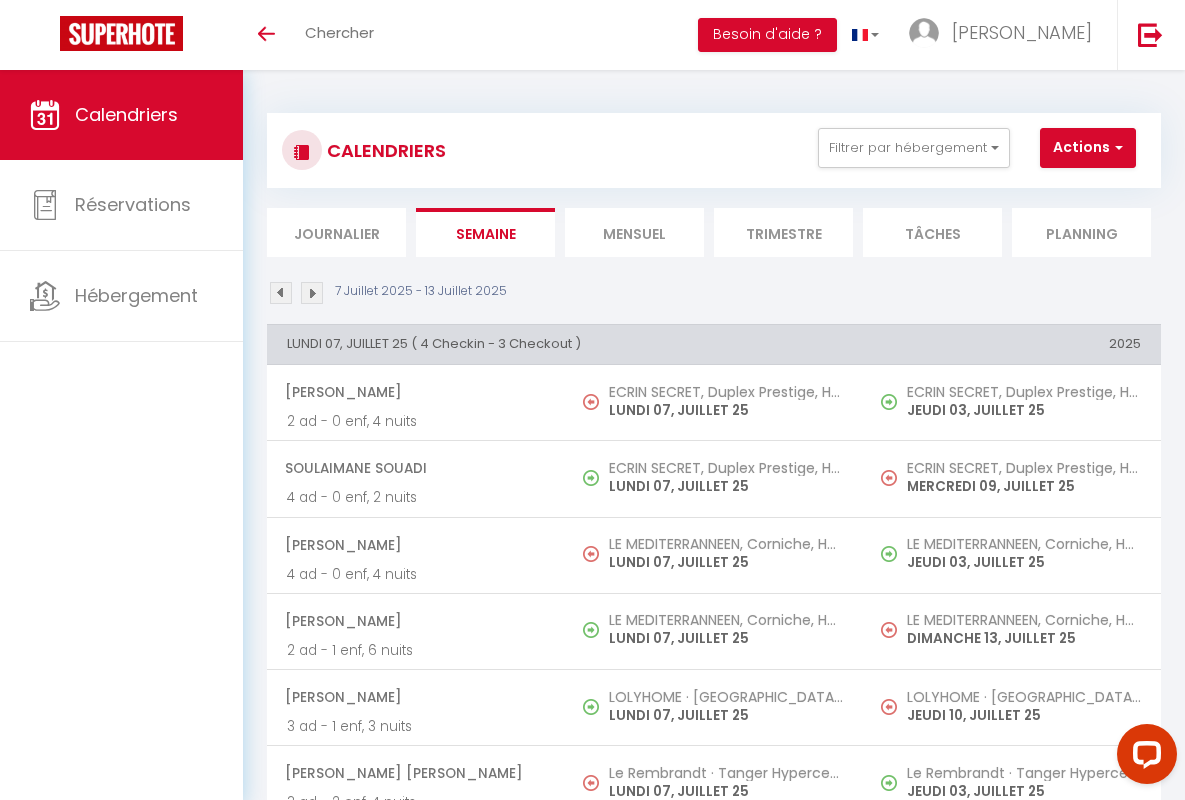 scroll, scrollTop: 449, scrollLeft: 0, axis: vertical 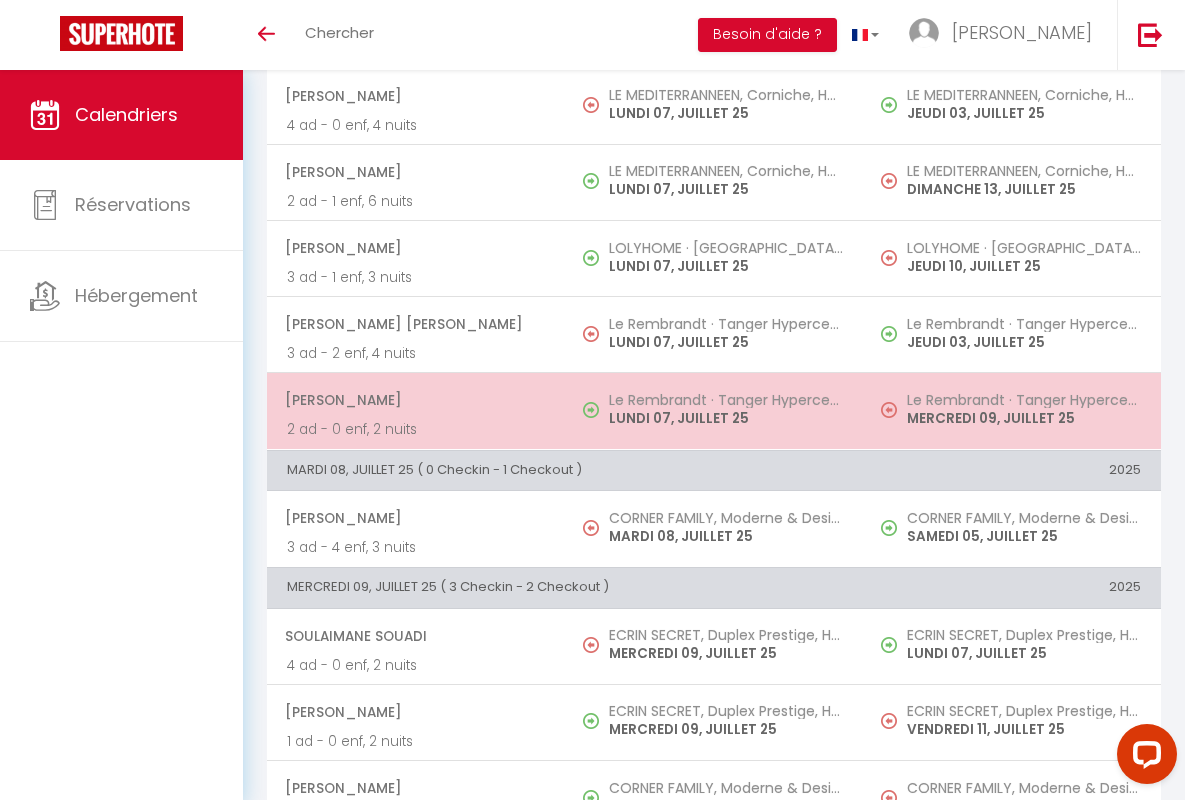 click on "[PERSON_NAME]" at bounding box center (415, 400) 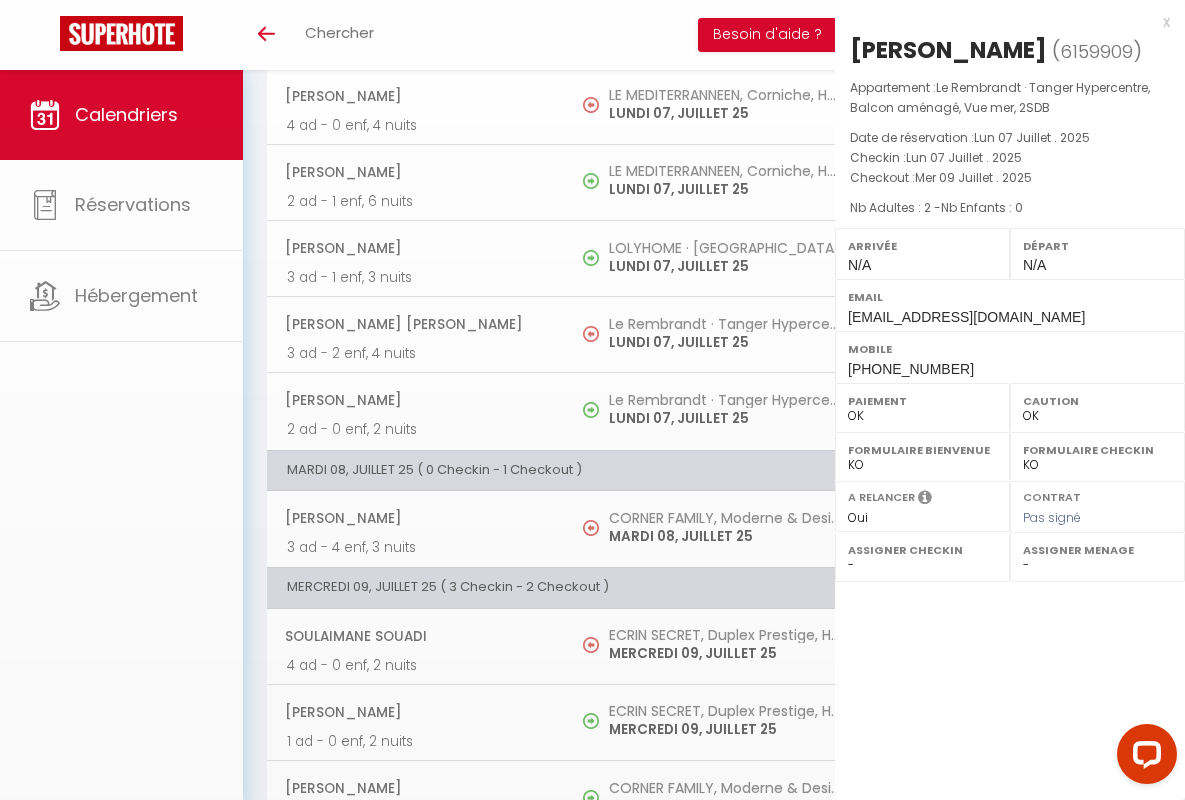 click on "x" at bounding box center [1002, 22] 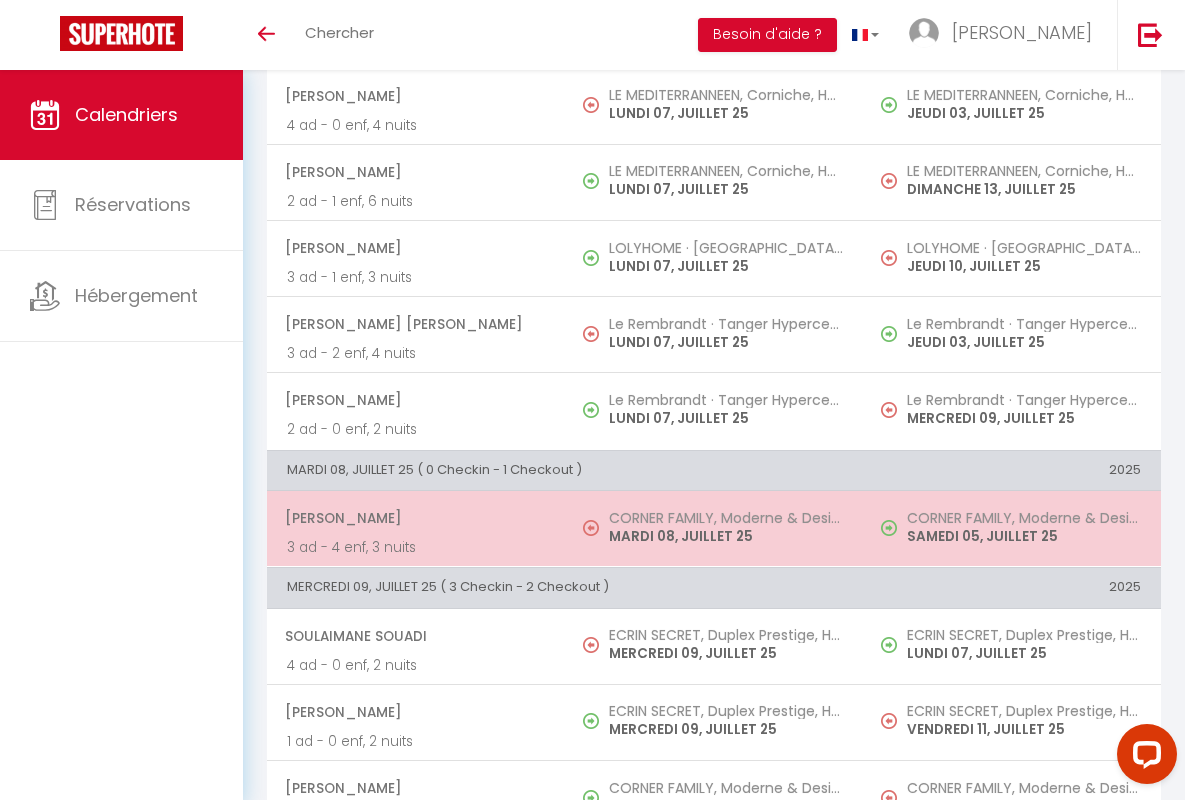 click on "[PERSON_NAME]" at bounding box center (415, 518) 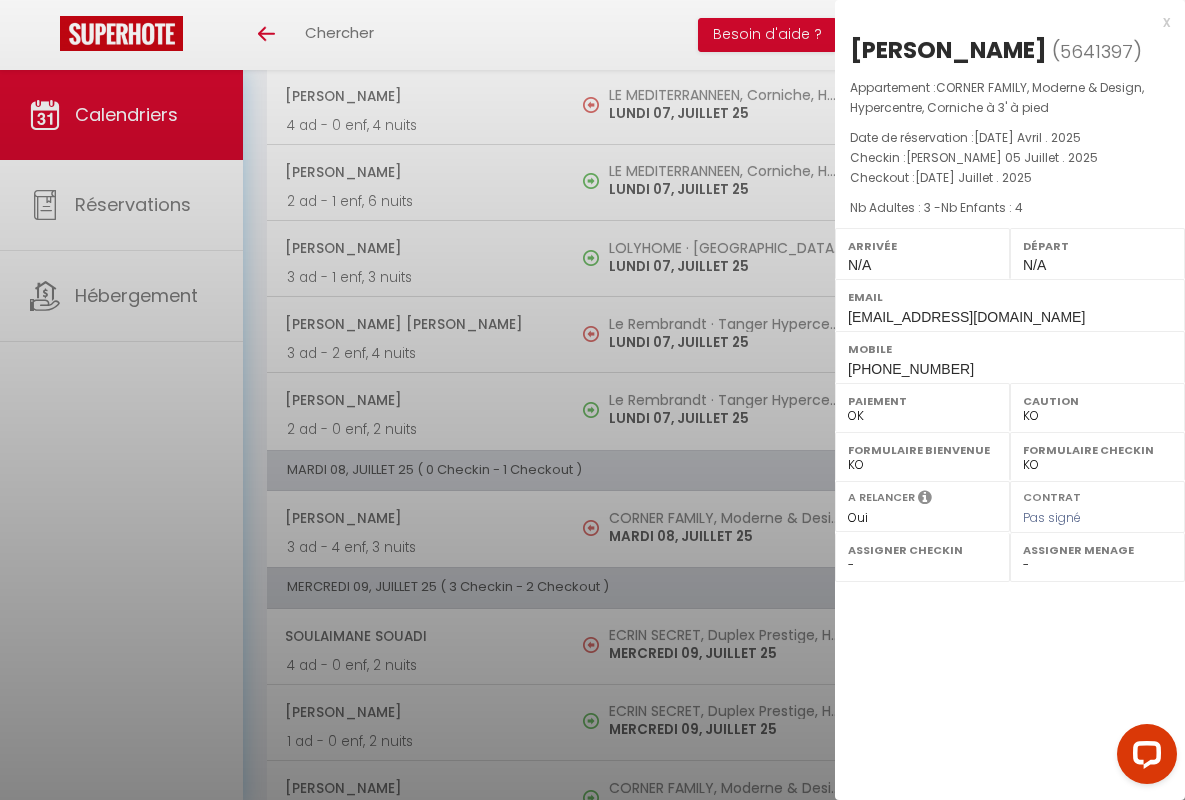 click on "x" at bounding box center (1002, 22) 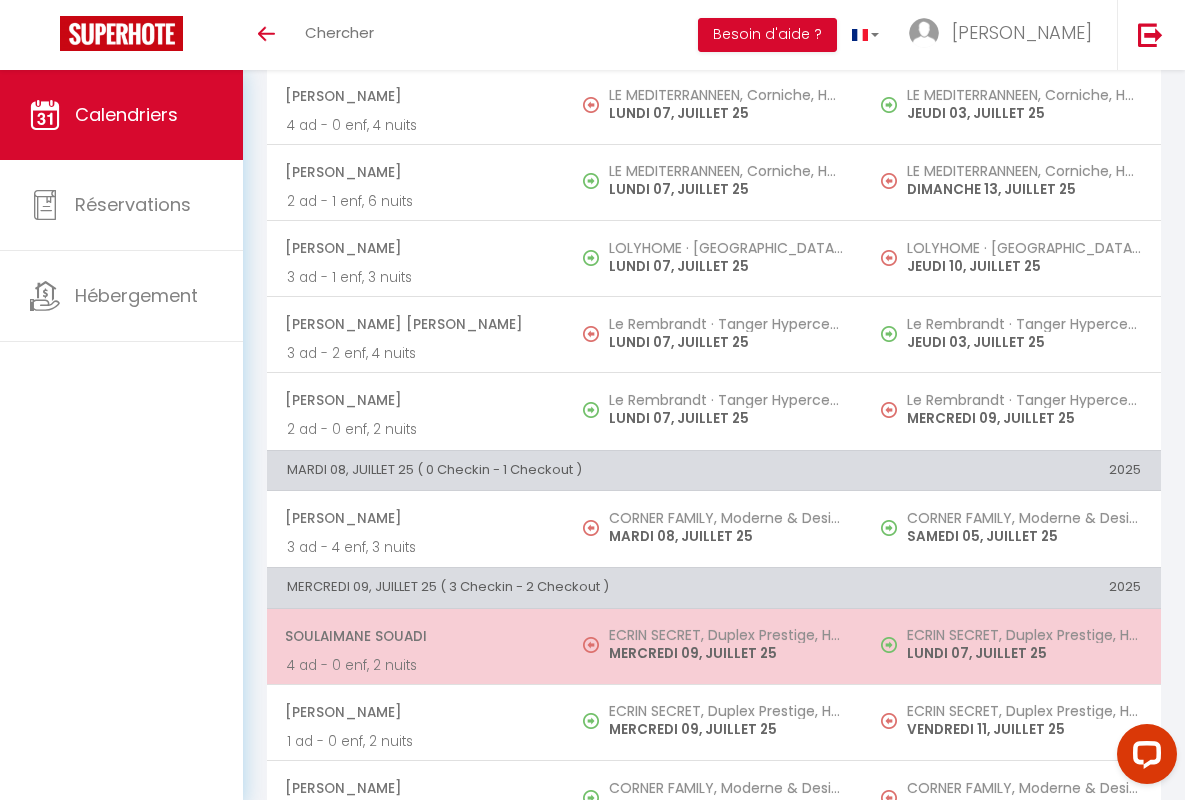 click on "Soulaimane Souadi" at bounding box center (415, 636) 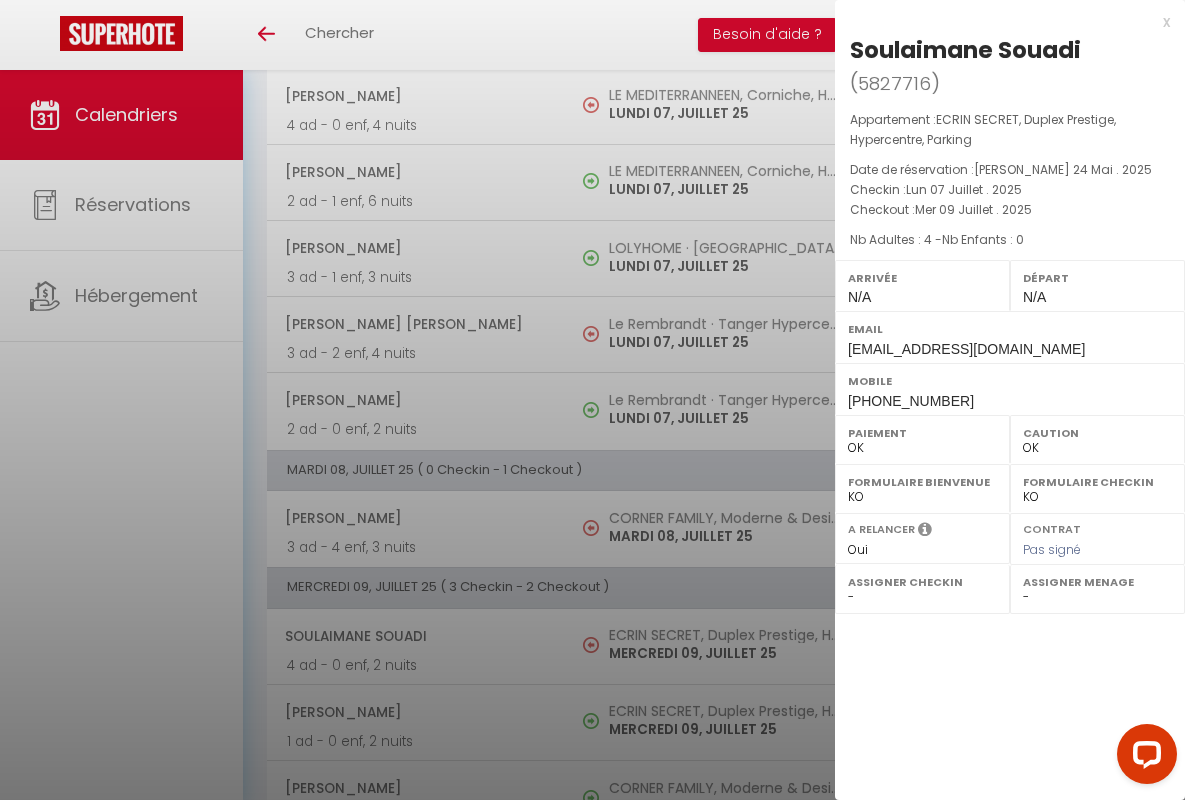click on "x" at bounding box center (1002, 22) 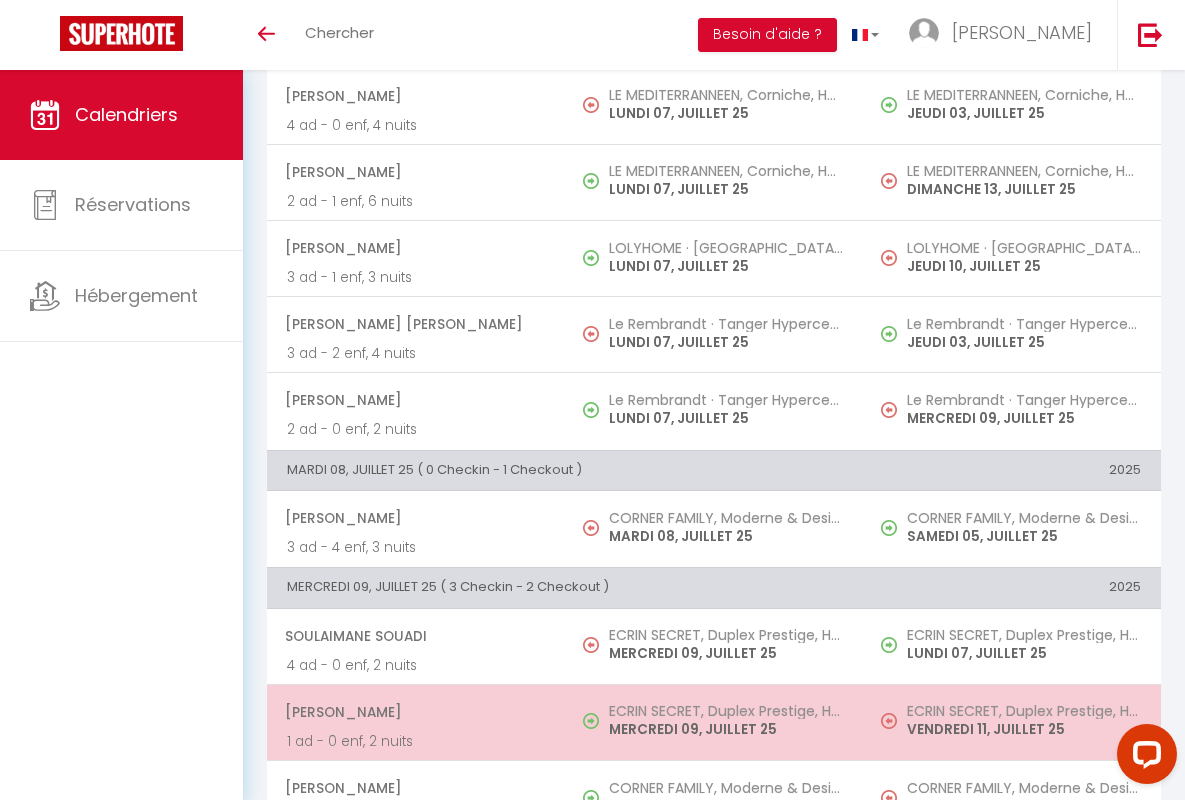 click on "[PERSON_NAME]" at bounding box center (415, 712) 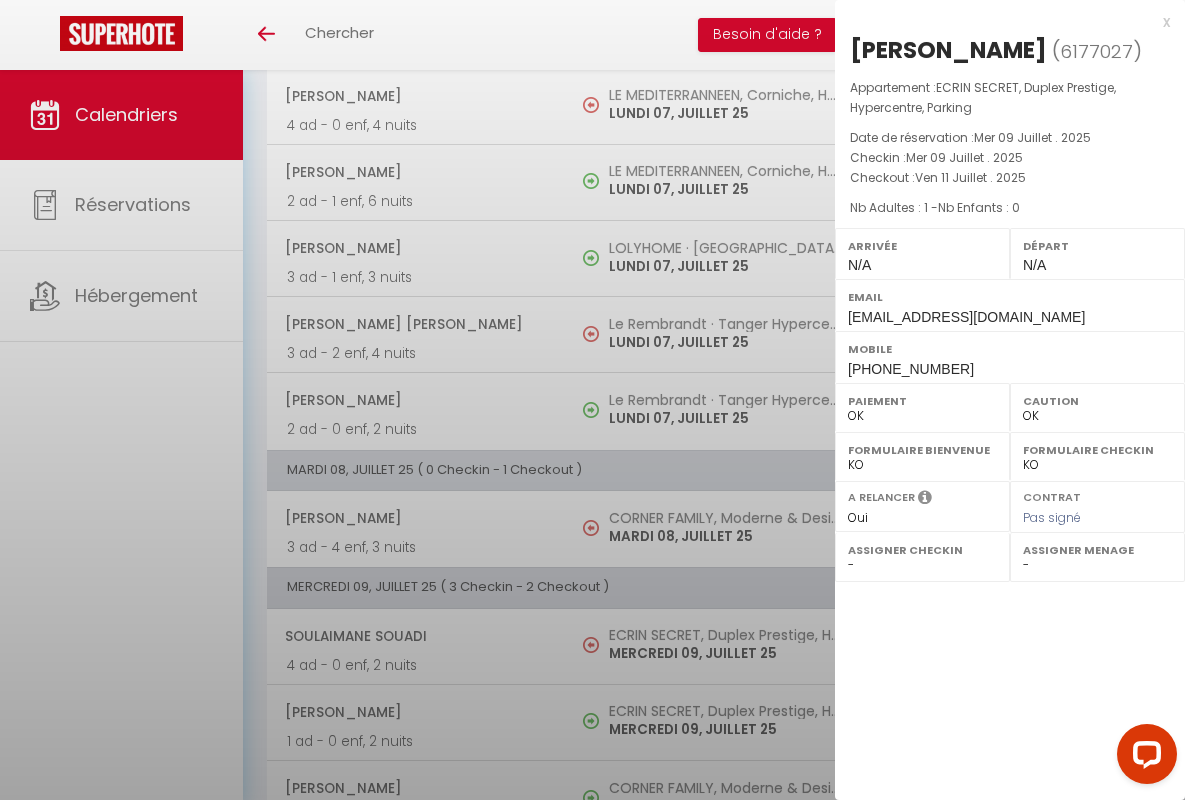 click on "x" at bounding box center [1002, 22] 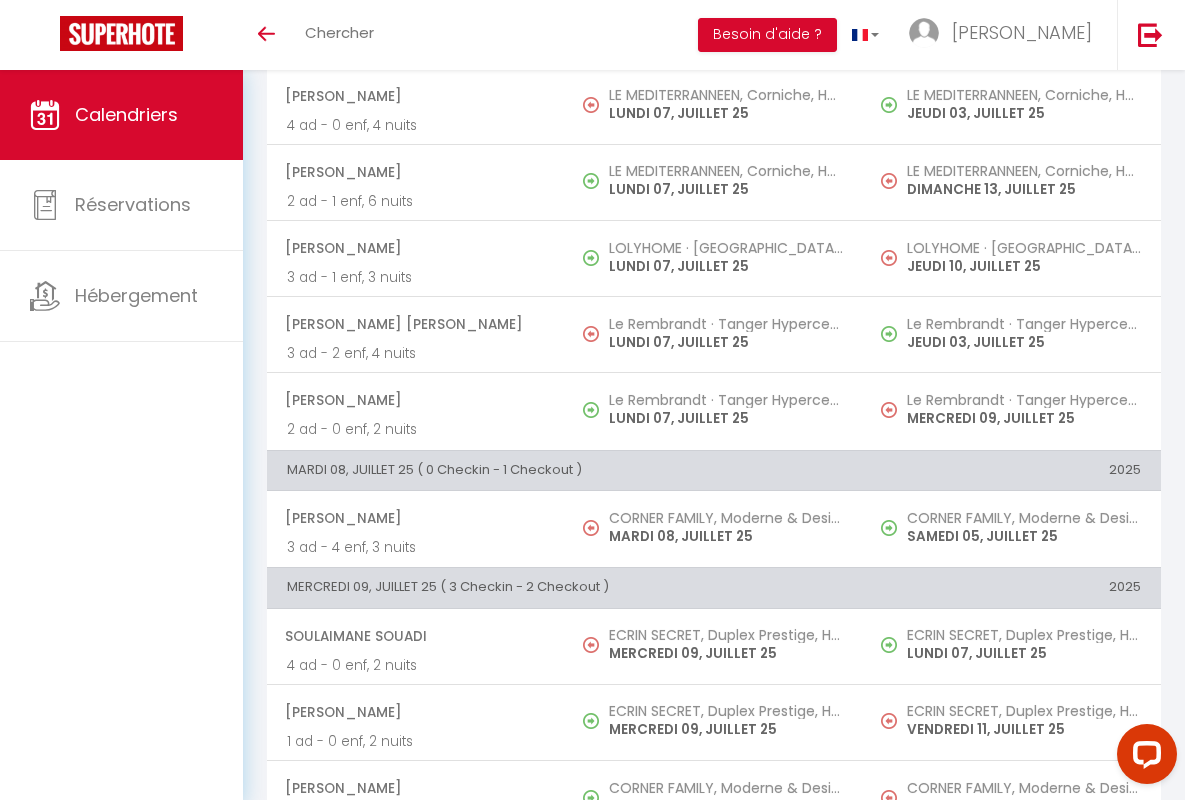 scroll, scrollTop: 456, scrollLeft: 0, axis: vertical 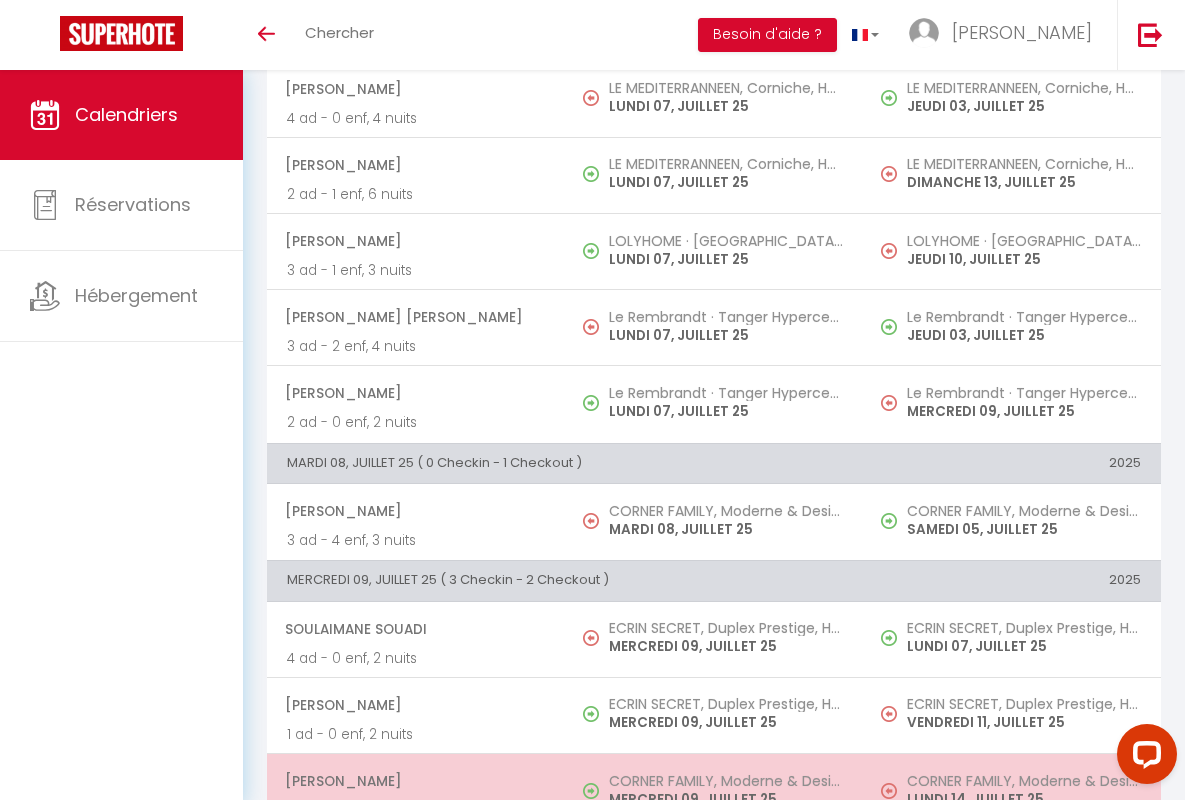 click on "[PERSON_NAME]" at bounding box center [415, 781] 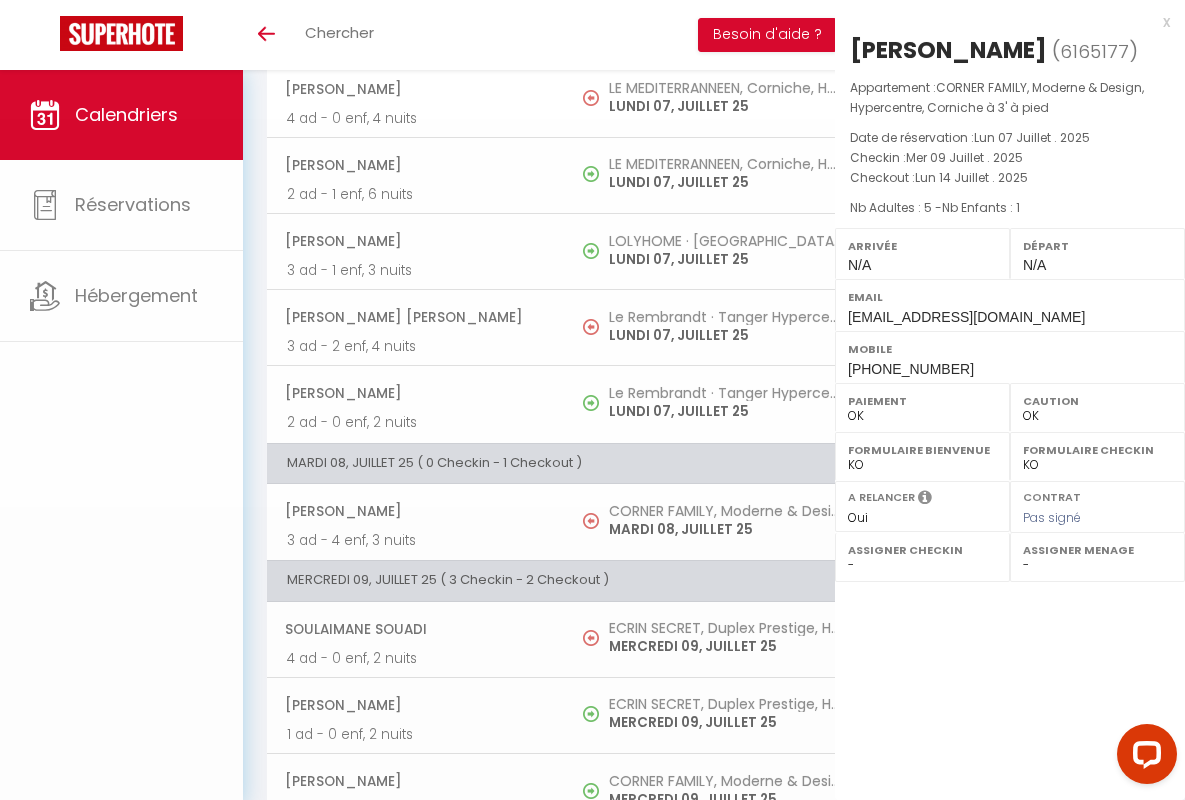 click on "x" at bounding box center [1002, 22] 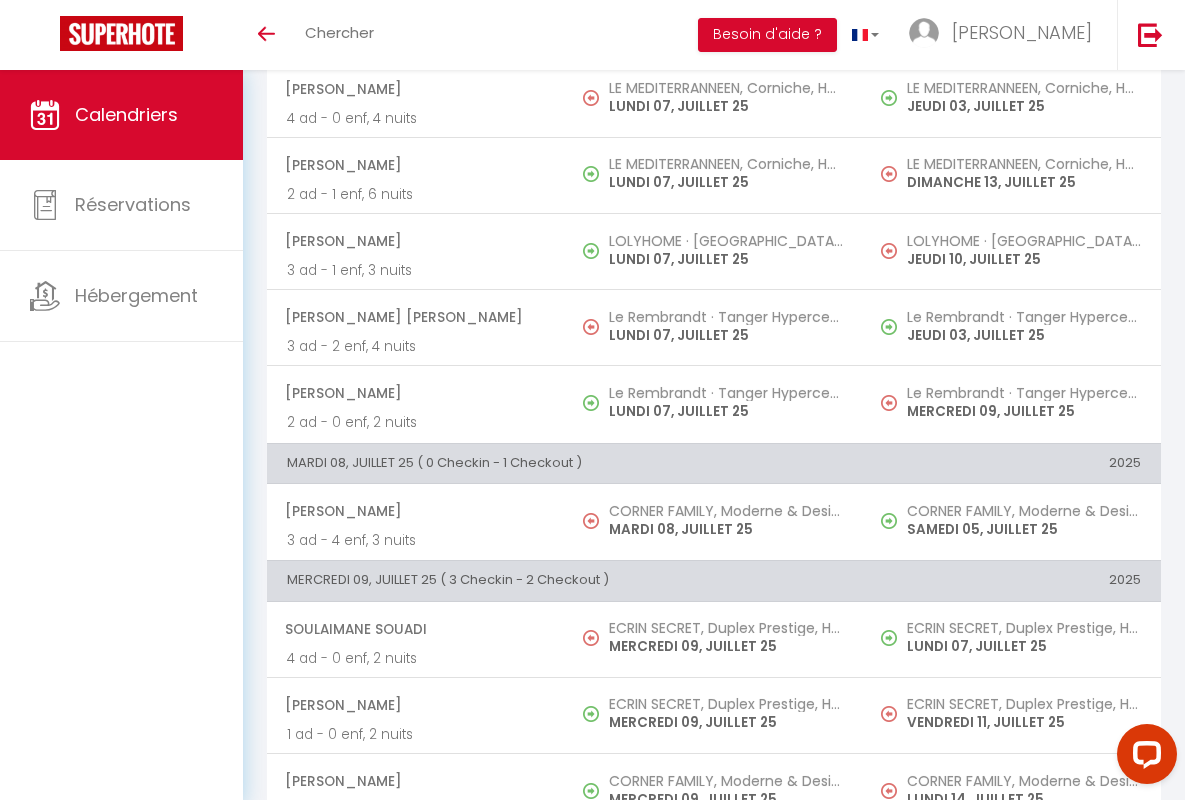 scroll, scrollTop: 913, scrollLeft: 0, axis: vertical 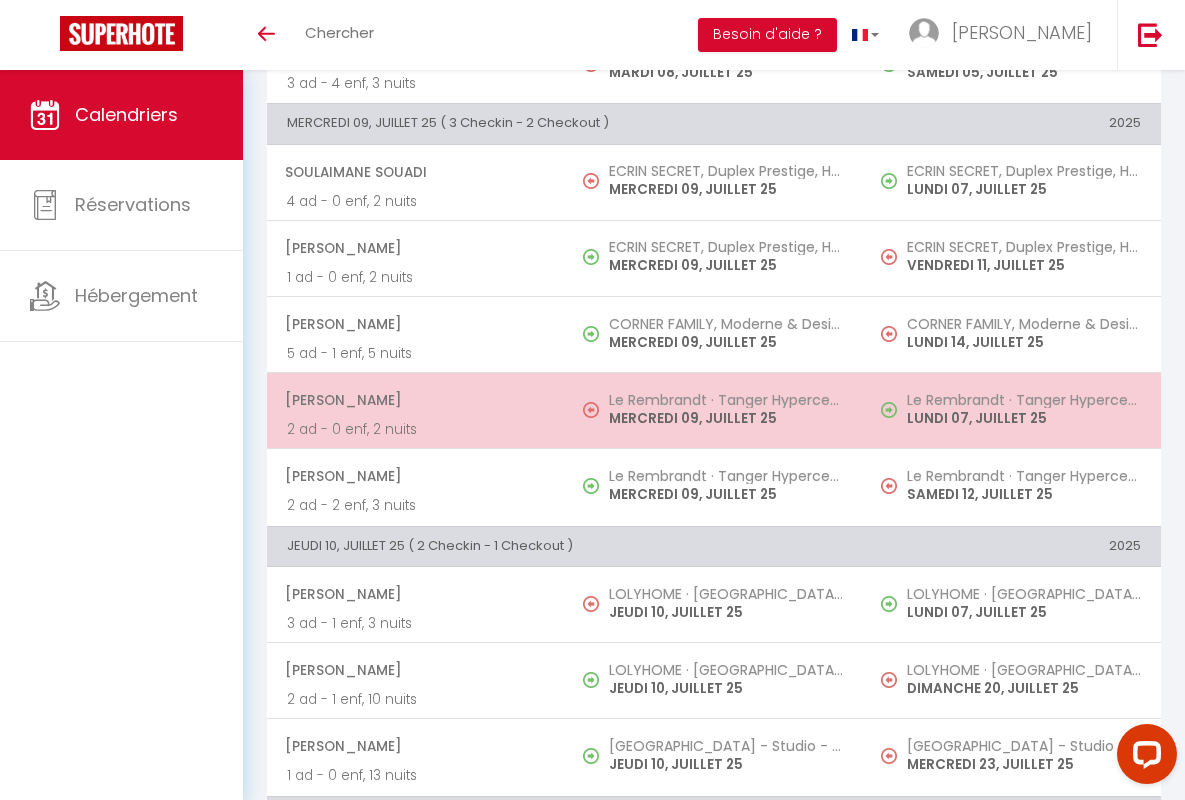 click on "[PERSON_NAME]" at bounding box center (415, 400) 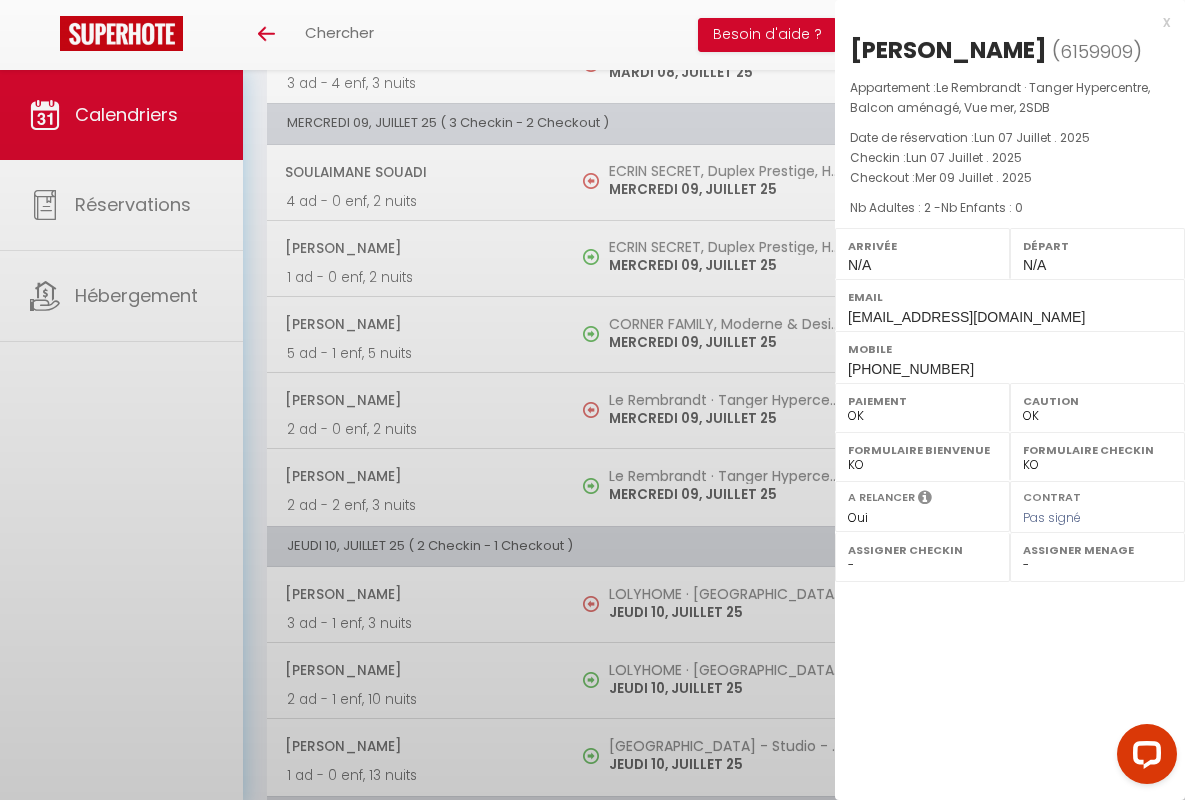 click on "x" at bounding box center (1002, 22) 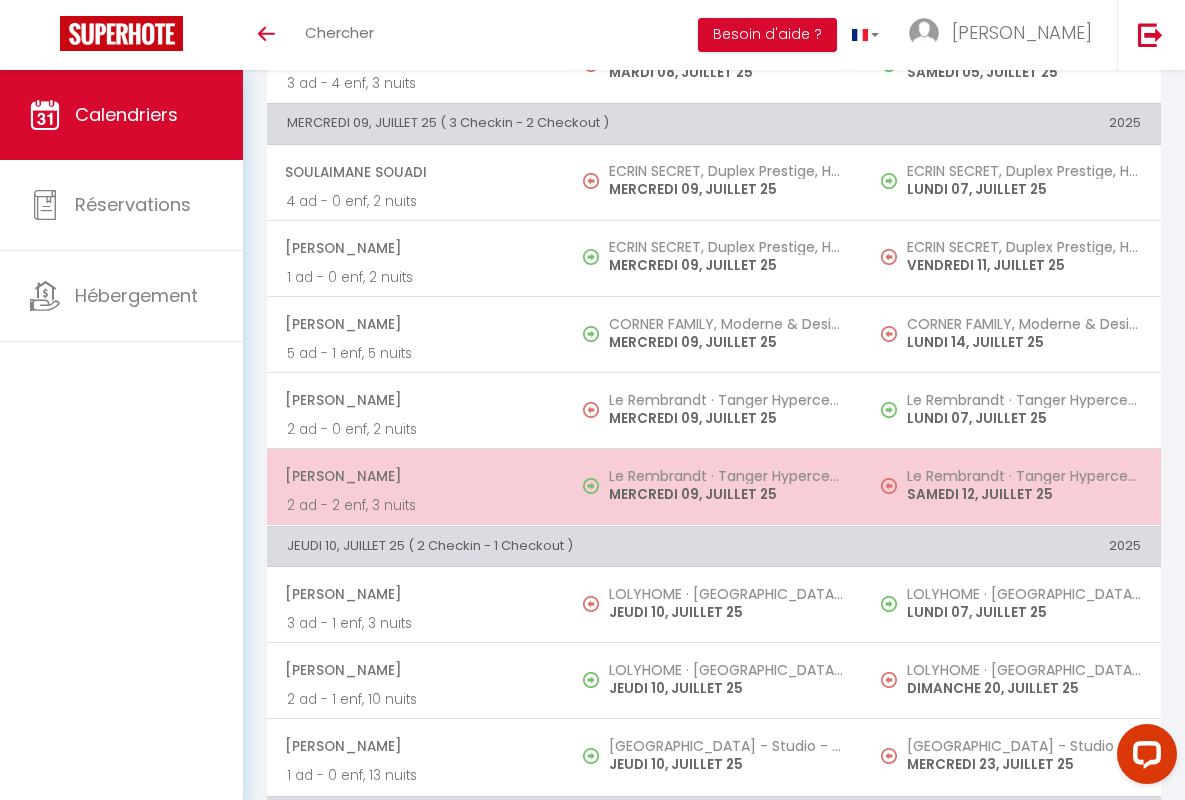 click on "[PERSON_NAME]" at bounding box center (415, 476) 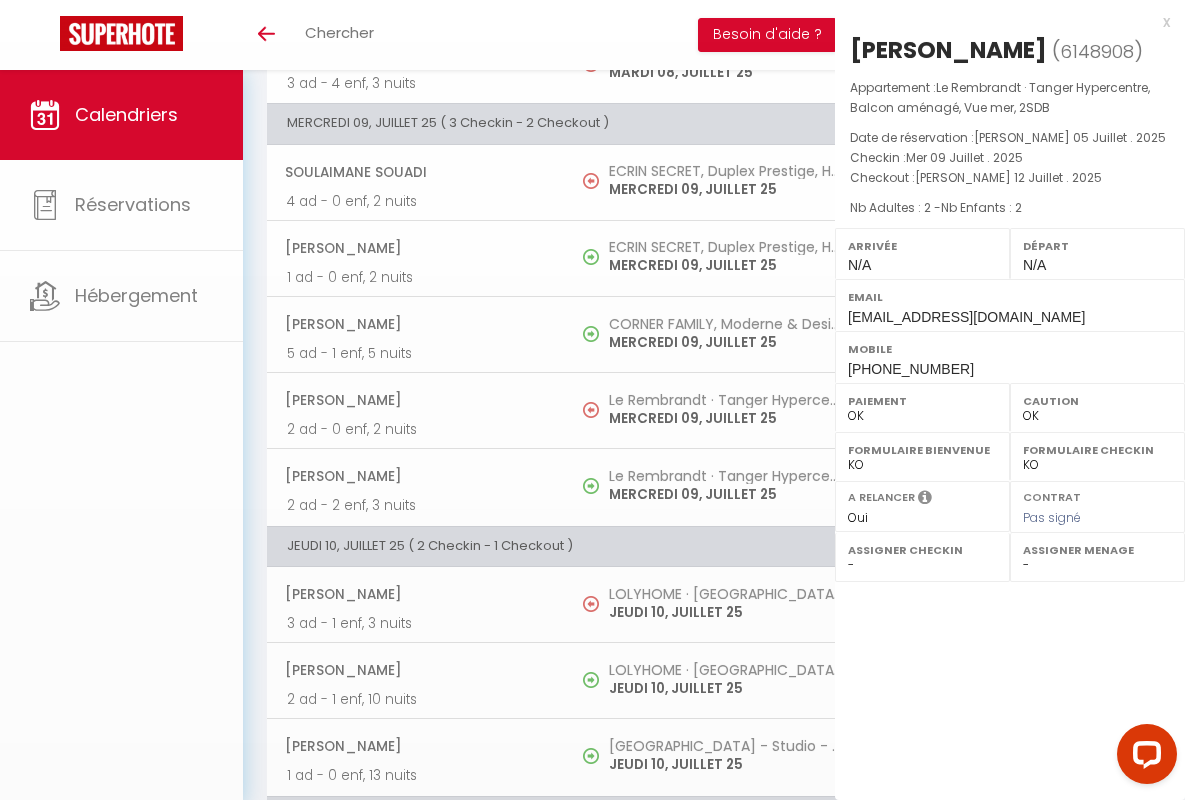 click on "x" at bounding box center [1002, 22] 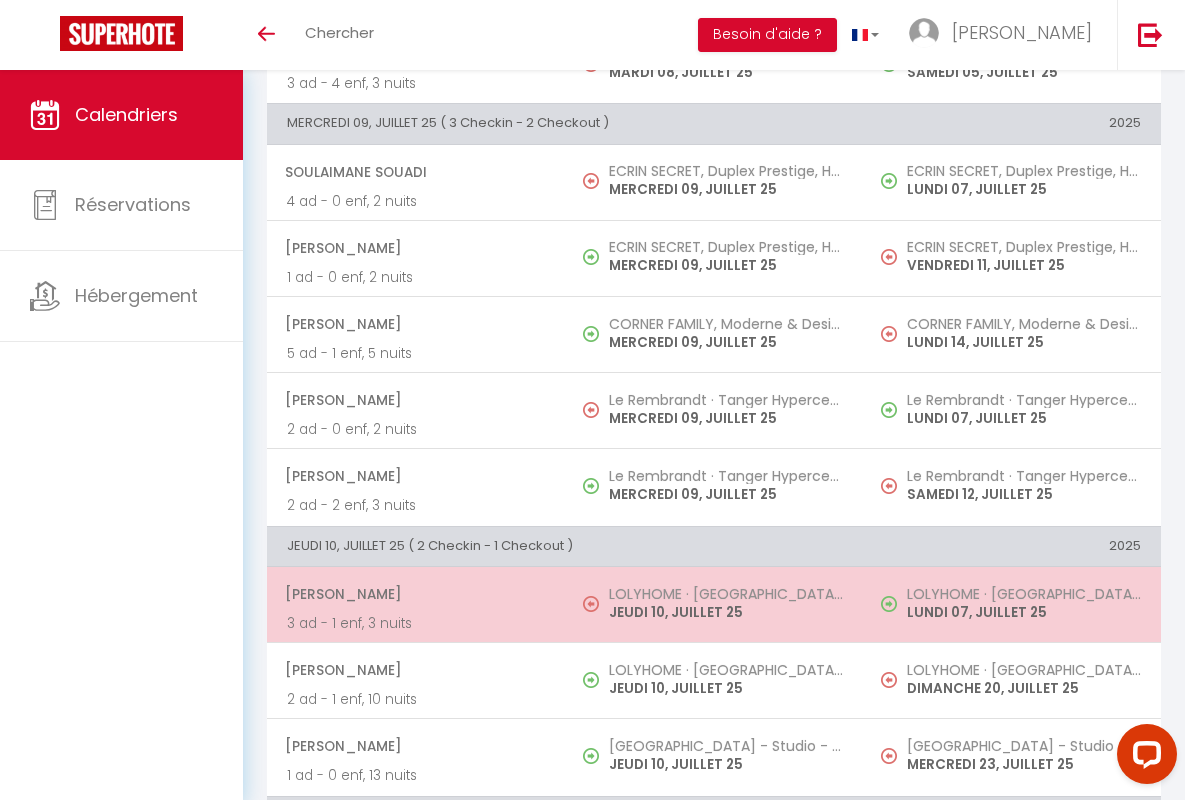 click on "[PERSON_NAME]" at bounding box center (415, 594) 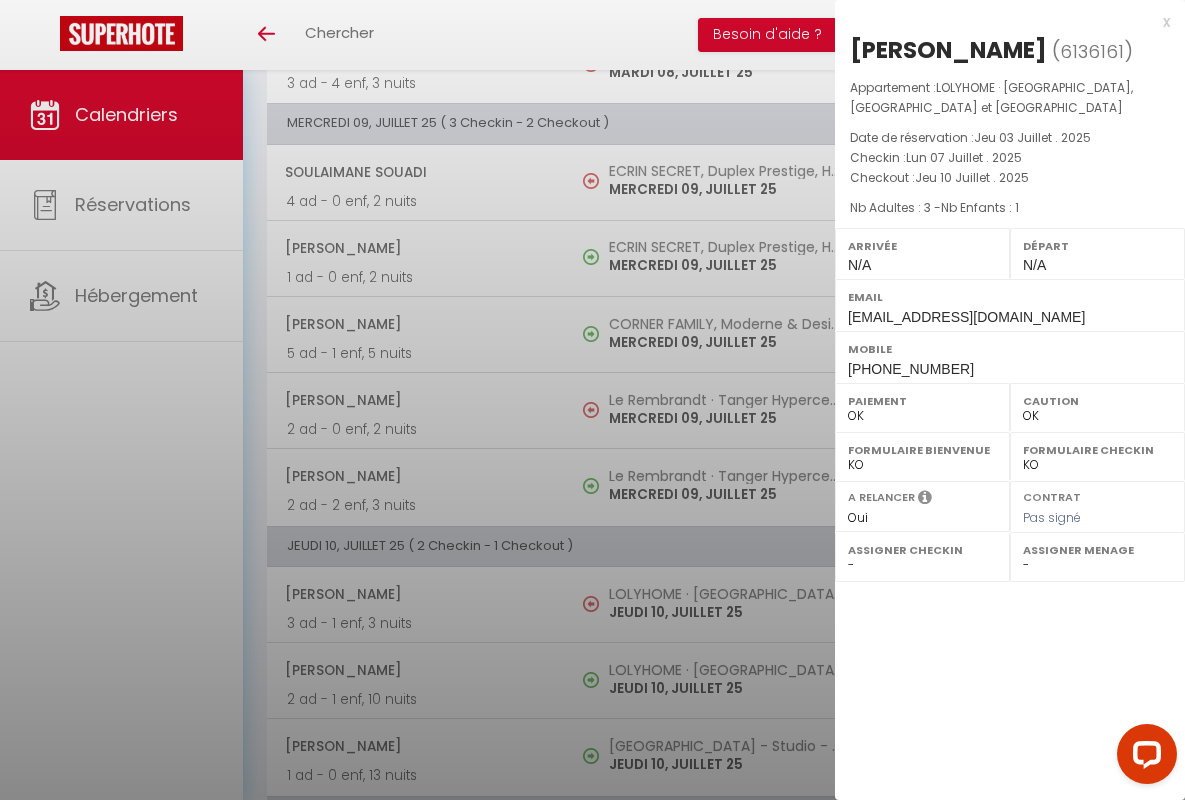click on "x" at bounding box center [1002, 22] 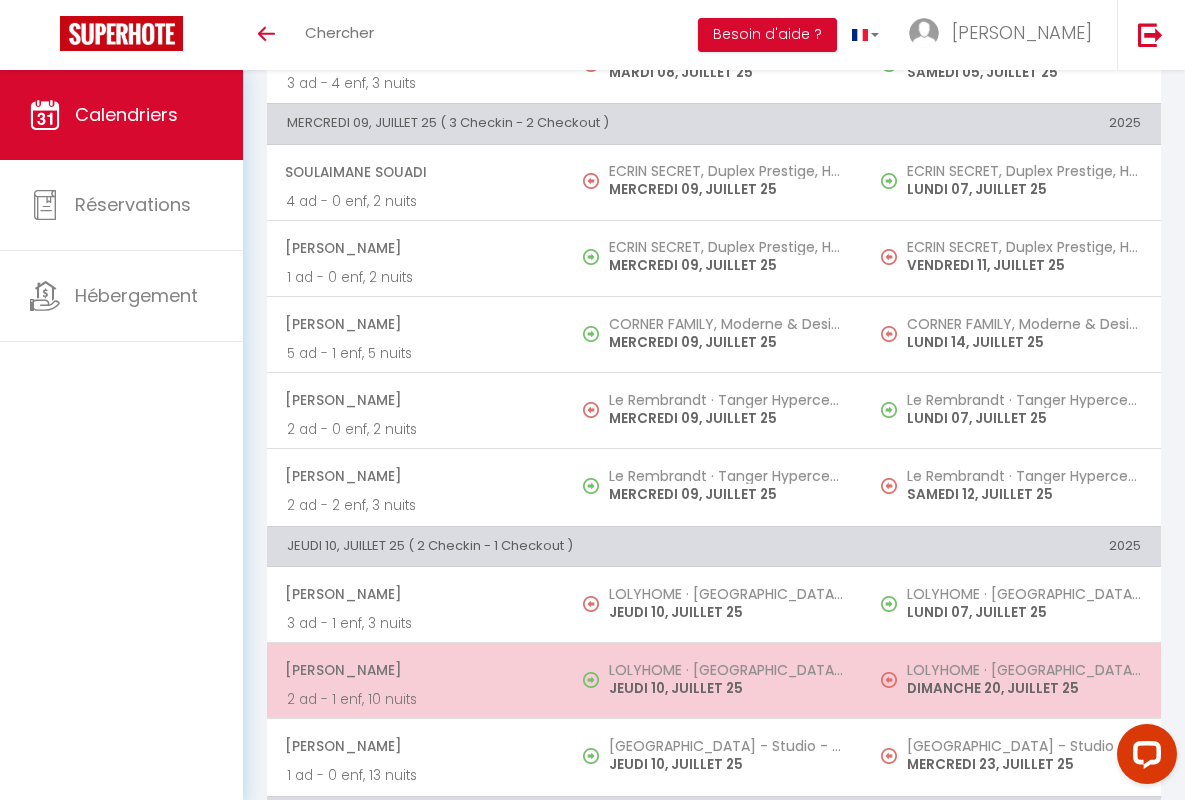 click on "[PERSON_NAME]" at bounding box center (415, 670) 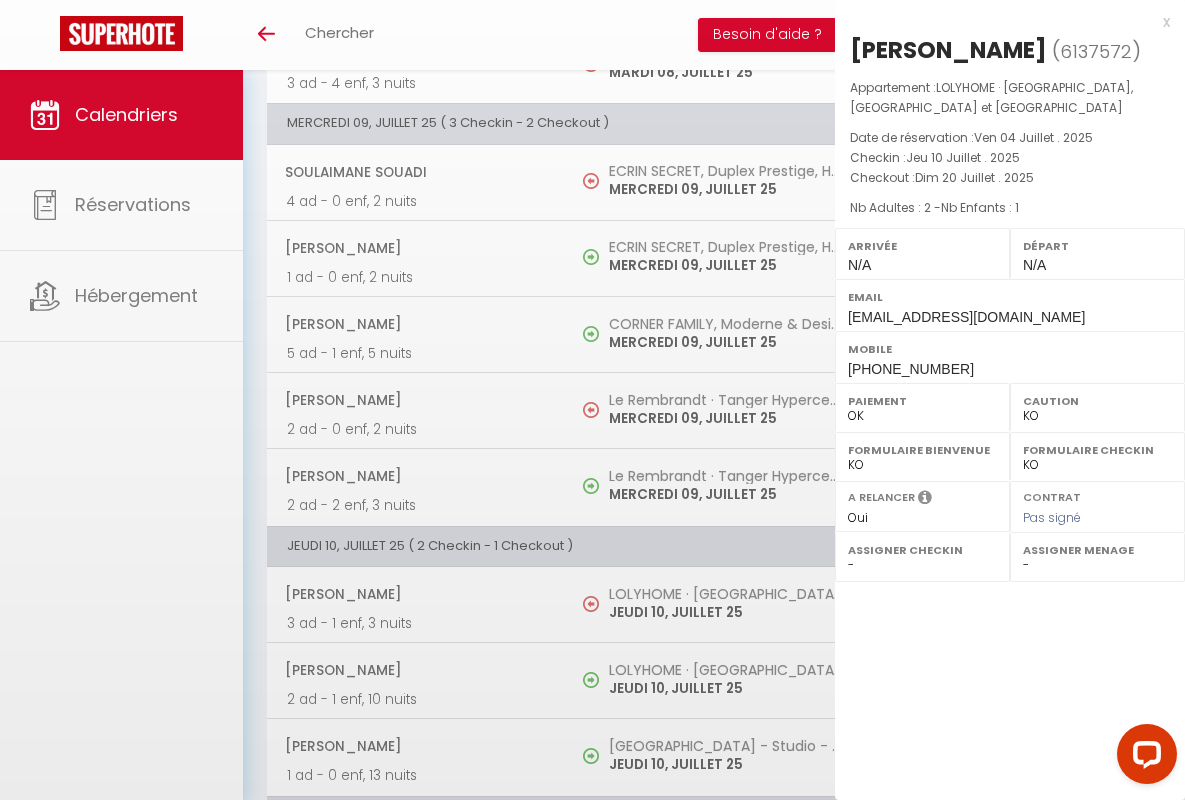 click on "x" at bounding box center [1002, 22] 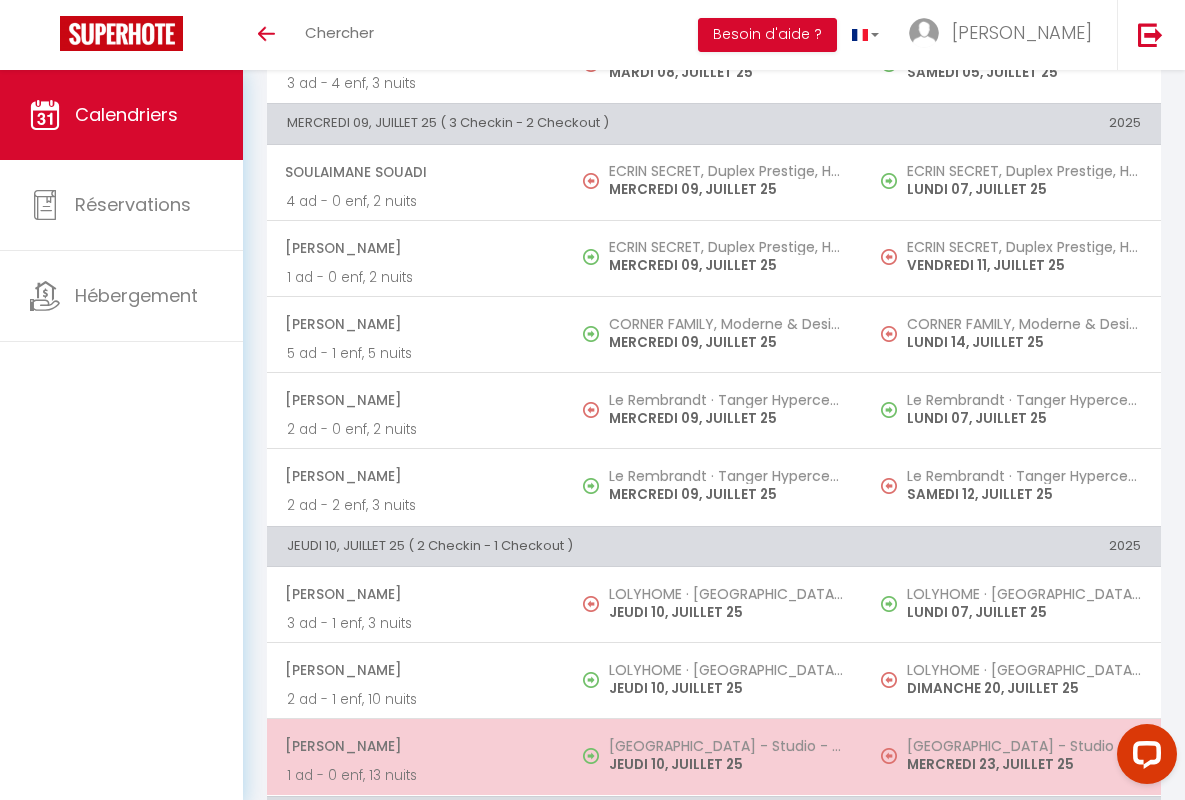 click on "[PERSON_NAME]" at bounding box center [415, 746] 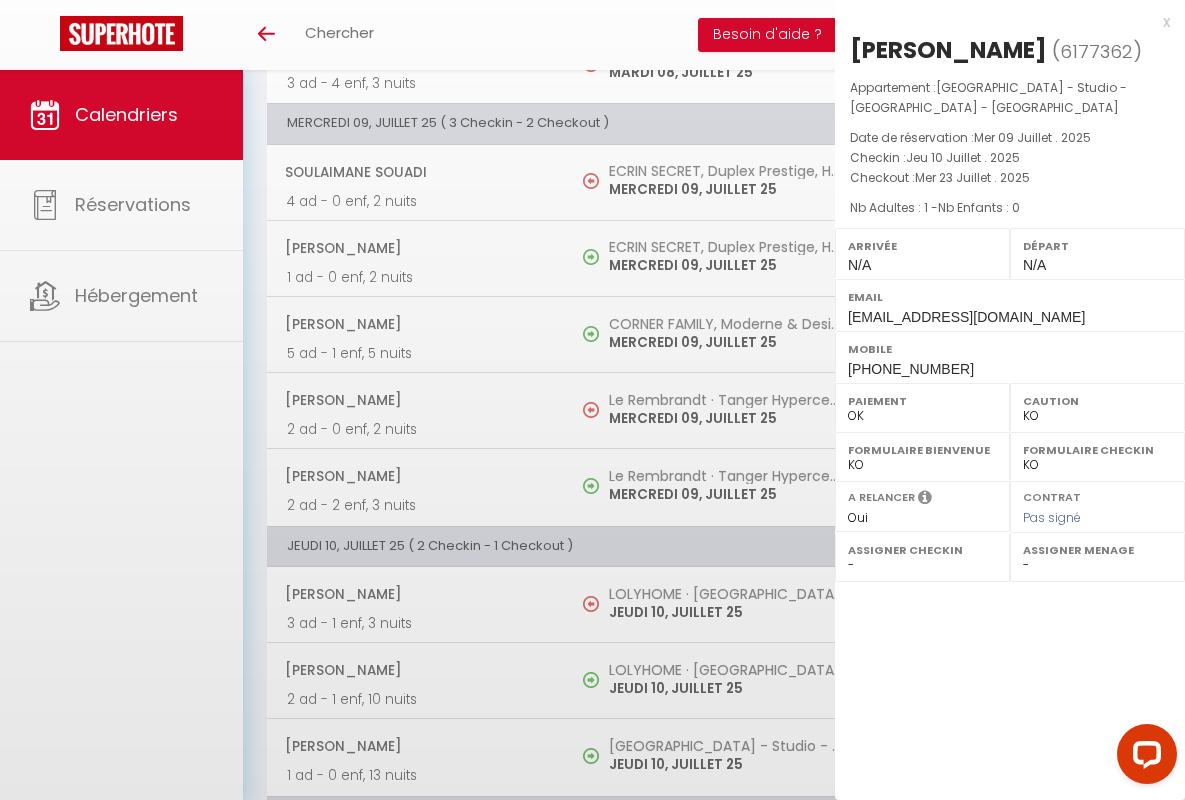 click on "x" at bounding box center [1002, 22] 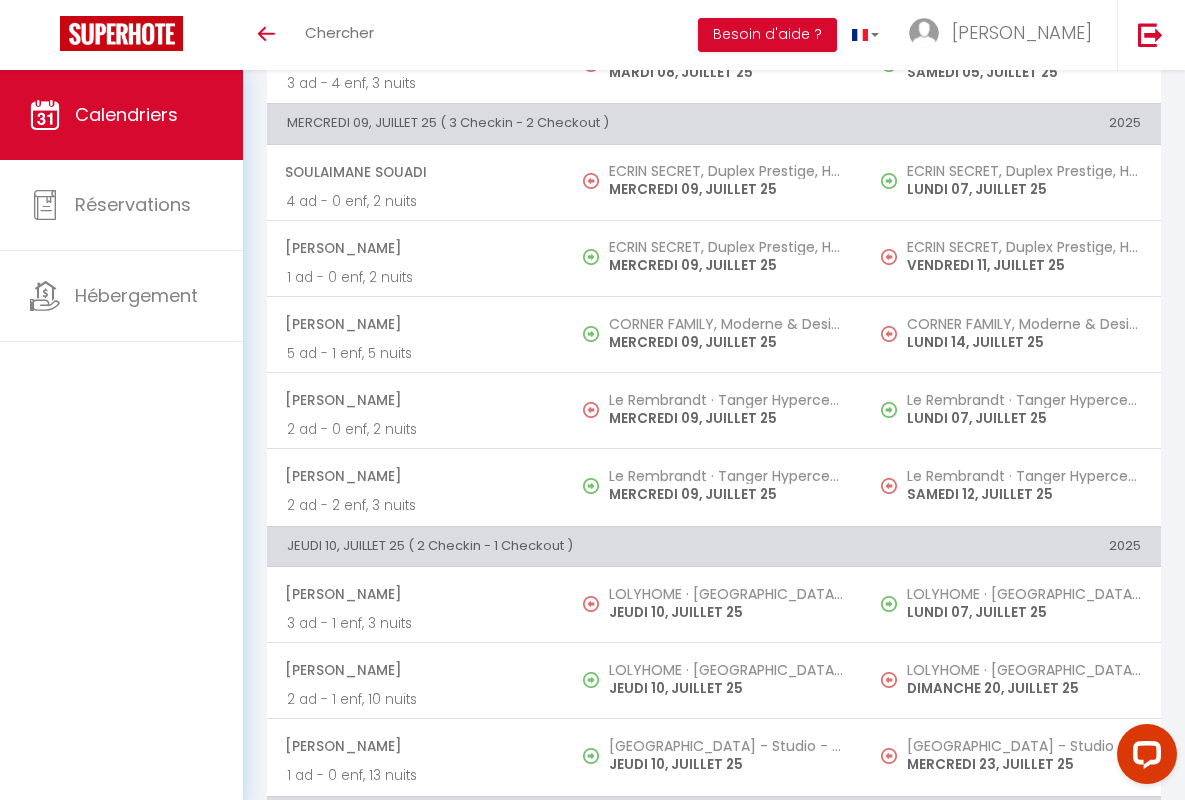 scroll, scrollTop: 1377, scrollLeft: 0, axis: vertical 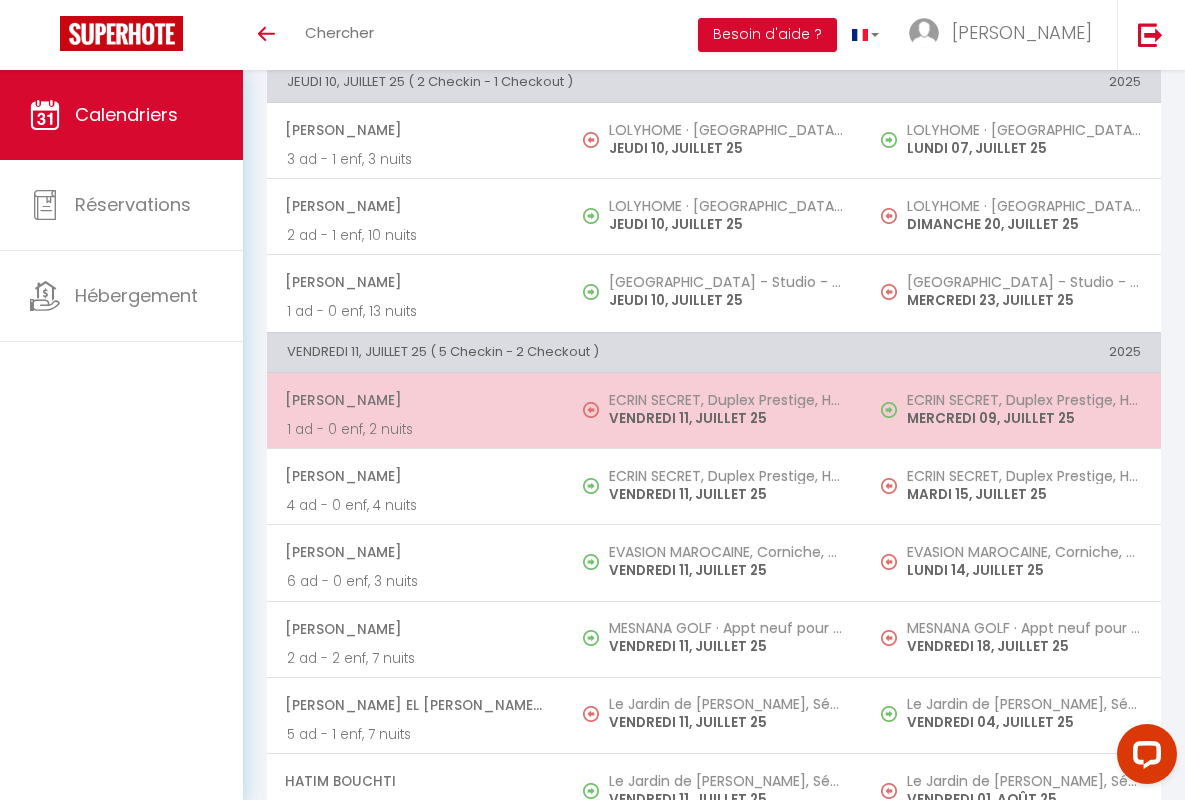 click on "[PERSON_NAME]" at bounding box center (415, 400) 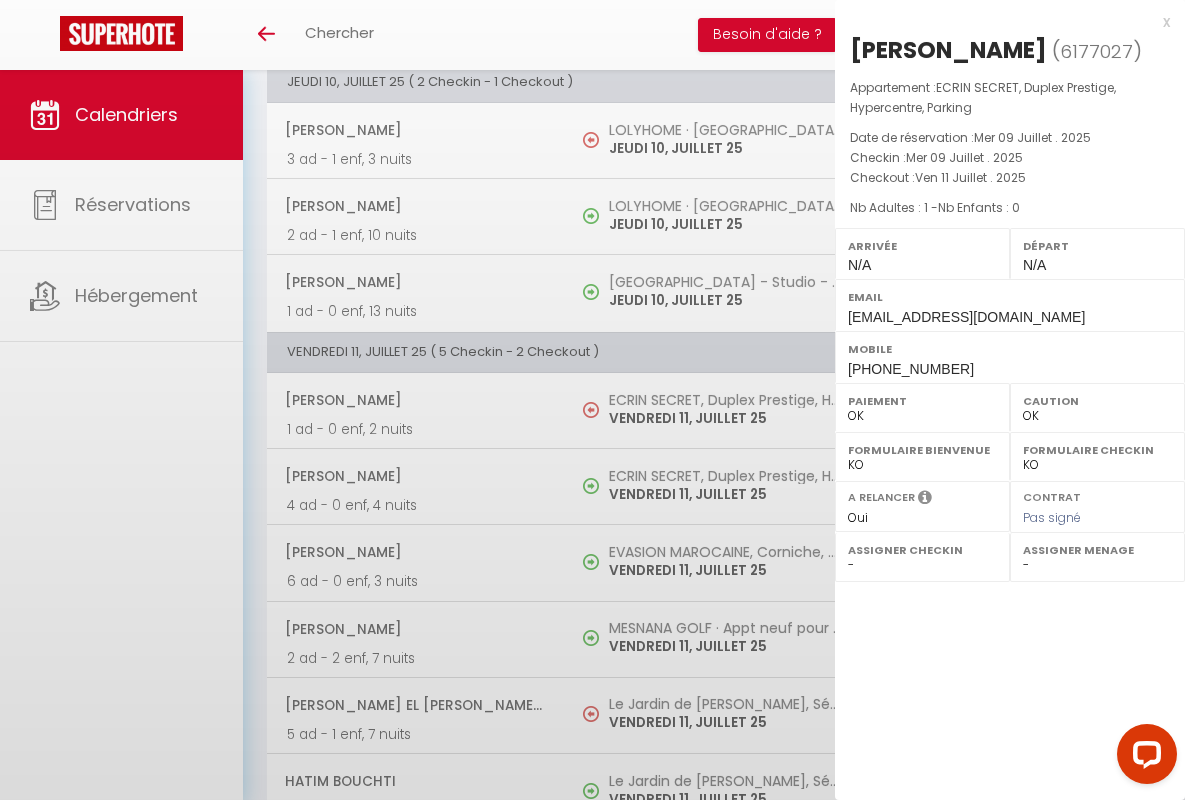 click on "x" at bounding box center (1002, 22) 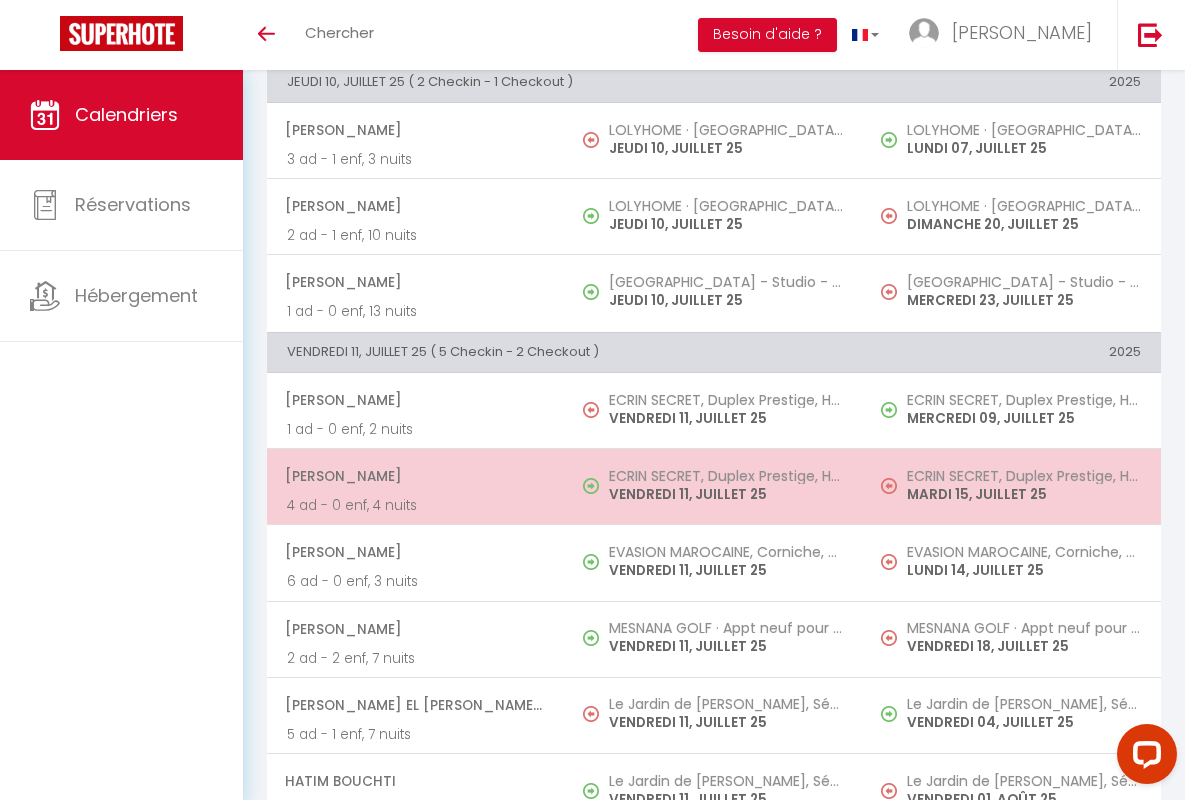 click on "[PERSON_NAME]" at bounding box center (415, 476) 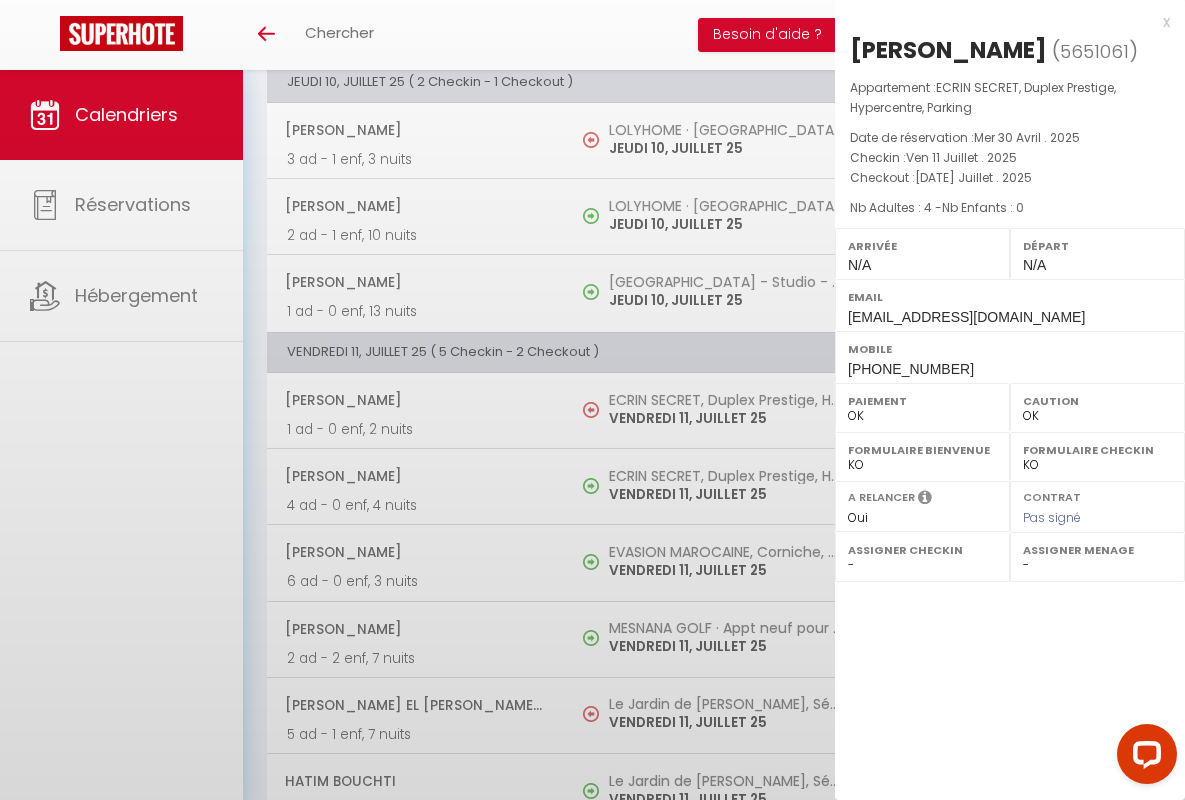 click on "x" at bounding box center (1002, 22) 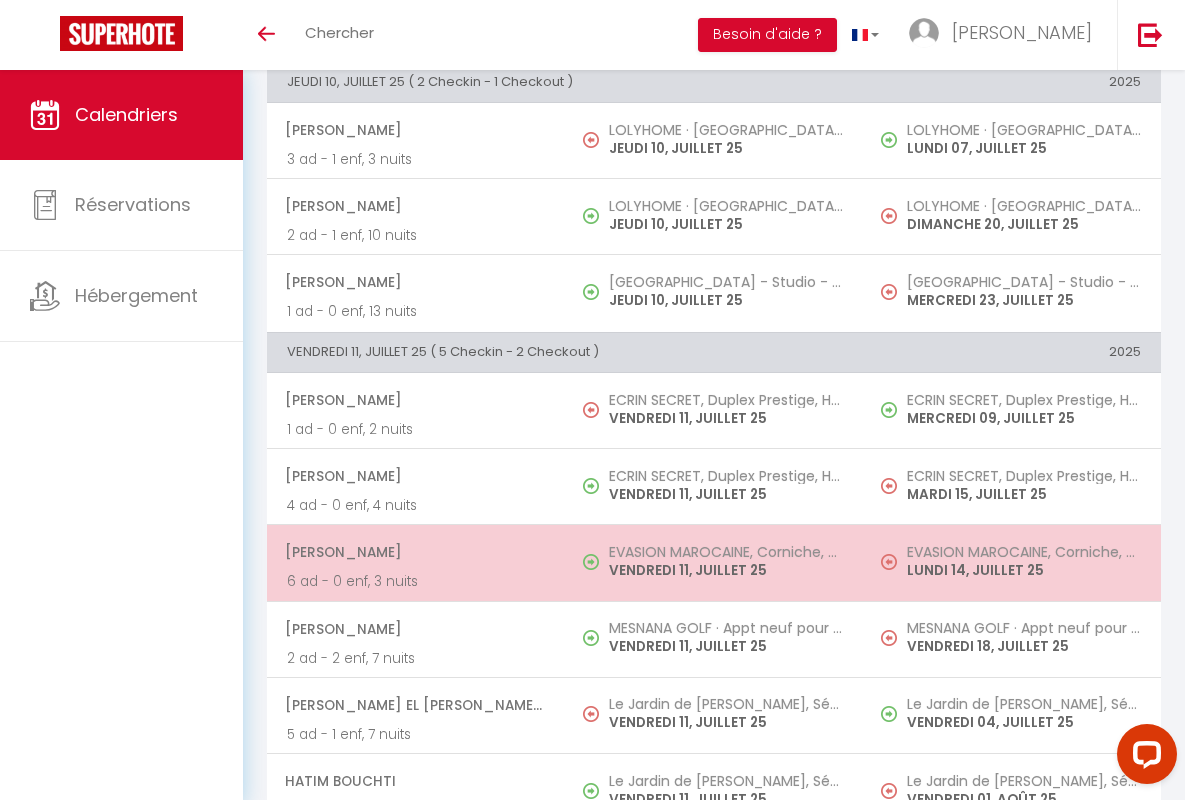 click on "[PERSON_NAME]" at bounding box center [415, 552] 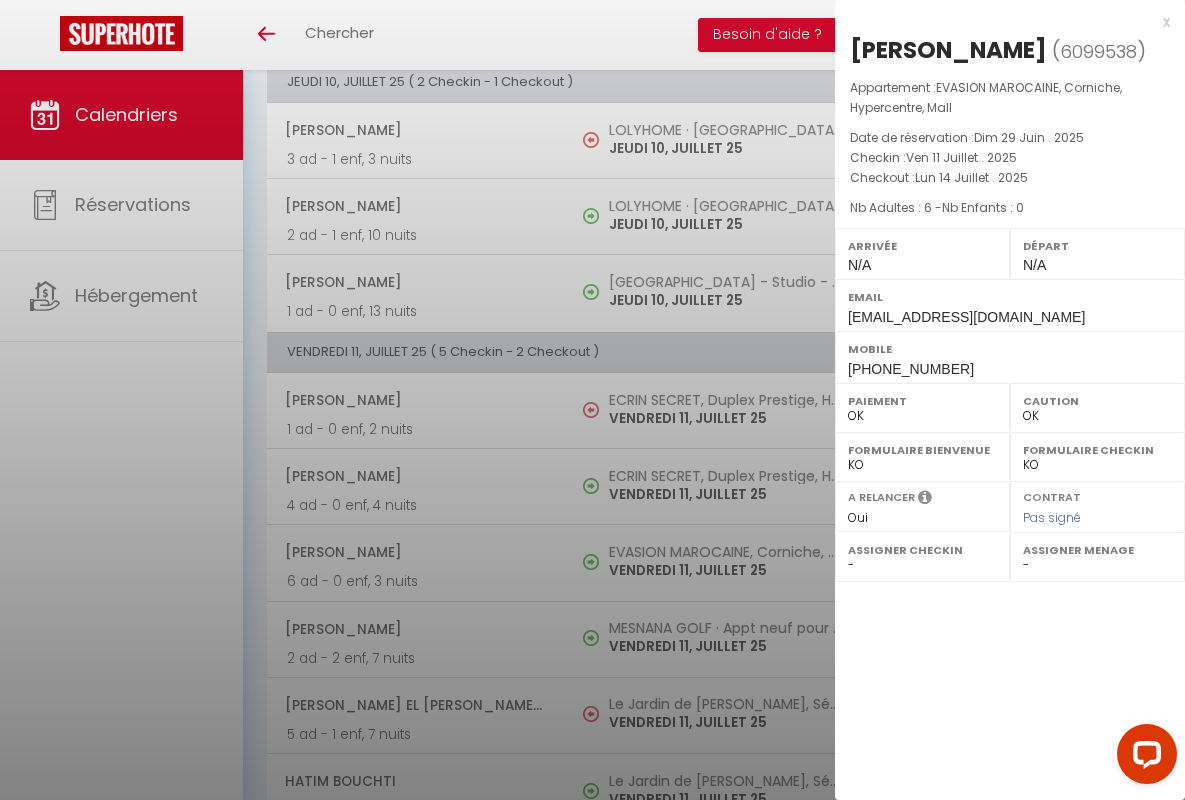 click on "x" at bounding box center (1002, 22) 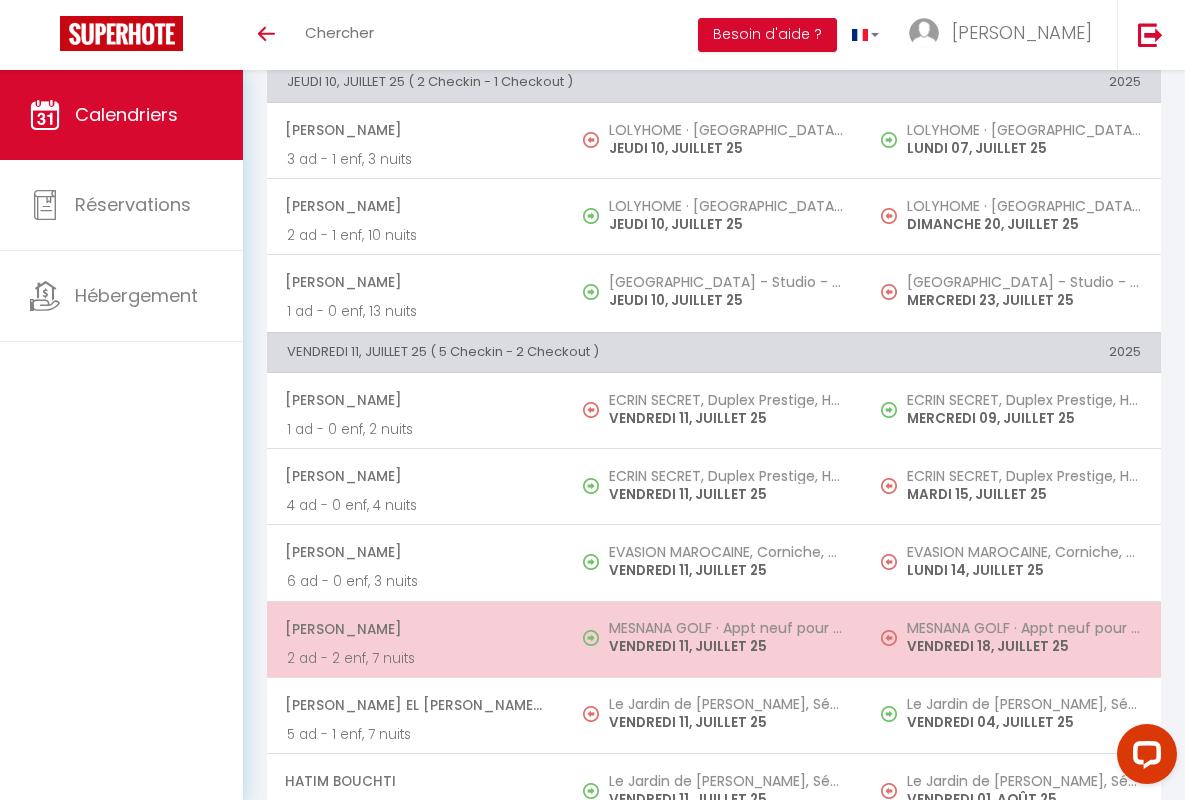 click on "[PERSON_NAME]" at bounding box center (415, 629) 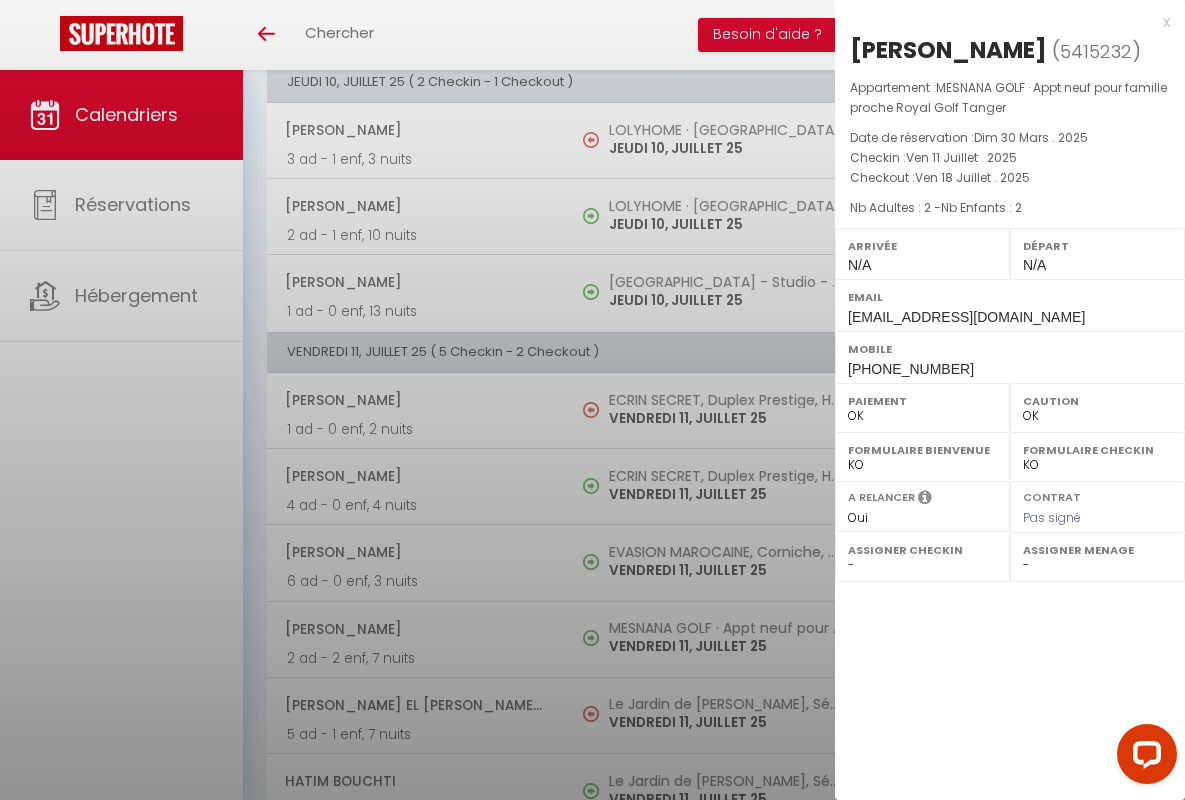 click on "x" at bounding box center [1002, 22] 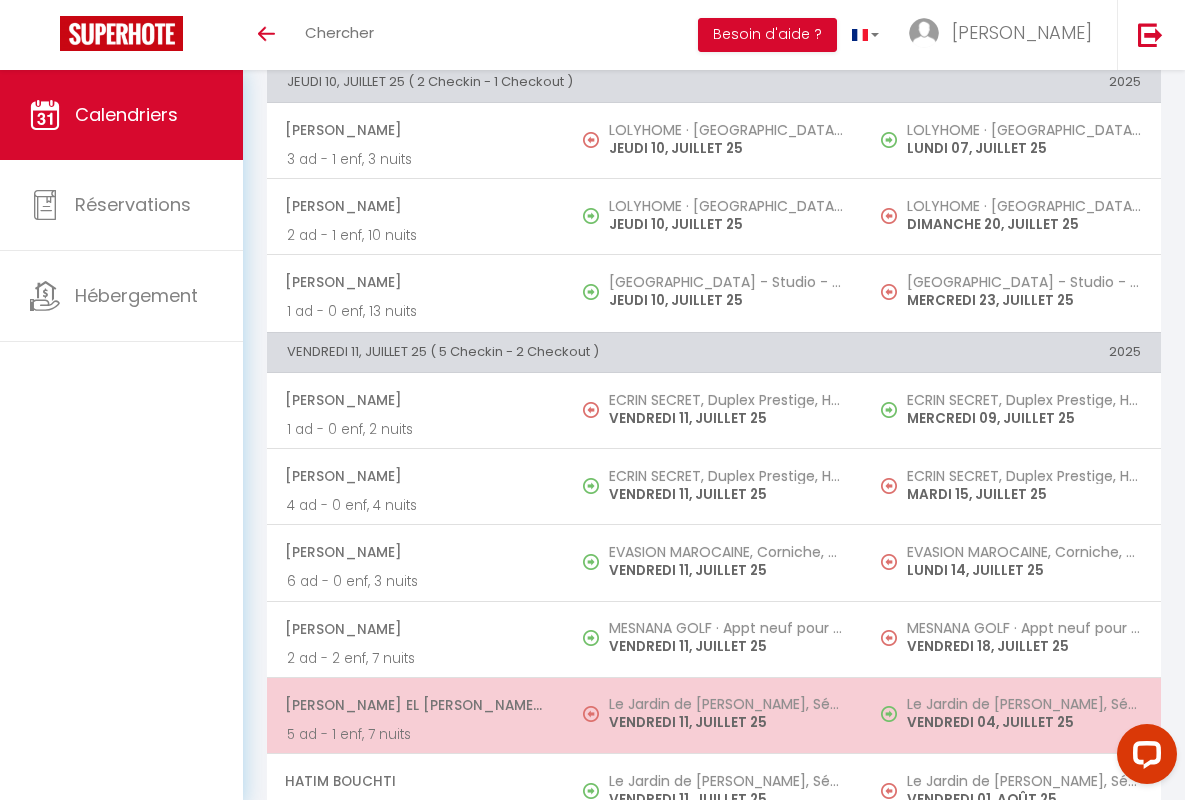click on "[PERSON_NAME] El [PERSON_NAME] Serroukh" at bounding box center (415, 705) 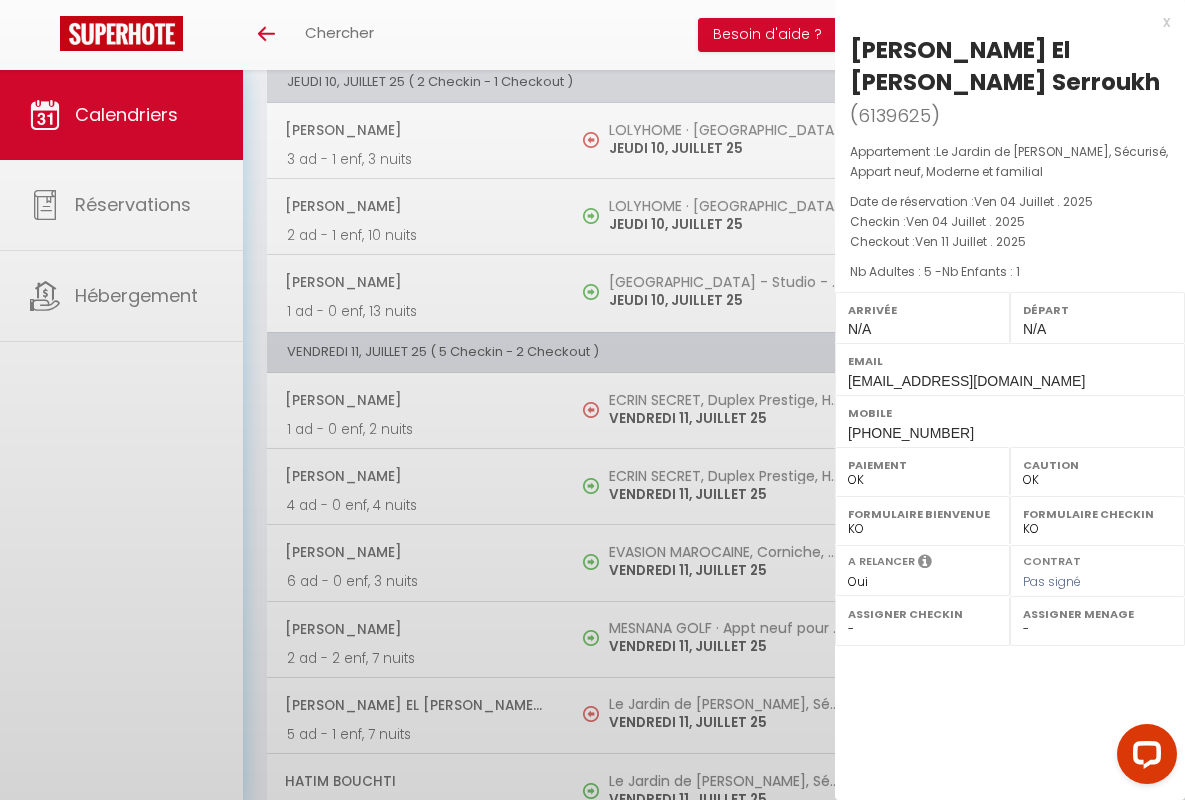 click on "x" at bounding box center (1002, 22) 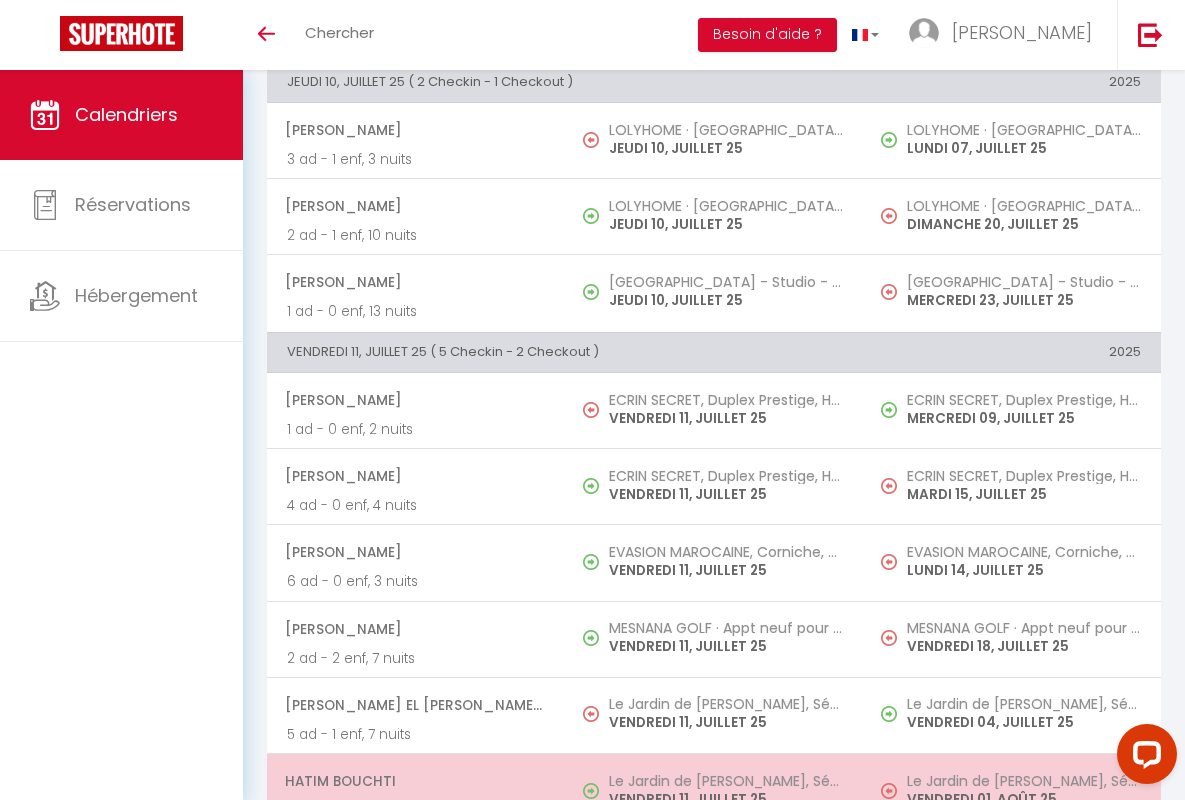 click on "Hatim Bouchti" at bounding box center (415, 781) 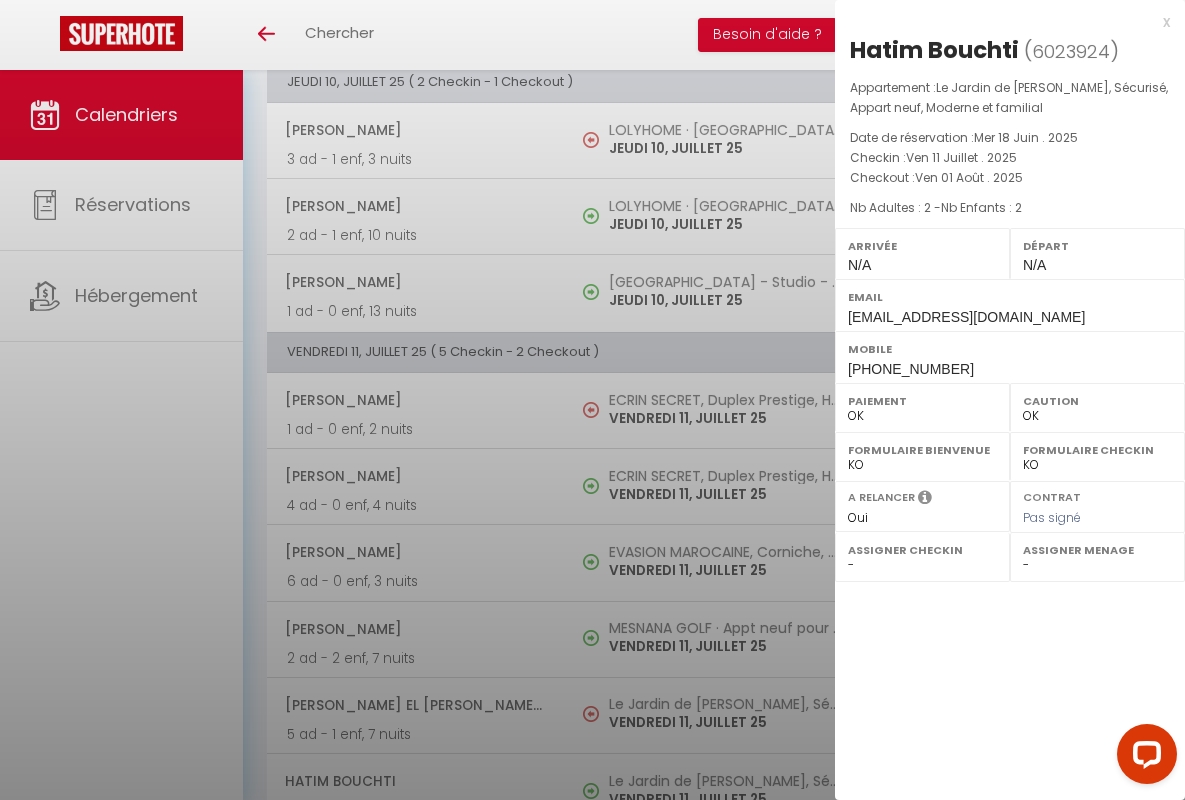 click on "x" at bounding box center [1002, 22] 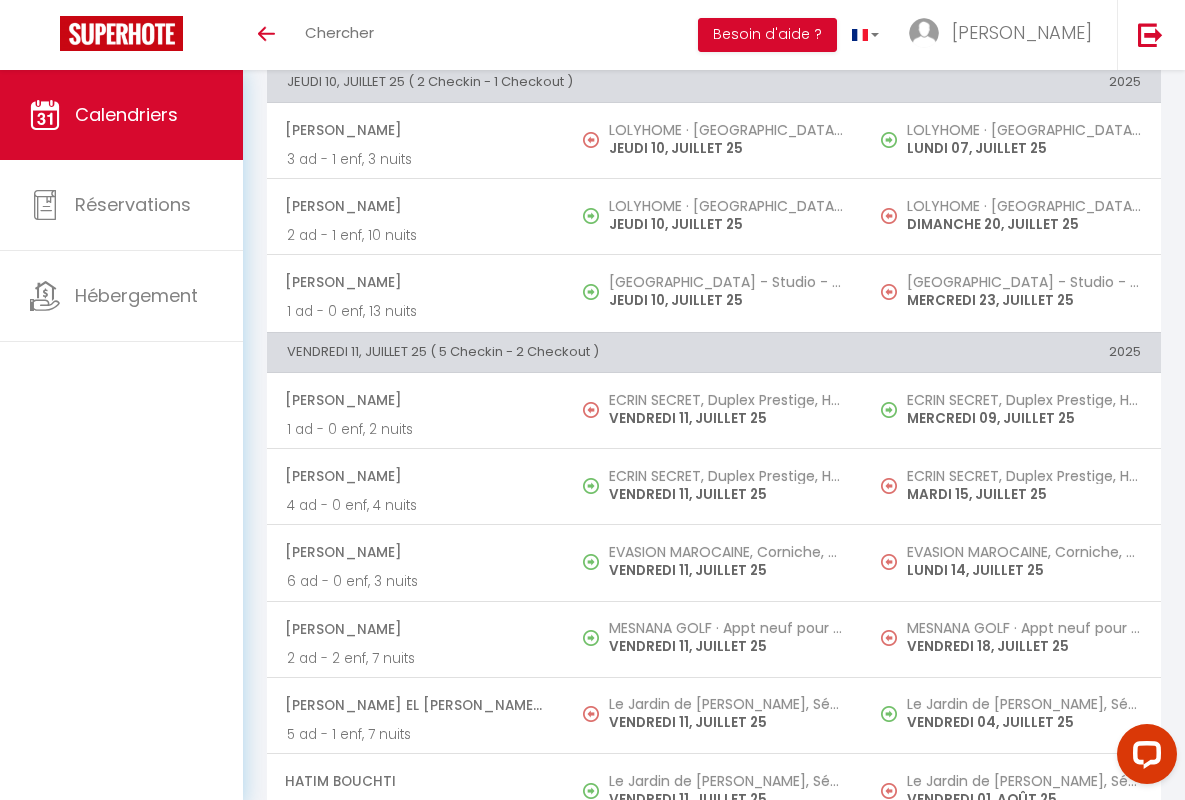 scroll, scrollTop: 1834, scrollLeft: 0, axis: vertical 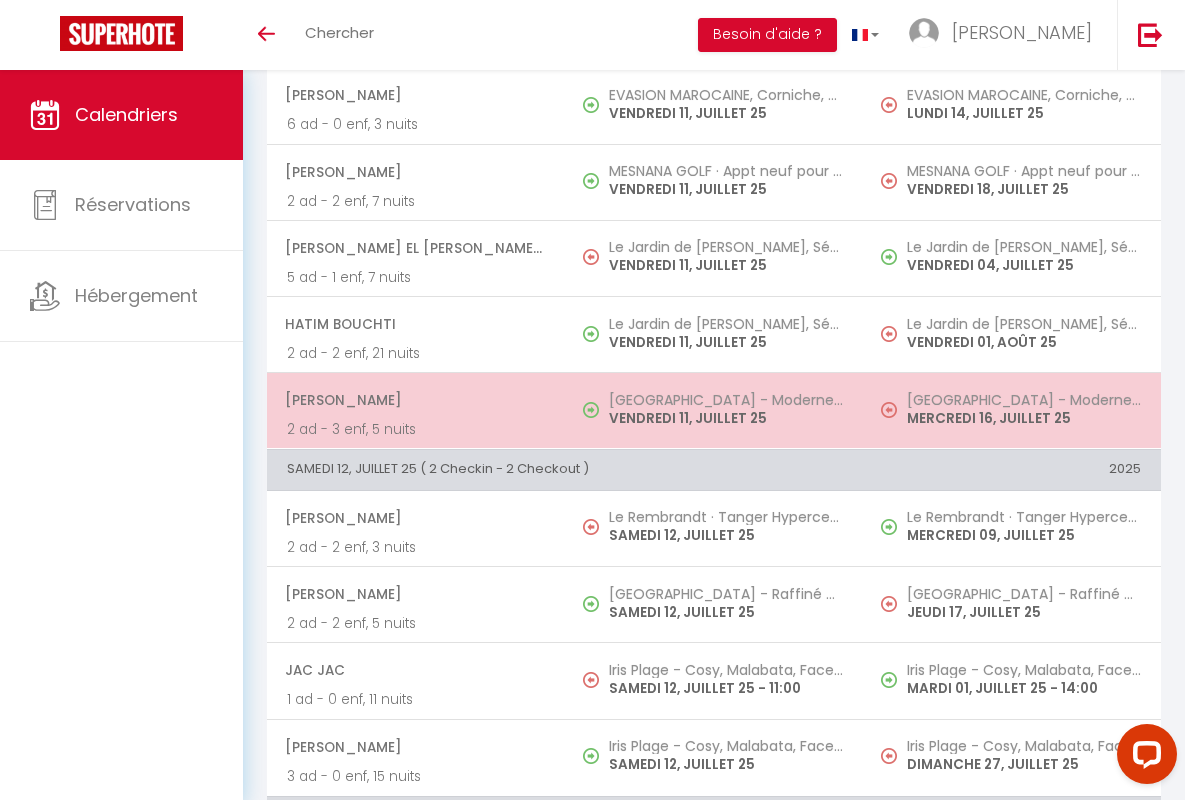 click on "[PERSON_NAME]" at bounding box center [415, 400] 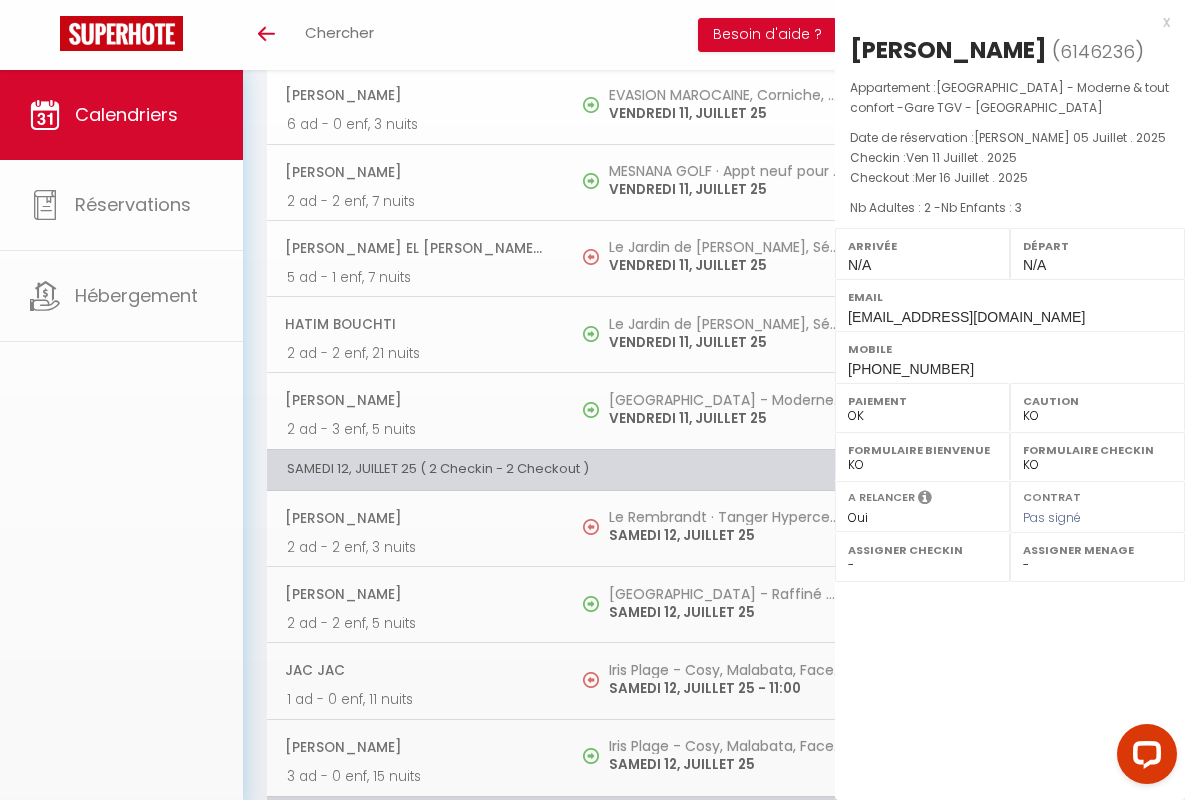 click on "x" at bounding box center (1002, 22) 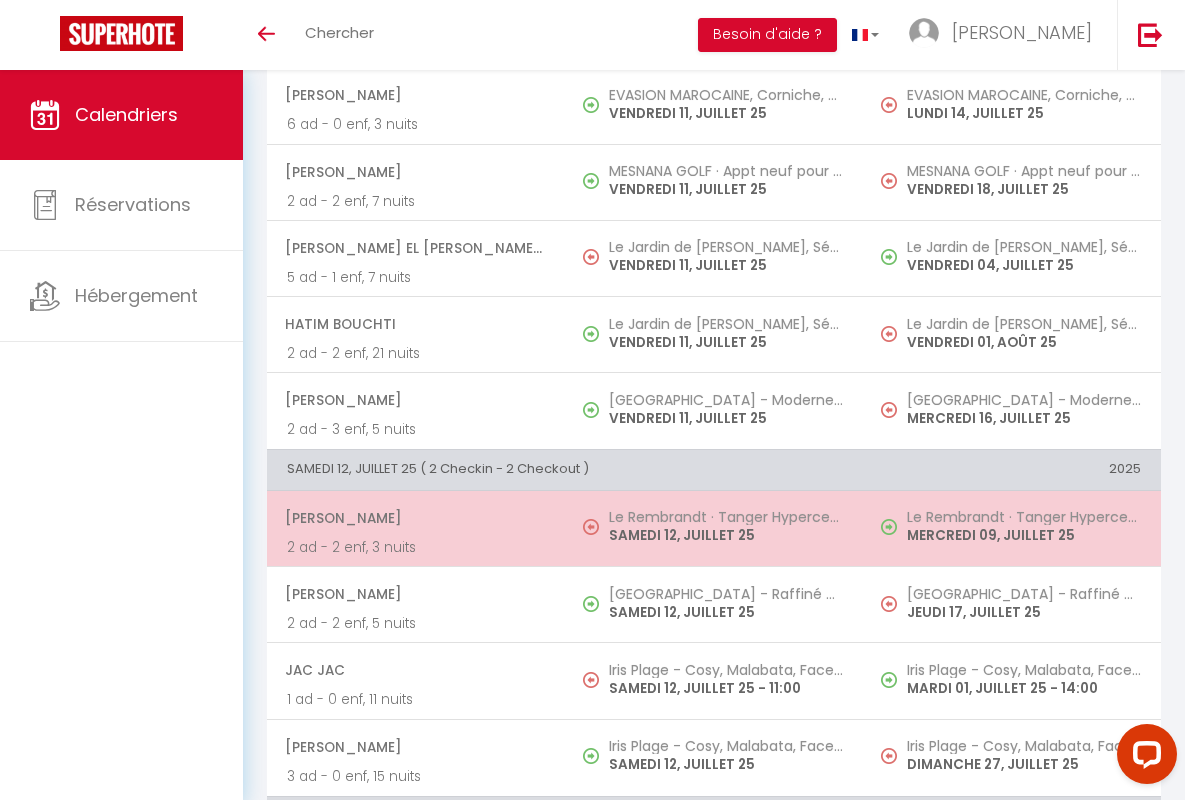 click on "[PERSON_NAME]" at bounding box center [415, 518] 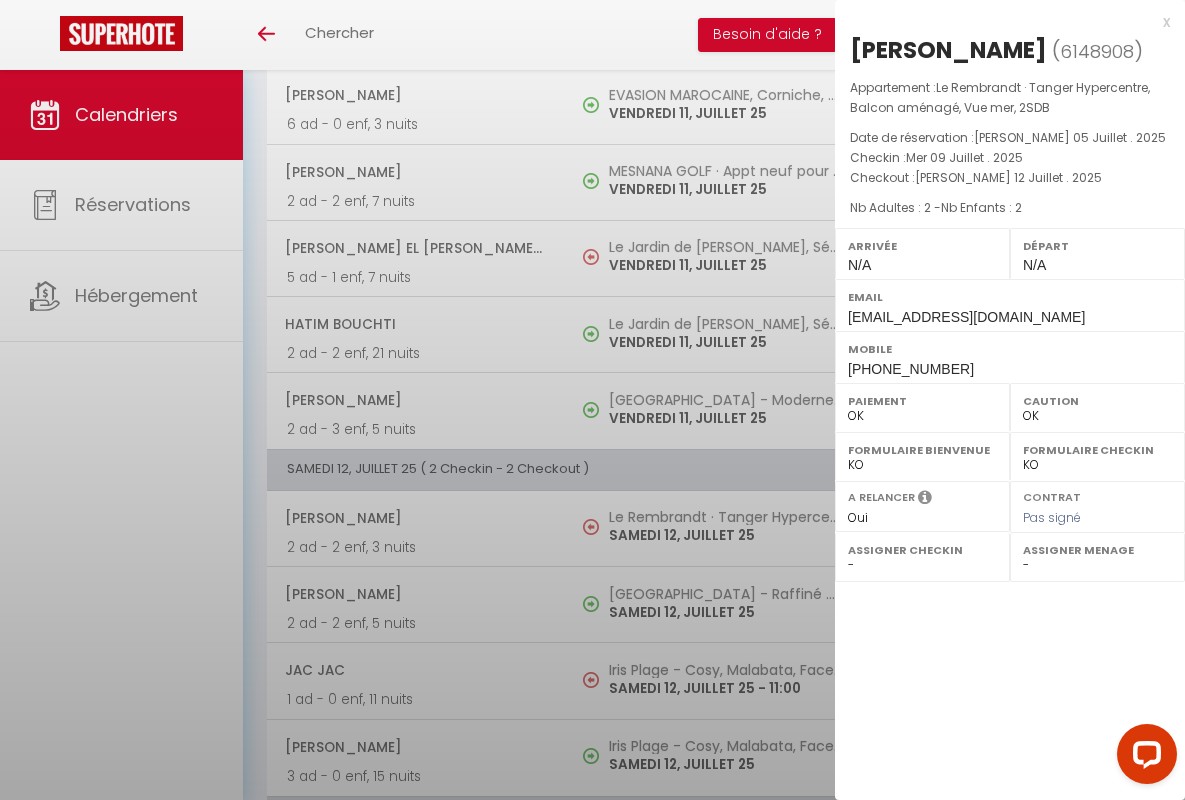 click on "x" at bounding box center [1002, 22] 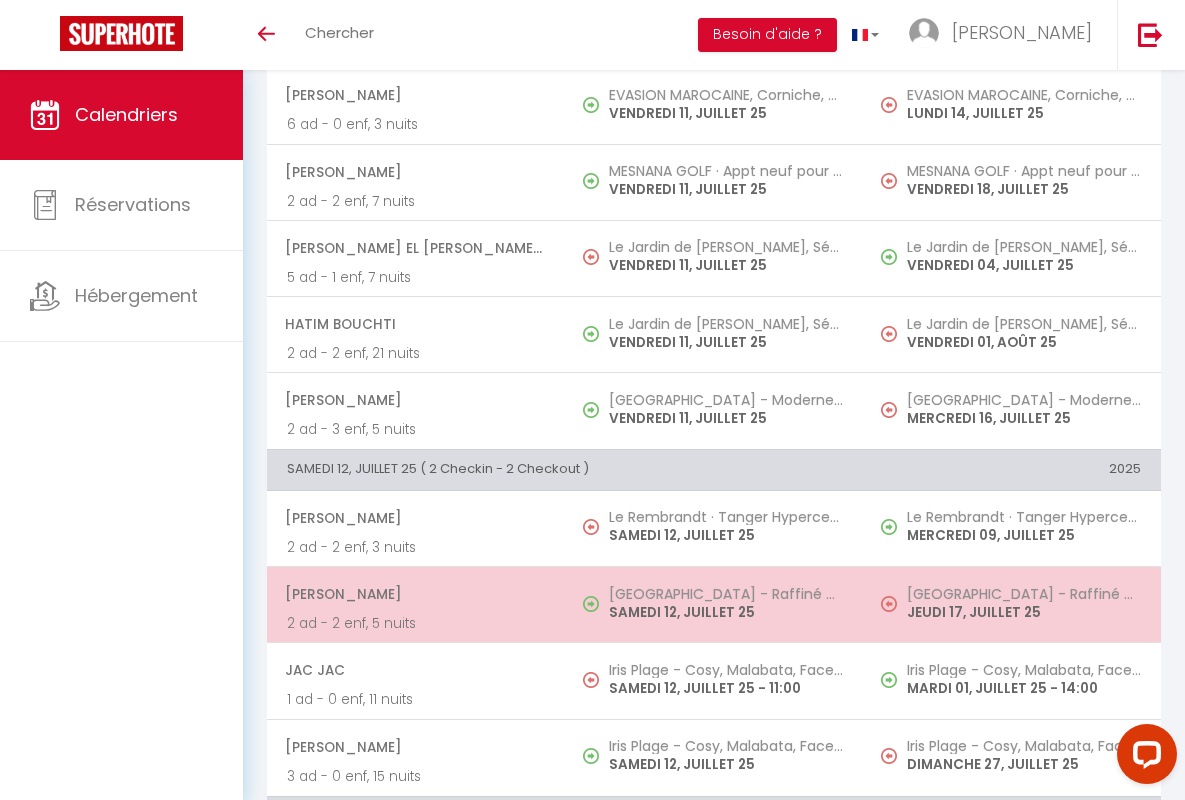 click on "[PERSON_NAME]" at bounding box center (415, 594) 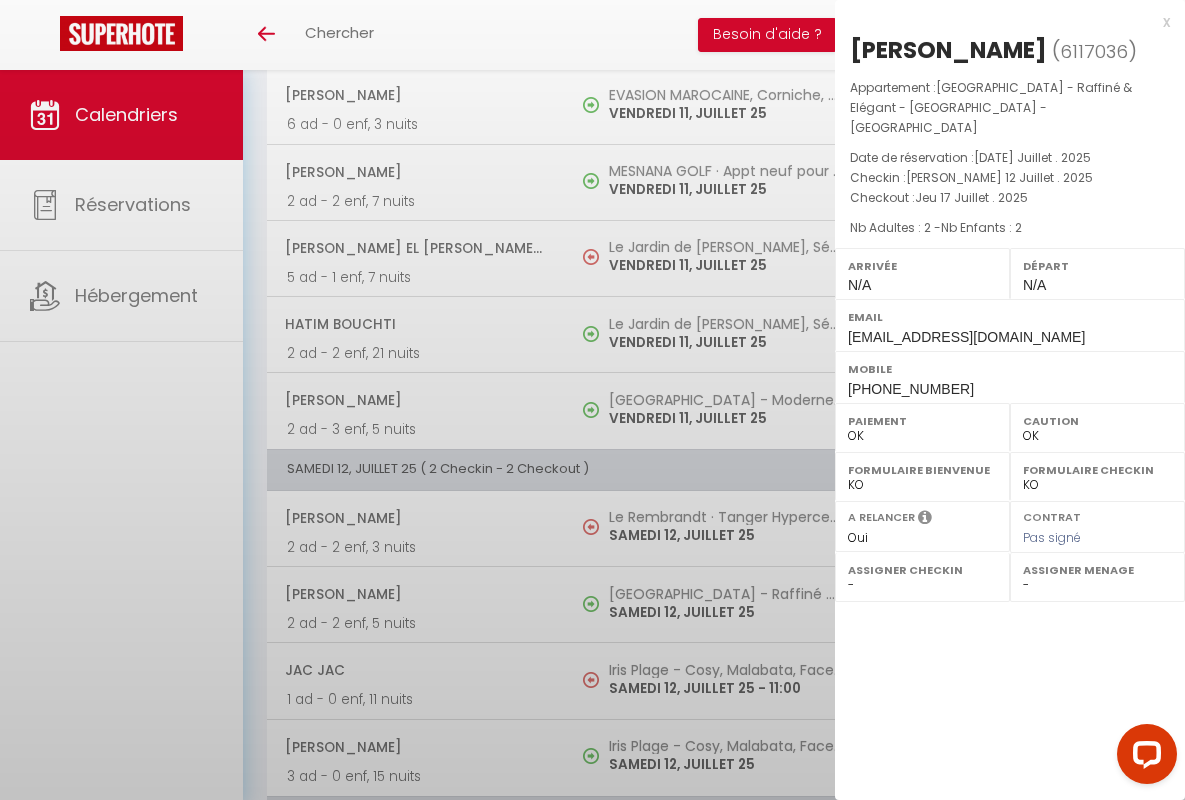 click on "x" at bounding box center [1002, 22] 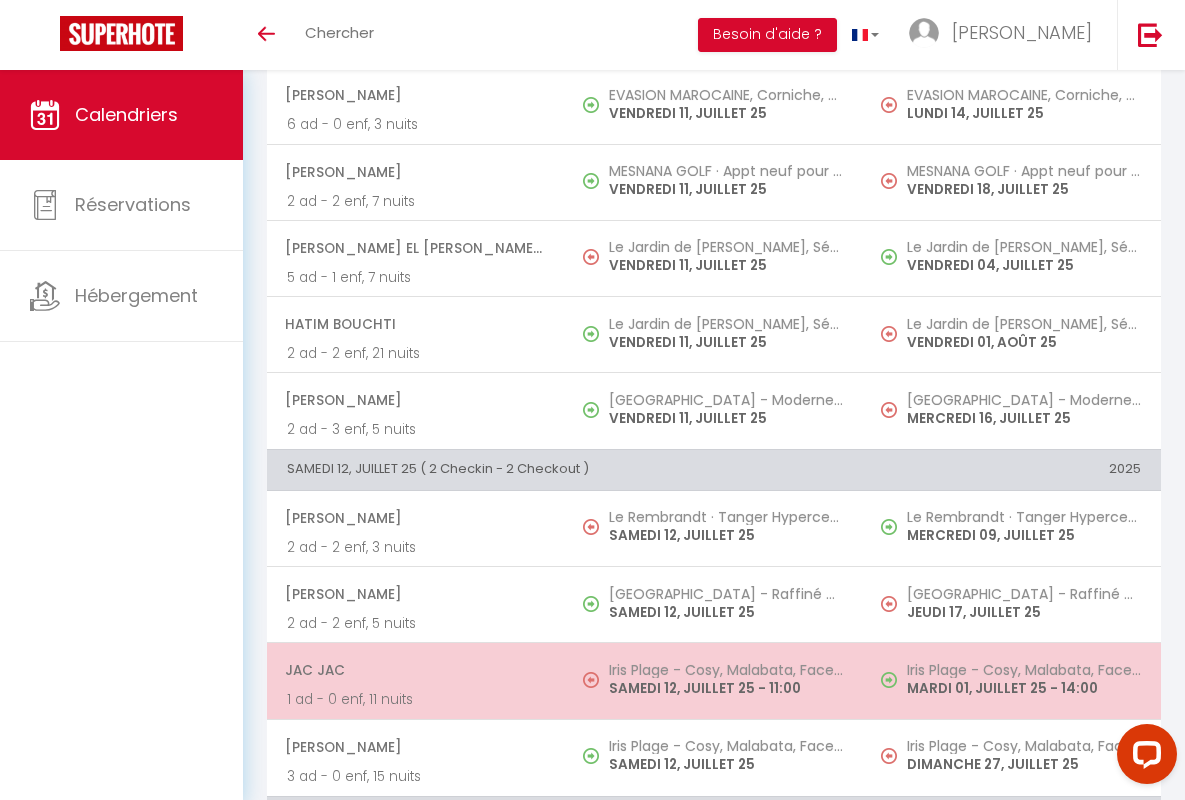 click on "JAC JAC" at bounding box center (415, 670) 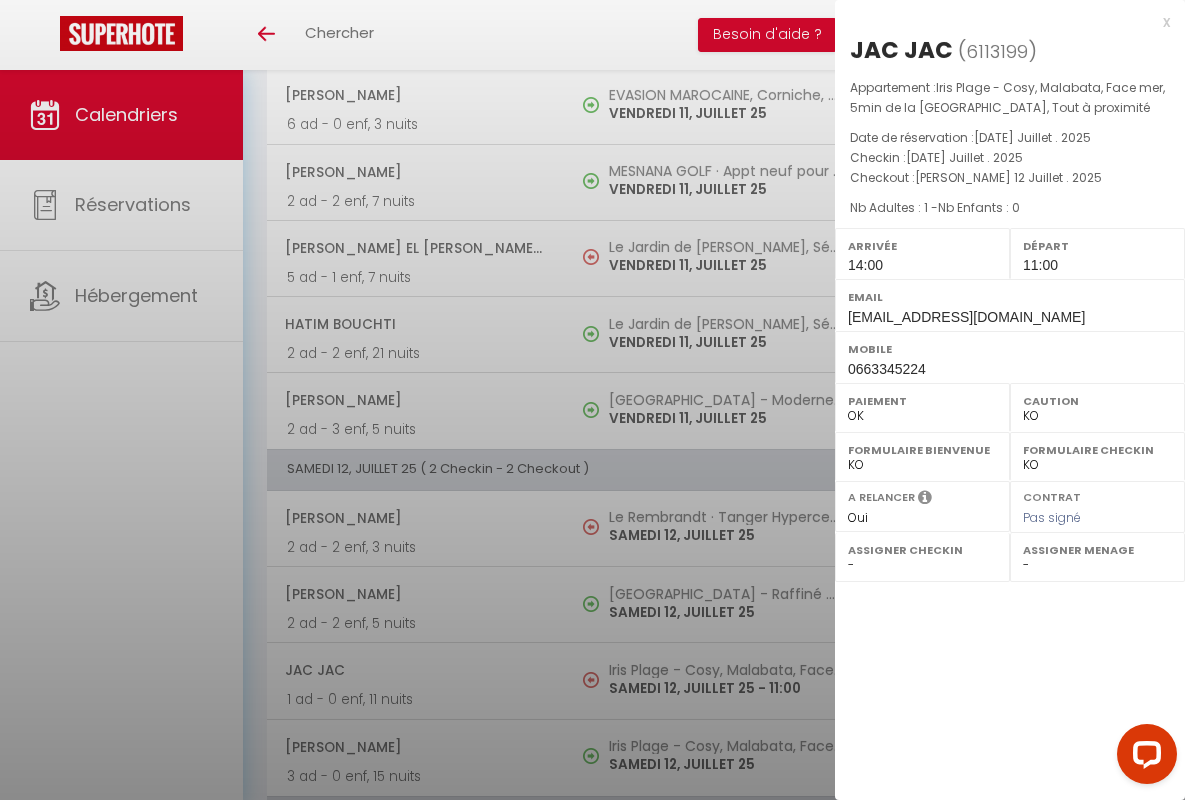 click on "x" at bounding box center [1002, 22] 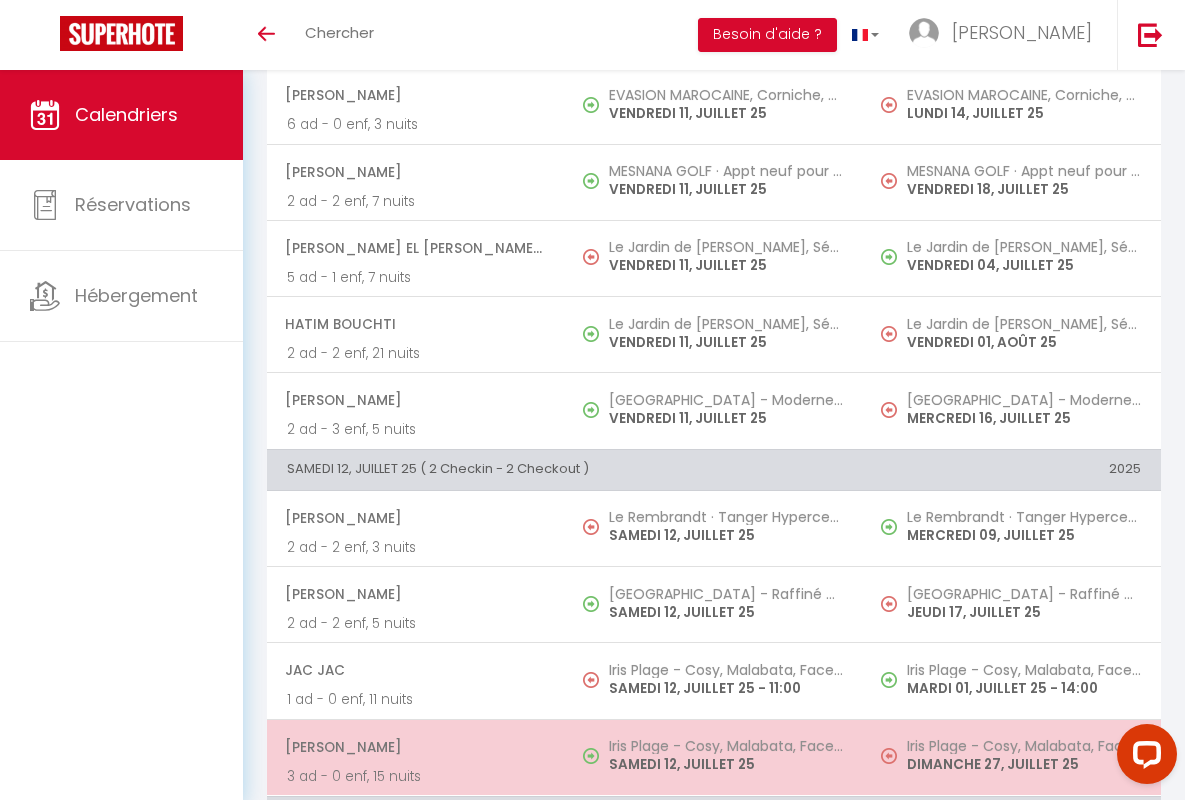 click on "[PERSON_NAME]" at bounding box center [415, 747] 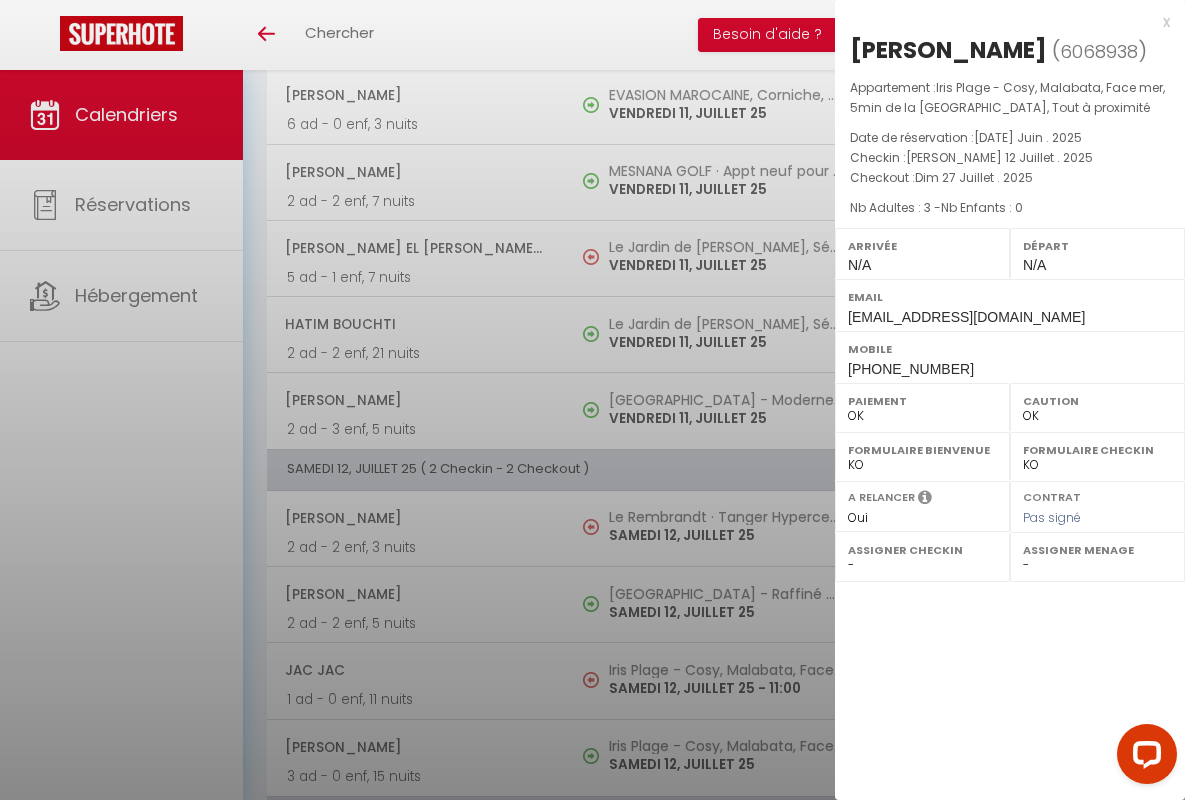 click on "x" at bounding box center (1002, 22) 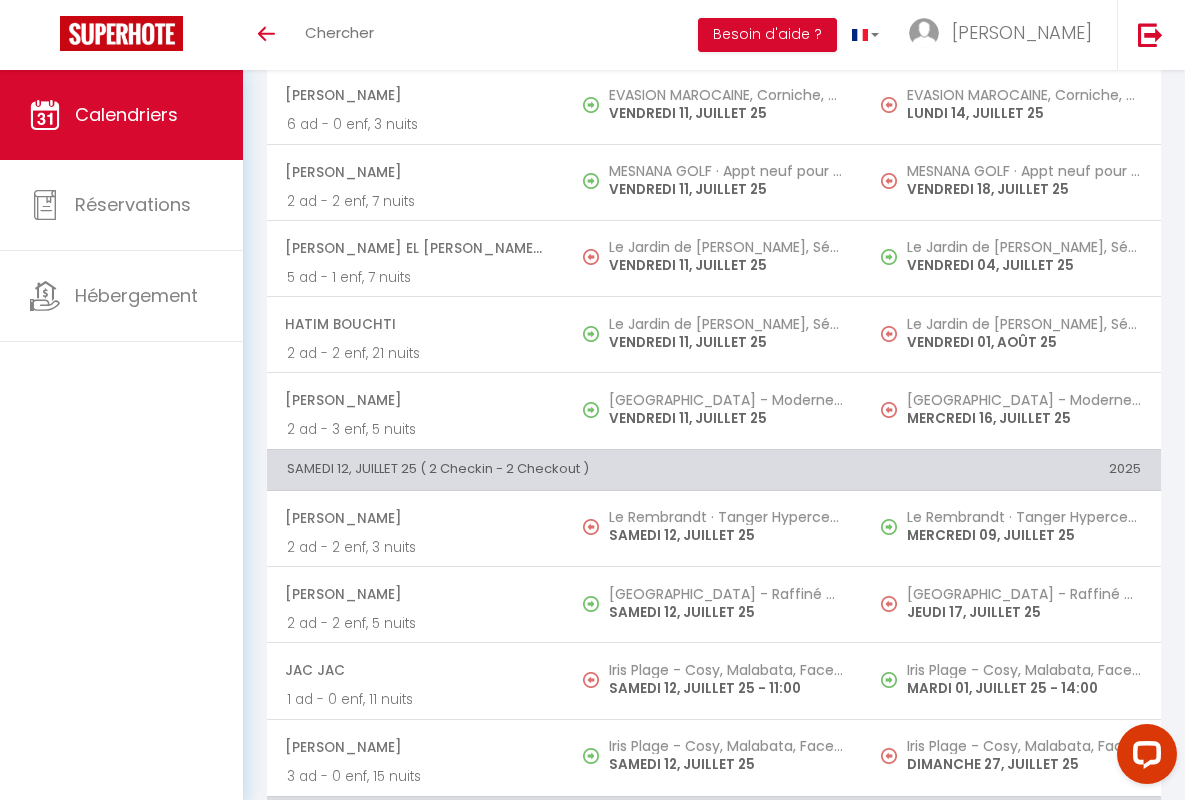 scroll, scrollTop: 1986, scrollLeft: 0, axis: vertical 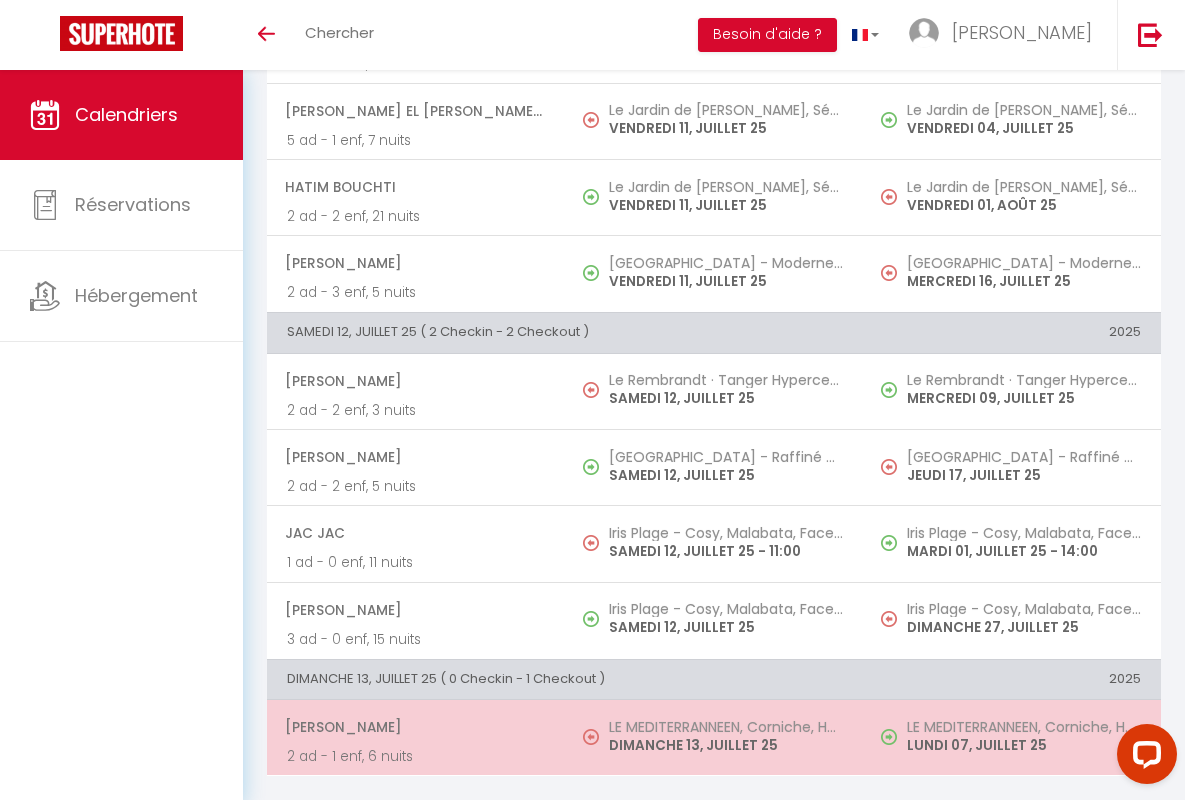 click on "[PERSON_NAME]" at bounding box center [415, 727] 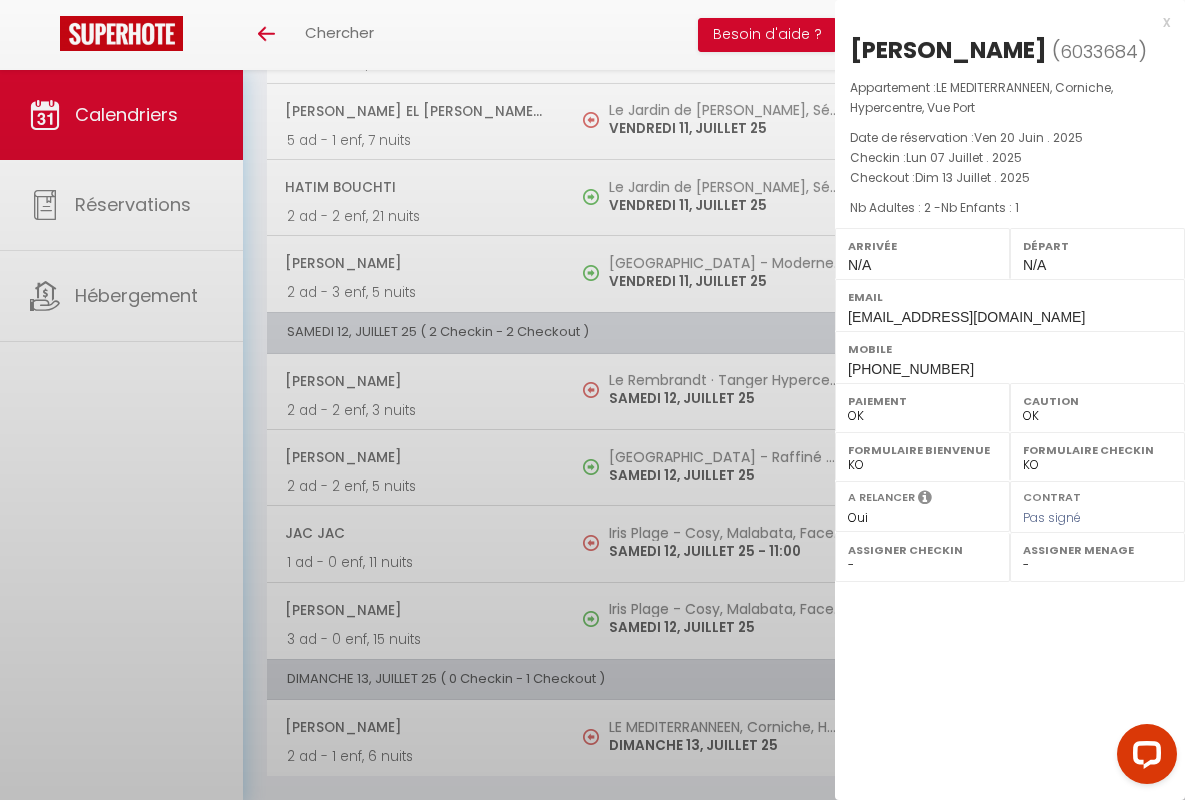 click on "x" at bounding box center (1002, 22) 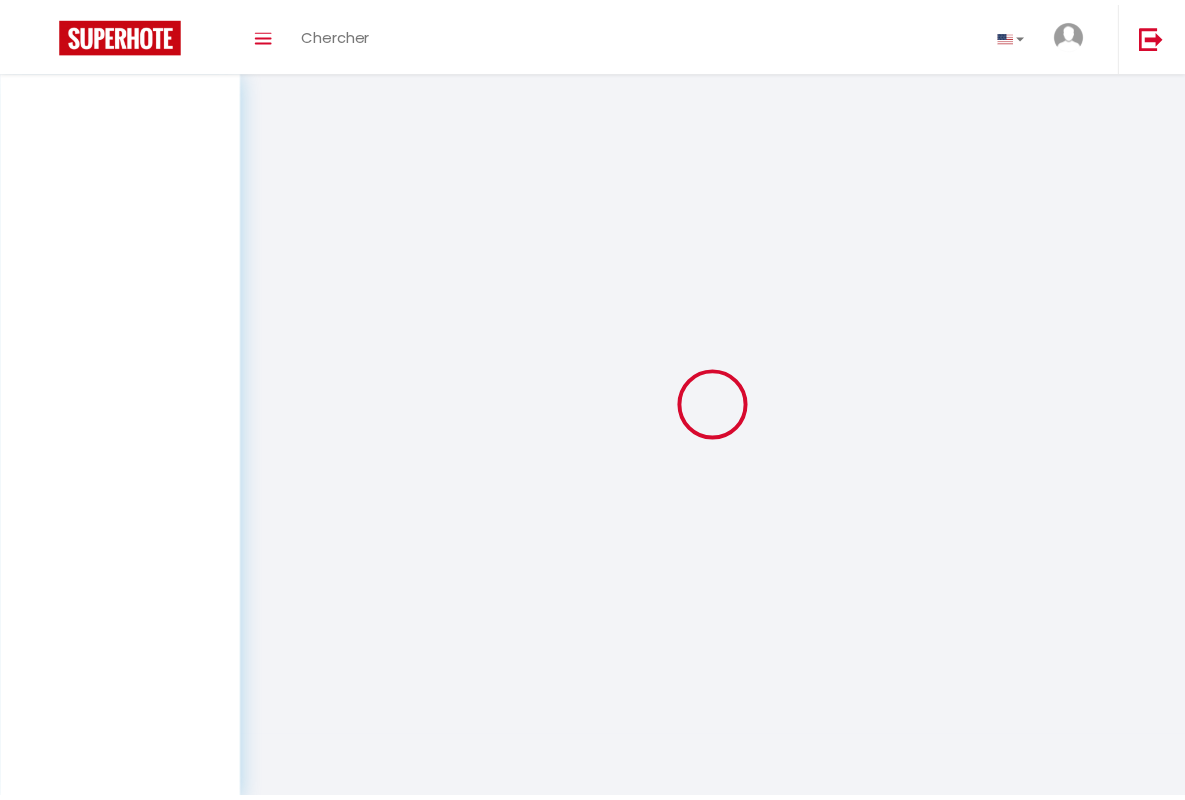 scroll, scrollTop: 0, scrollLeft: 0, axis: both 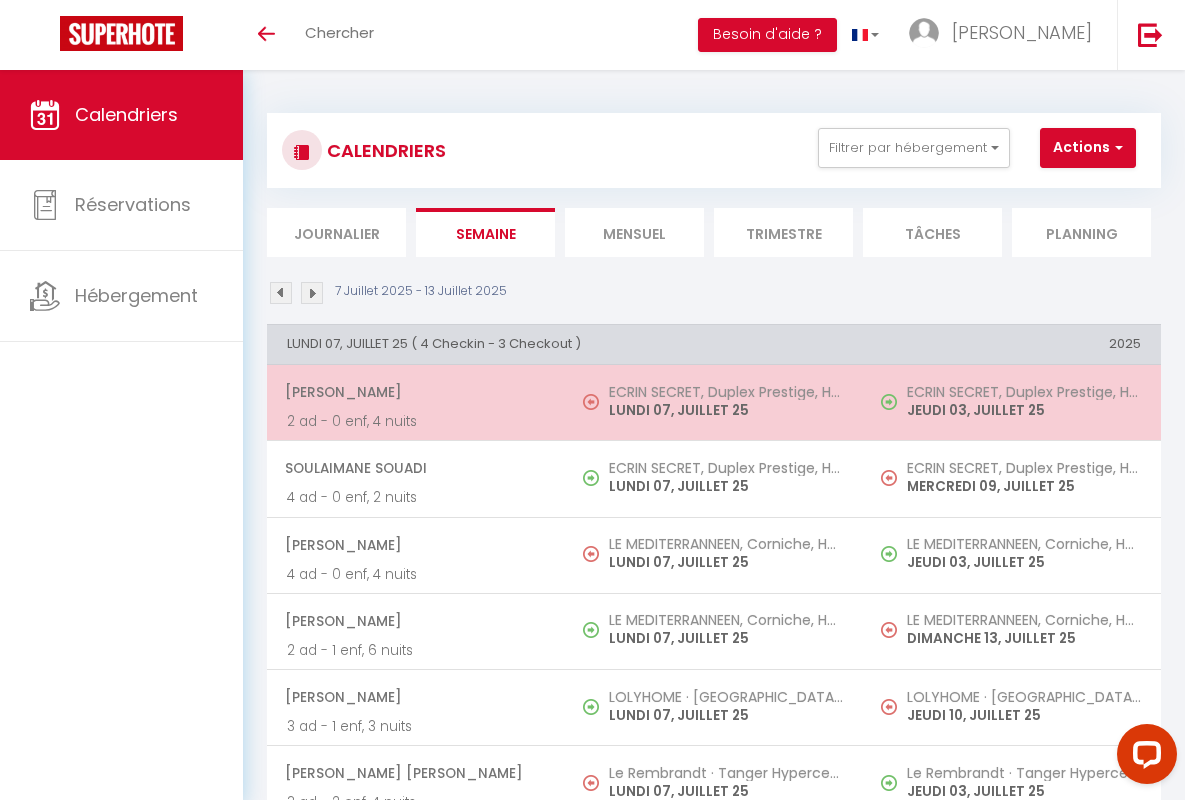 click on "[PERSON_NAME]" at bounding box center (415, 392) 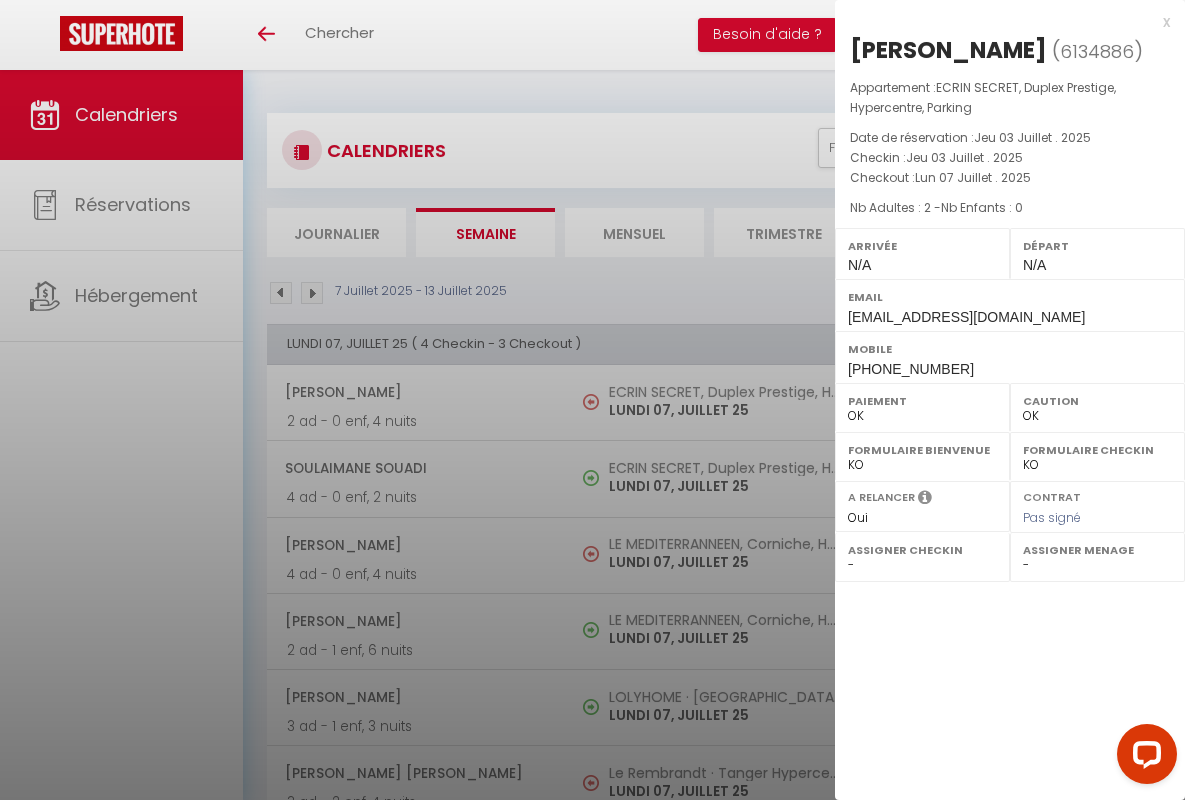 click on "x" at bounding box center [1002, 22] 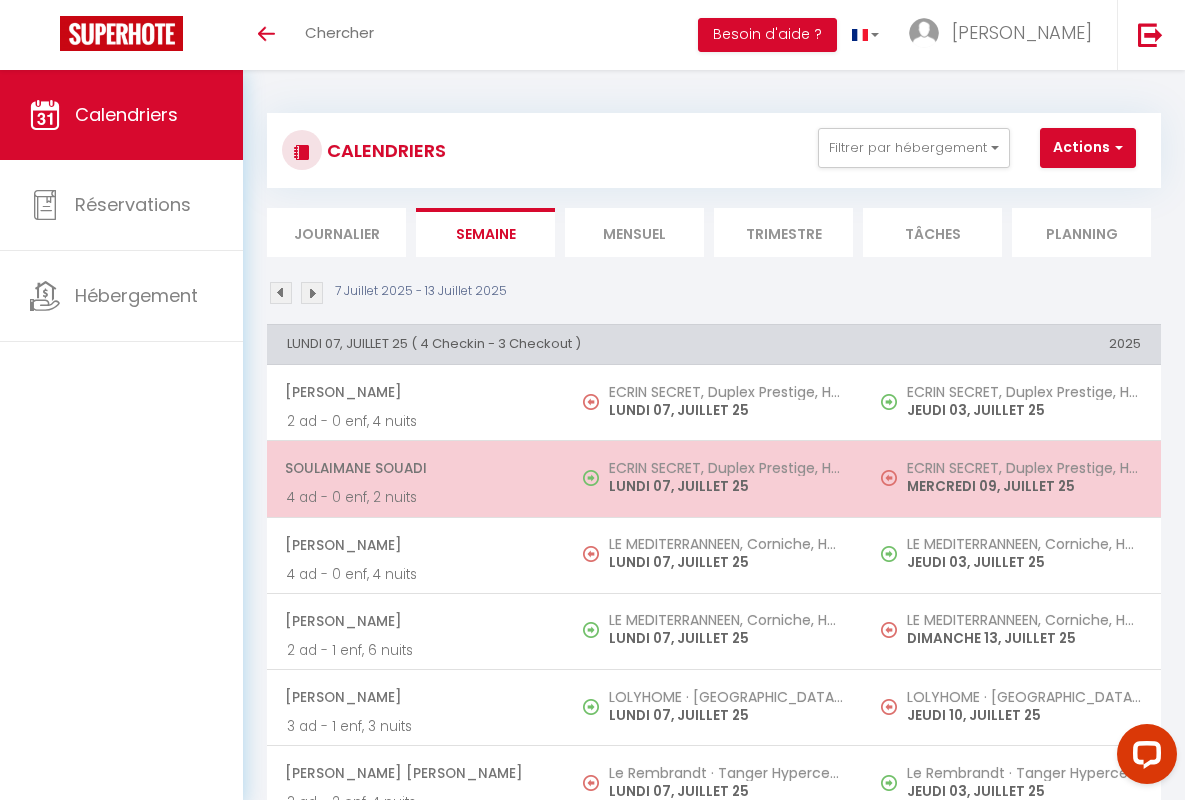 click on "Soulaimane Souadi" at bounding box center (415, 468) 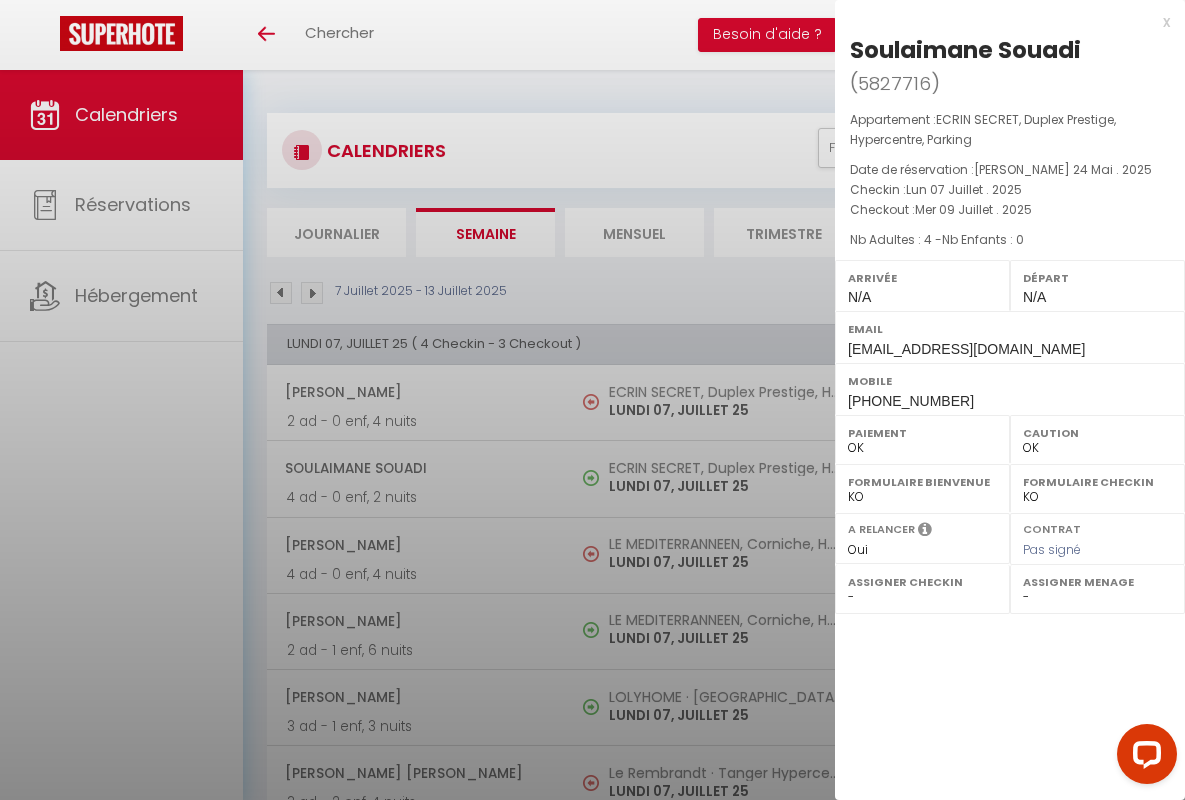 click on "x" at bounding box center (1002, 22) 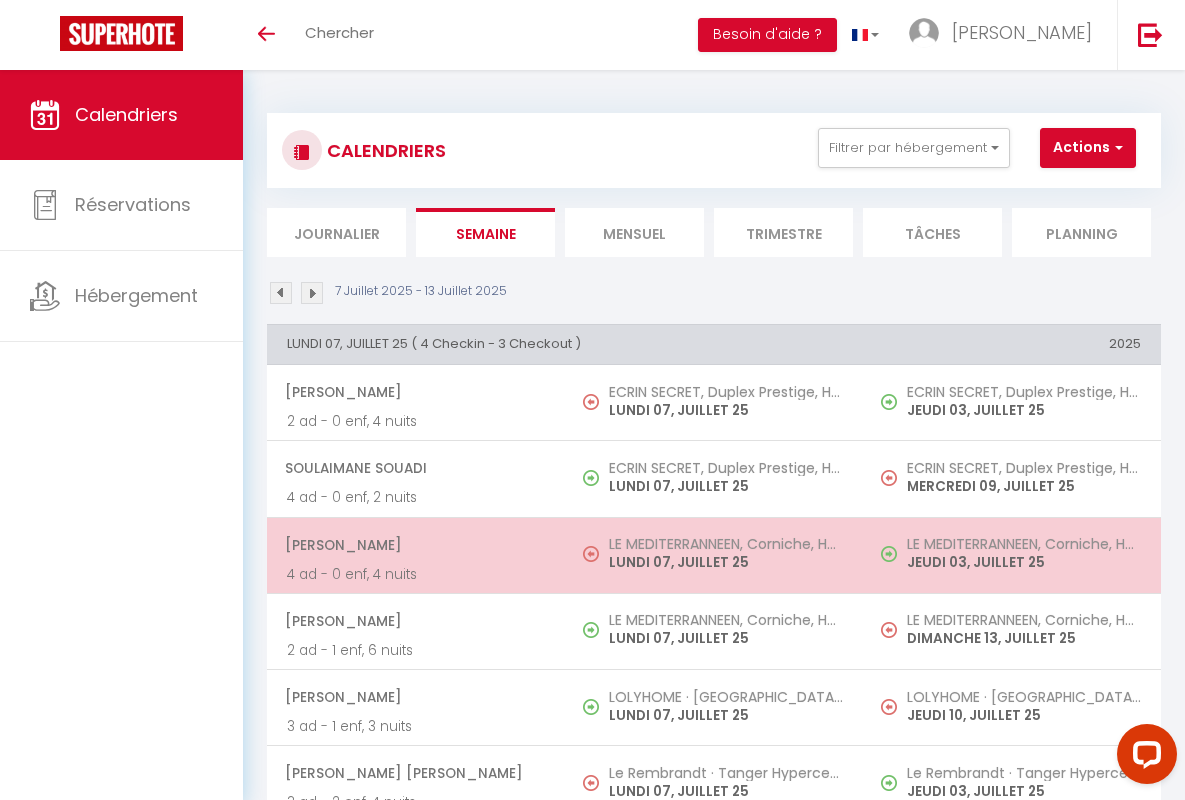 click on "[PERSON_NAME]" at bounding box center (415, 545) 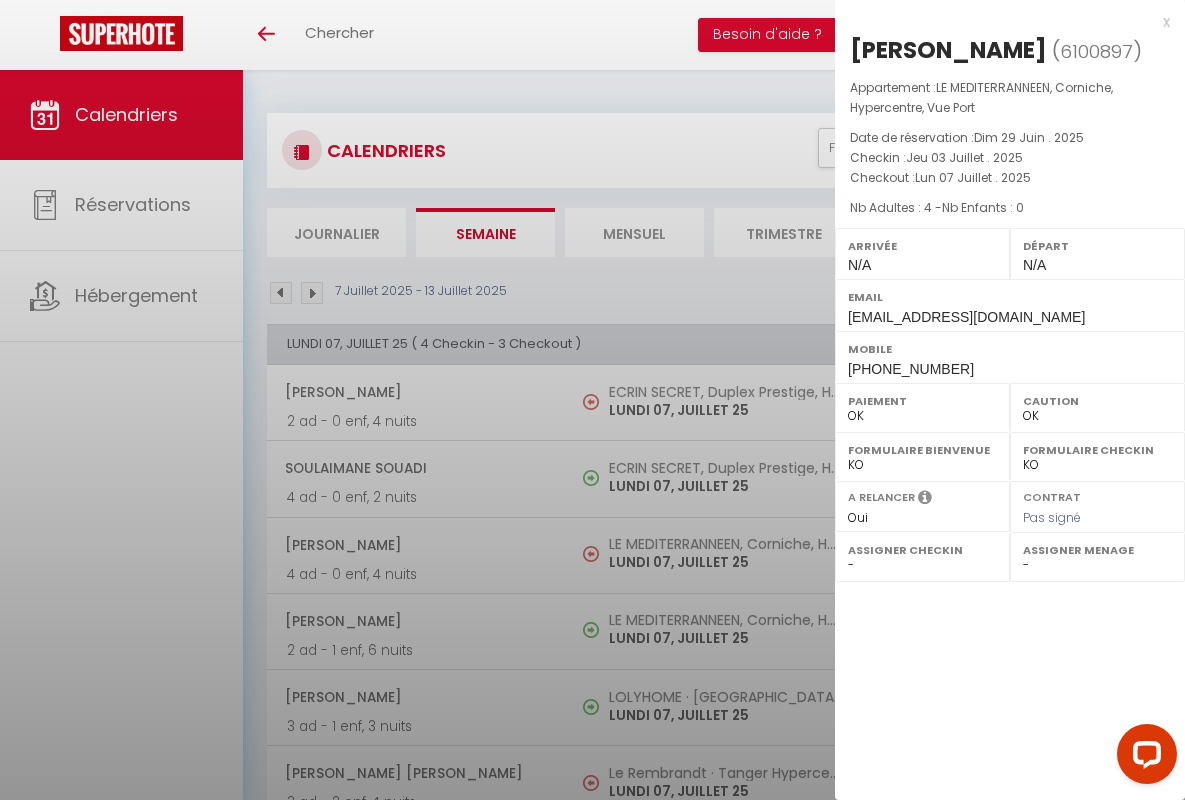 click on "x" at bounding box center (1002, 22) 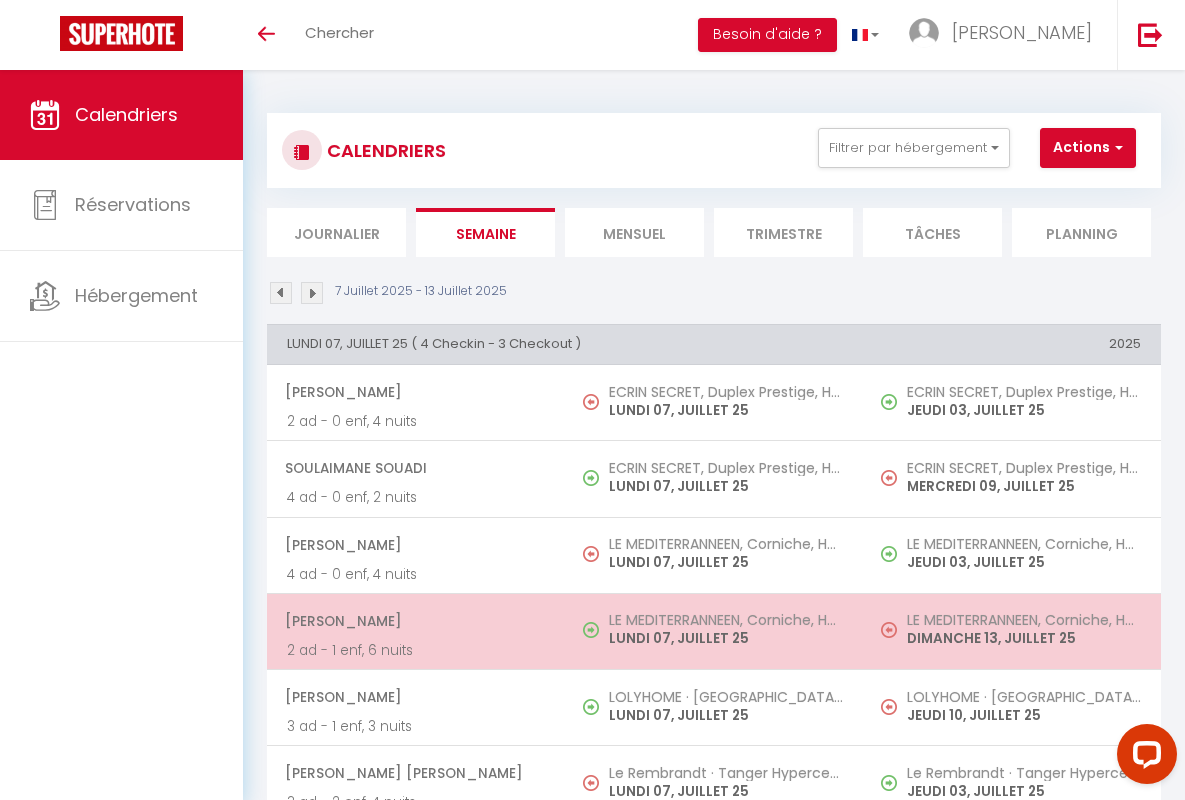 click on "[PERSON_NAME]" at bounding box center [415, 621] 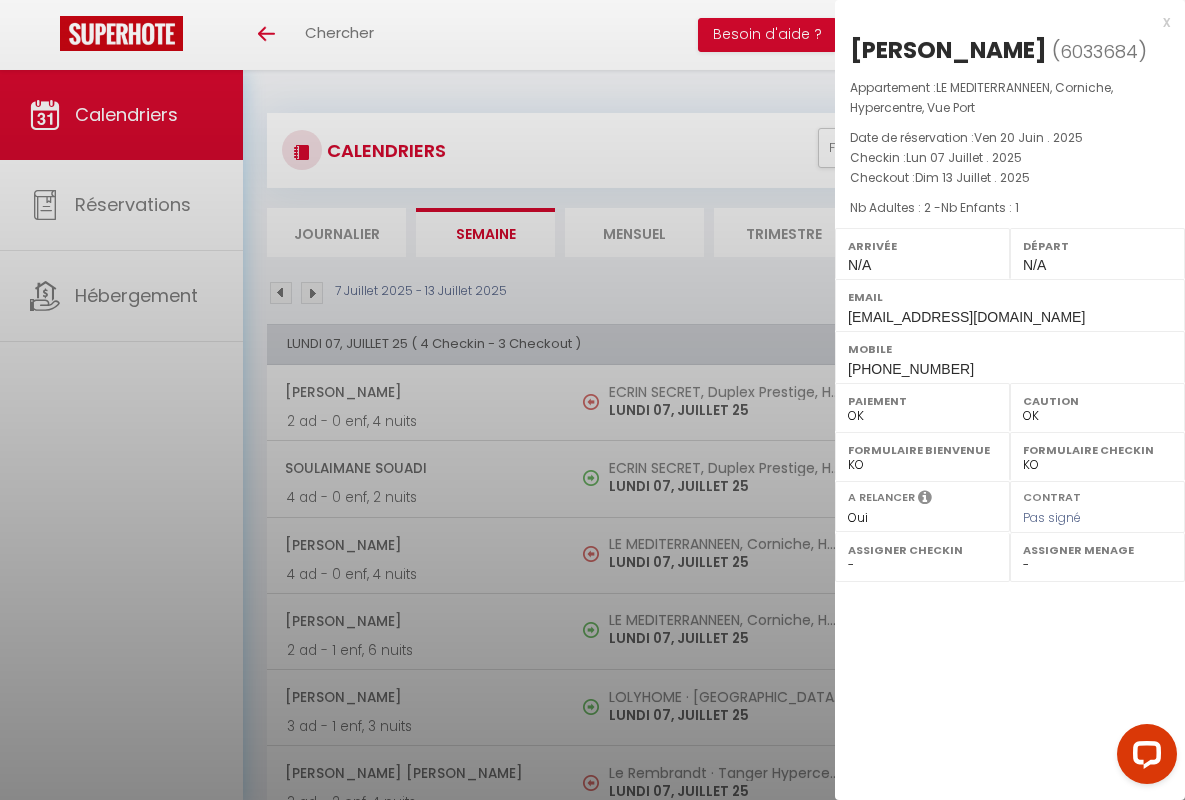 click on "x" at bounding box center (1002, 22) 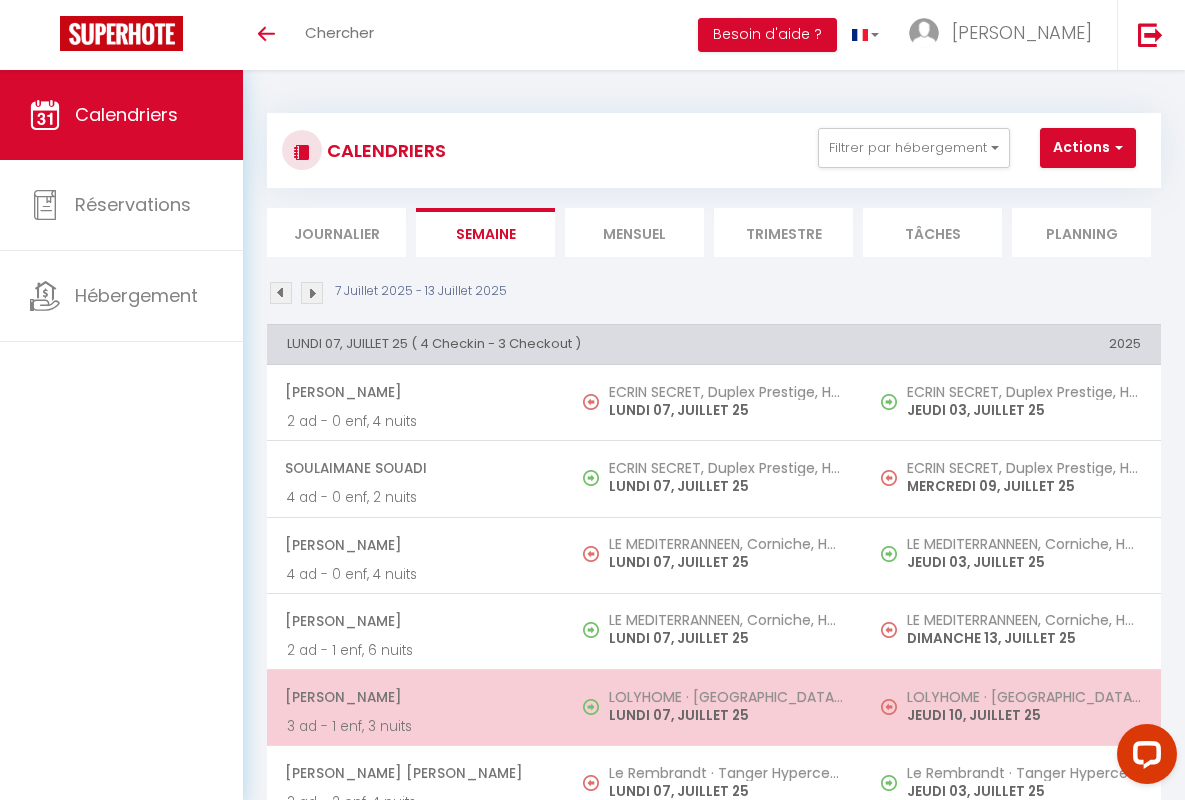 click on "[PERSON_NAME]" at bounding box center (415, 697) 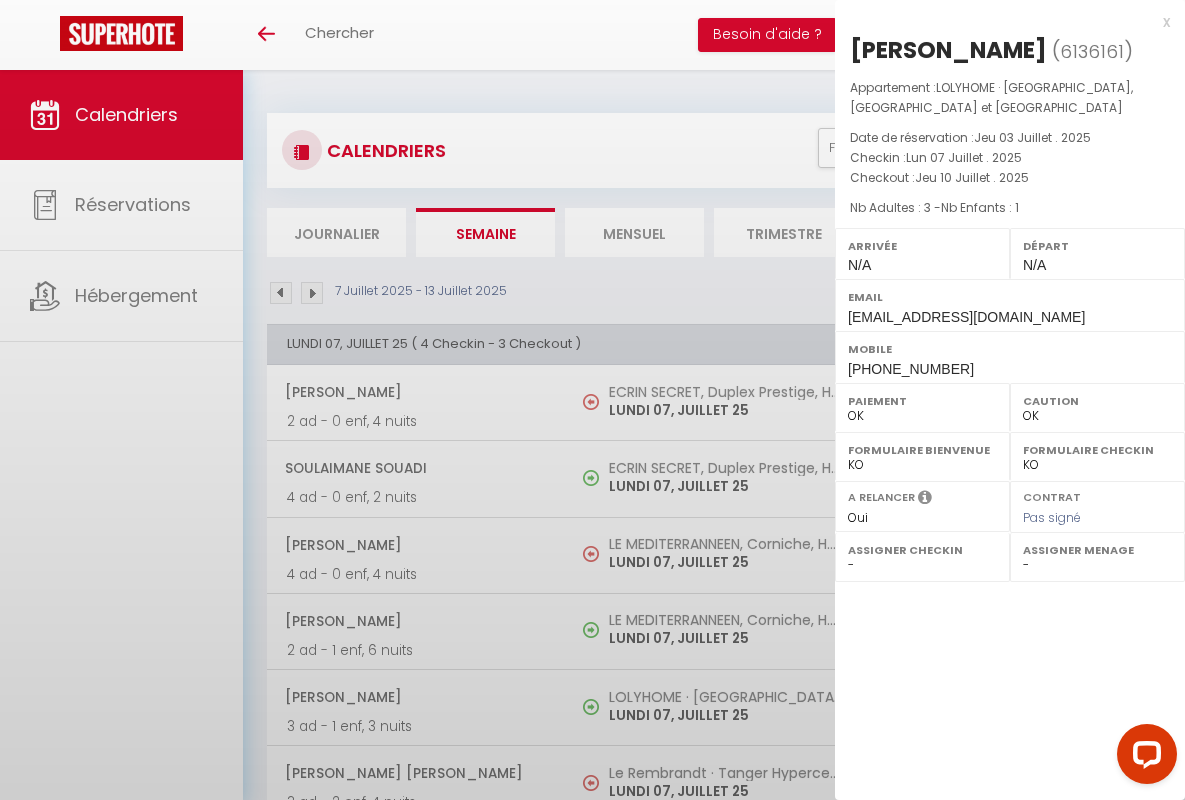 click on "x" at bounding box center (1002, 22) 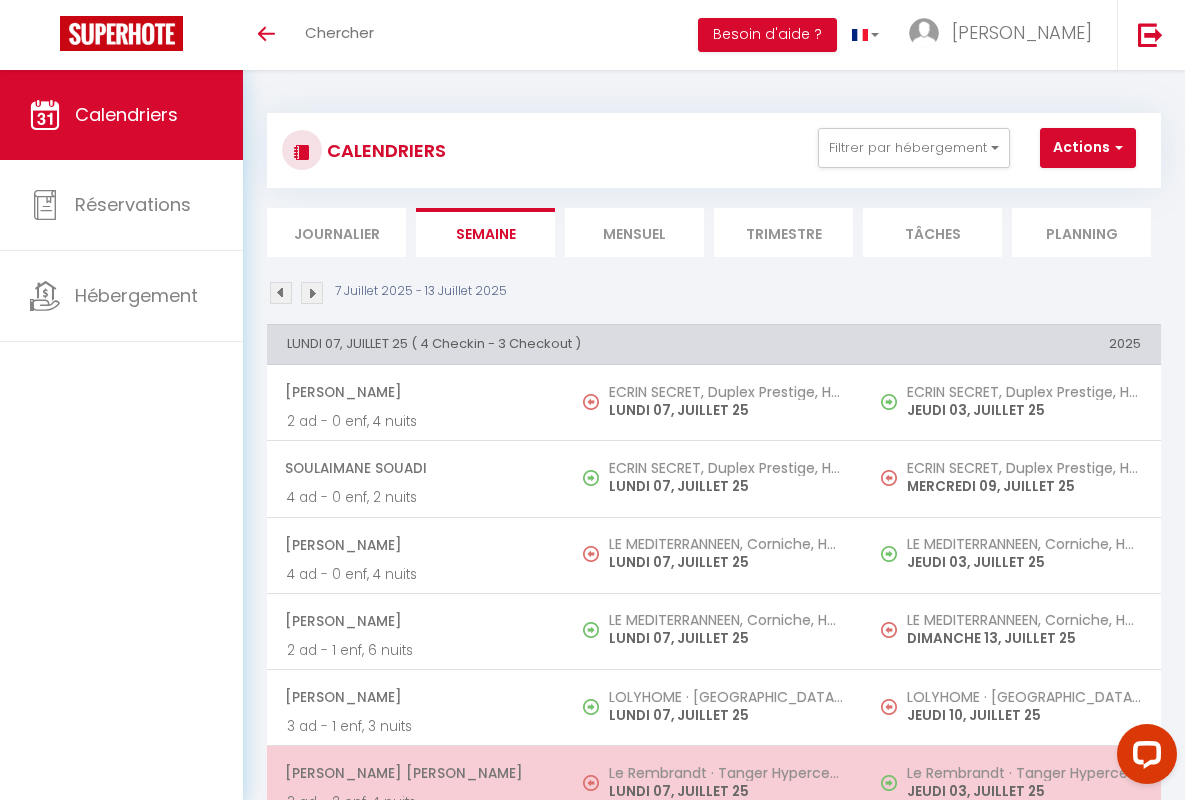 click on "[PERSON_NAME] [PERSON_NAME]" at bounding box center (415, 773) 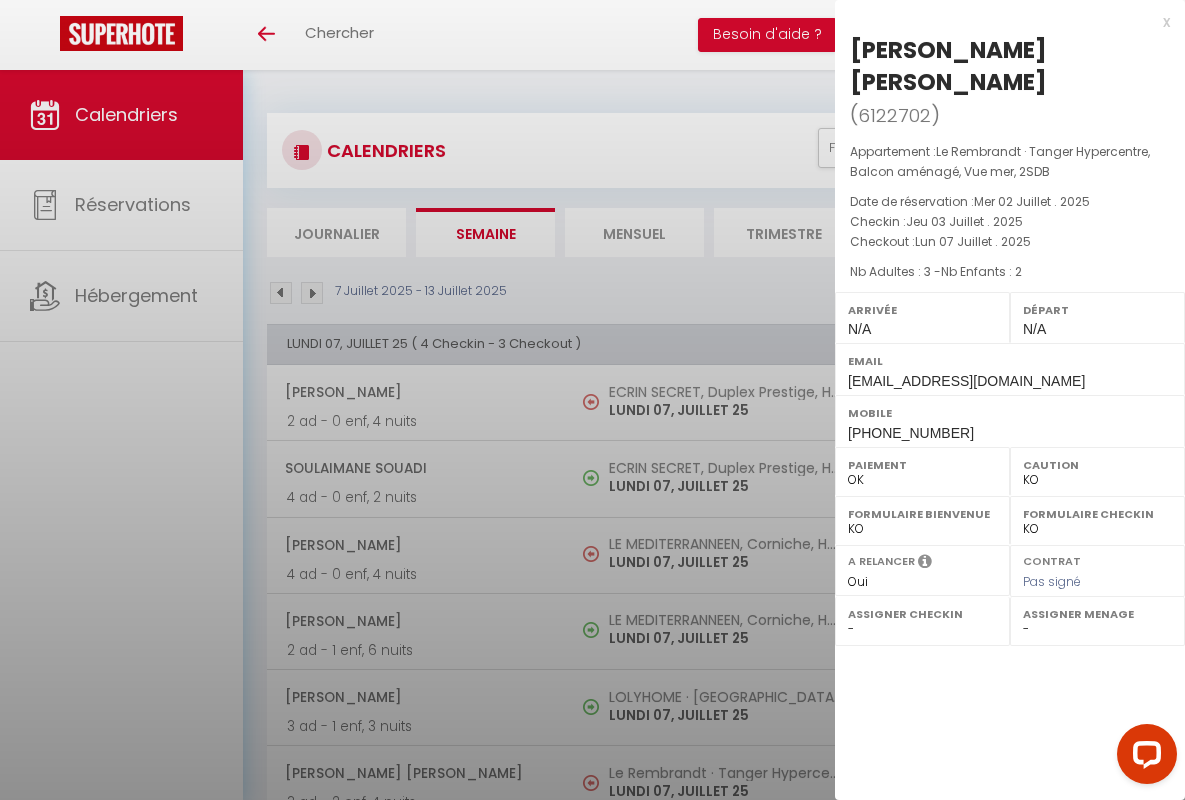 click on "x" at bounding box center (1002, 22) 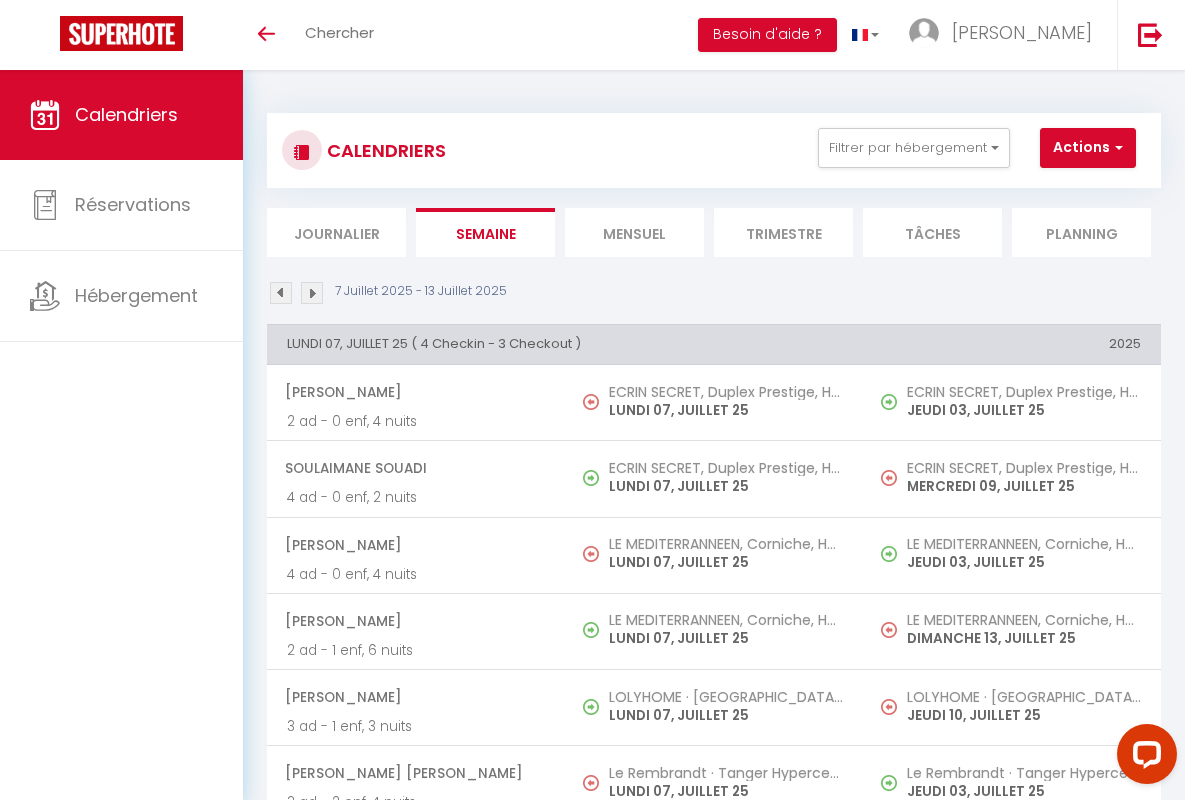 scroll, scrollTop: 449, scrollLeft: 0, axis: vertical 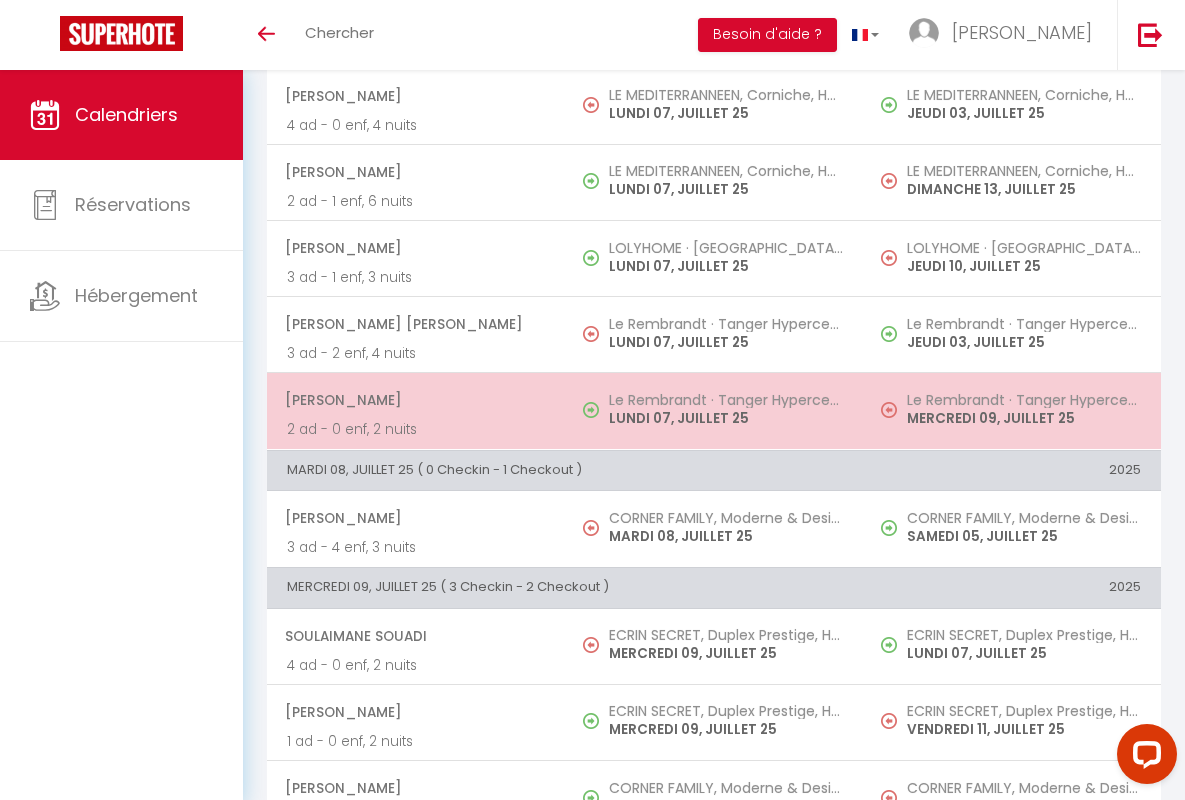 click on "[PERSON_NAME]" at bounding box center [415, 400] 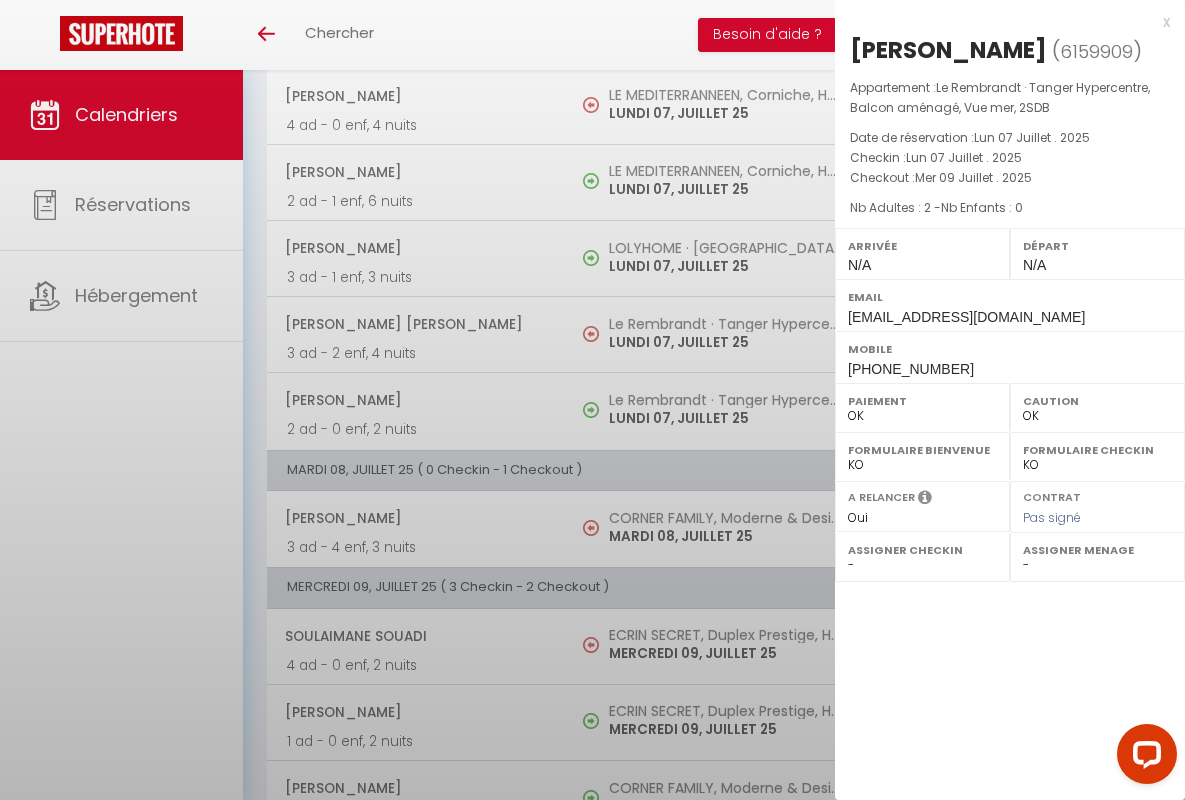 click on "x" at bounding box center [1002, 22] 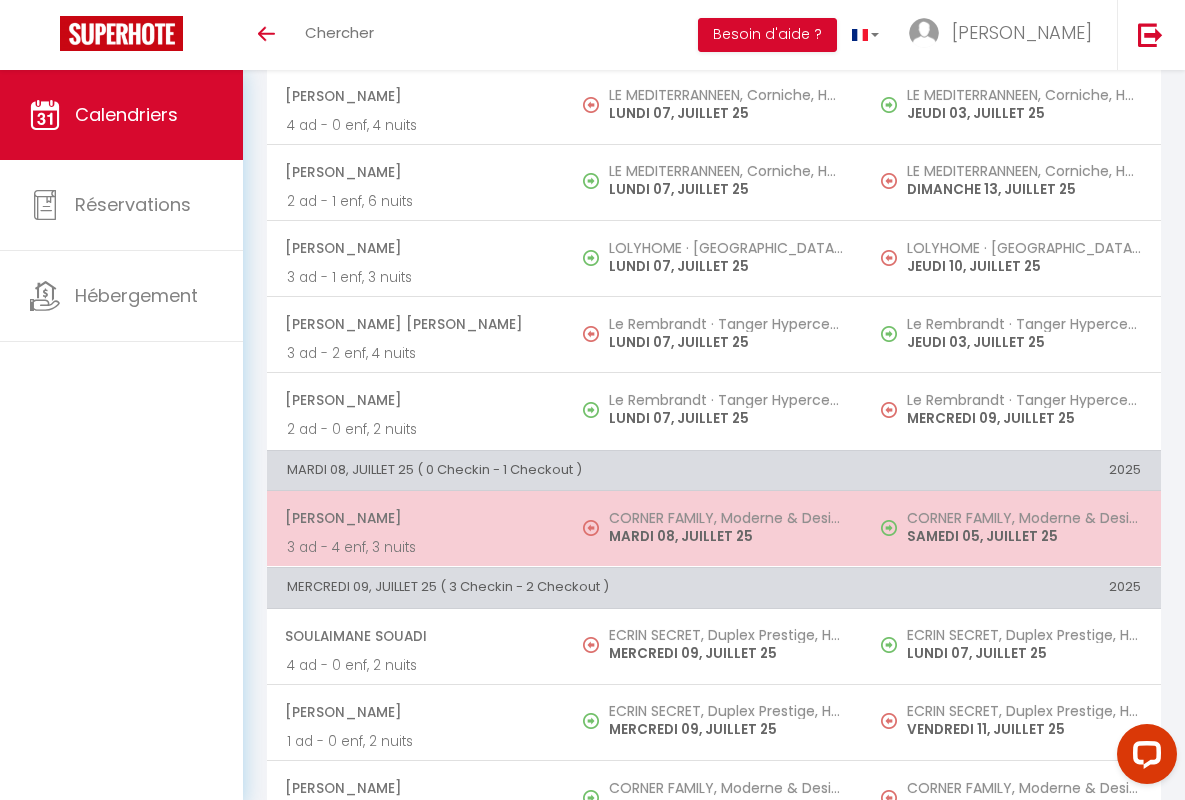 click on "[PERSON_NAME]" at bounding box center (415, 518) 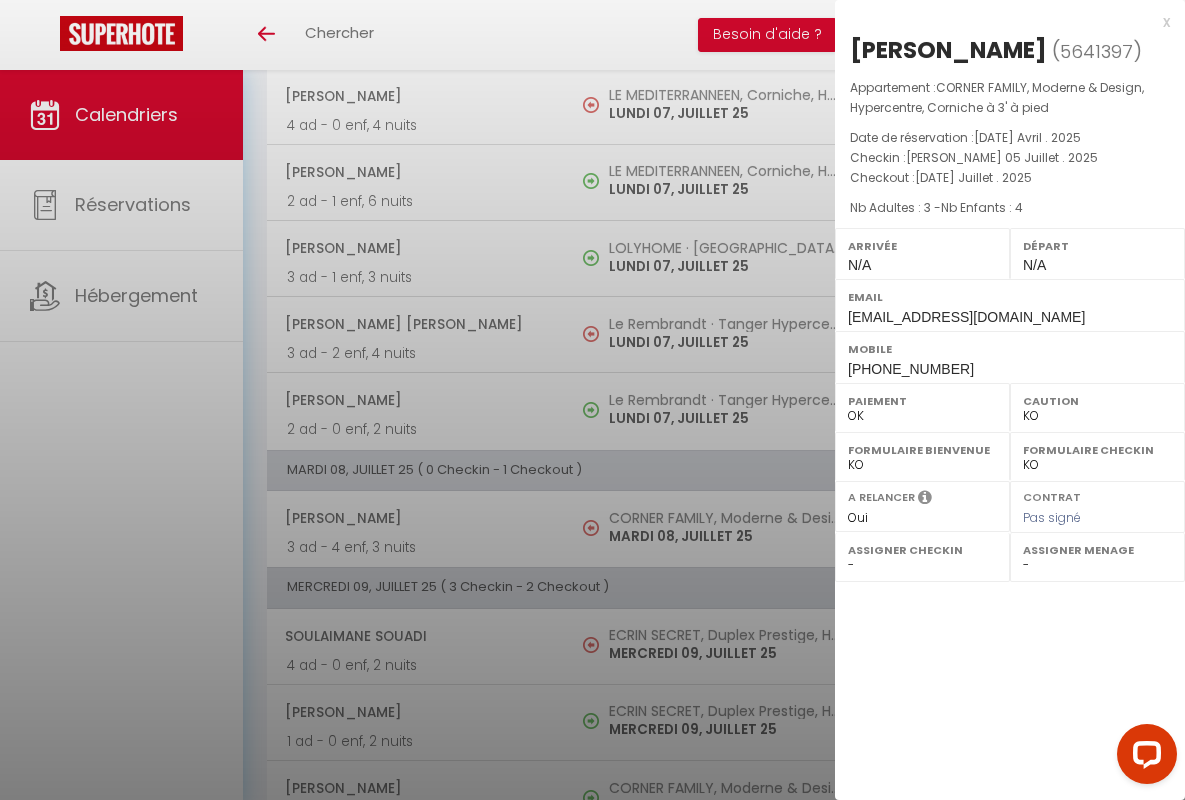 click on "x" at bounding box center (1002, 22) 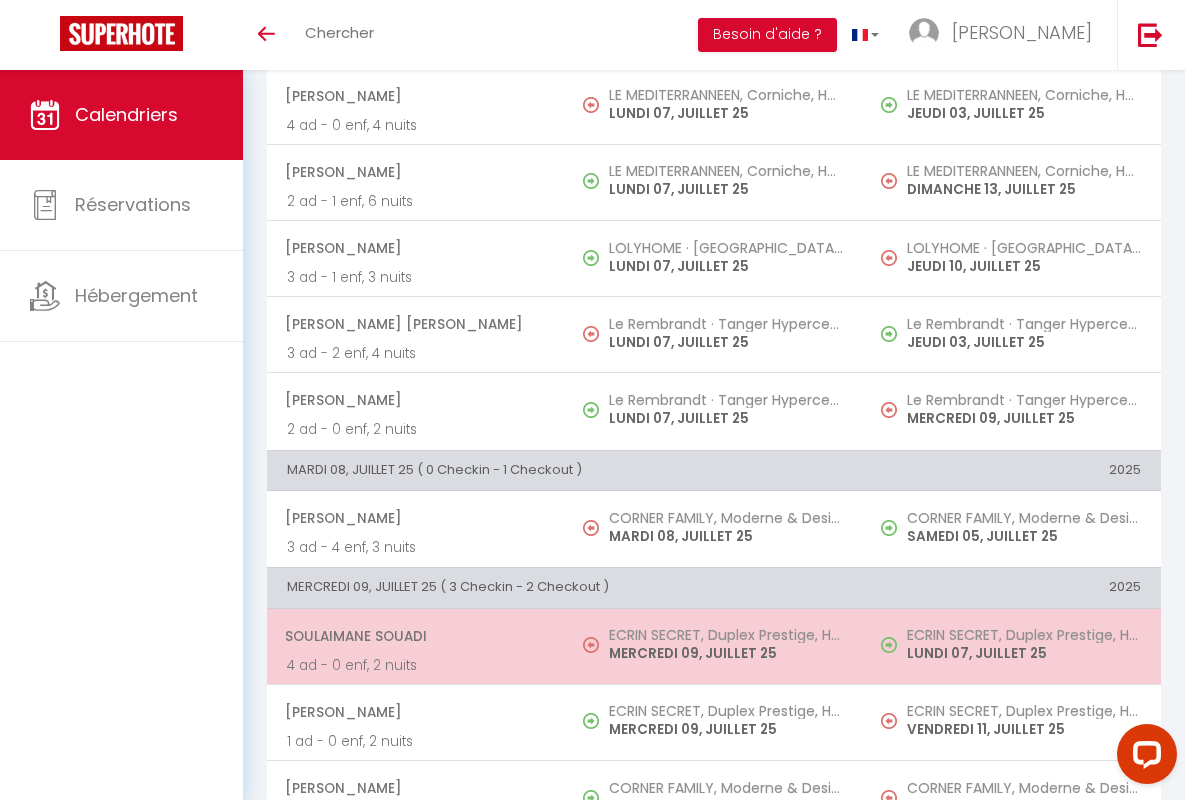 click on "Soulaimane Souadi" at bounding box center [415, 636] 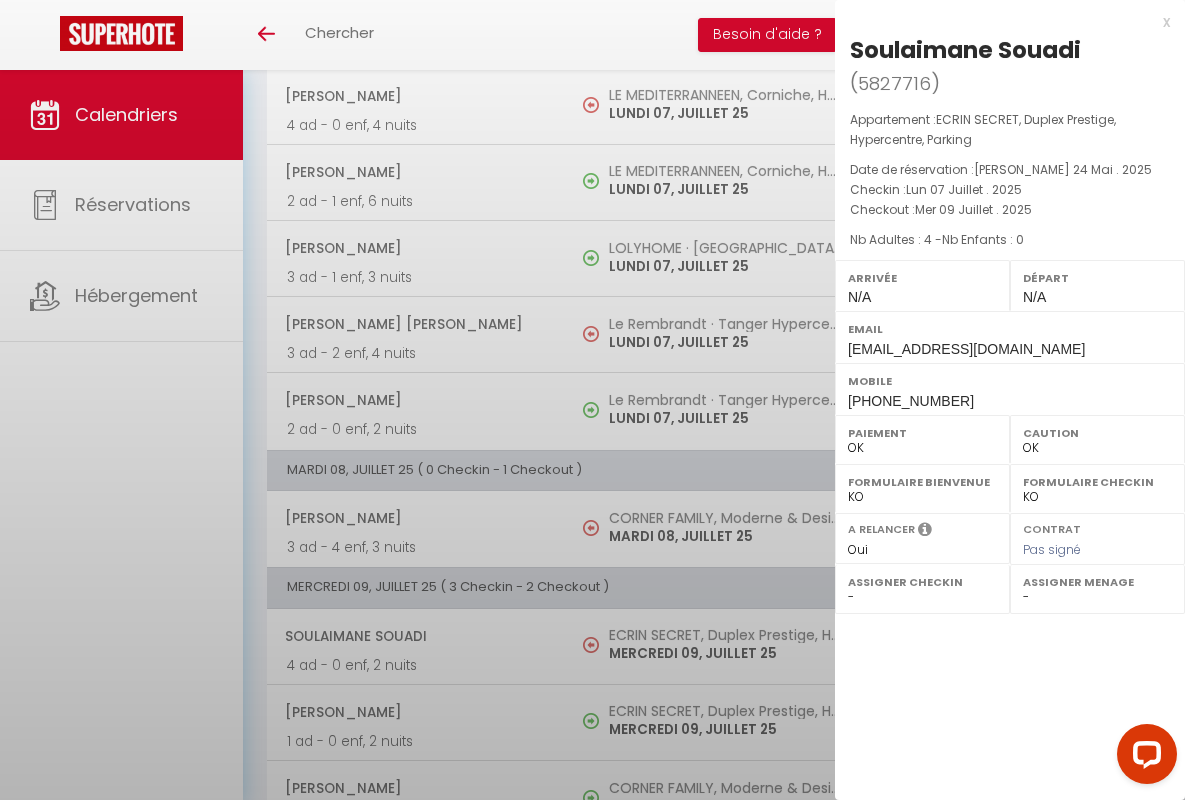 click on "x" at bounding box center (1002, 22) 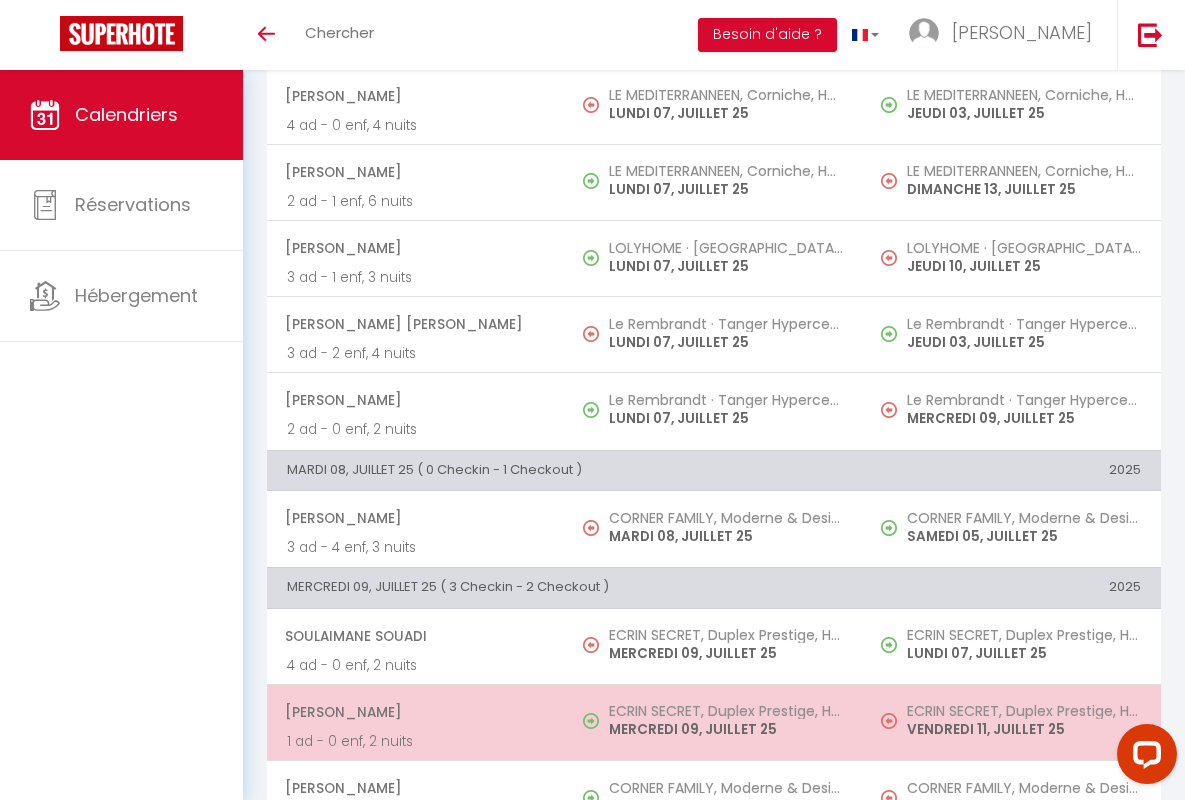 click on "[PERSON_NAME]" at bounding box center (415, 712) 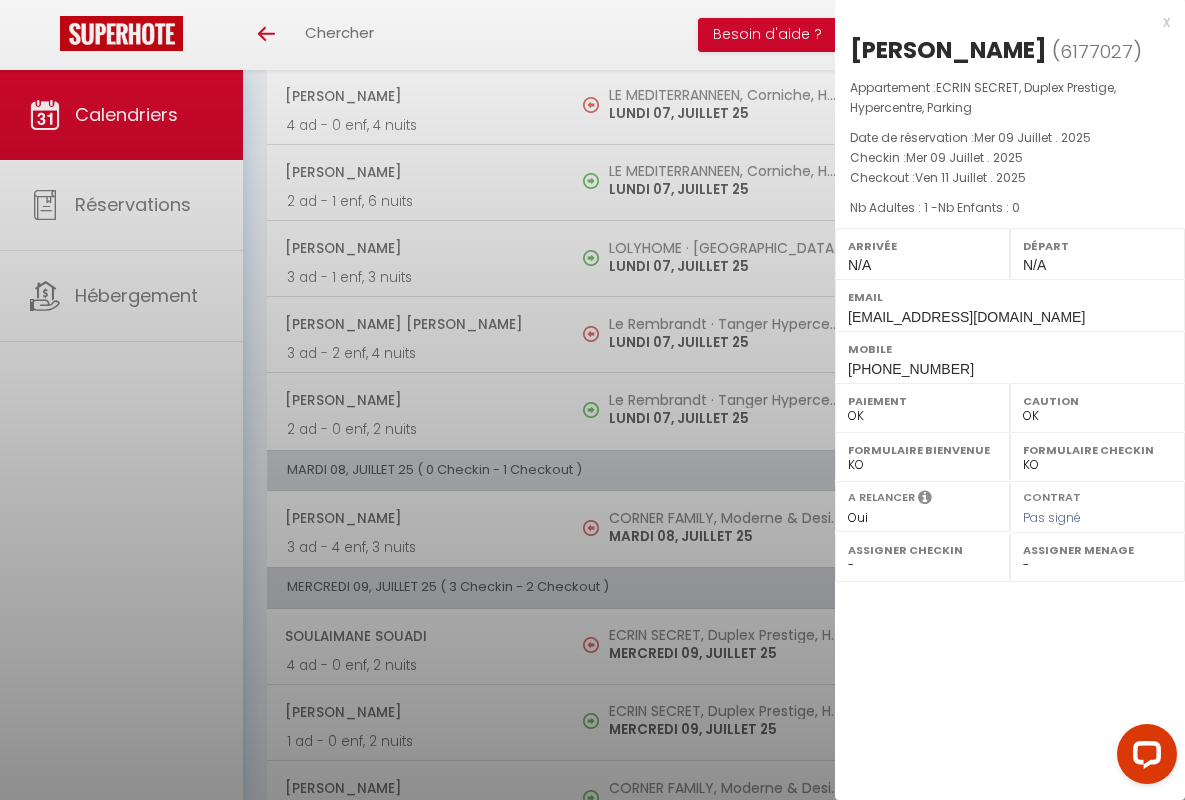 click on "x" at bounding box center (1002, 22) 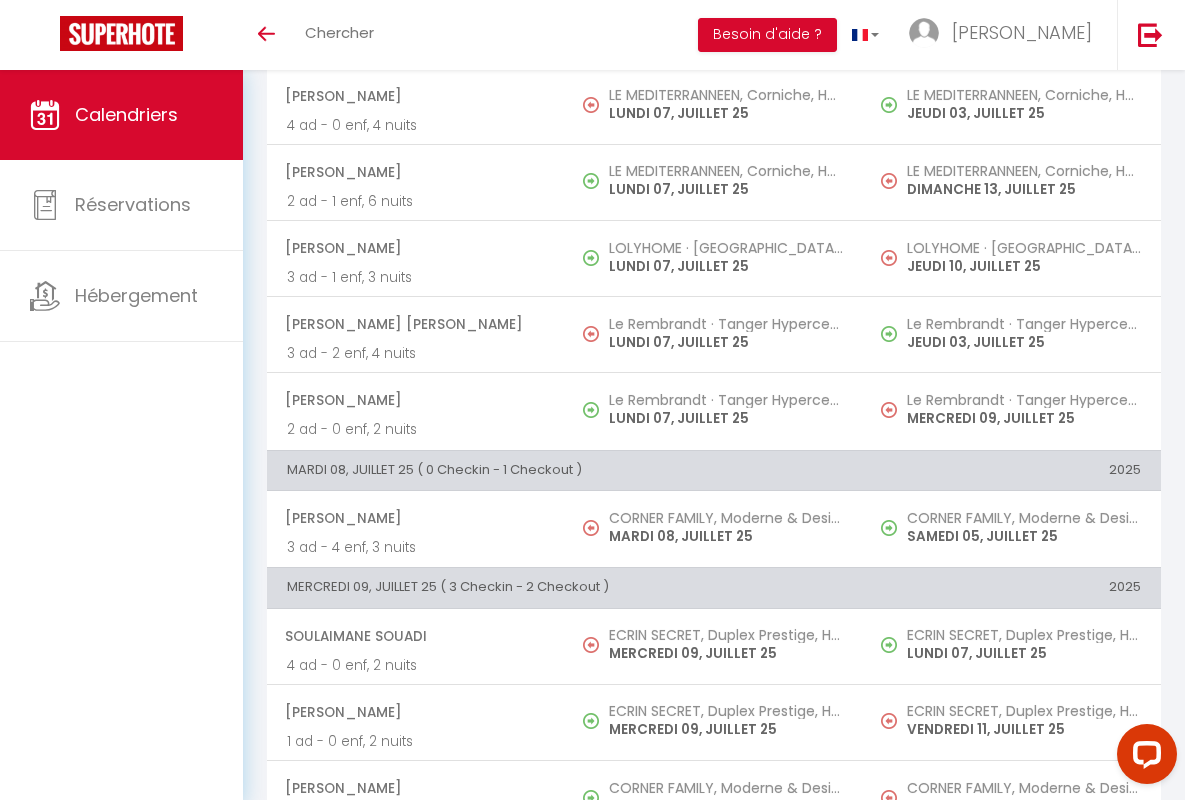 scroll, scrollTop: 456, scrollLeft: 0, axis: vertical 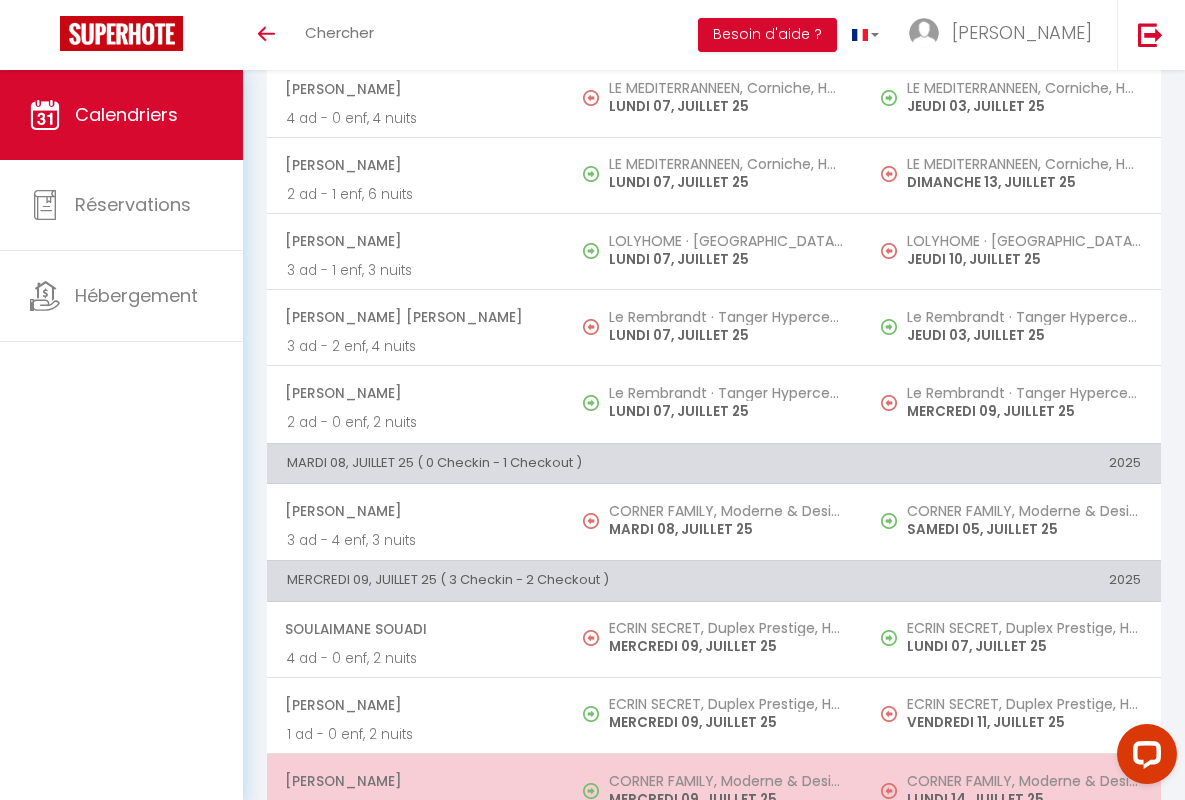 click on "[PERSON_NAME]" at bounding box center (415, 781) 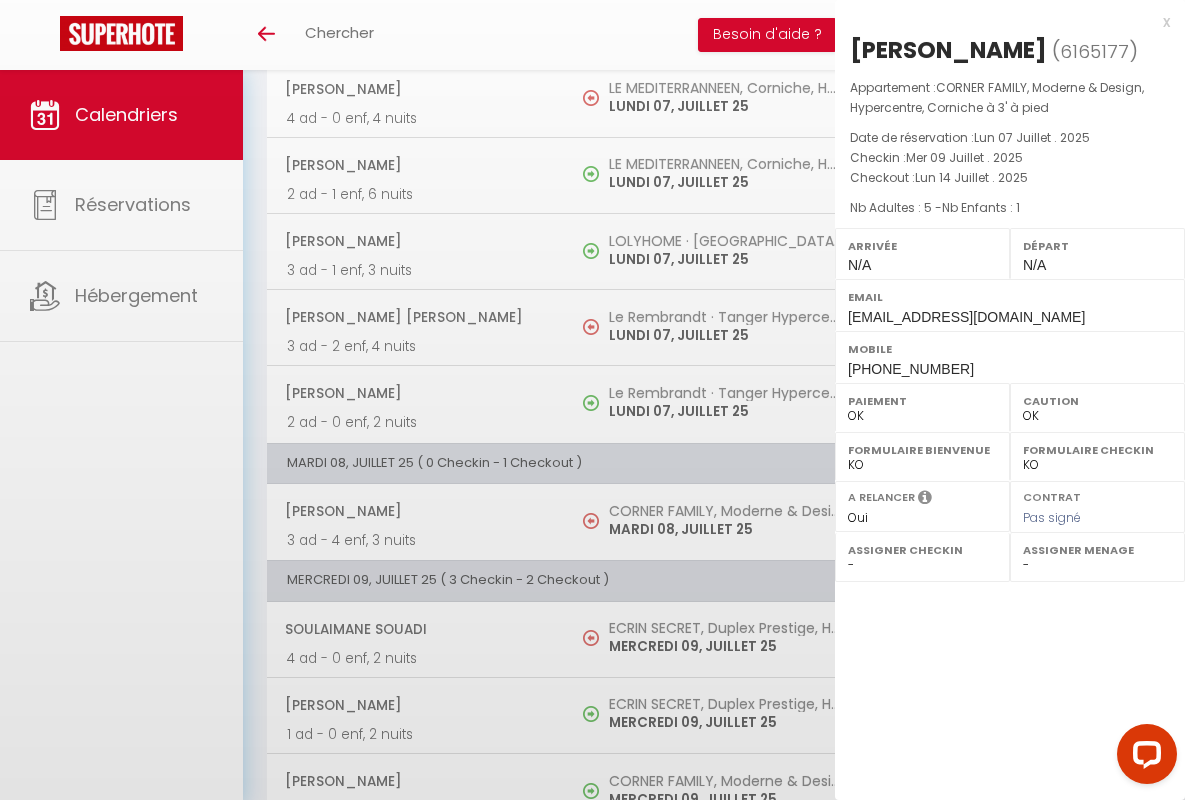 click on "x" at bounding box center [1002, 22] 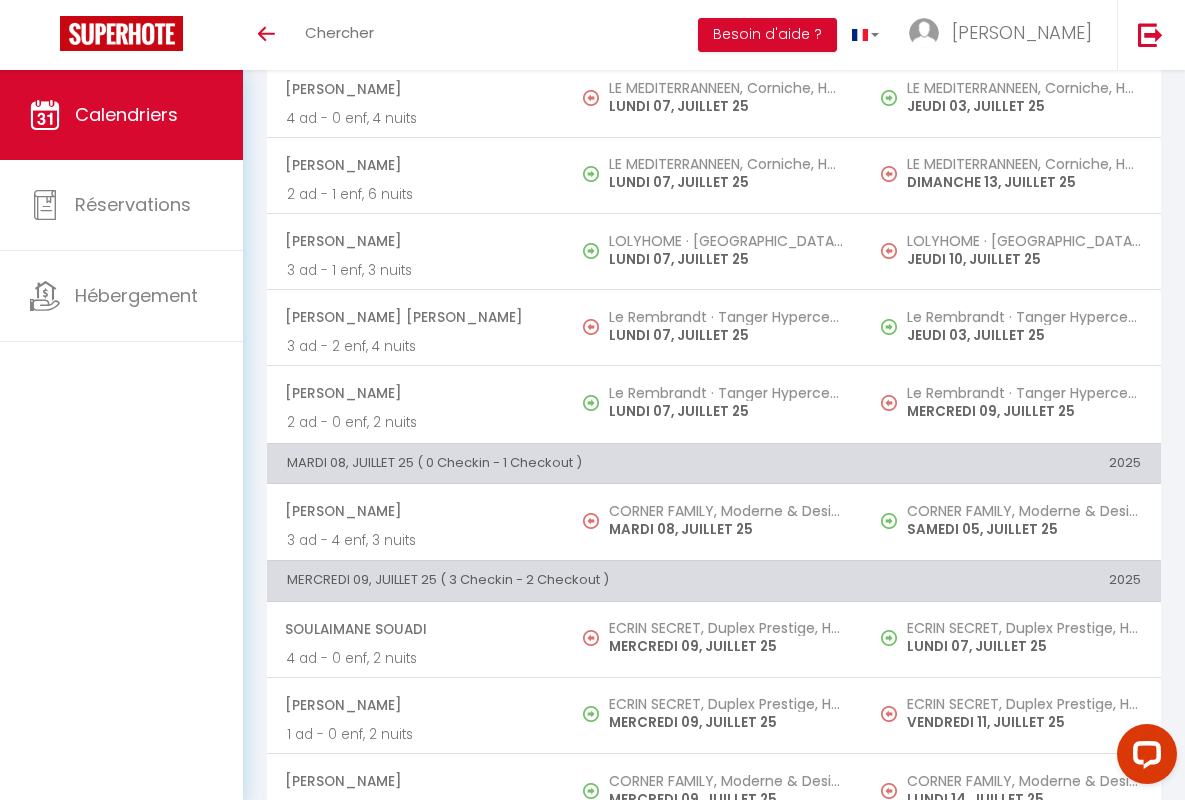 scroll, scrollTop: 913, scrollLeft: 0, axis: vertical 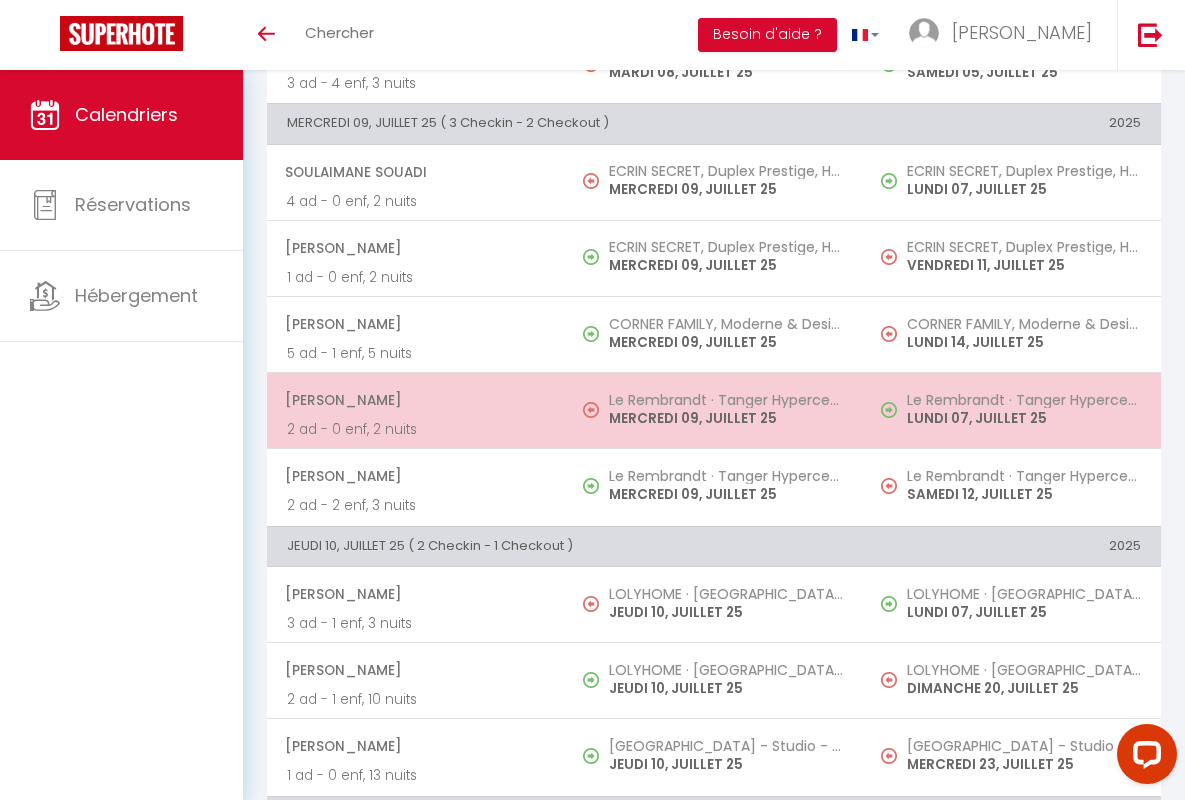 click on "[PERSON_NAME]" at bounding box center (415, 400) 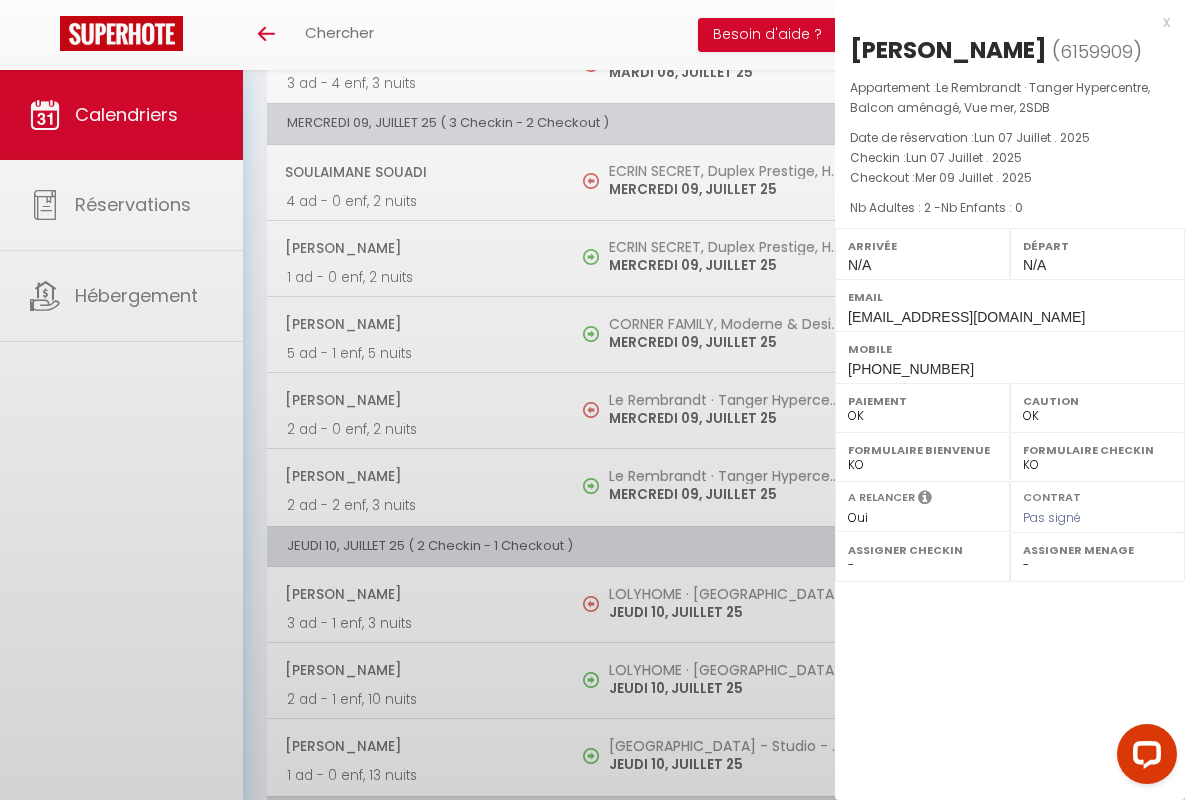 click on "x" at bounding box center (1002, 22) 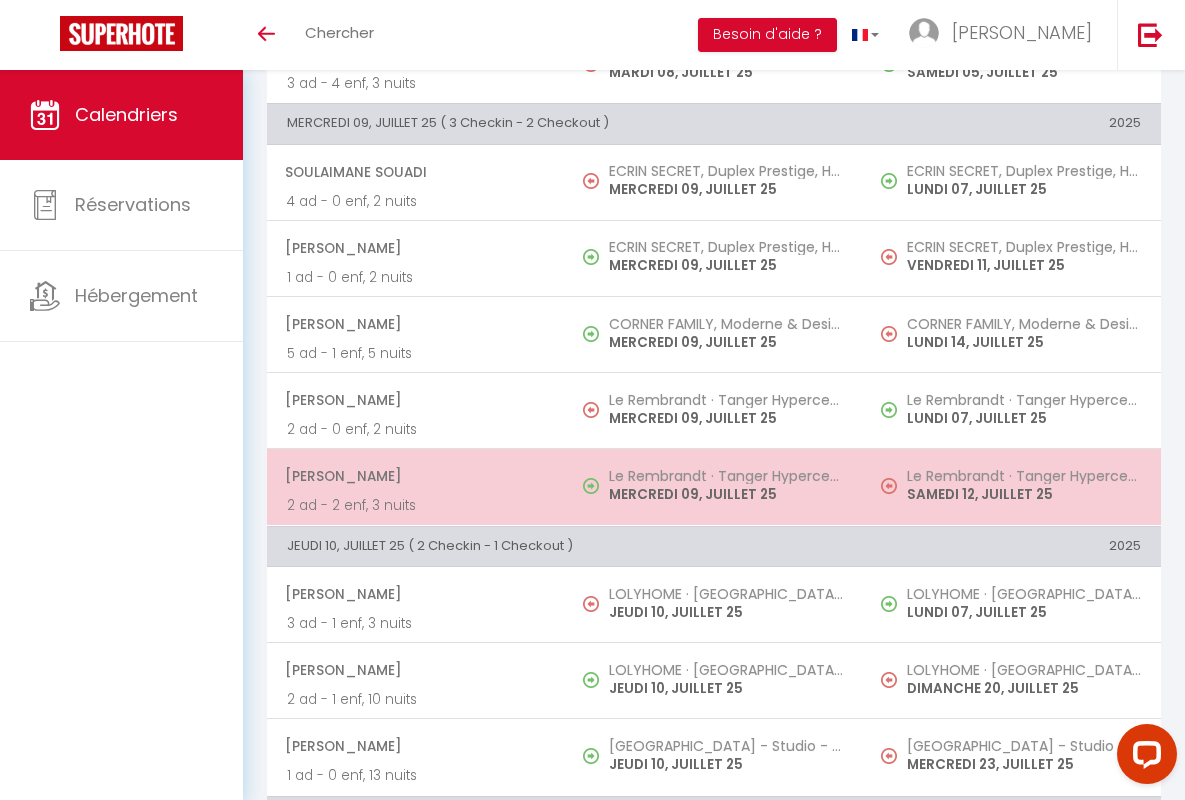 click on "[PERSON_NAME]" at bounding box center [415, 476] 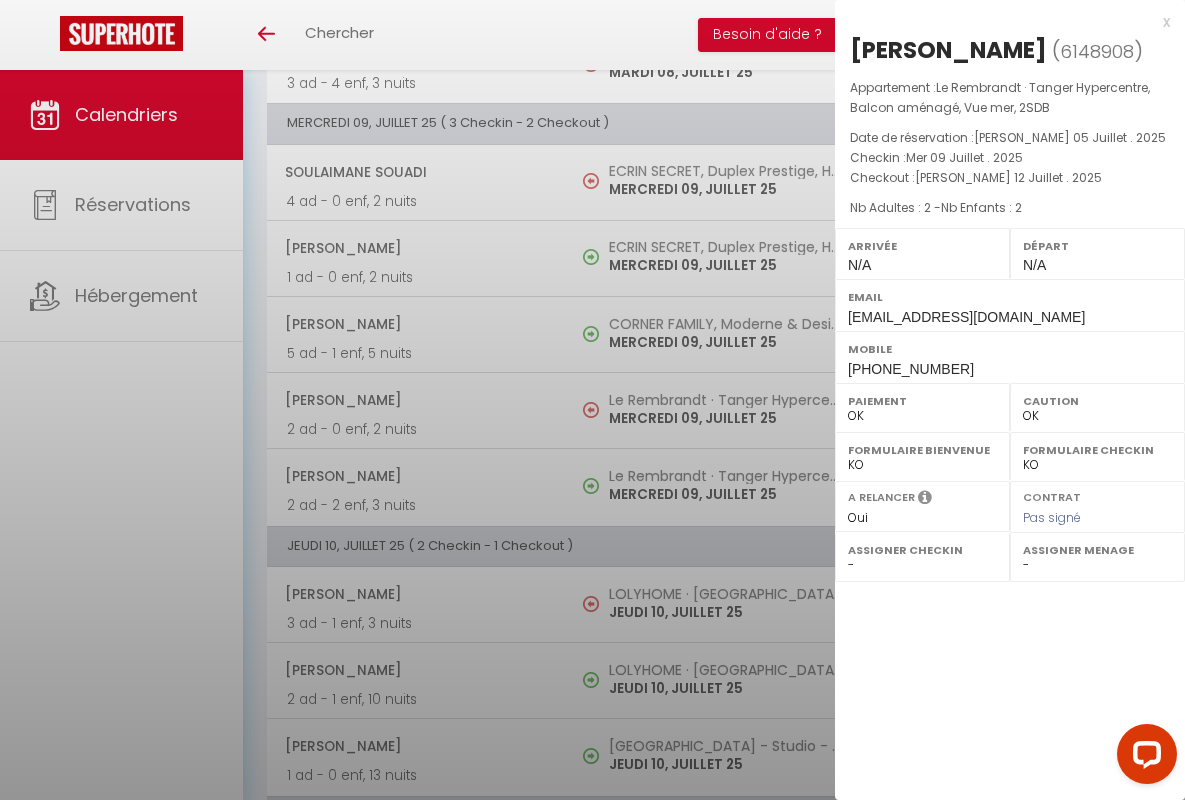 click on "x" at bounding box center [1002, 22] 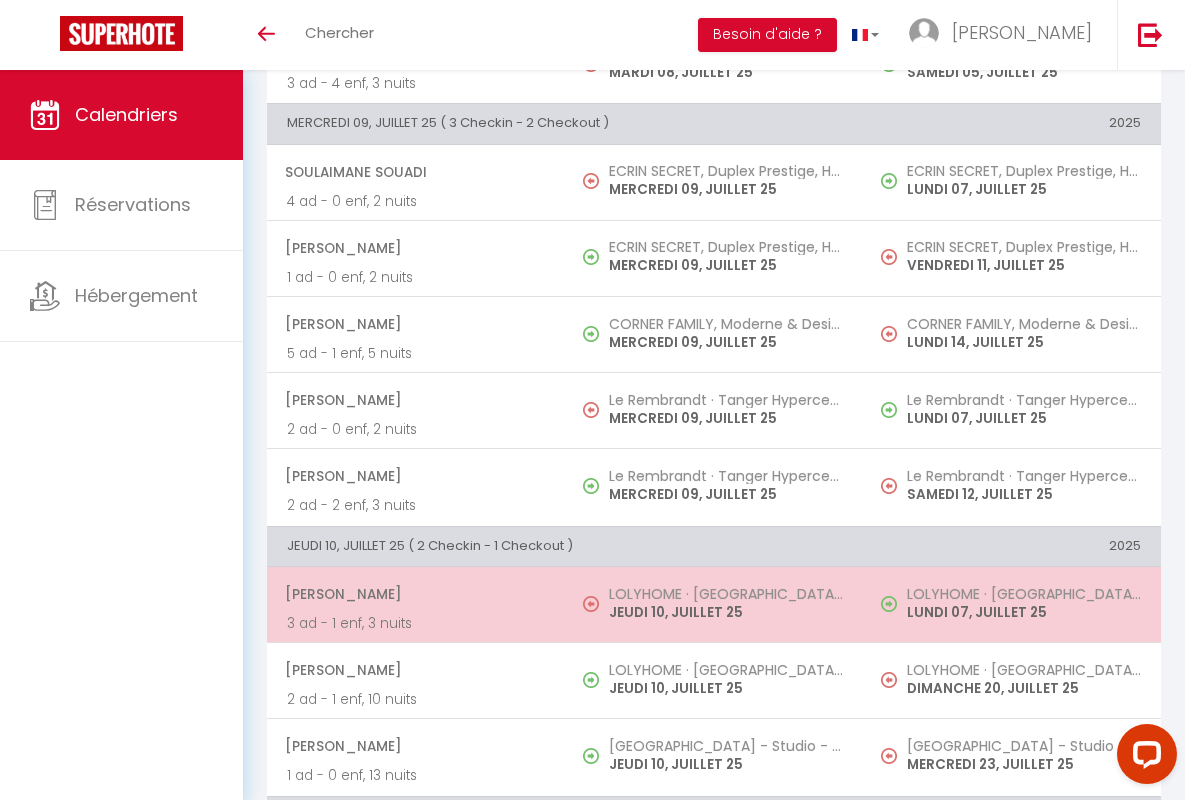 click on "[PERSON_NAME]" at bounding box center [415, 594] 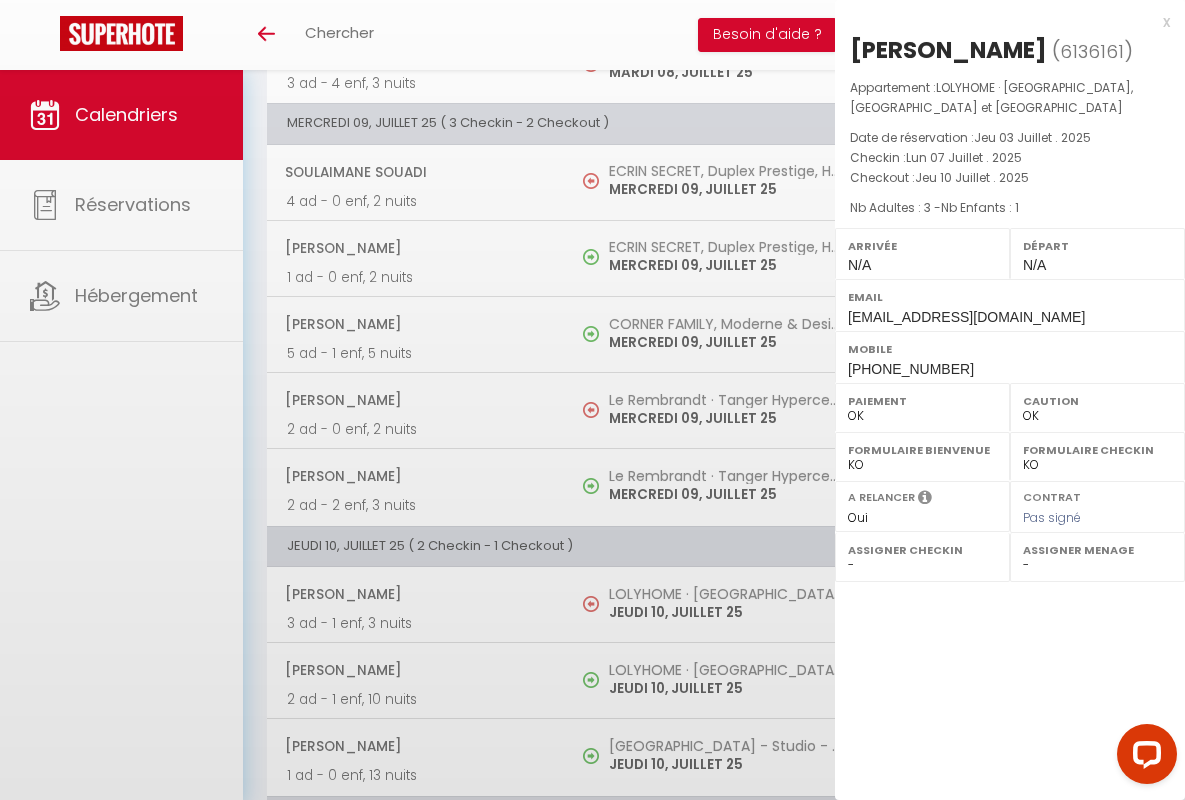 click on "x" at bounding box center [1002, 22] 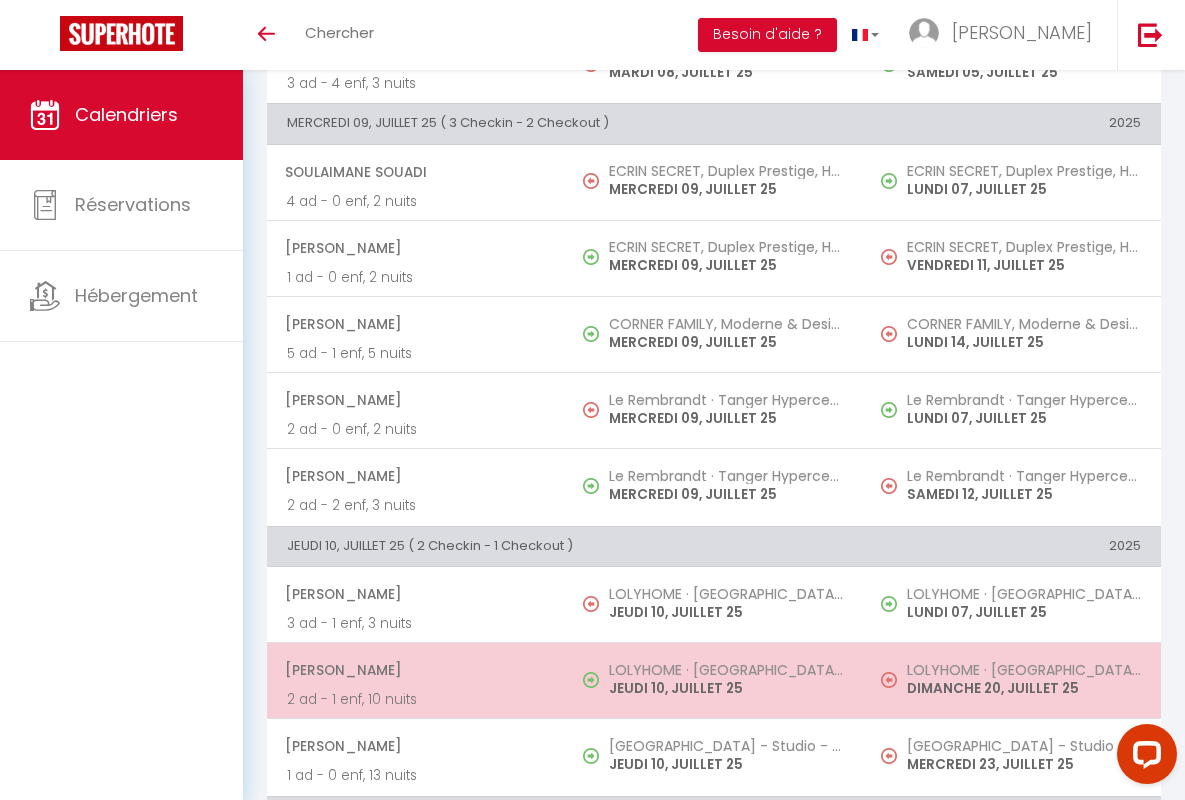 click on "[PERSON_NAME]" at bounding box center [415, 670] 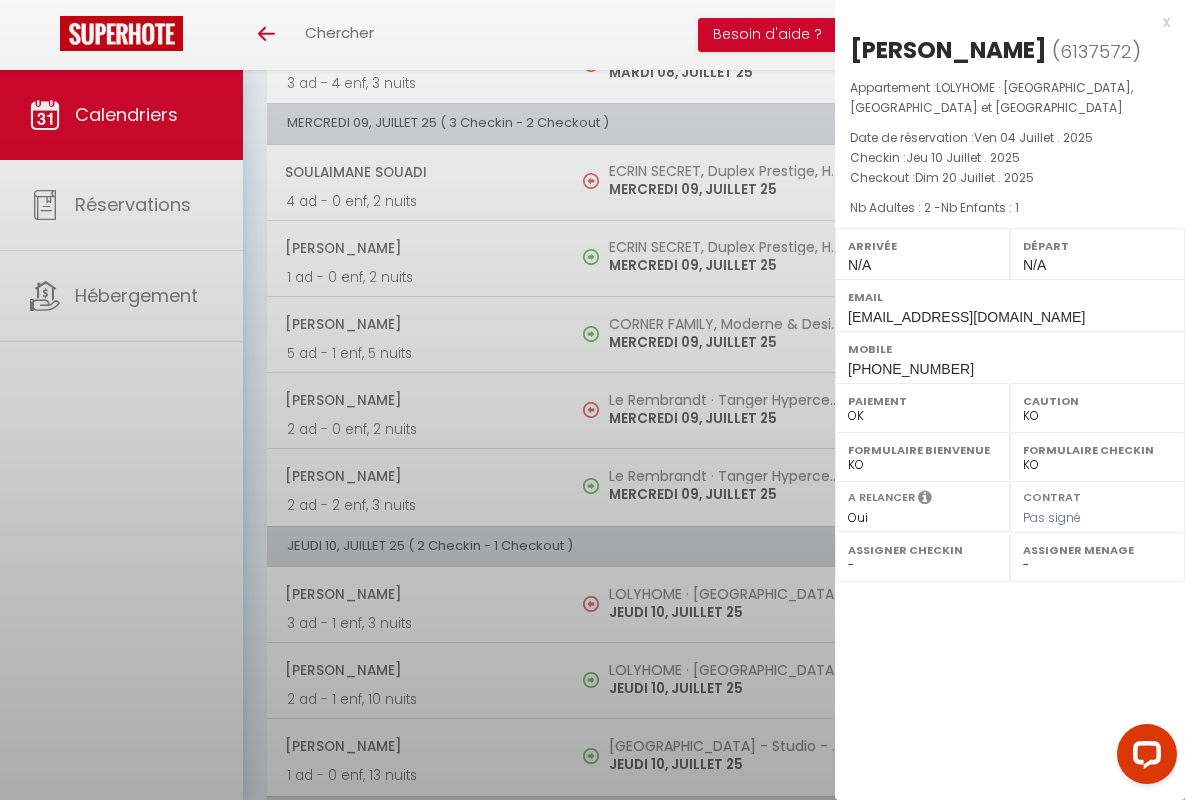 click on "x" at bounding box center [1002, 22] 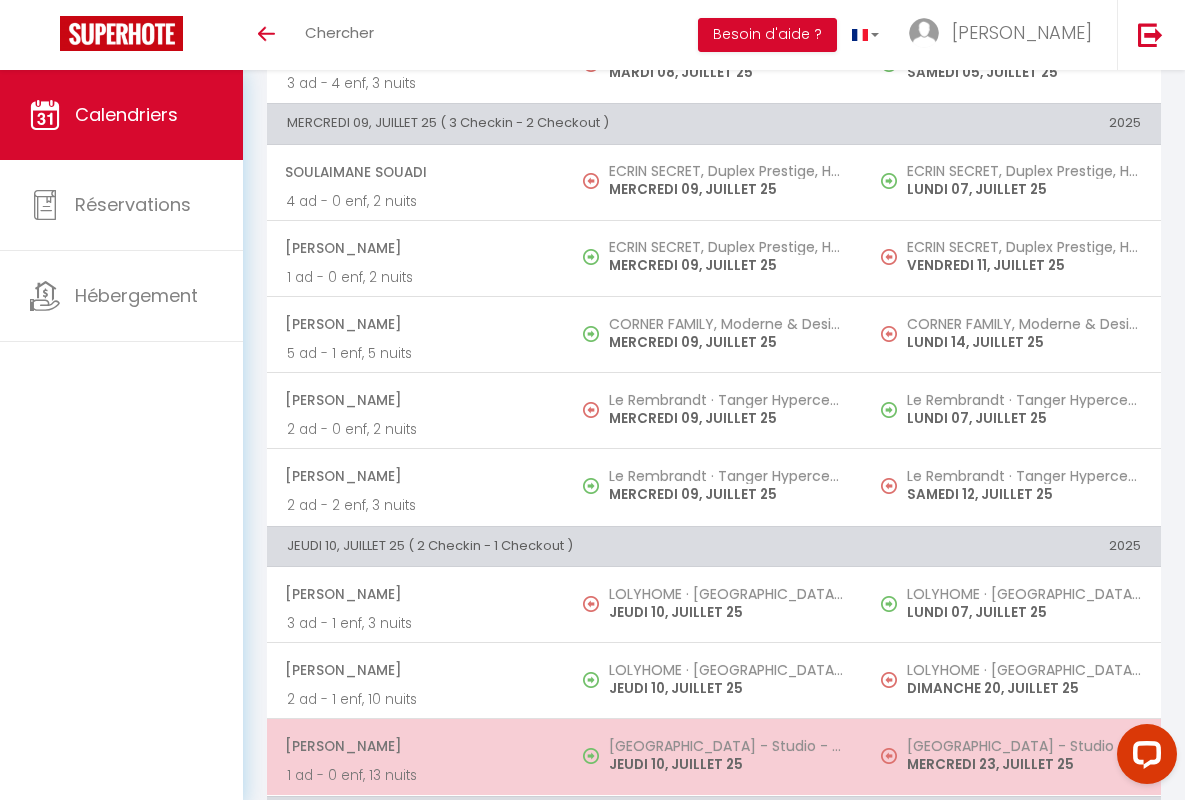 click on "[PERSON_NAME]" at bounding box center (415, 746) 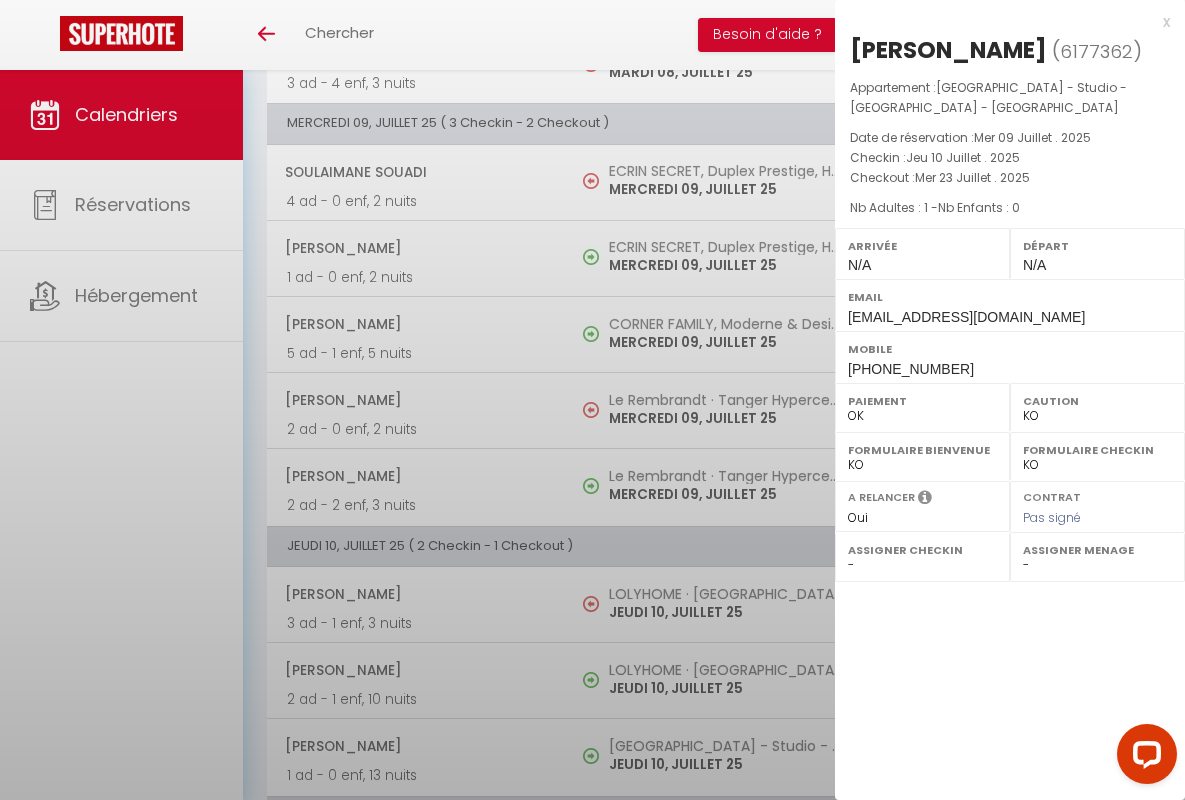 click on "x" at bounding box center [1002, 22] 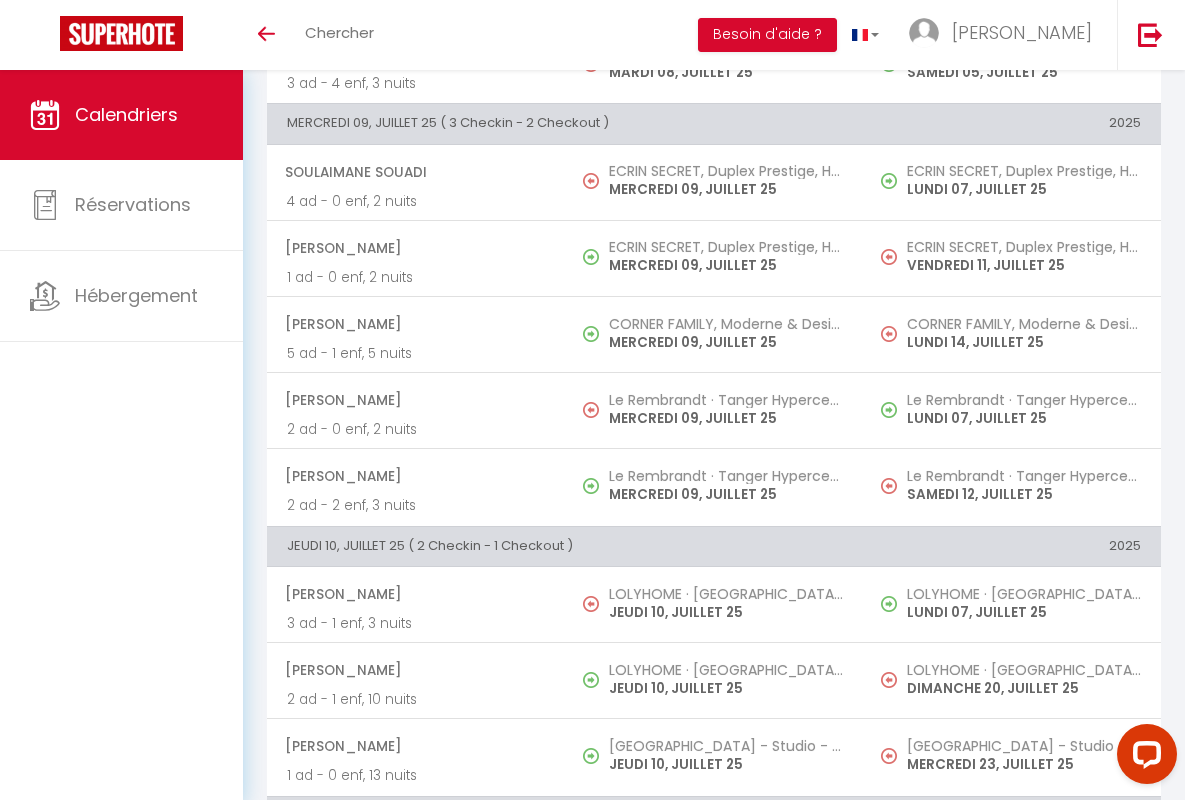 scroll, scrollTop: 1377, scrollLeft: 0, axis: vertical 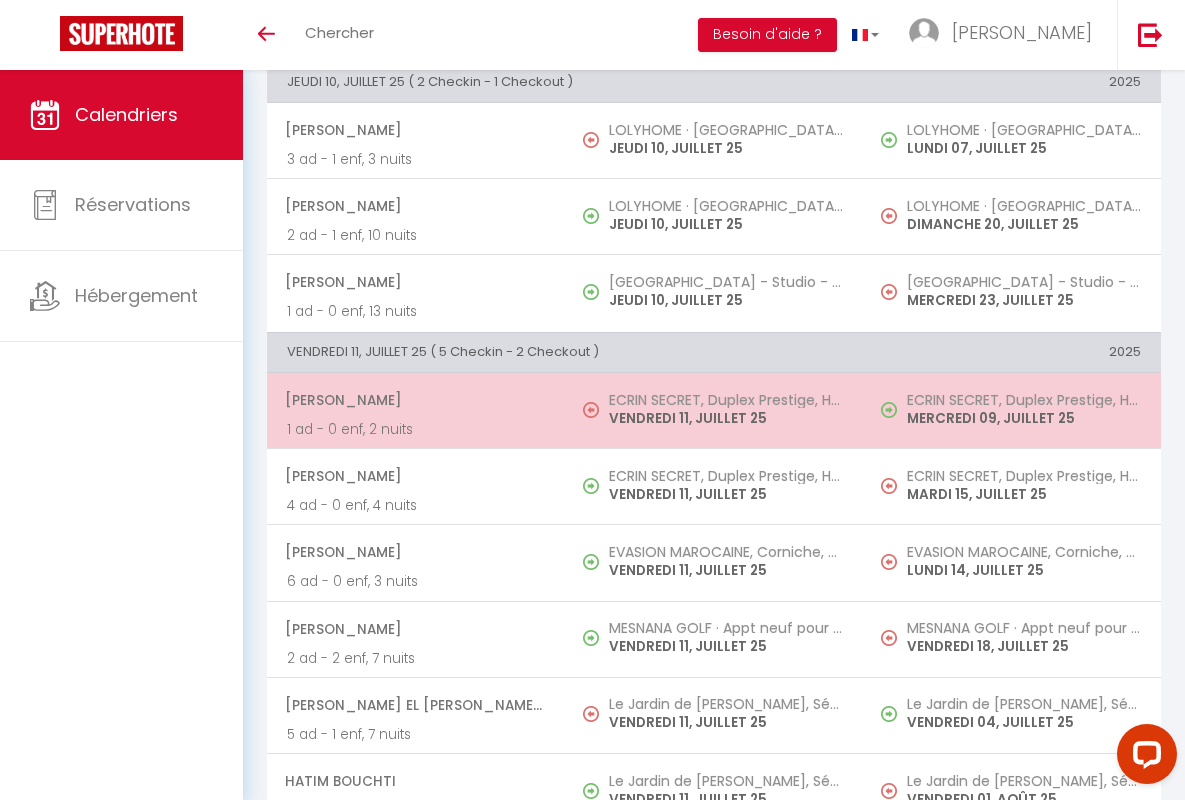 click on "[PERSON_NAME]" at bounding box center (415, 400) 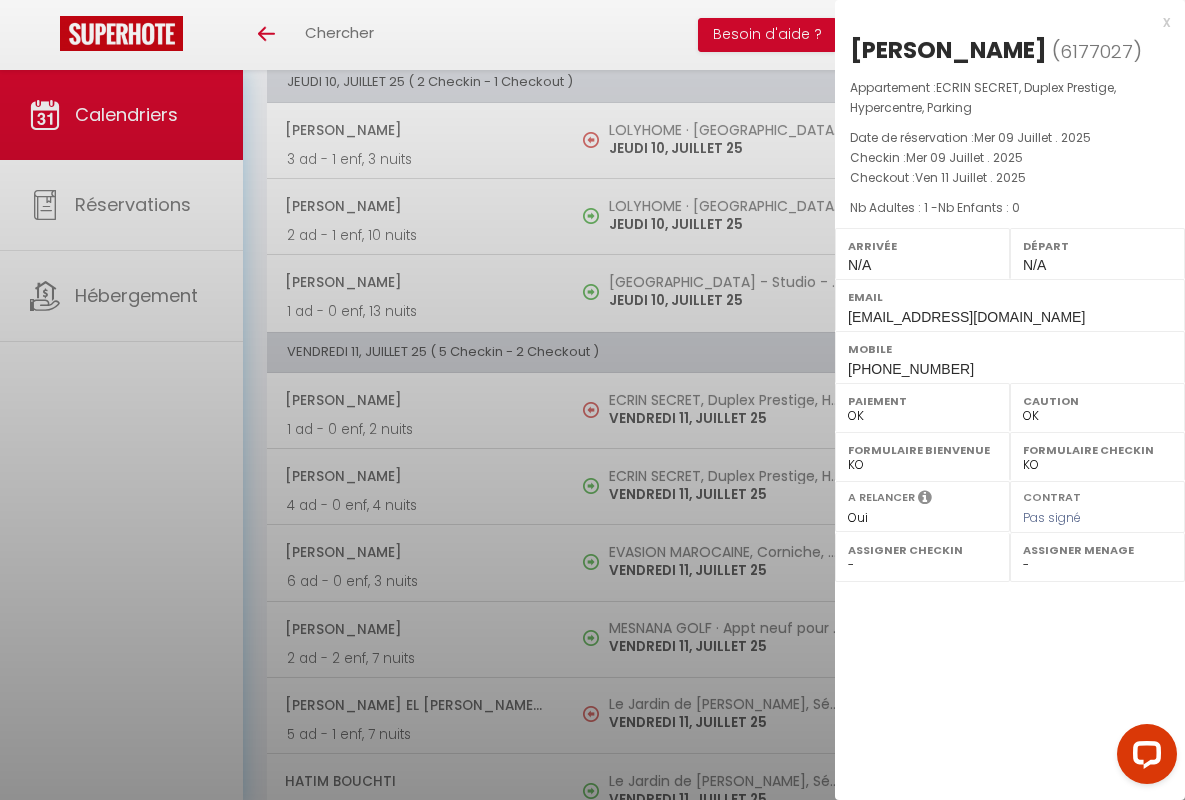 click on "x" at bounding box center [1002, 22] 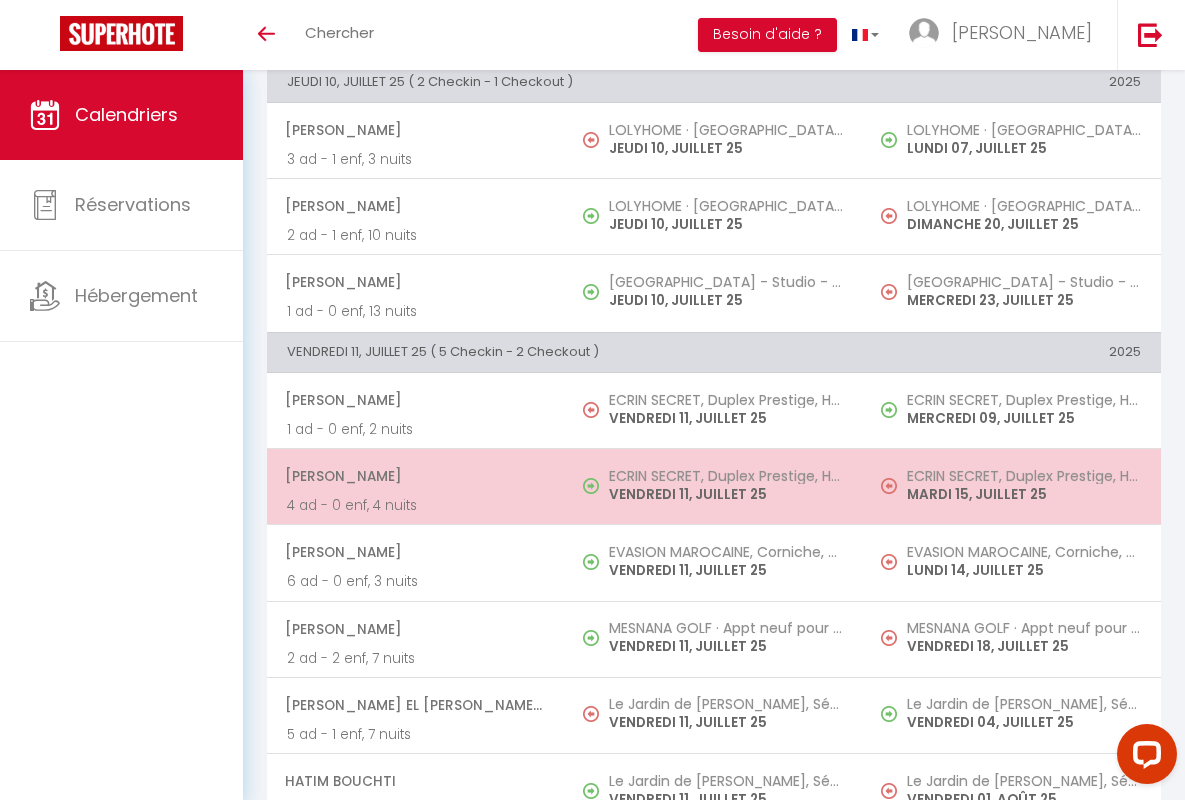 click on "[PERSON_NAME]" at bounding box center [415, 476] 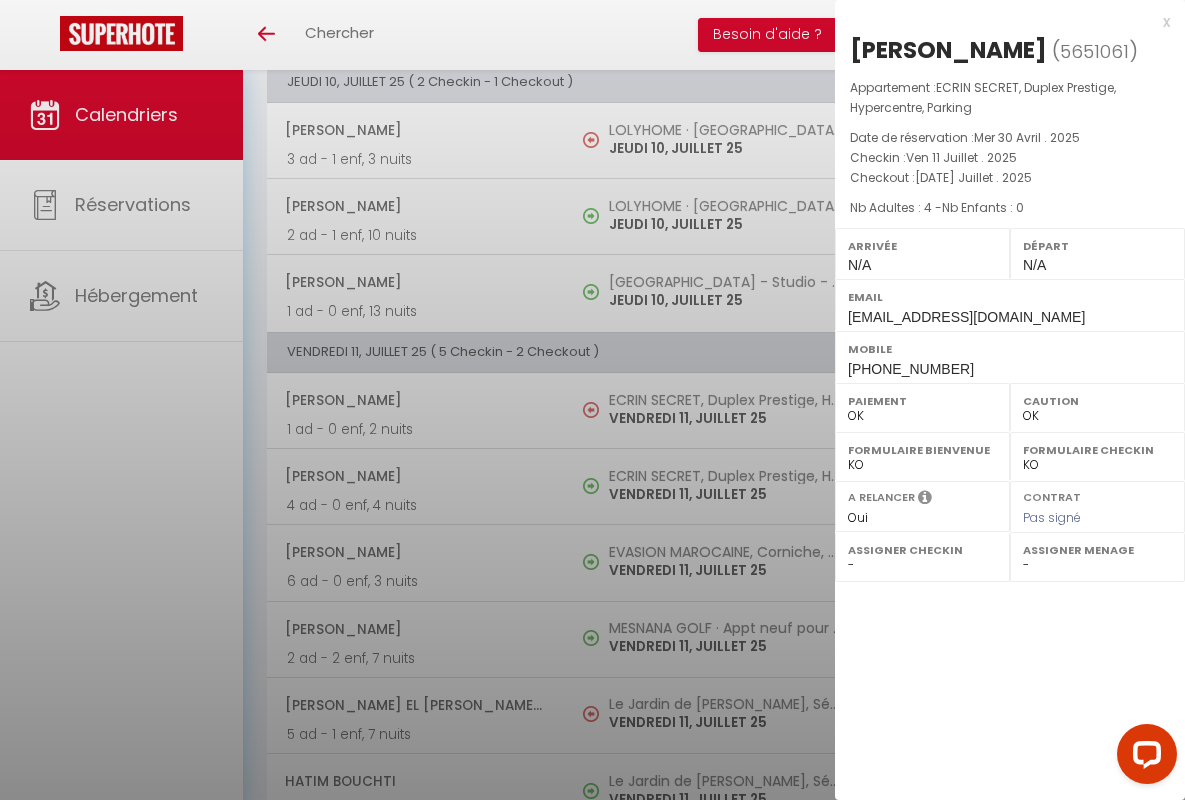 click on "x" at bounding box center (1002, 22) 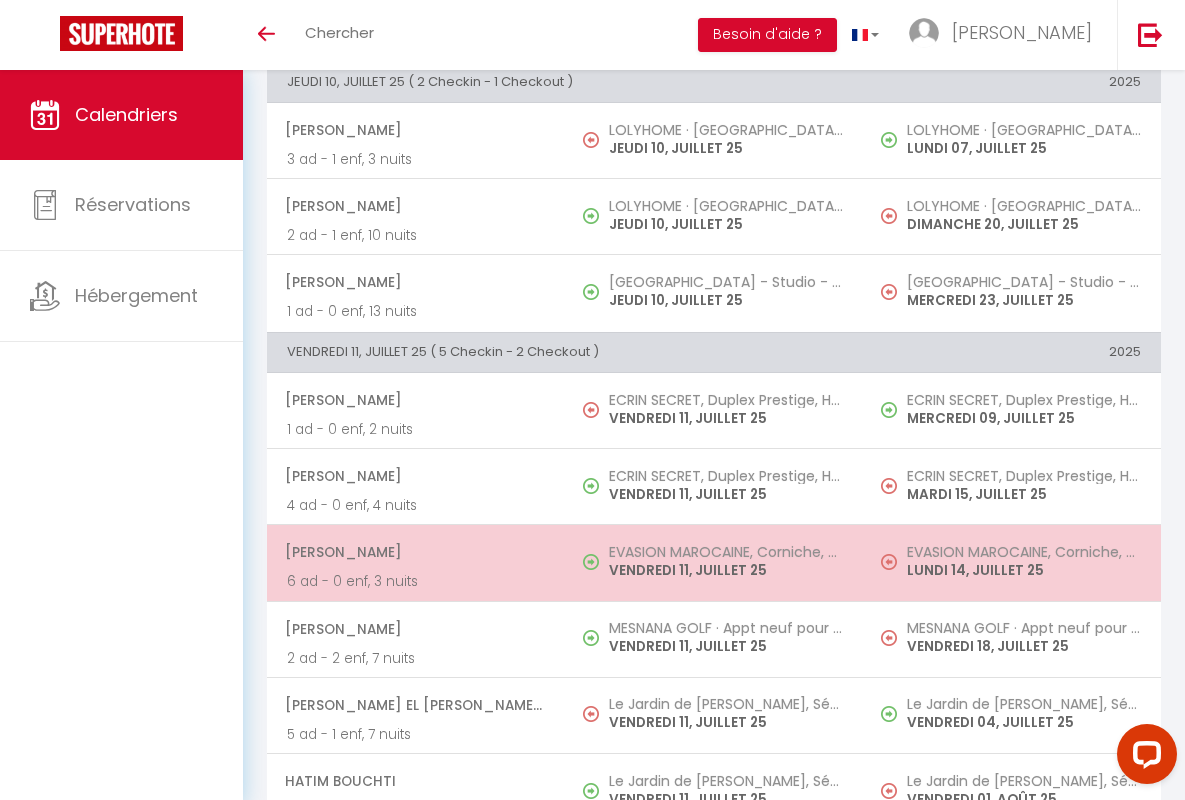 click on "[PERSON_NAME]" at bounding box center [415, 552] 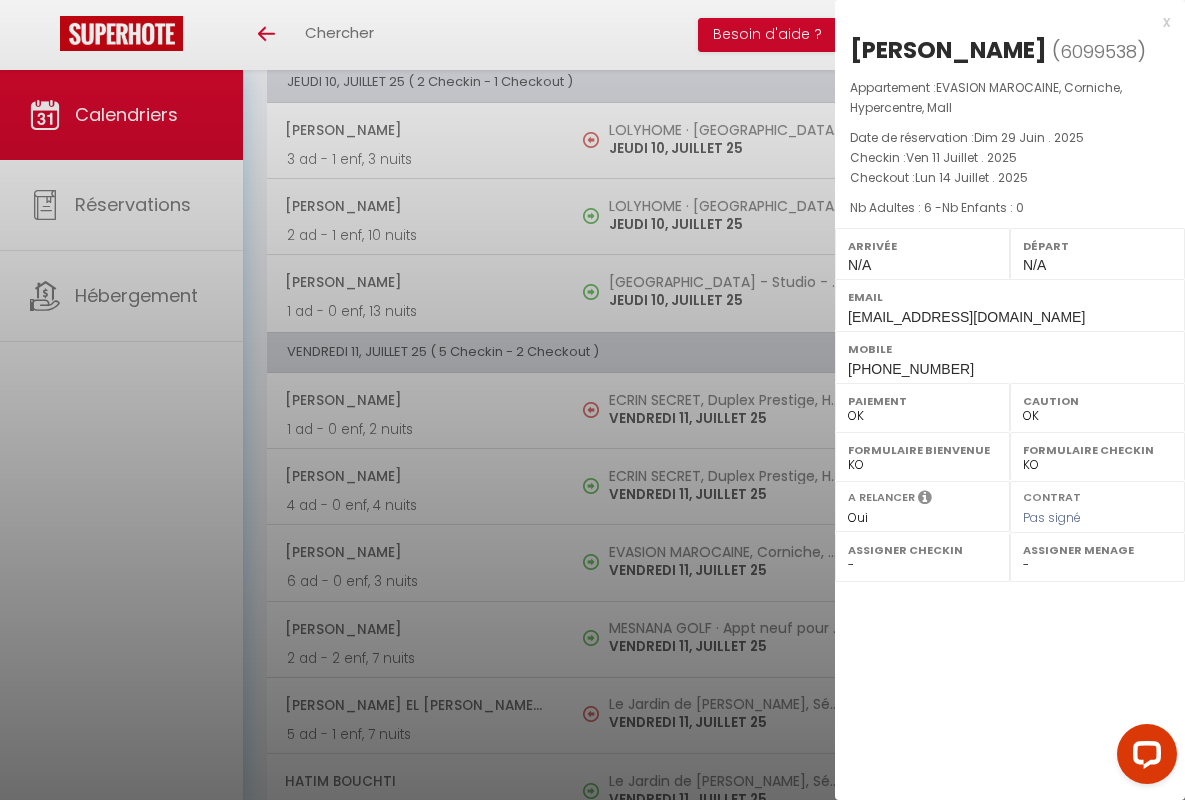 click on "x" at bounding box center (1002, 22) 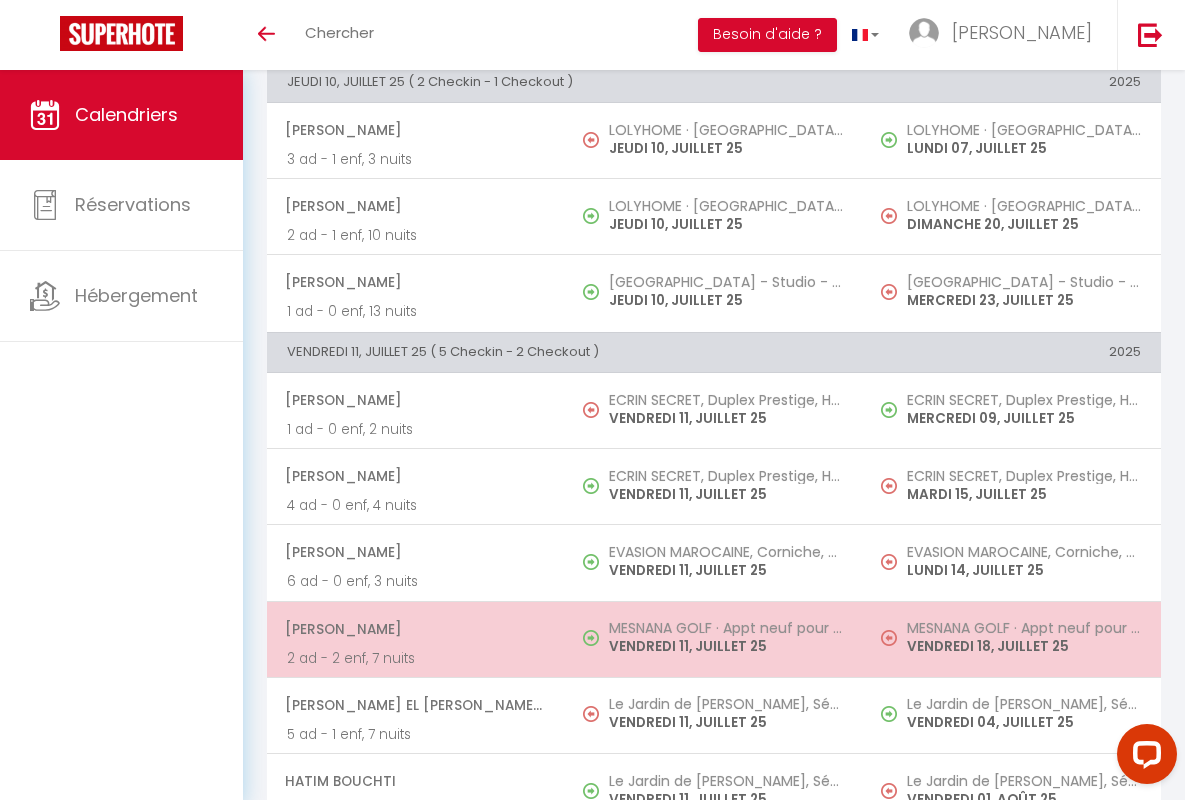 click on "[PERSON_NAME]" at bounding box center [415, 629] 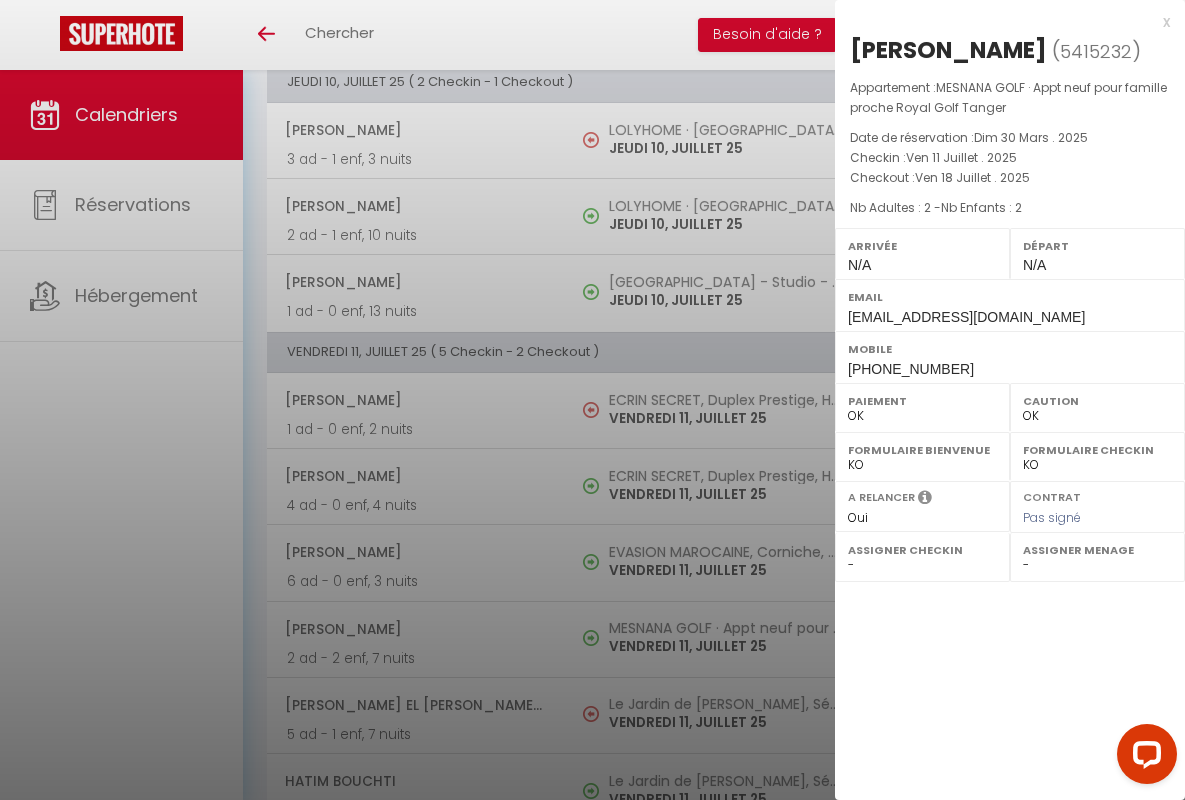 click on "x" at bounding box center (1002, 22) 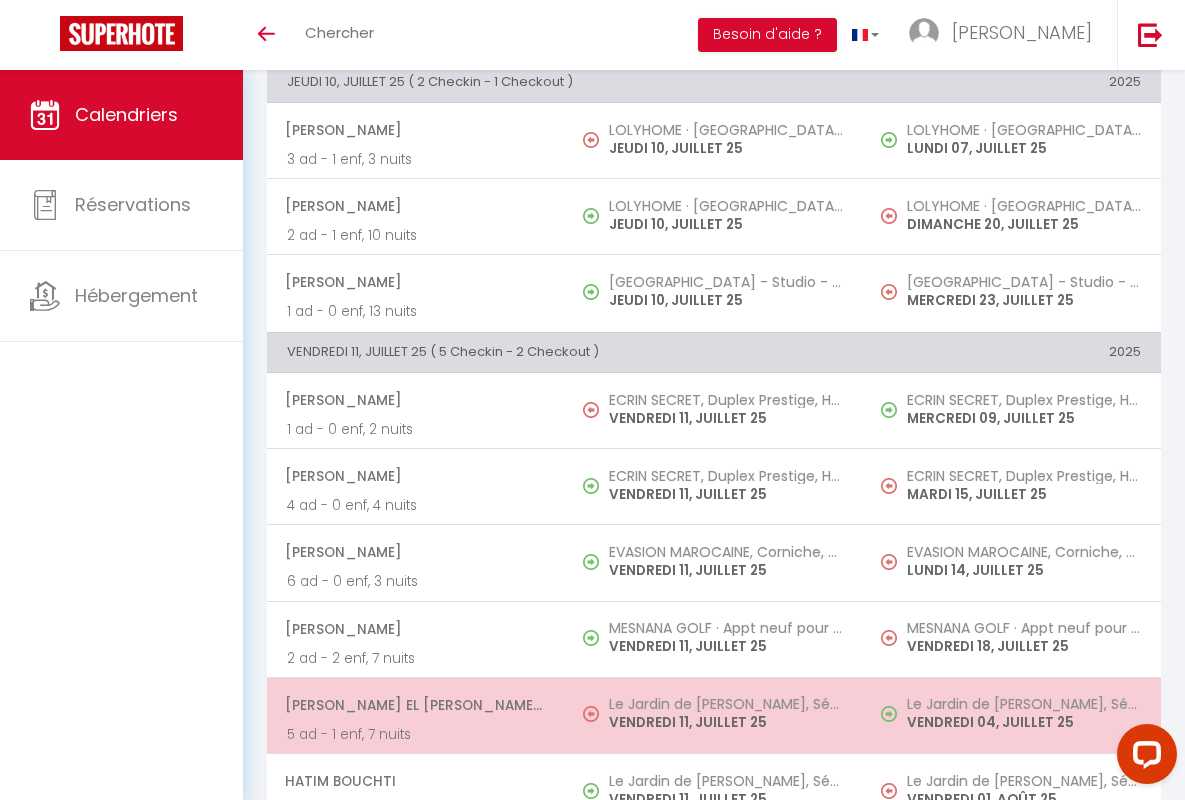 click on "[PERSON_NAME] El [PERSON_NAME] Serroukh" at bounding box center (415, 705) 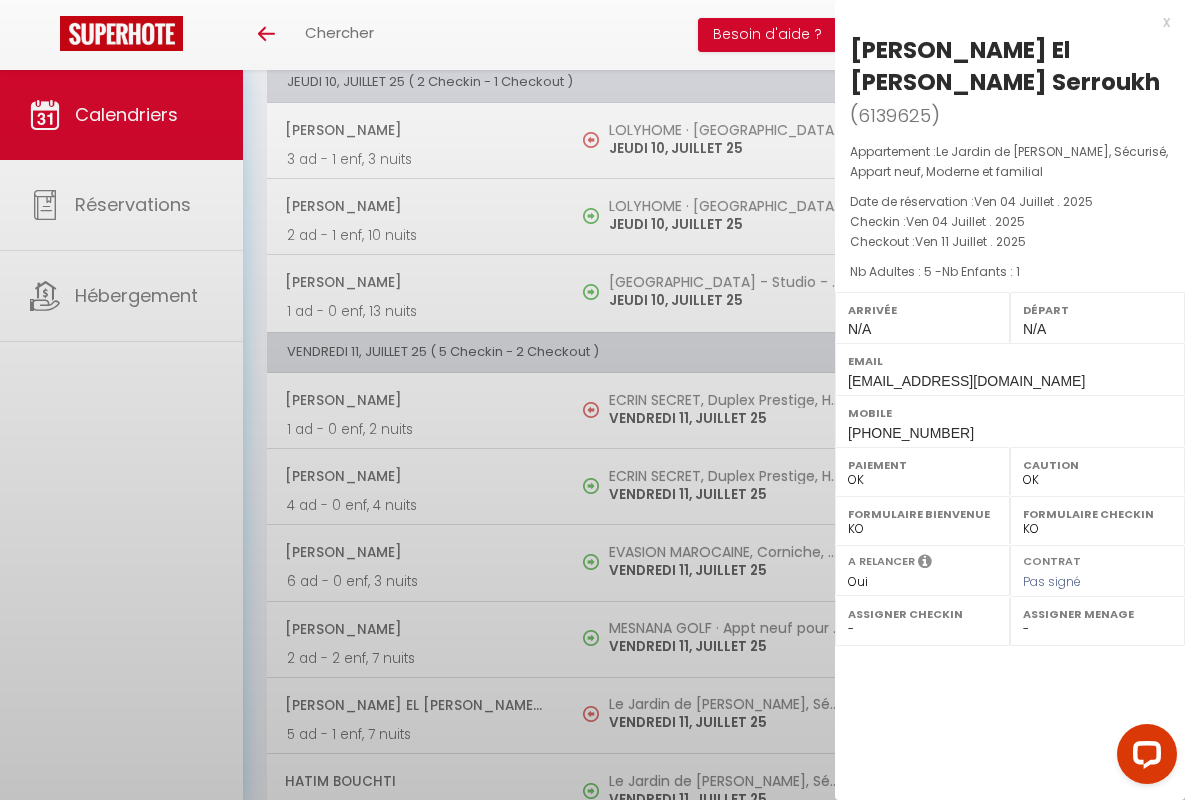 click on "x" at bounding box center (1002, 22) 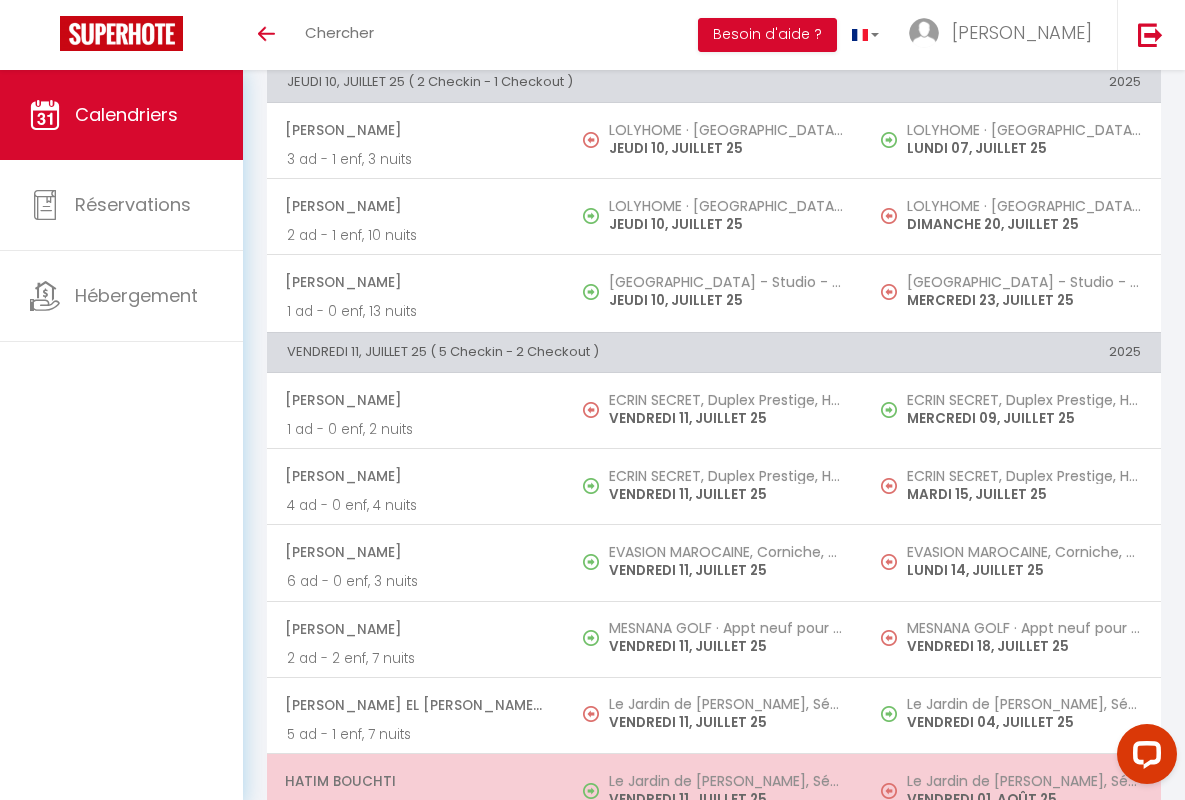click on "Hatim Bouchti" at bounding box center [415, 781] 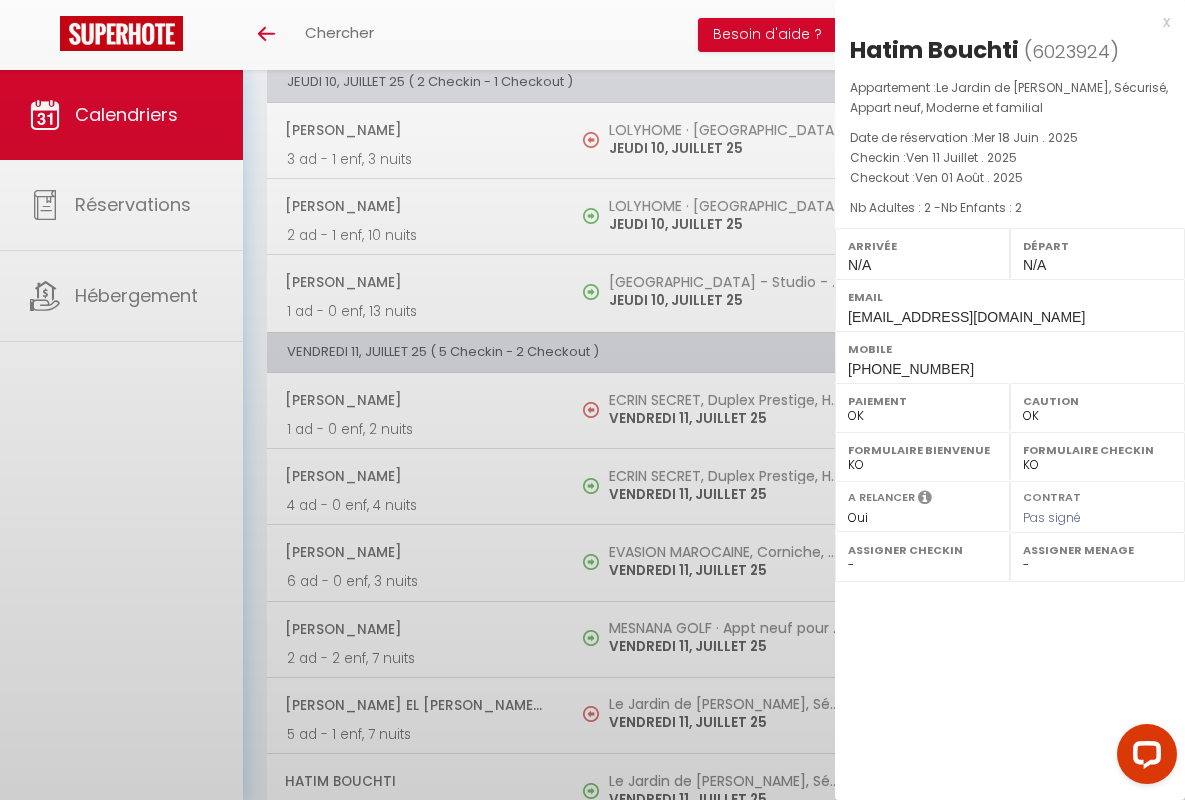 click on "x" at bounding box center [1002, 22] 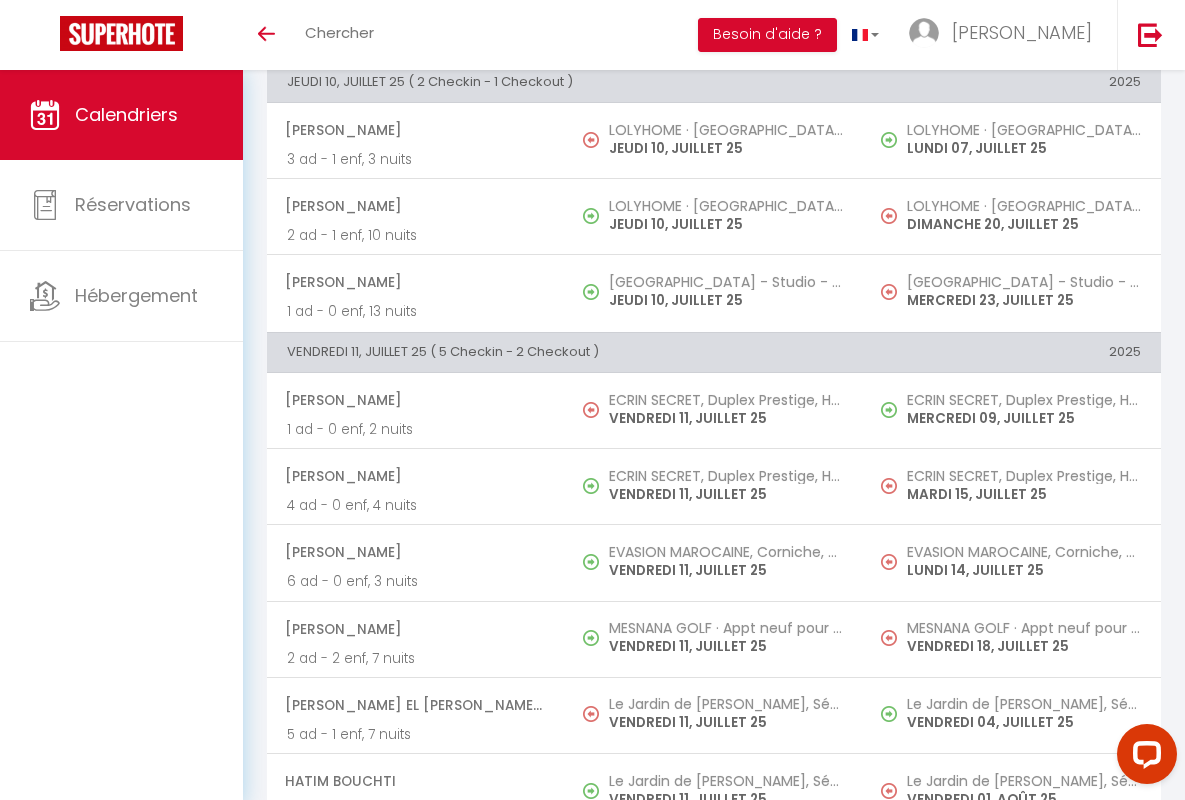 scroll, scrollTop: 1834, scrollLeft: 0, axis: vertical 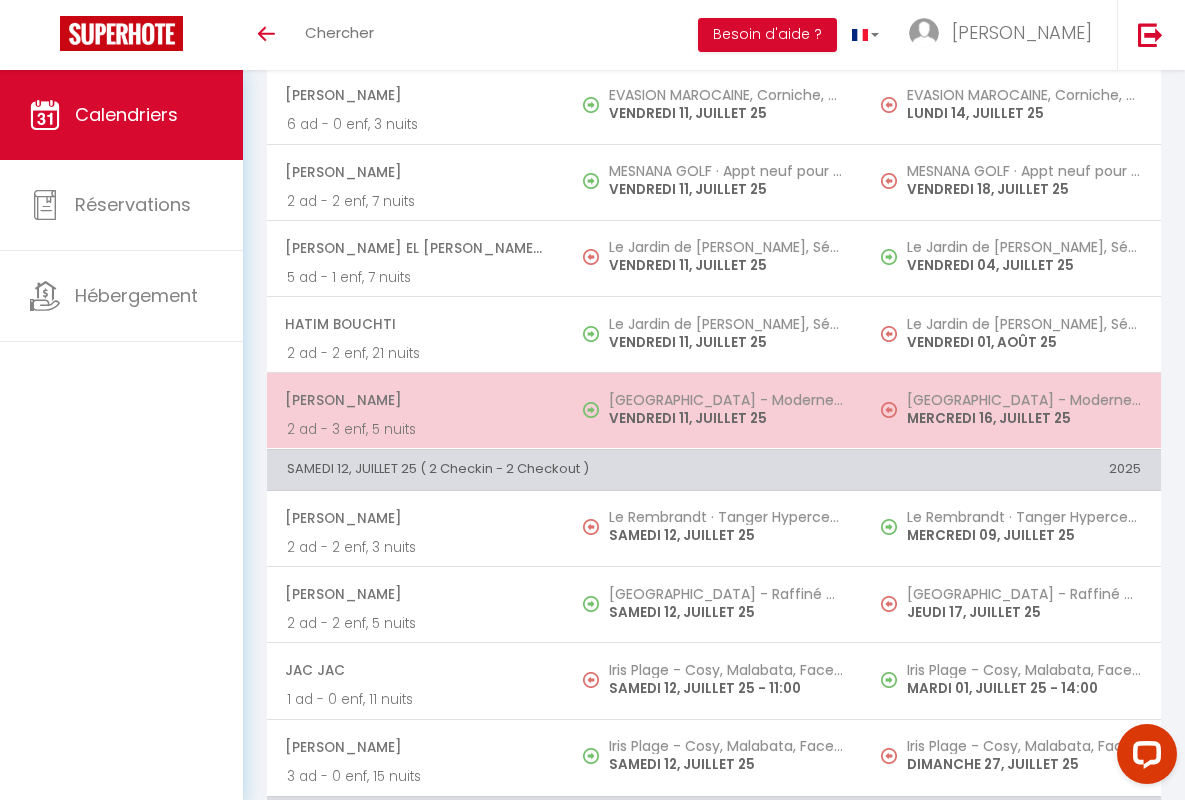 click on "[PERSON_NAME]" at bounding box center [415, 400] 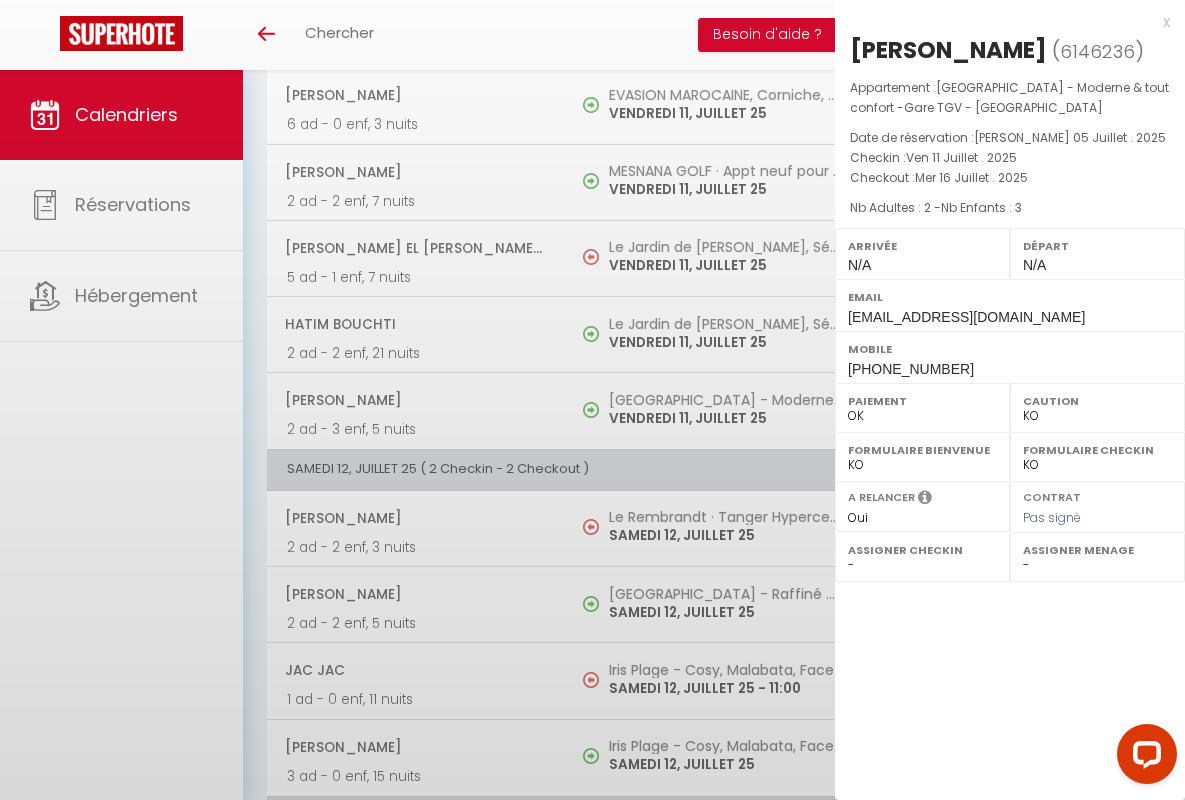 click on "x" at bounding box center [1002, 22] 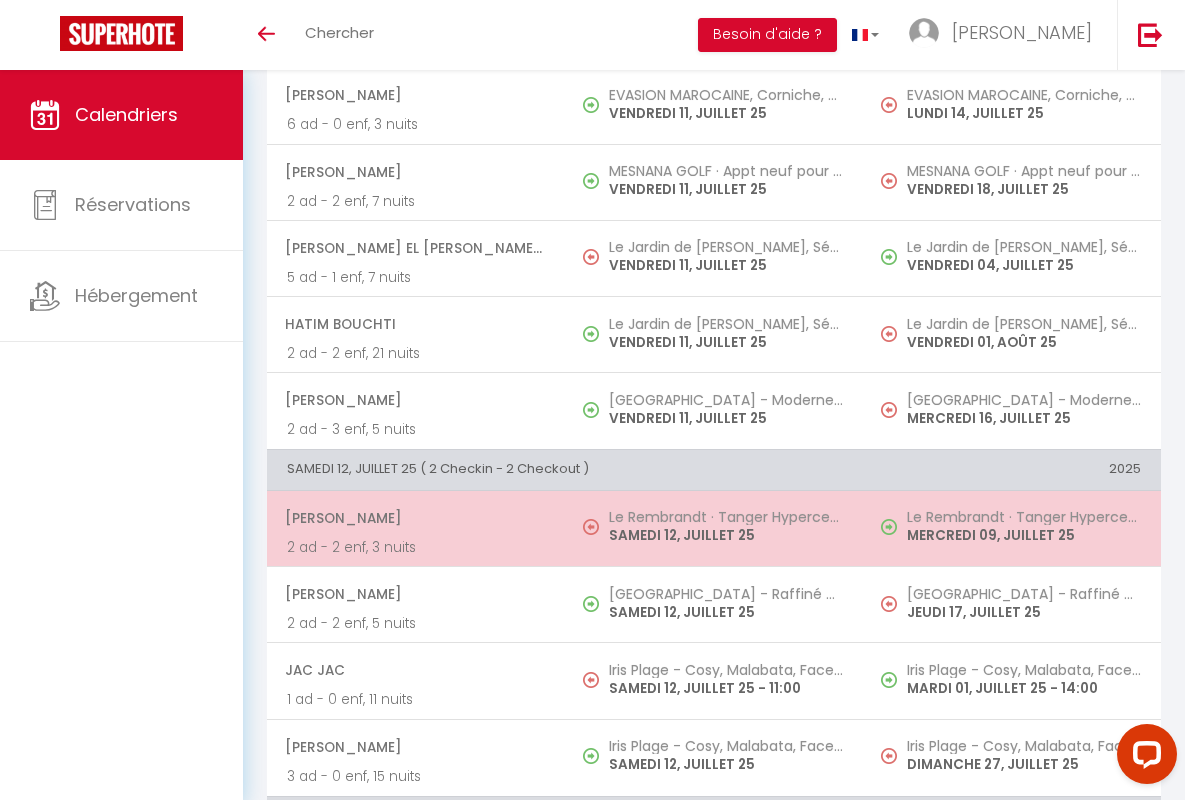 click on "[PERSON_NAME]" at bounding box center (415, 518) 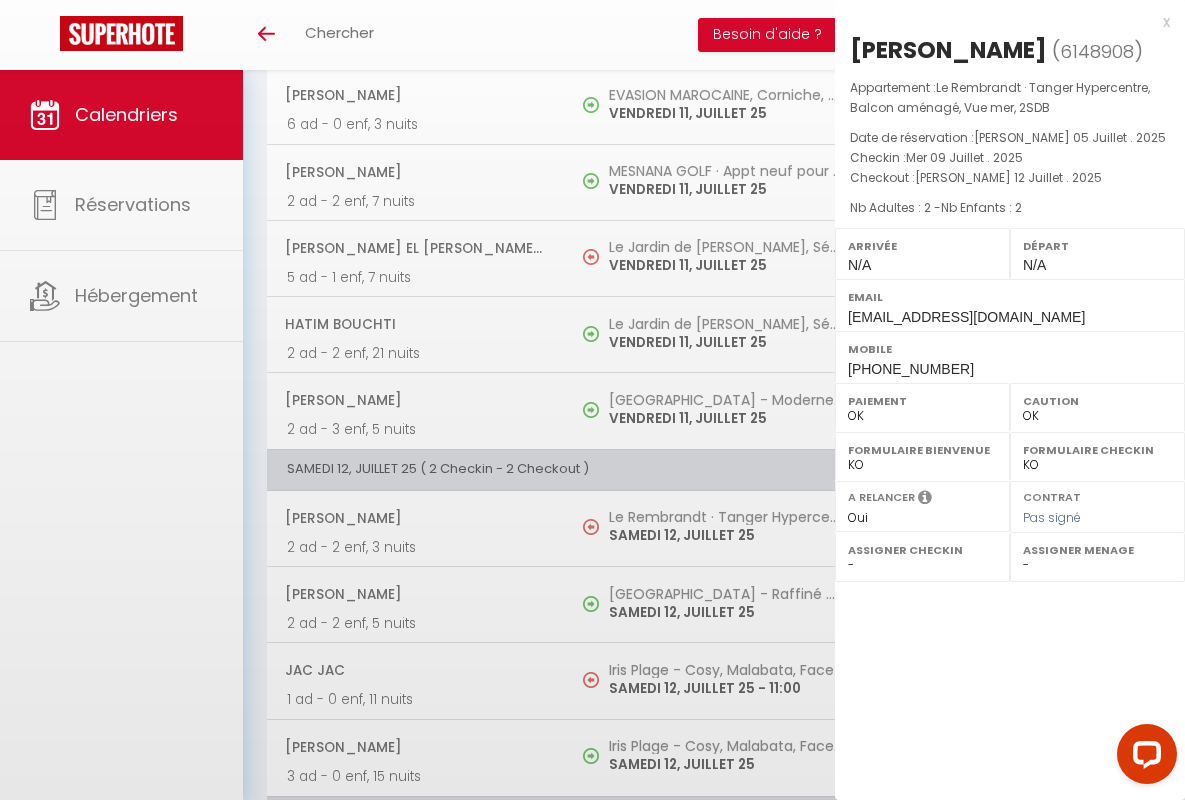 click on "x" at bounding box center [1002, 22] 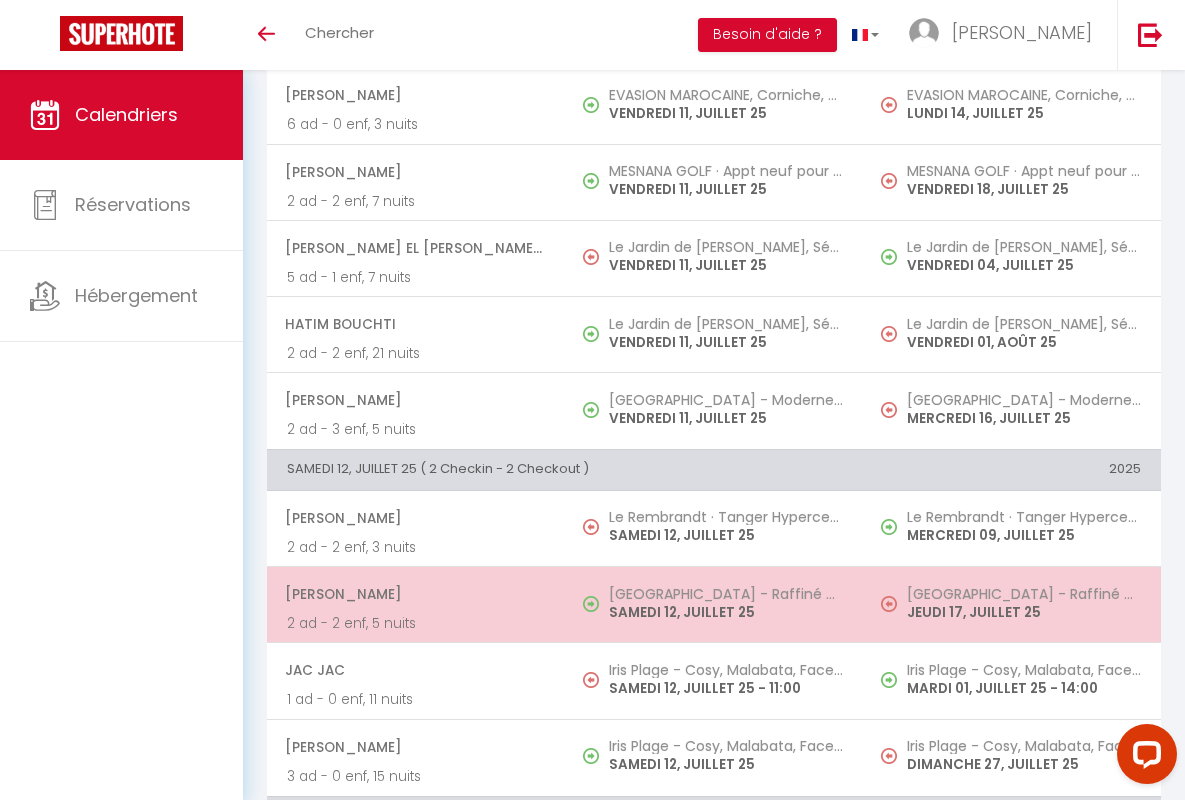 click on "[PERSON_NAME]" at bounding box center (415, 594) 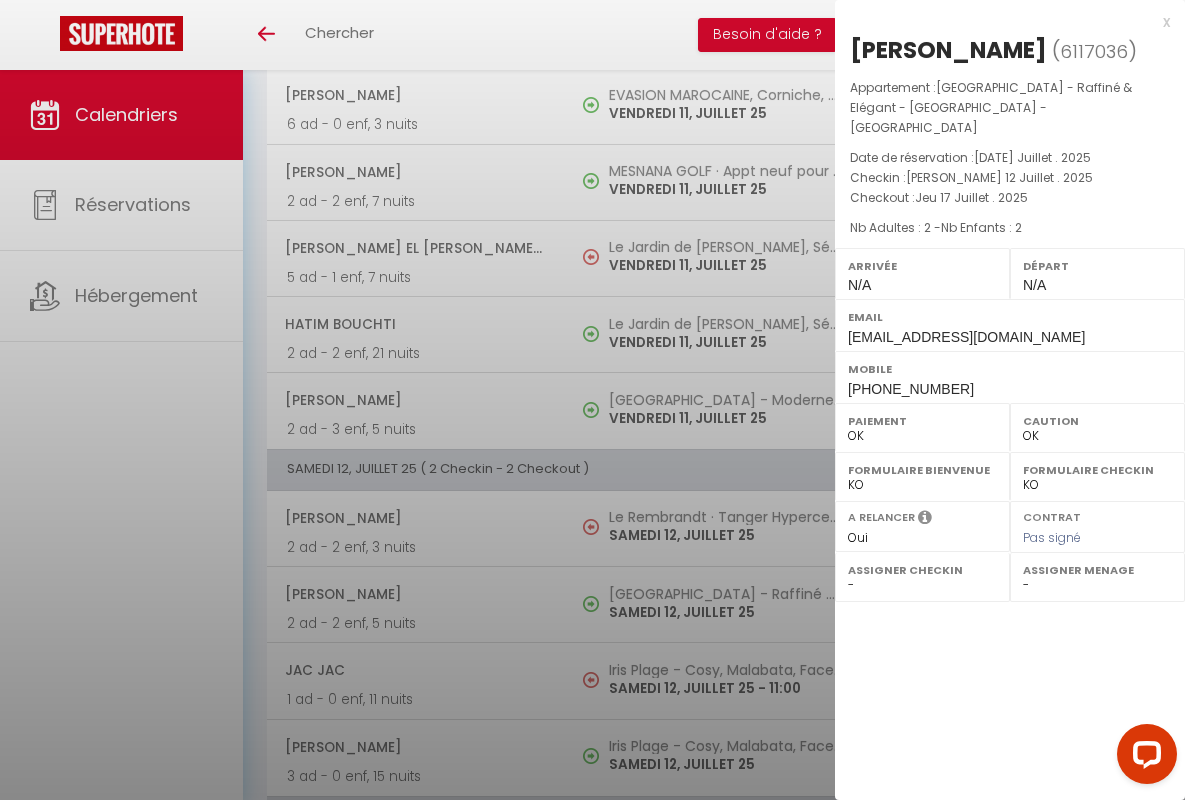 click on "x" at bounding box center [1002, 22] 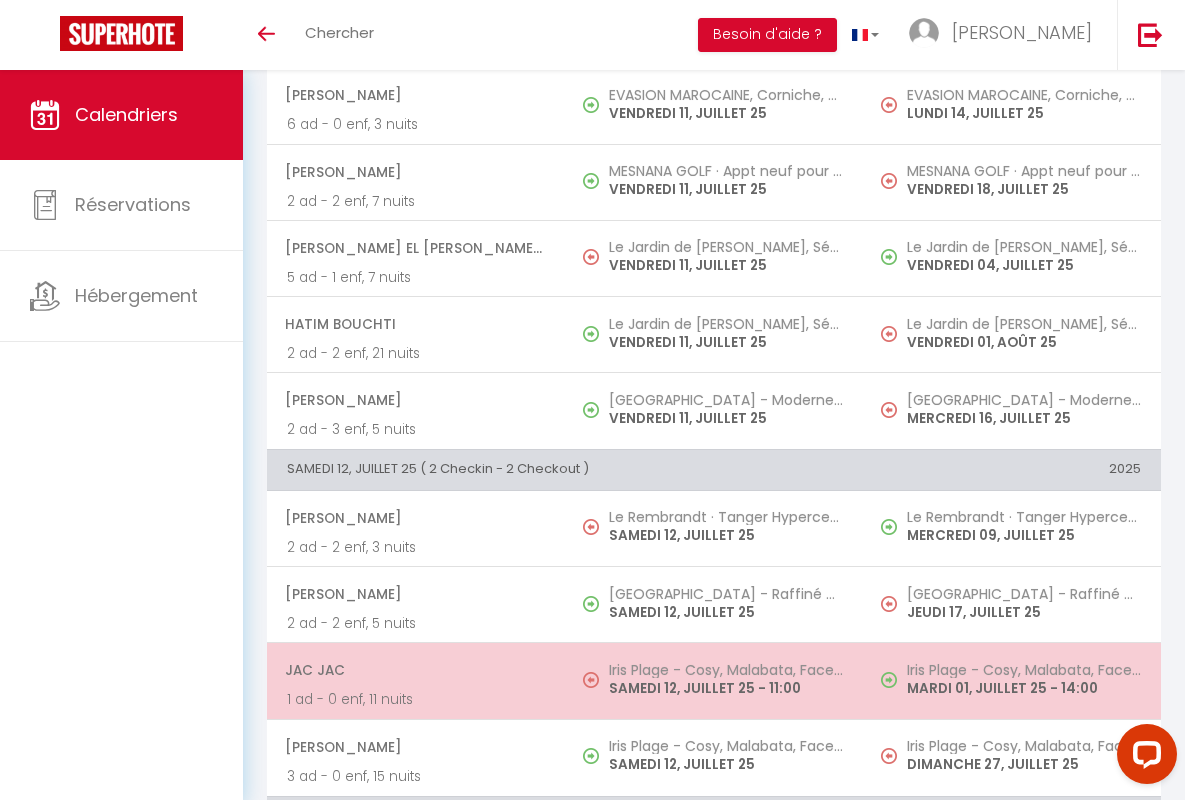 click on "JAC JAC" at bounding box center (415, 670) 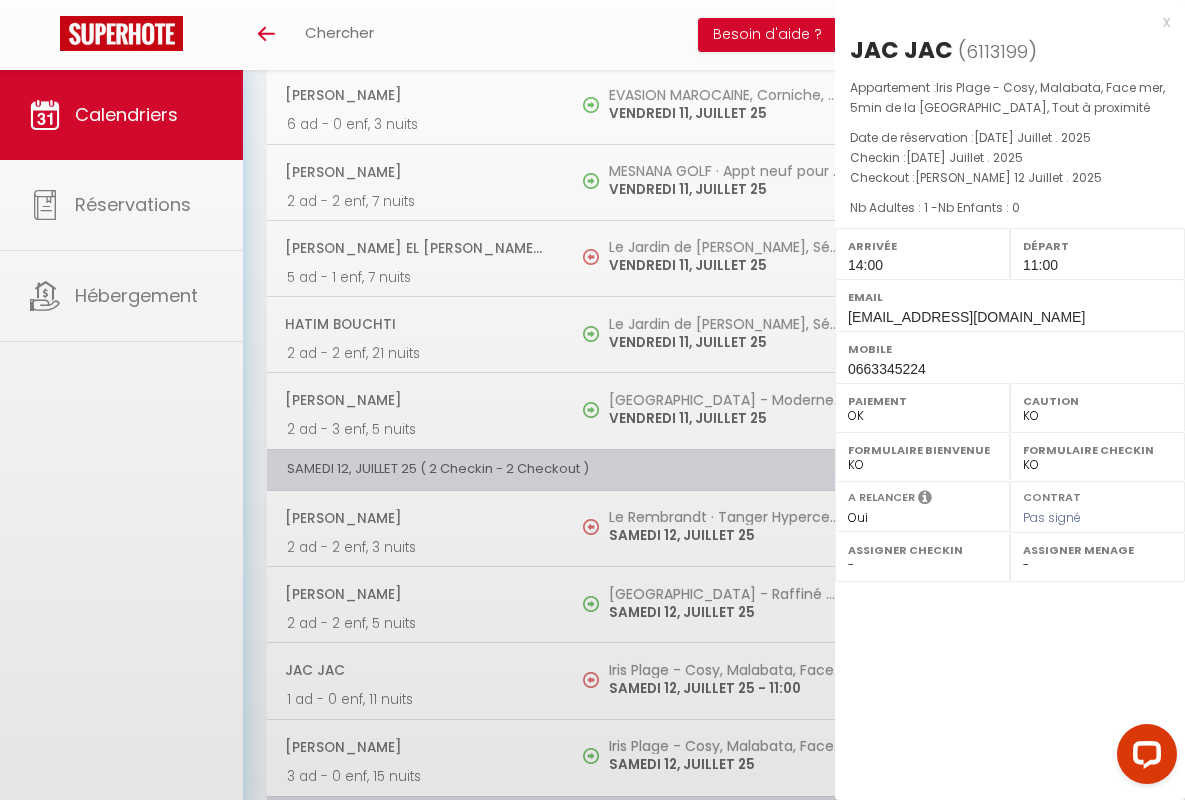 click on "x" at bounding box center [1002, 22] 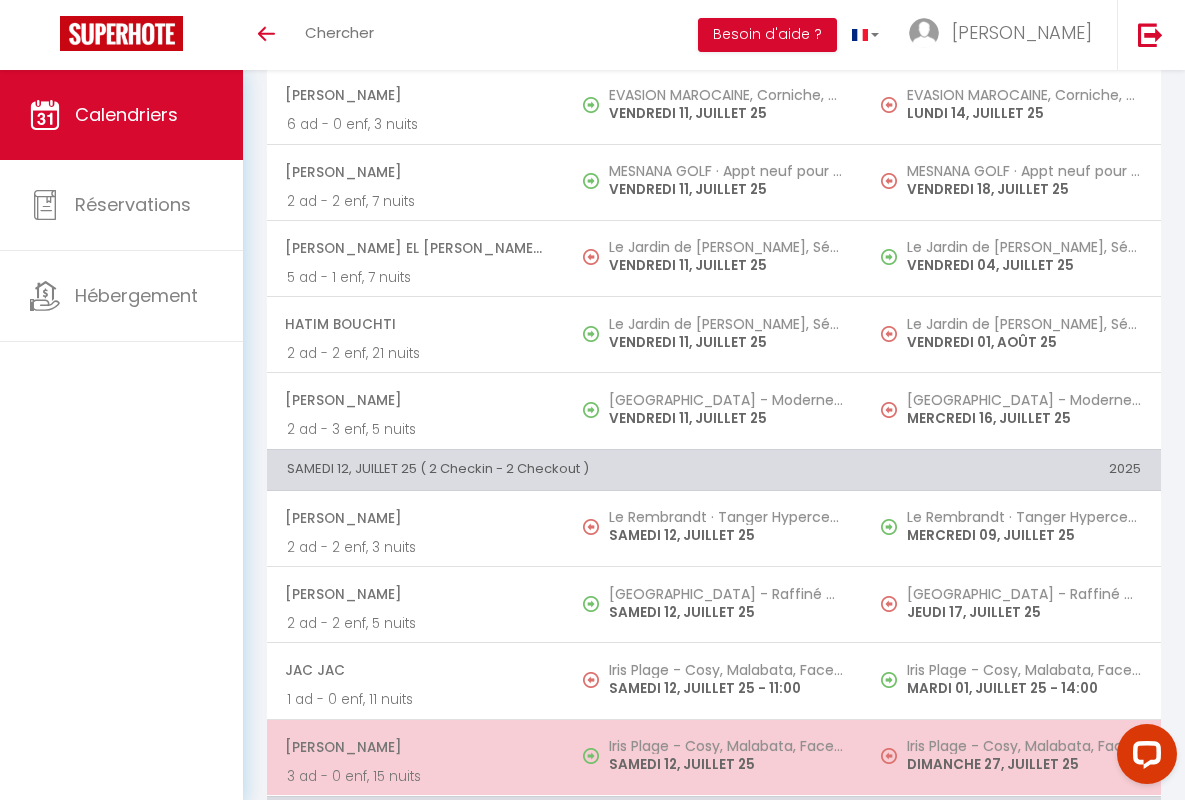 click on "[PERSON_NAME]" at bounding box center (415, 747) 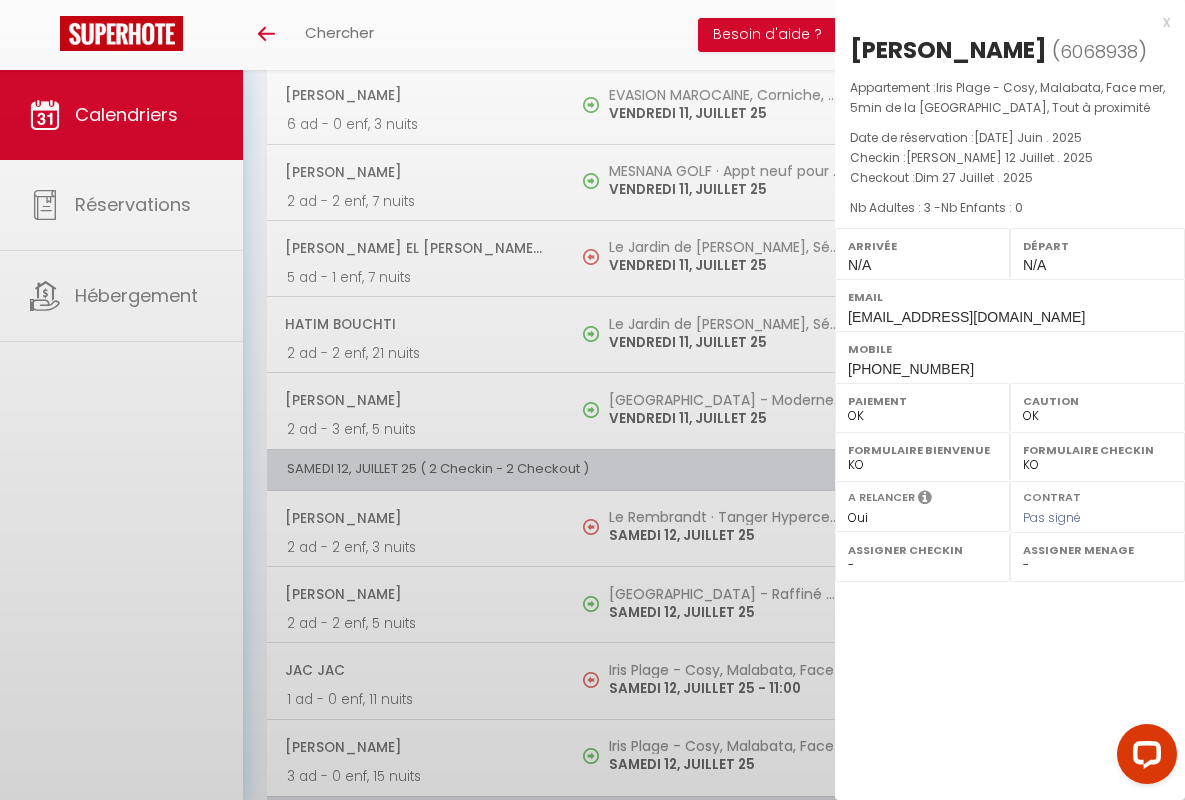 click on "x" at bounding box center [1002, 22] 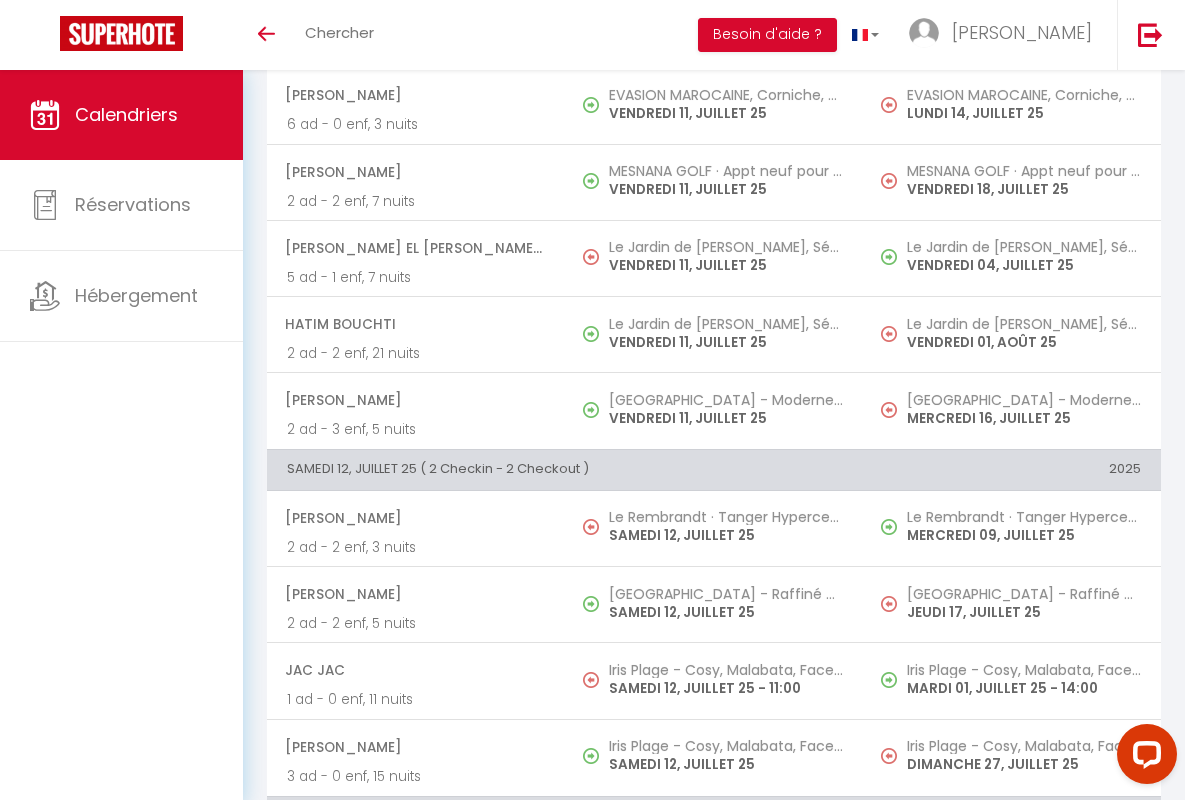 scroll, scrollTop: 1986, scrollLeft: 0, axis: vertical 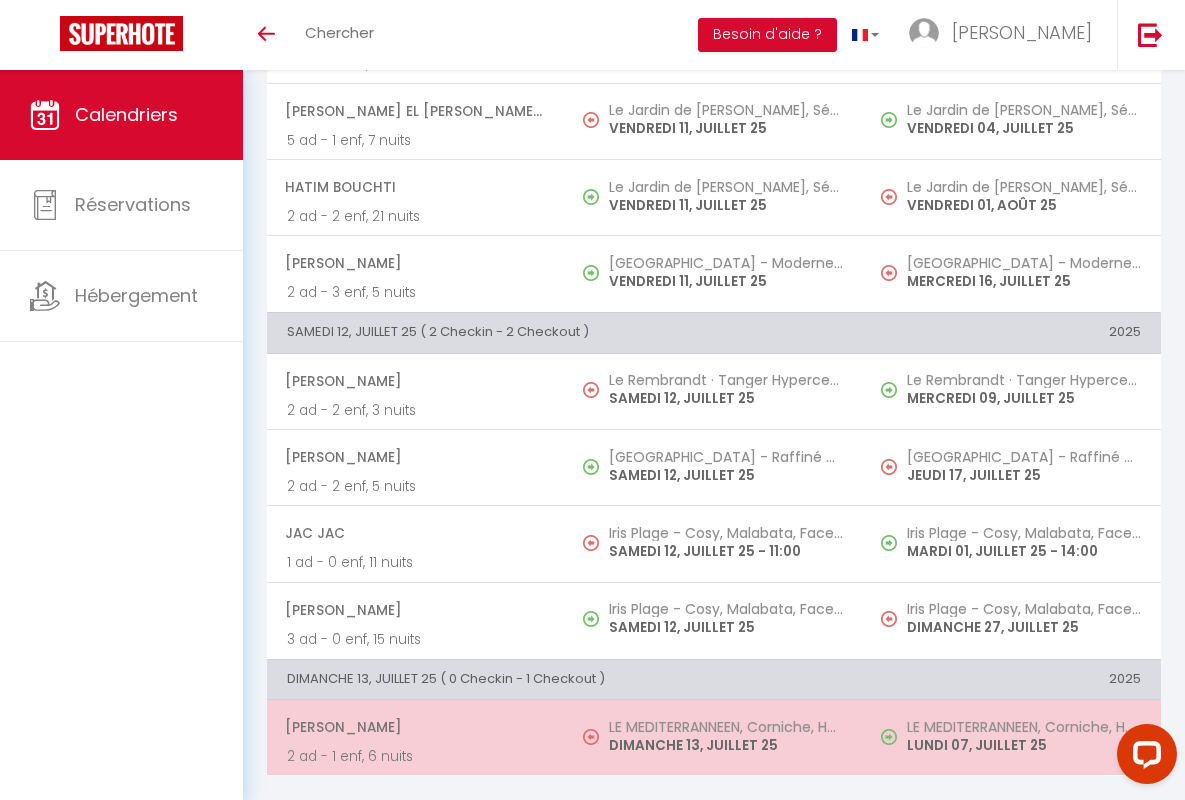 click on "[PERSON_NAME]" at bounding box center (415, 727) 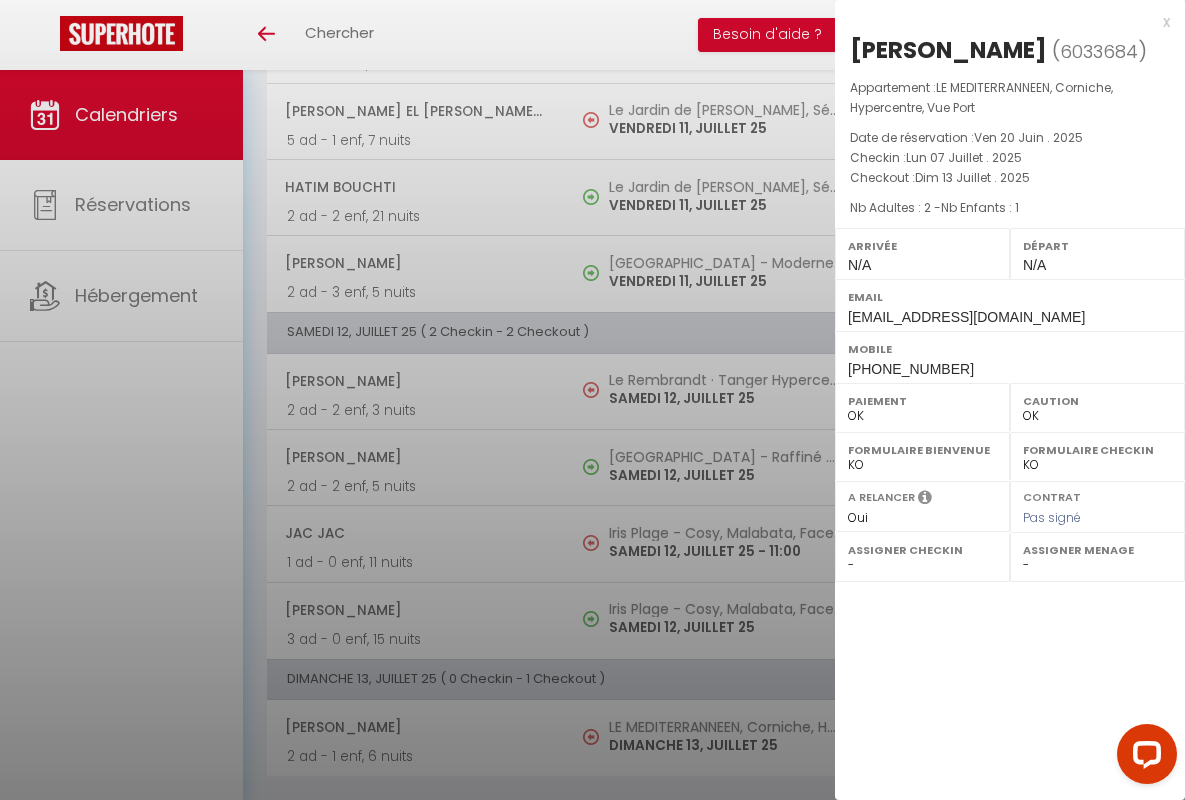 click on "x" at bounding box center [1002, 22] 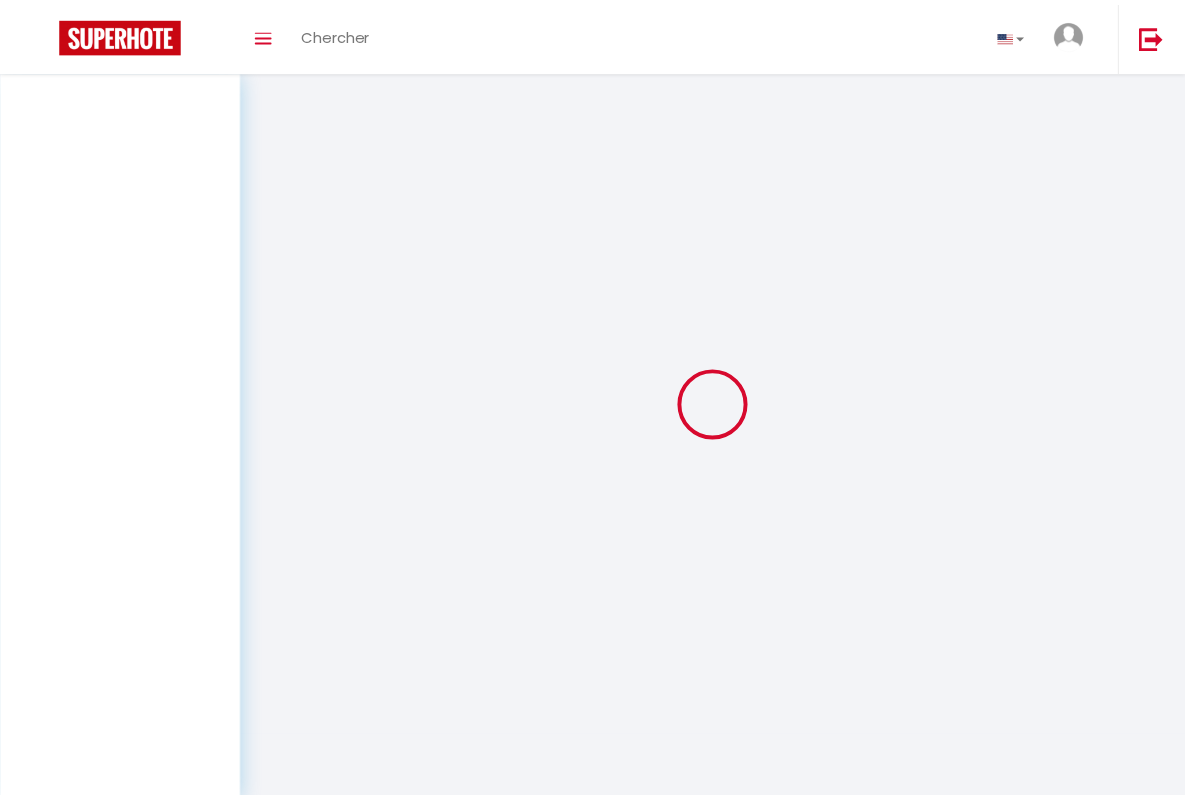 scroll, scrollTop: 0, scrollLeft: 0, axis: both 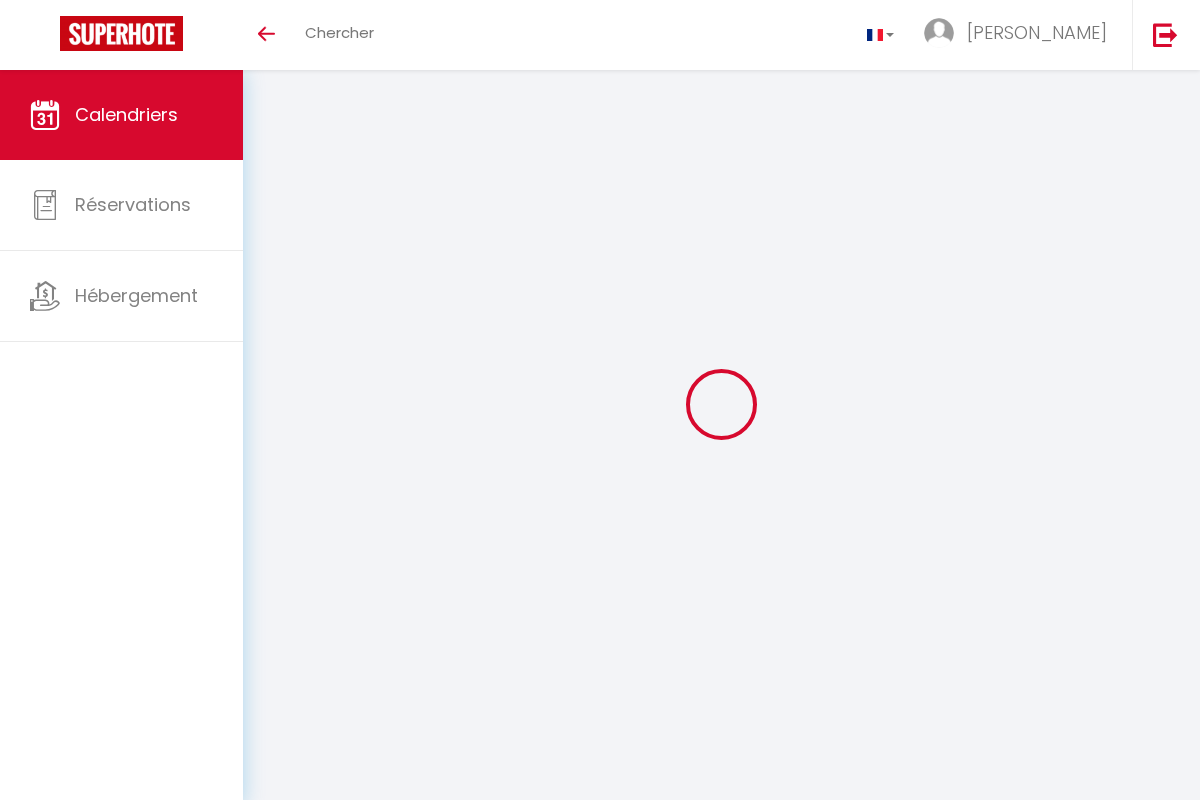 select 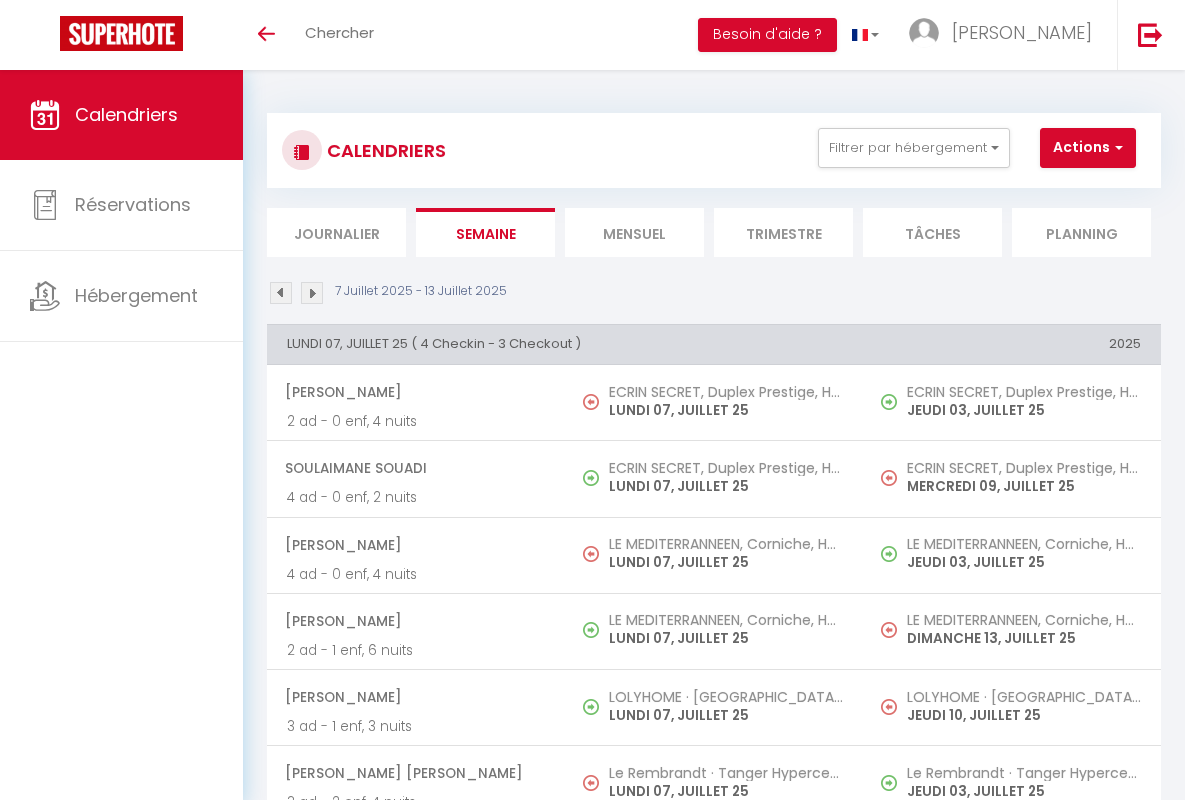select 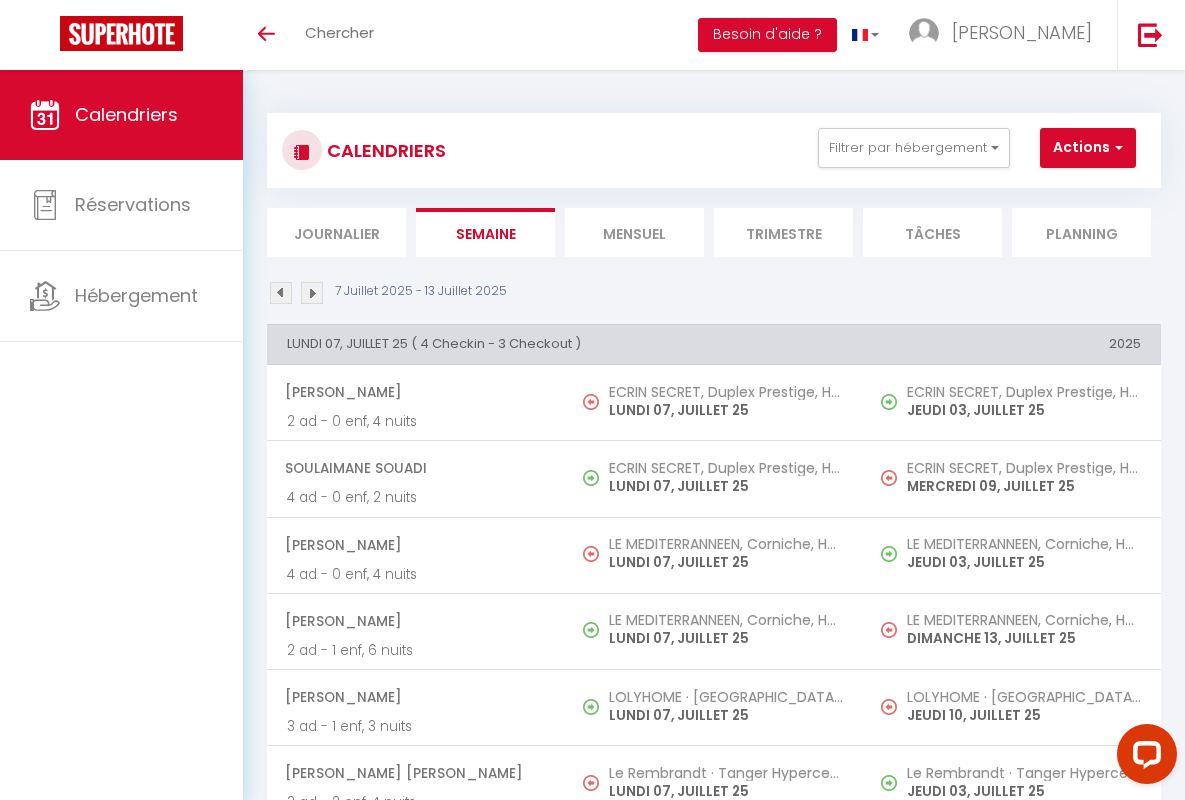 scroll, scrollTop: 0, scrollLeft: 0, axis: both 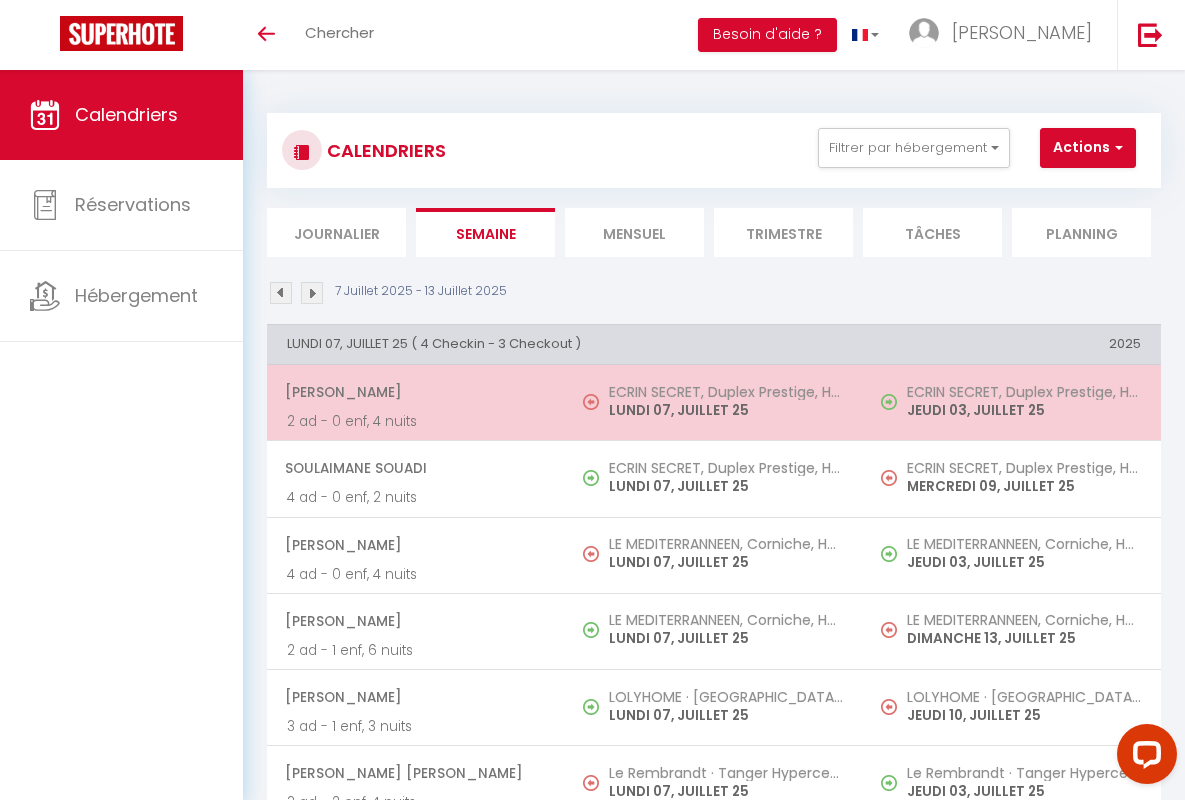 click on "[PERSON_NAME]" at bounding box center [415, 392] 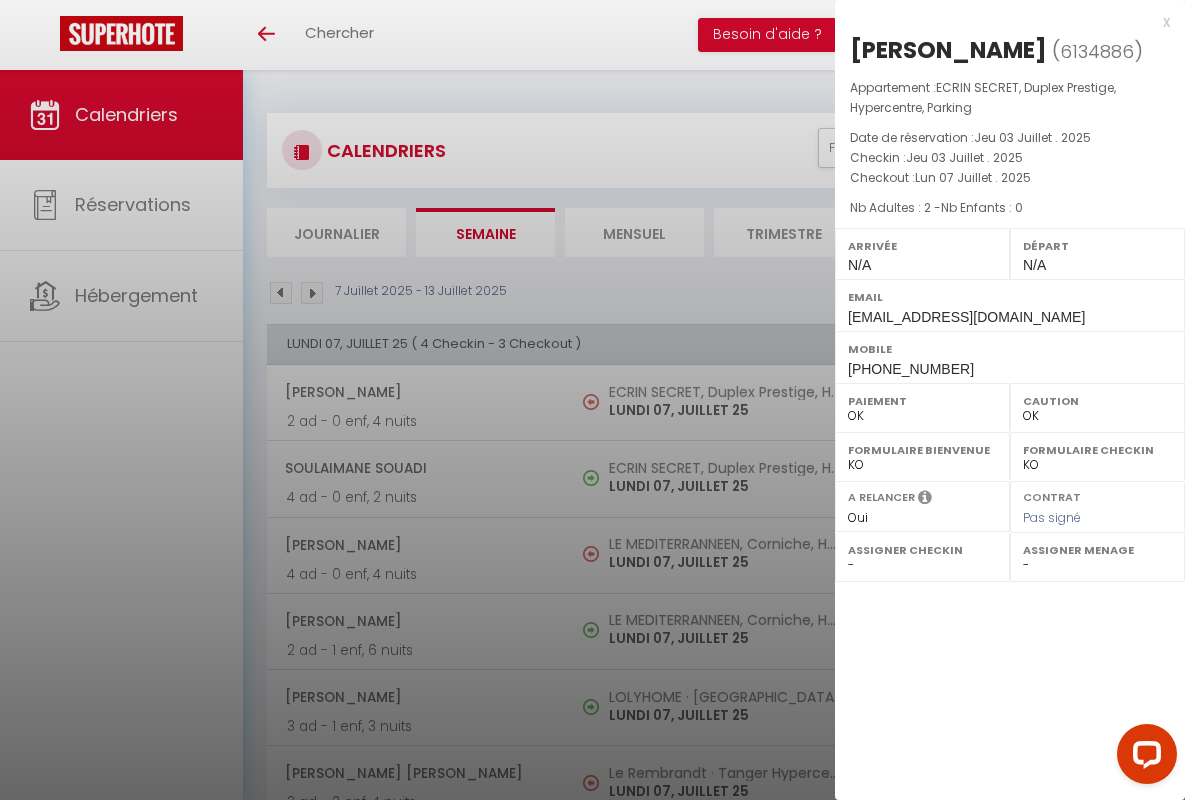 click on "x" at bounding box center [1002, 22] 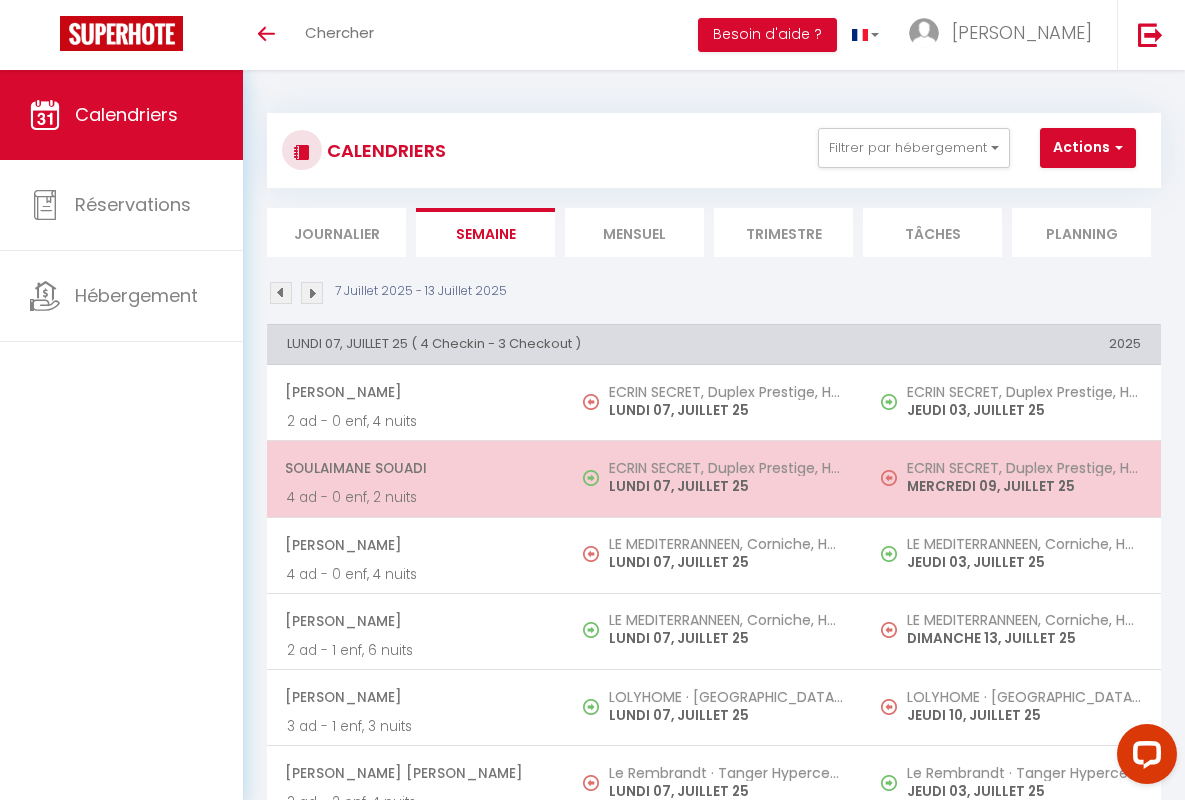 click on "Soulaimane Souadi" at bounding box center (415, 468) 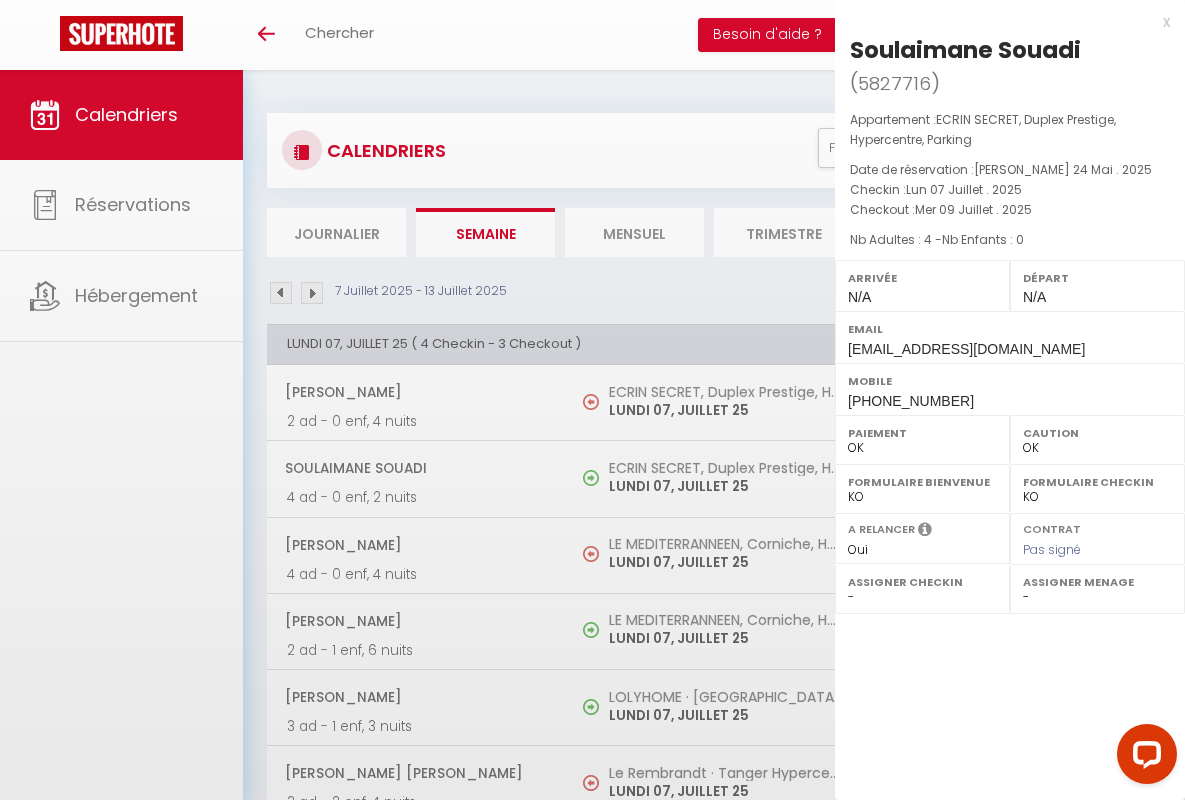click on "x" at bounding box center [1002, 22] 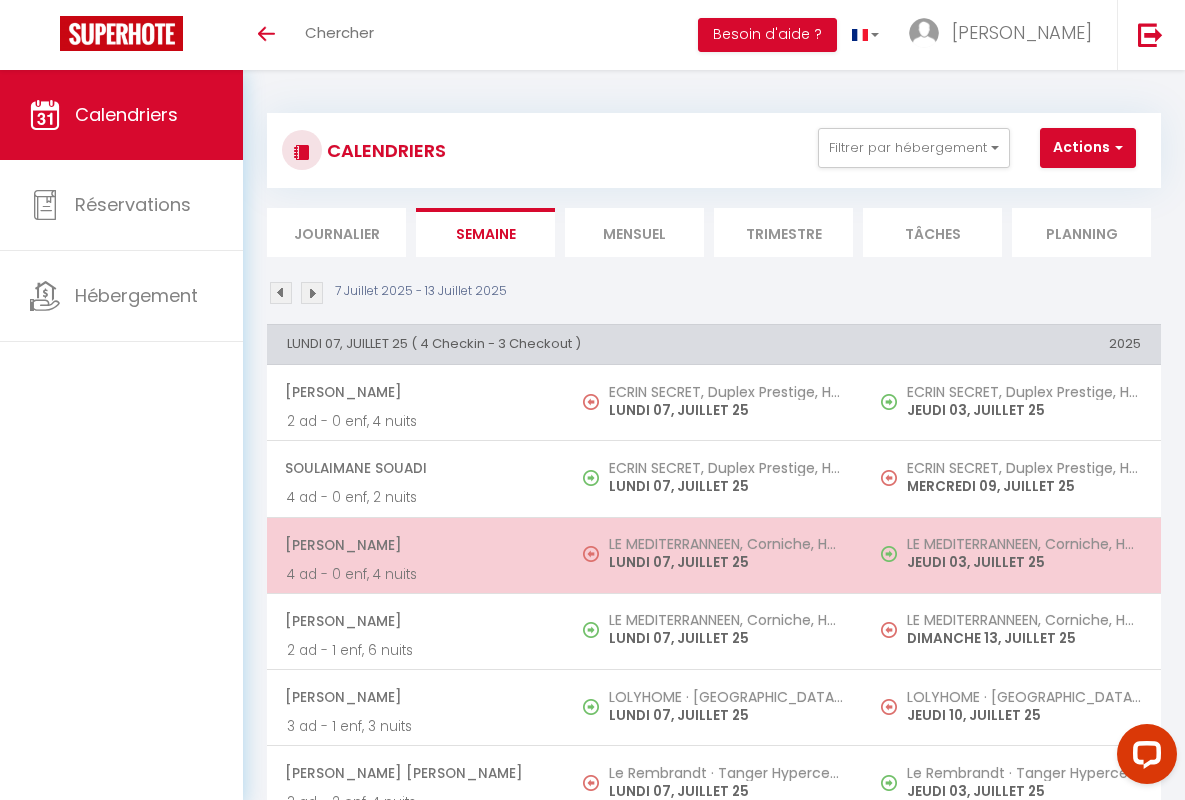 click on "[PERSON_NAME]" at bounding box center [415, 545] 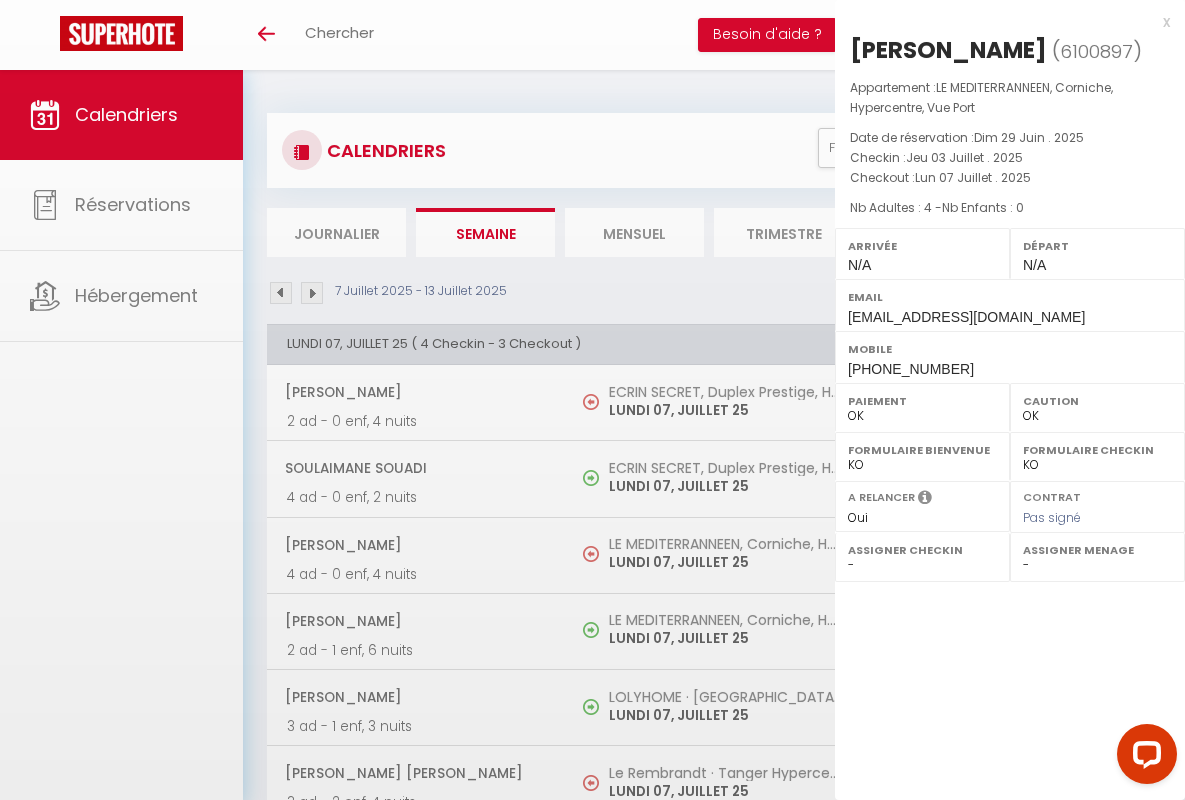 click on "x" at bounding box center [1002, 22] 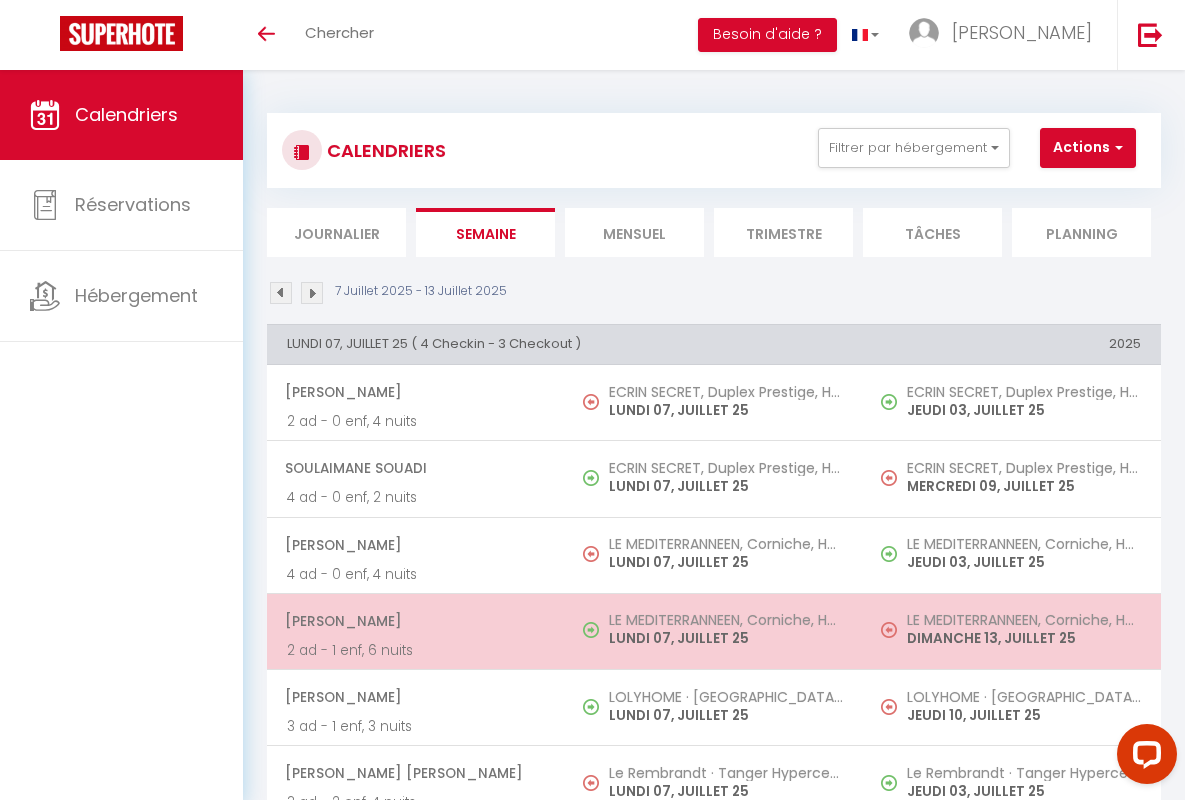 click on "[PERSON_NAME]" at bounding box center (415, 621) 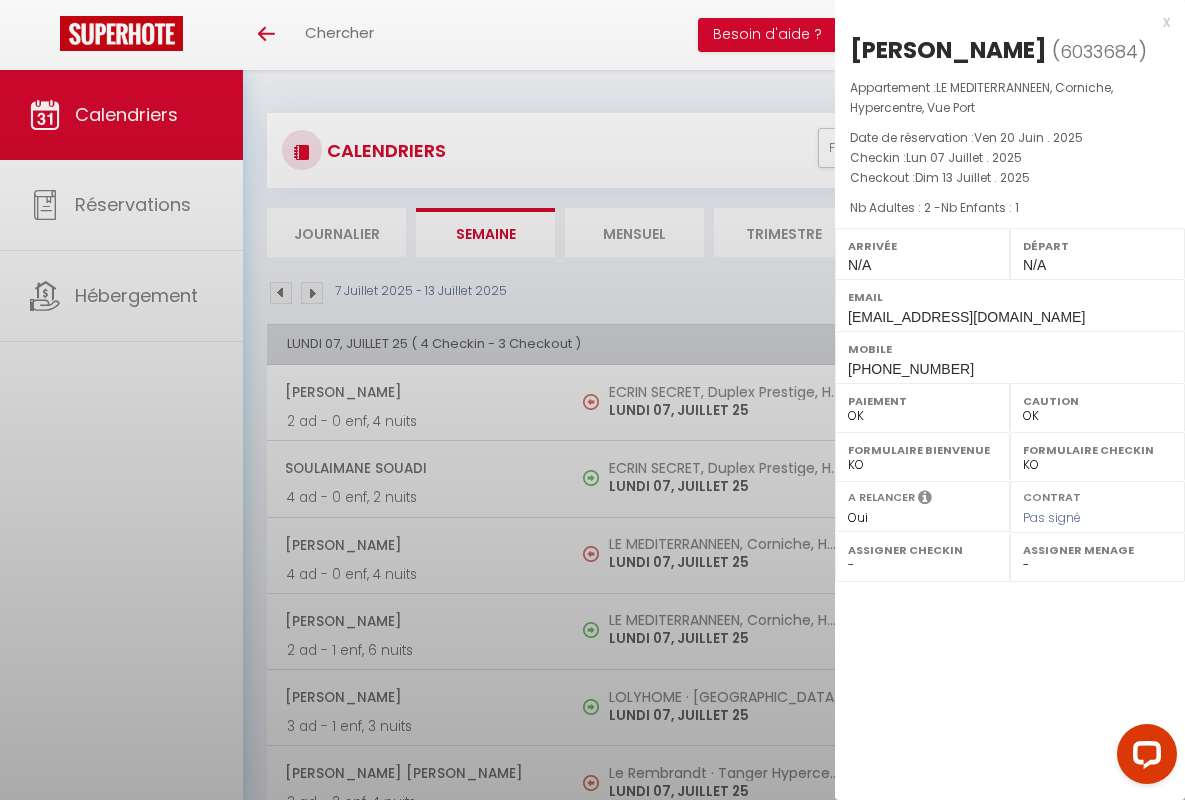 click on "x" at bounding box center [1002, 22] 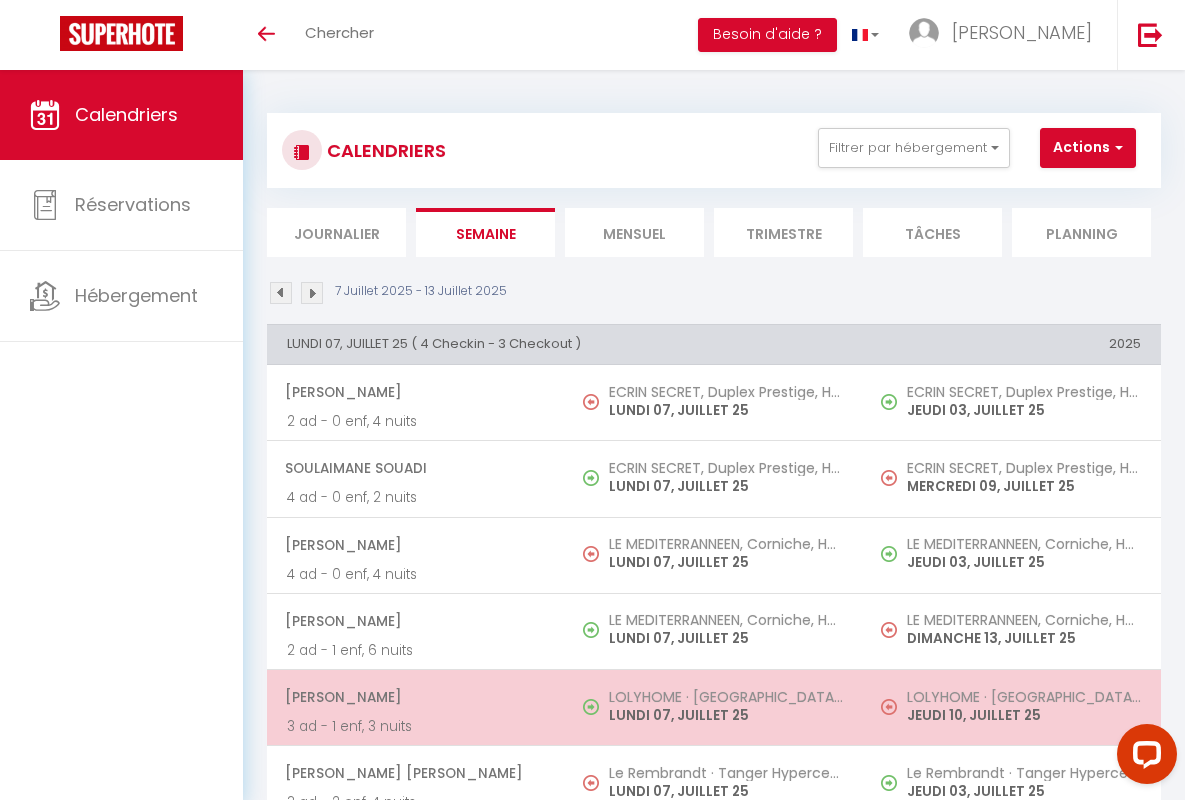 click on "[PERSON_NAME]" at bounding box center [415, 697] 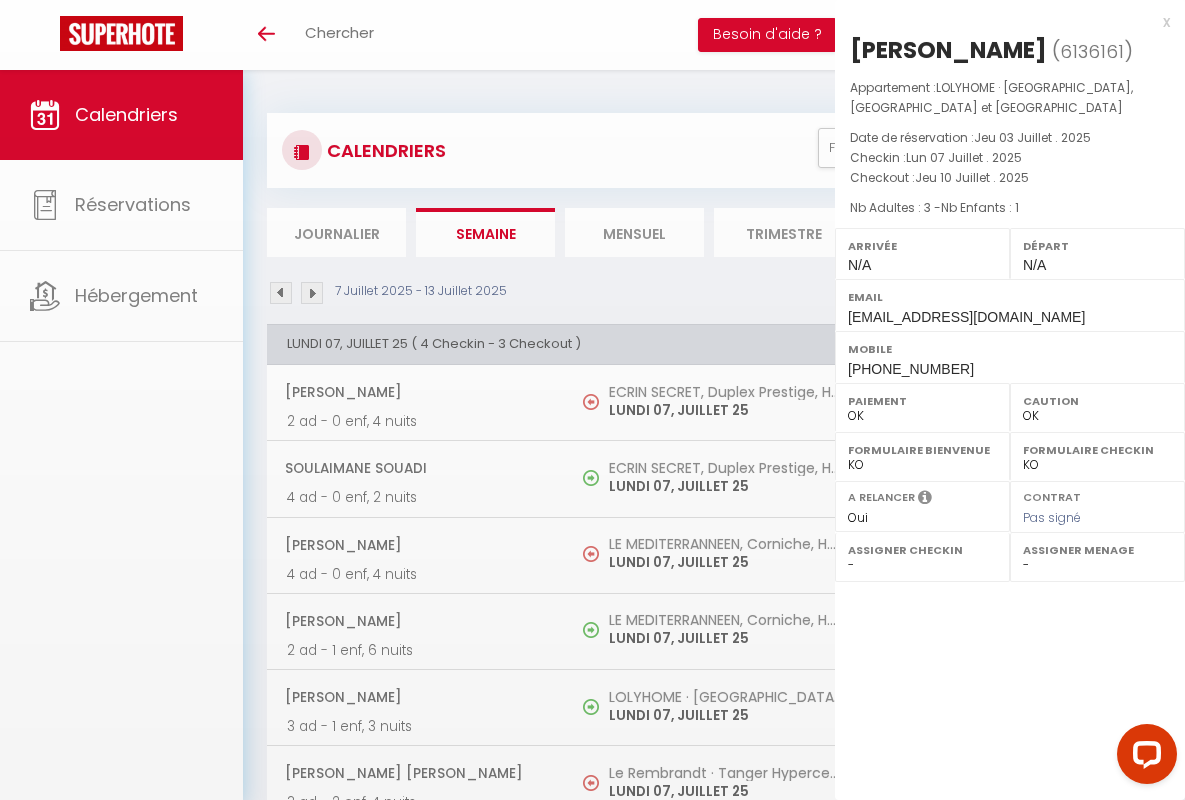 click on "x" at bounding box center [1002, 22] 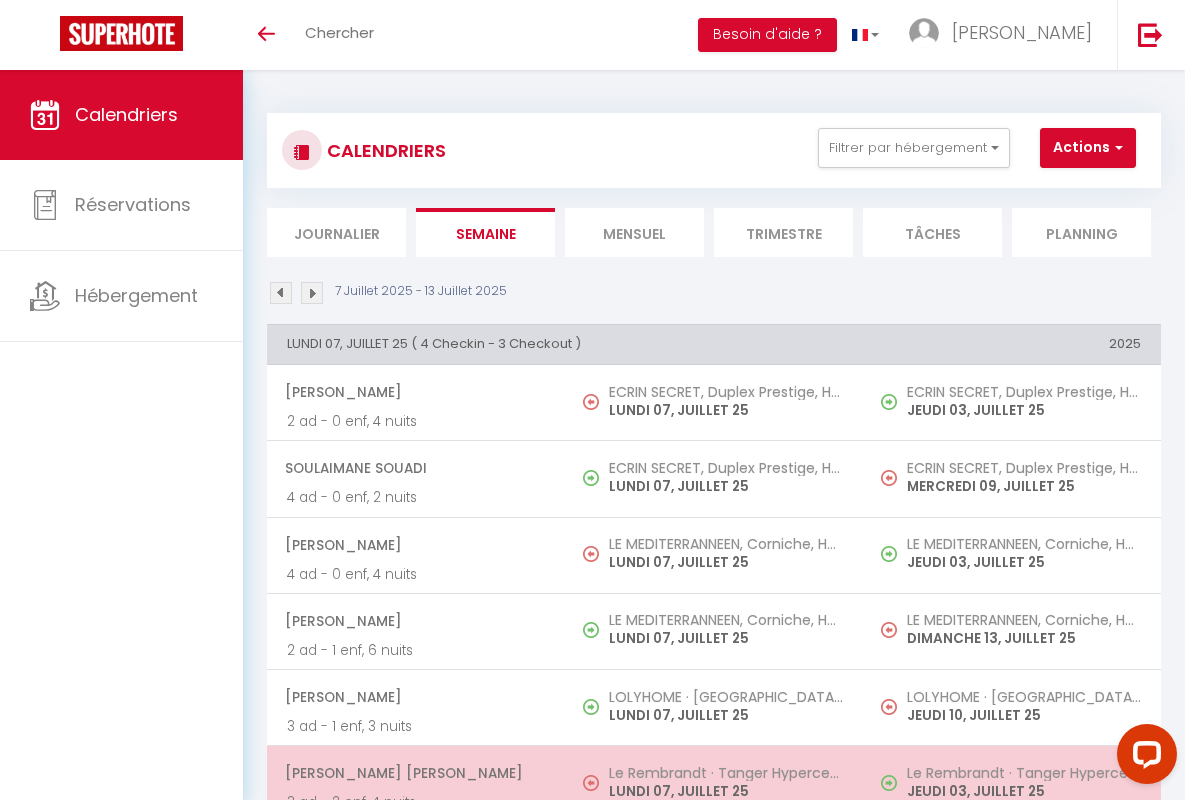 click on "[PERSON_NAME] [PERSON_NAME]" at bounding box center [415, 773] 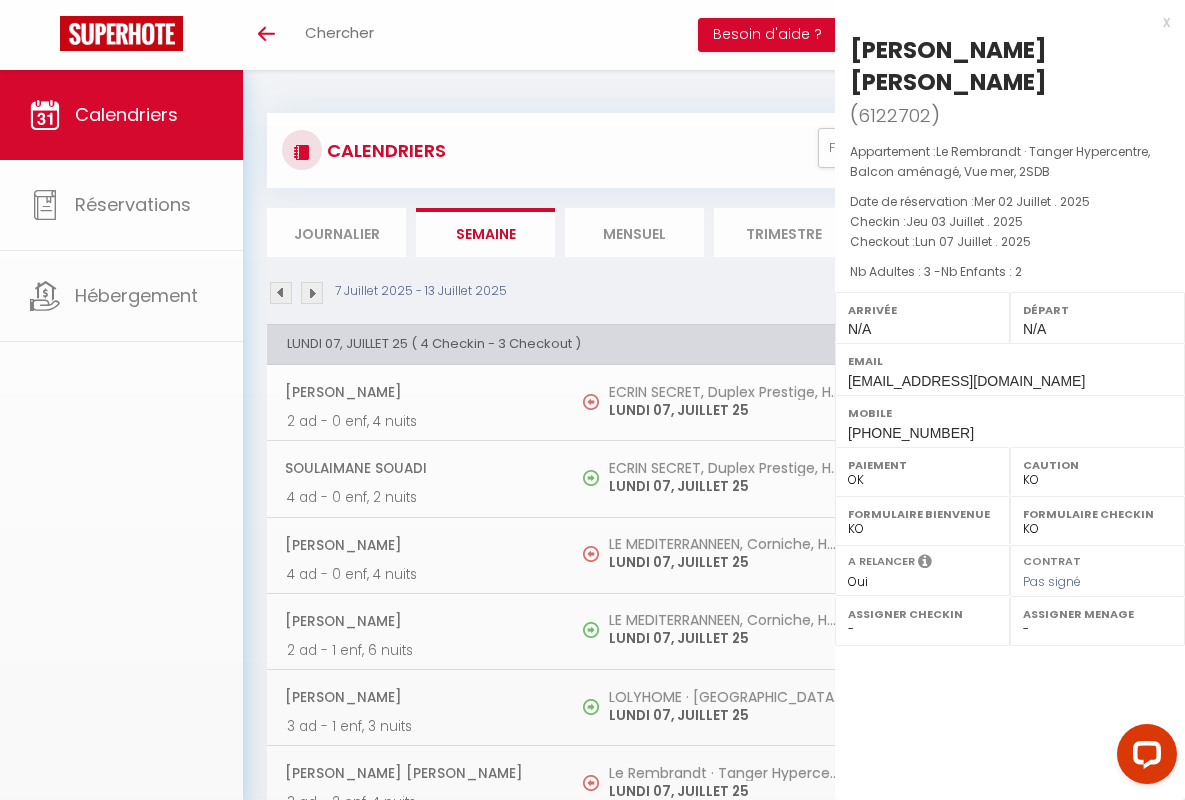 click on "x" at bounding box center [1002, 22] 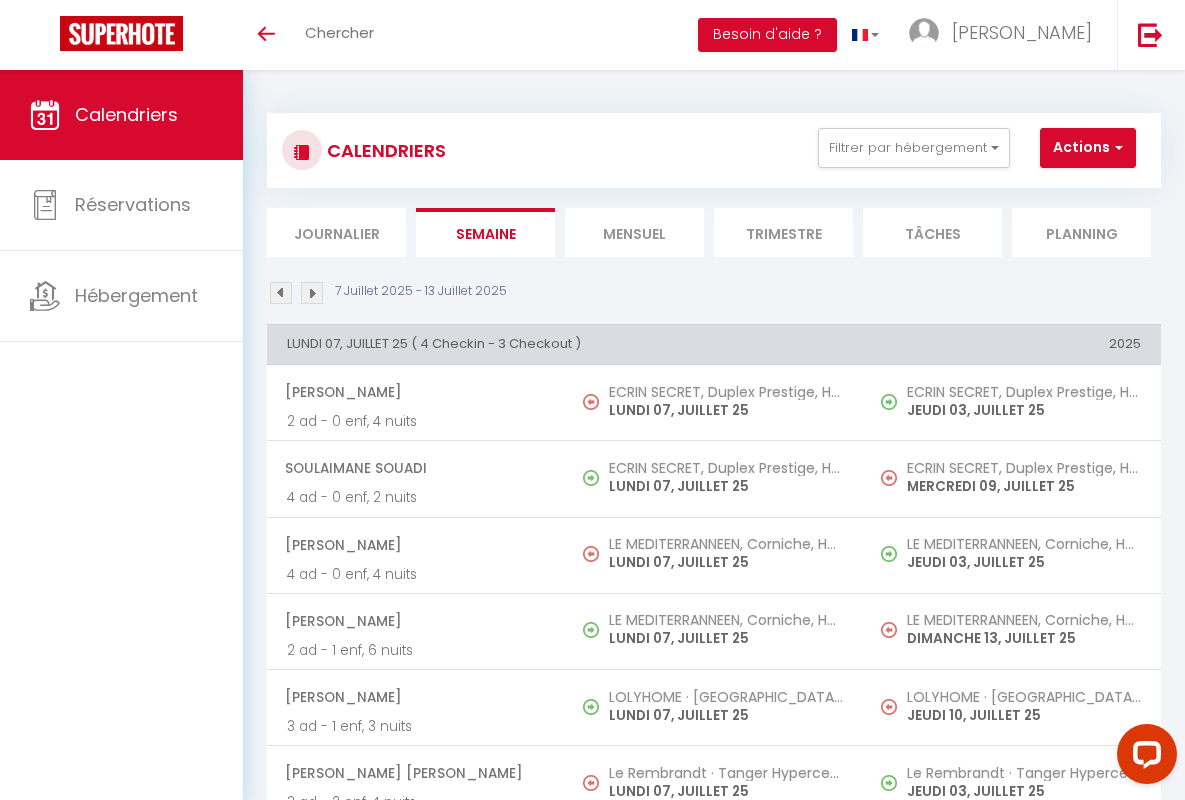 scroll, scrollTop: 449, scrollLeft: 0, axis: vertical 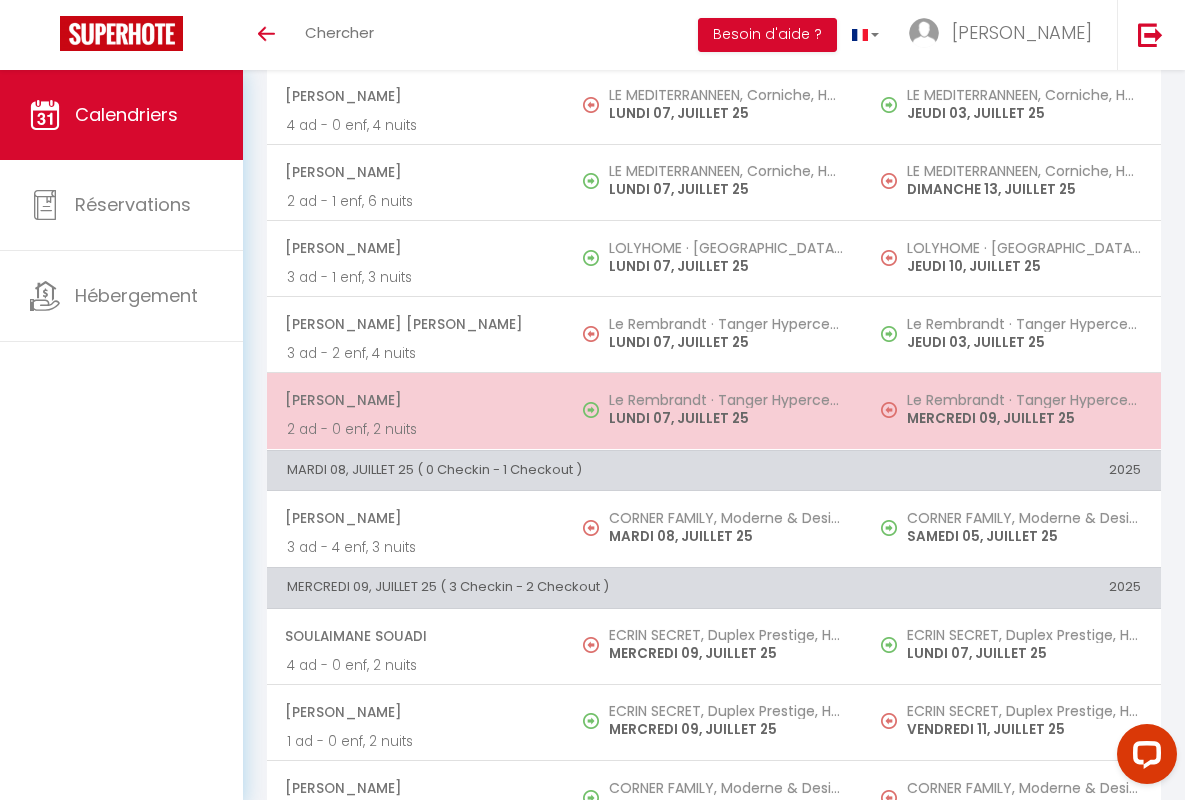 click on "[PERSON_NAME]" at bounding box center [415, 400] 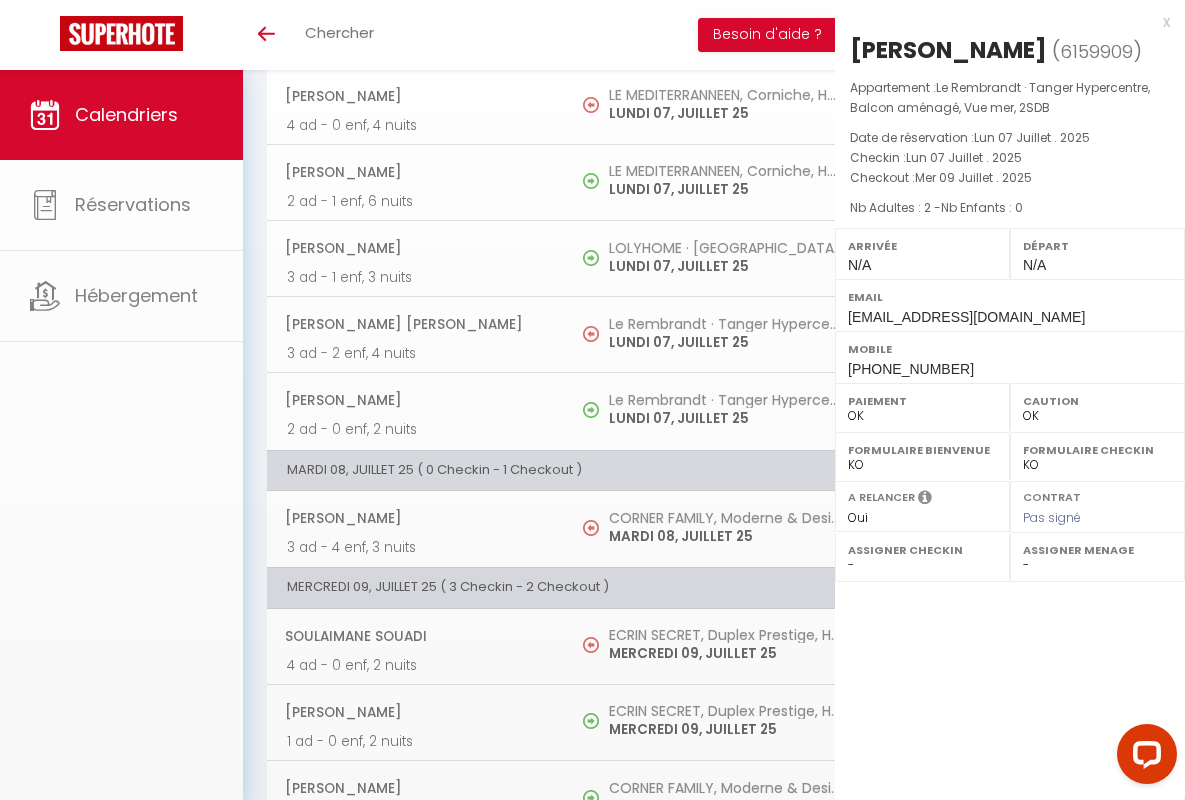 click on "x" at bounding box center [1002, 22] 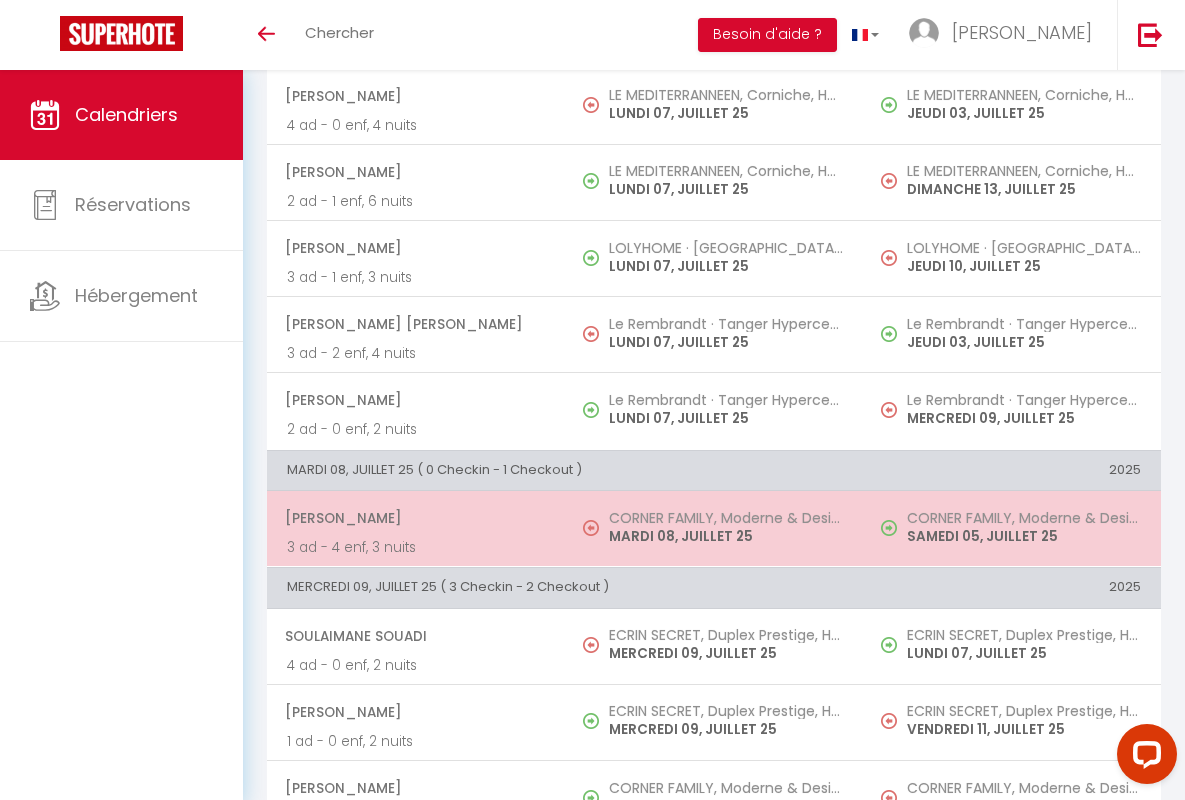 click on "[PERSON_NAME]" at bounding box center (415, 518) 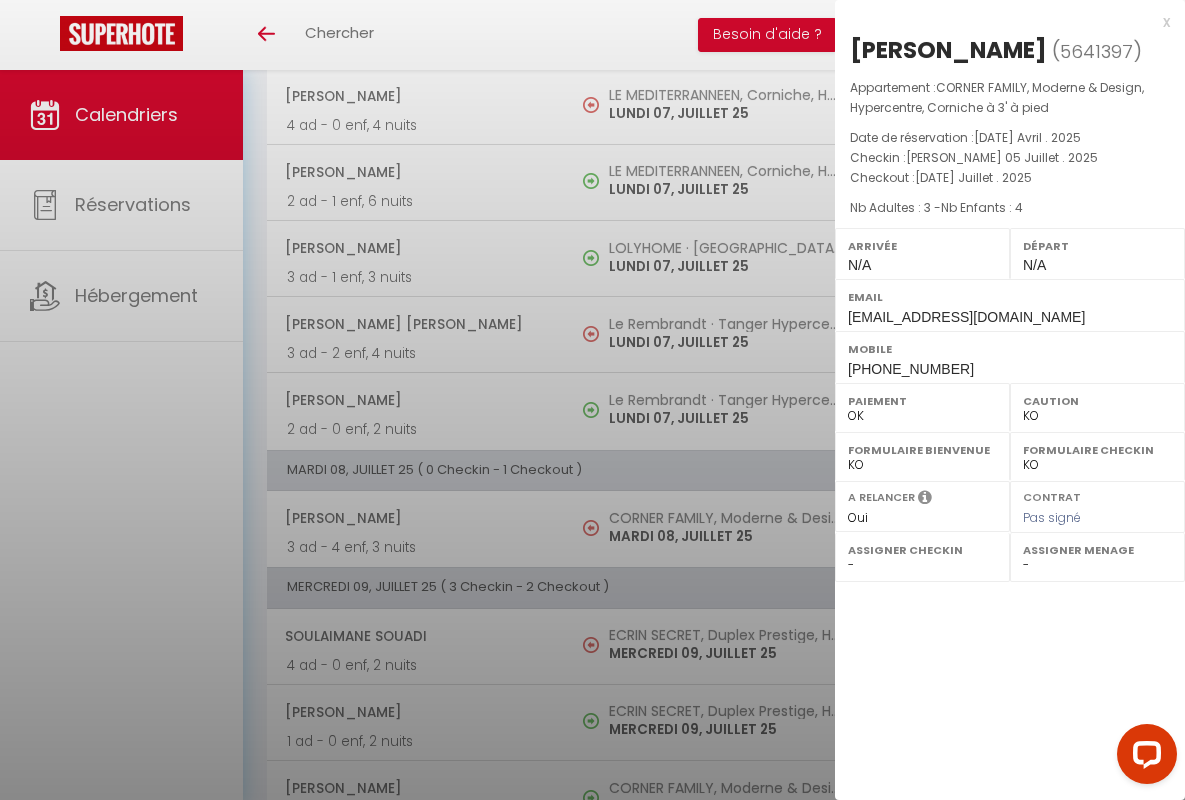 click on "x" at bounding box center [1002, 22] 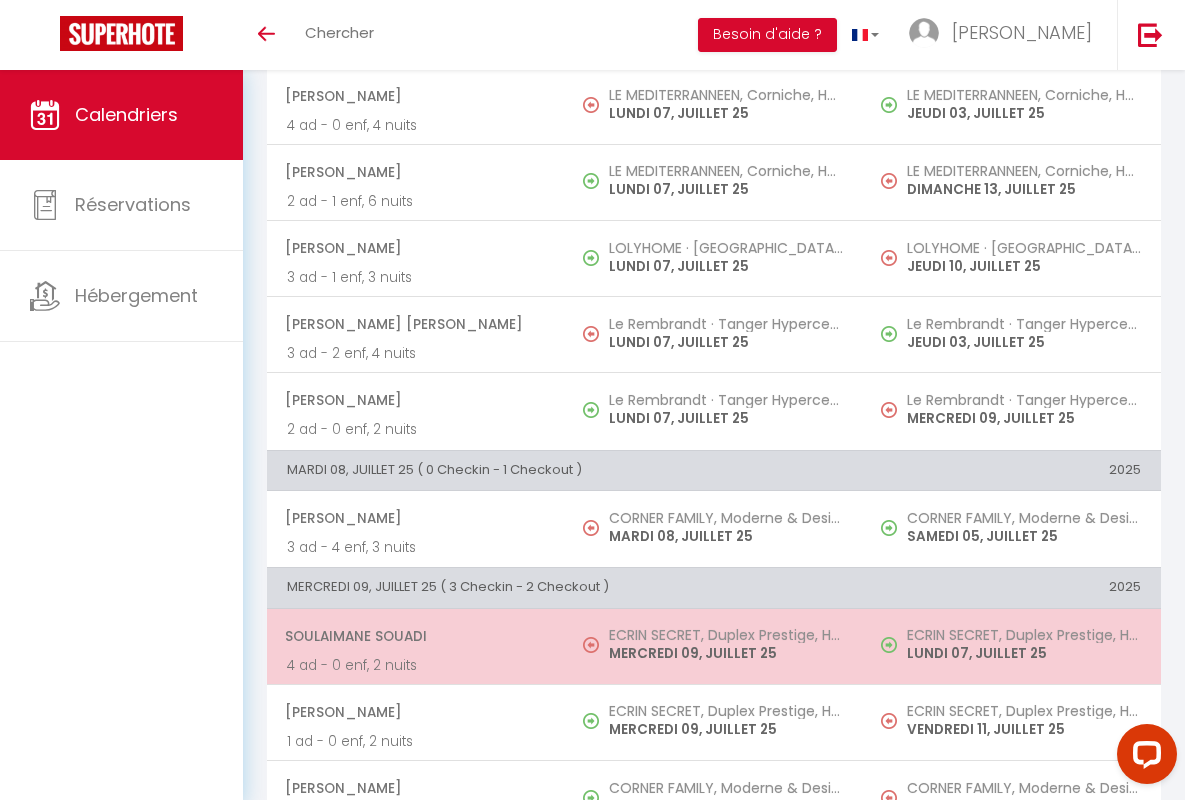 click on "Soulaimane Souadi" at bounding box center (415, 636) 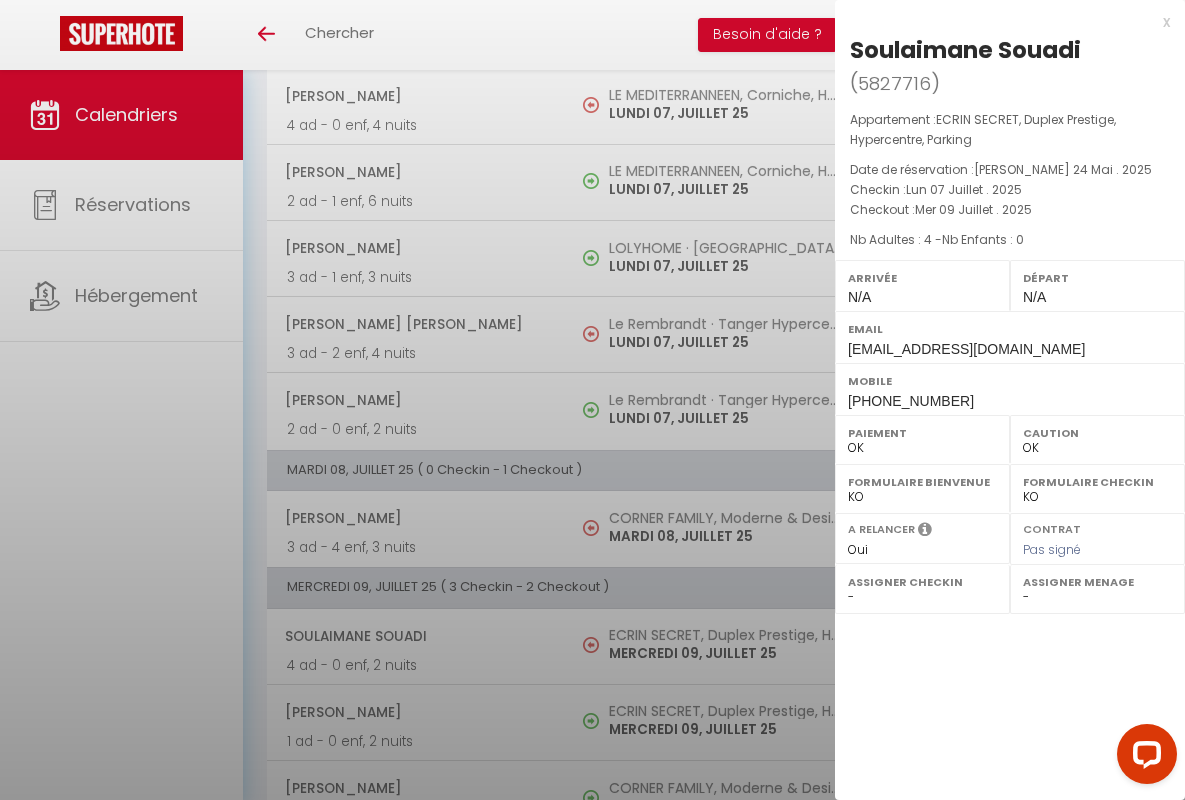click on "x" at bounding box center (1002, 22) 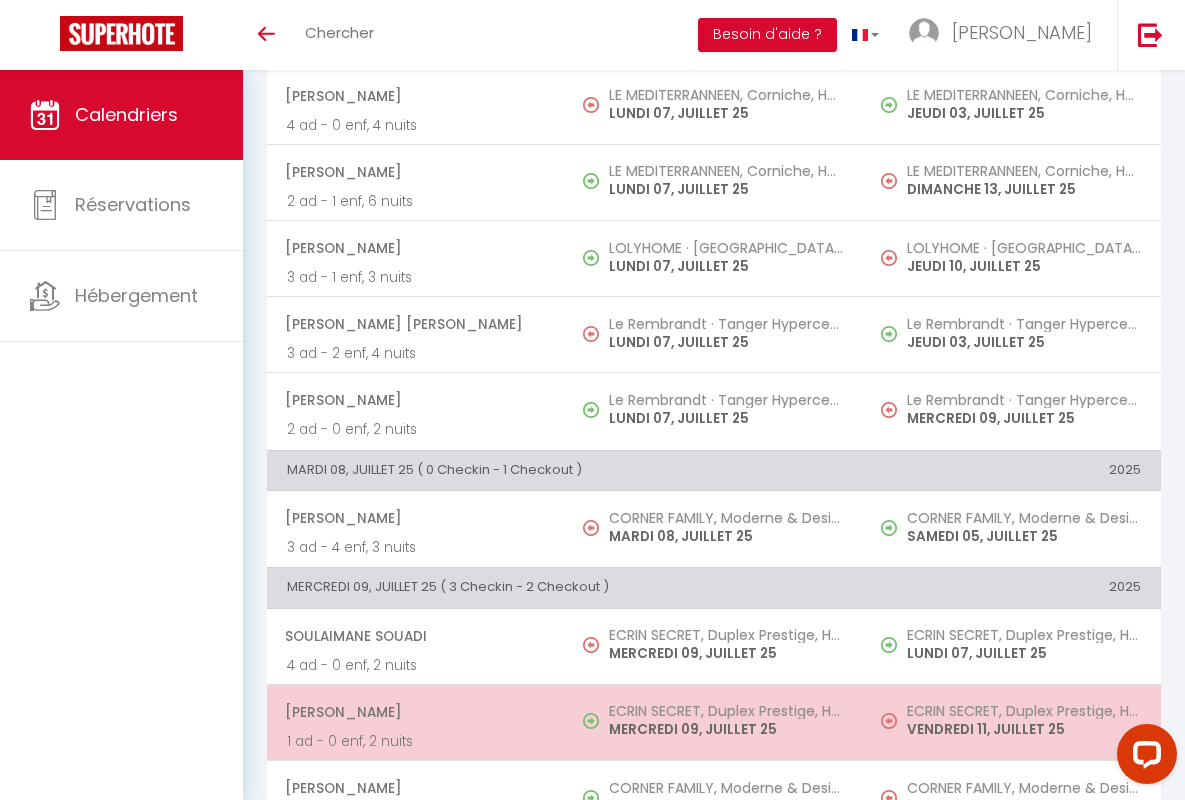 click on "[PERSON_NAME]" at bounding box center [415, 712] 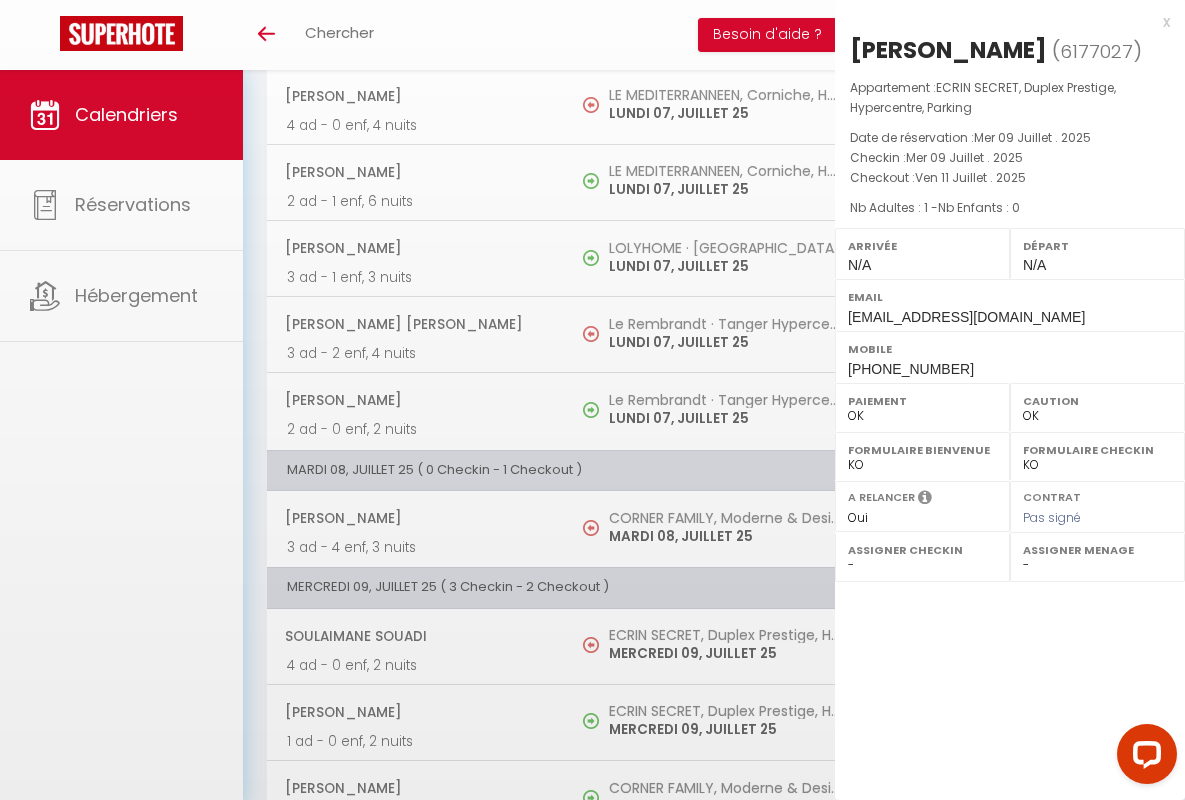 click on "x" at bounding box center [1002, 22] 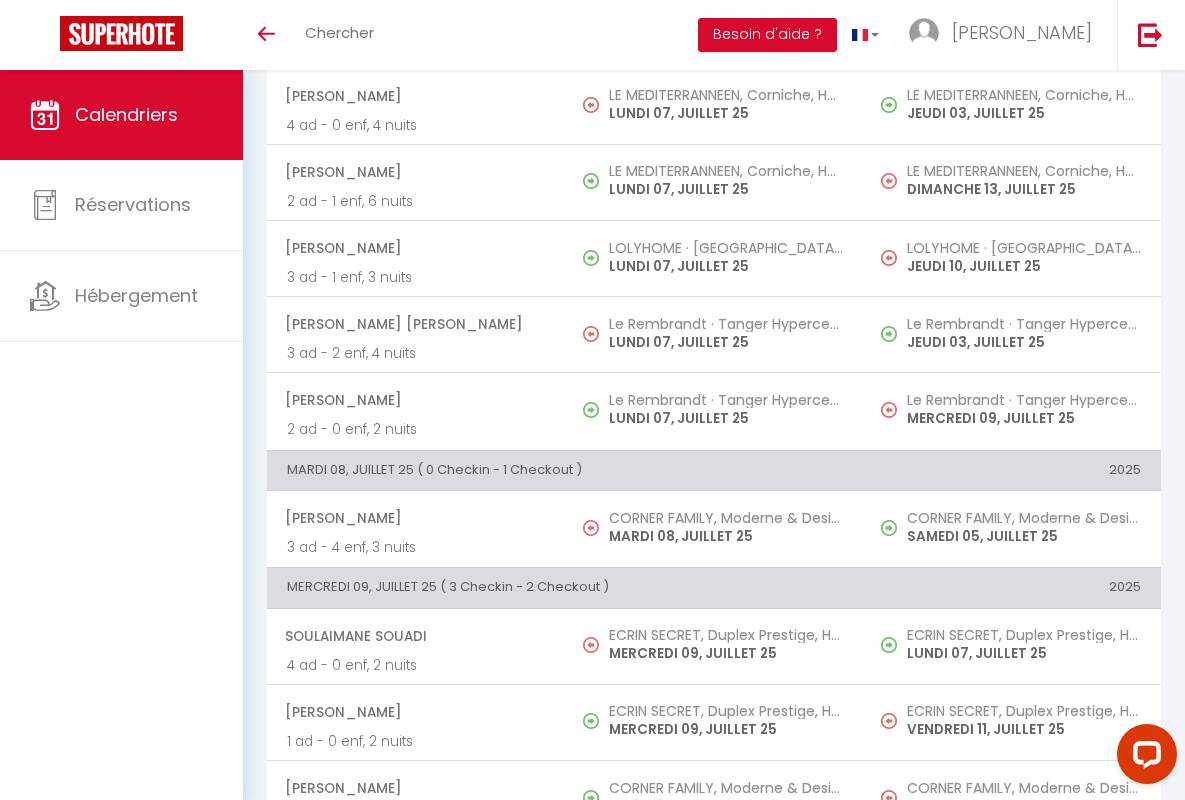 scroll, scrollTop: 456, scrollLeft: 0, axis: vertical 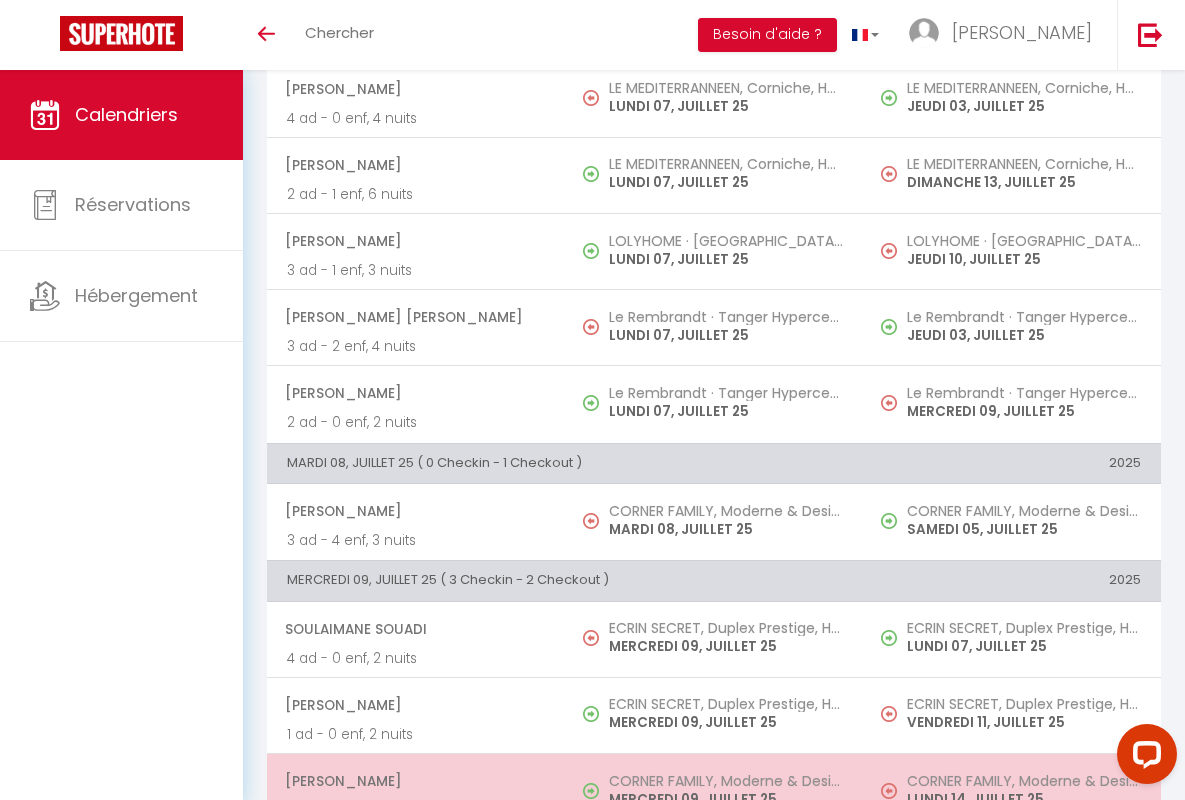 click on "[PERSON_NAME]" at bounding box center (415, 781) 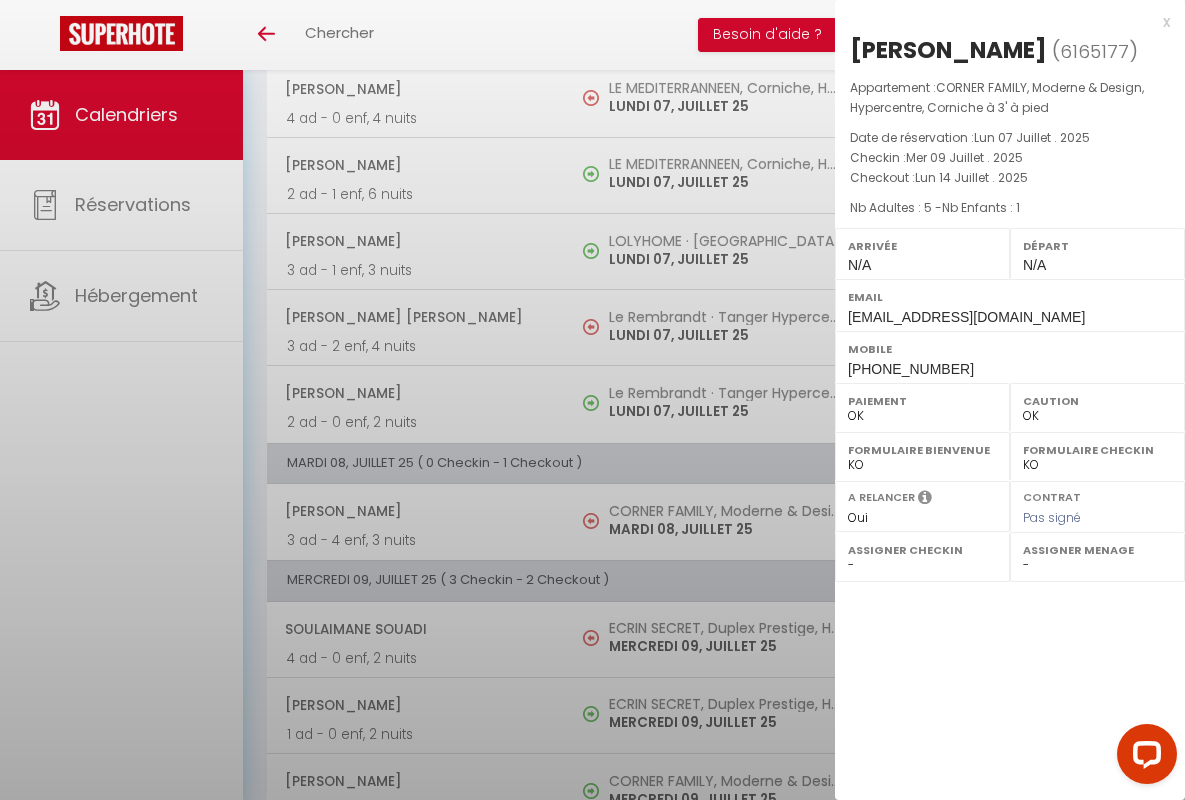 click on "x" at bounding box center (1002, 22) 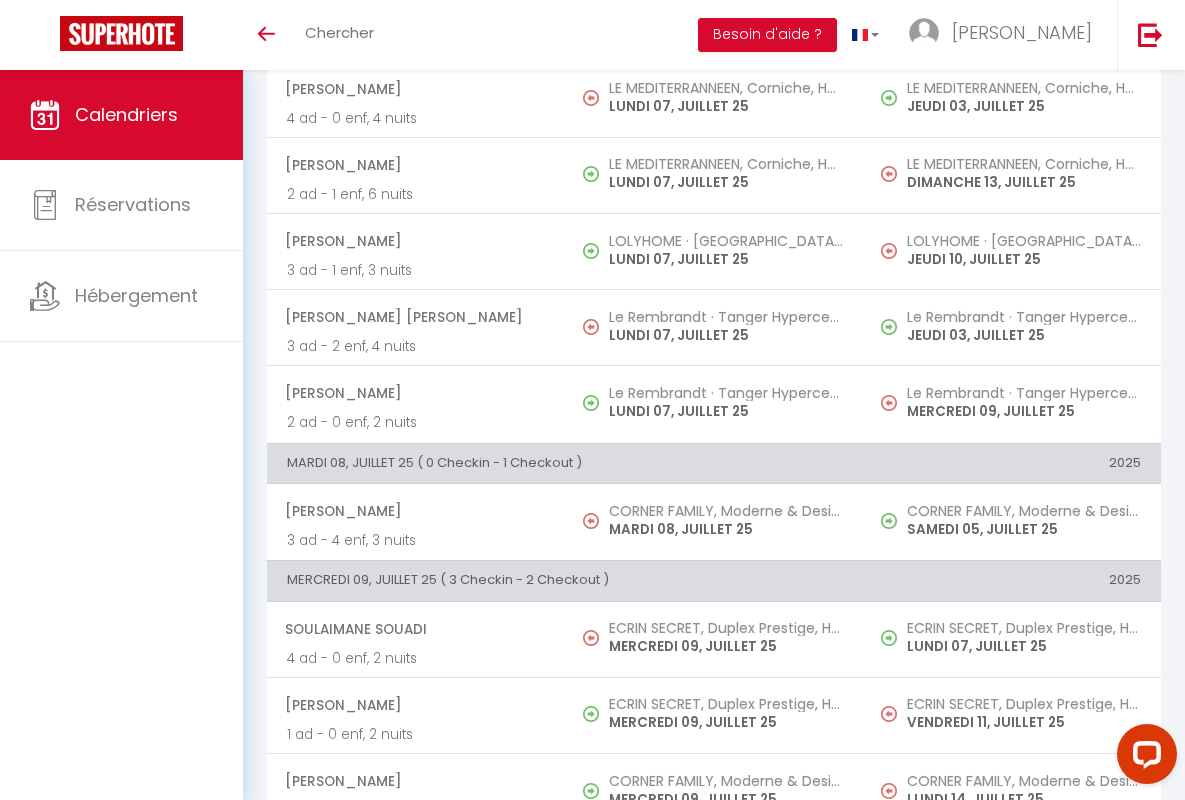 scroll, scrollTop: 913, scrollLeft: 0, axis: vertical 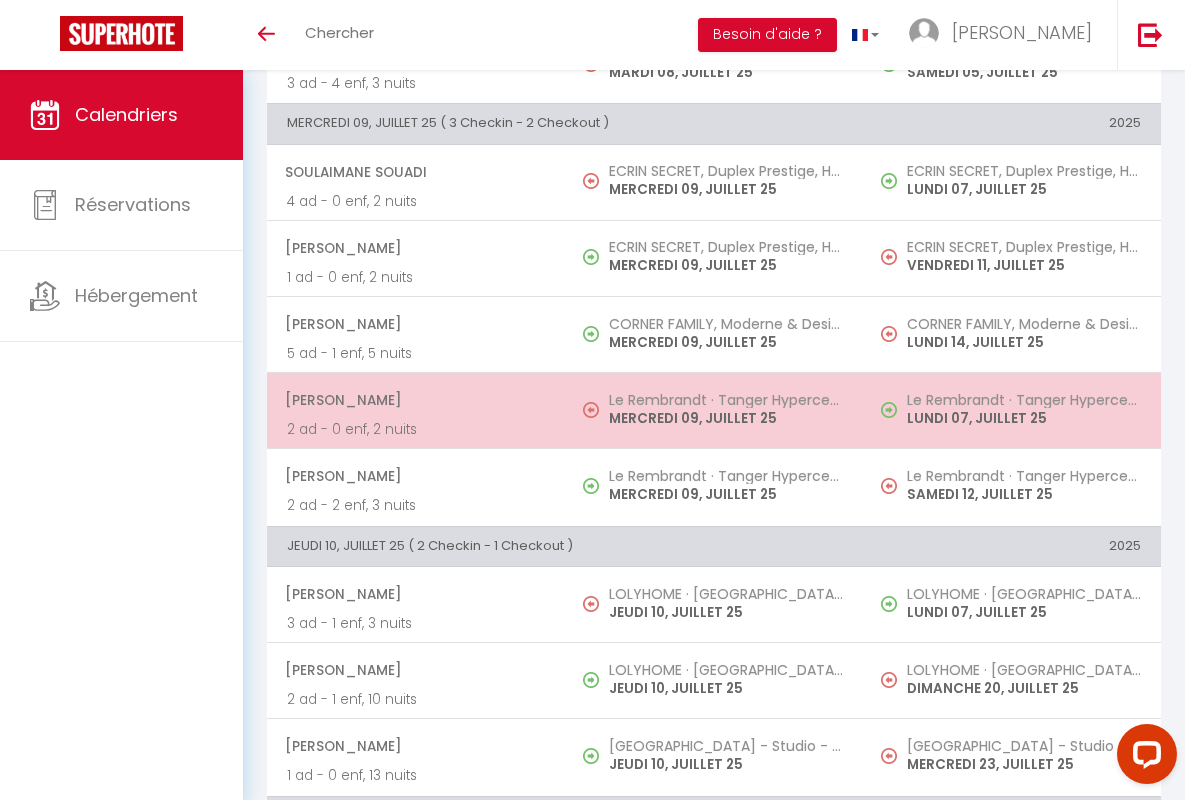 click on "[PERSON_NAME]" at bounding box center [415, 400] 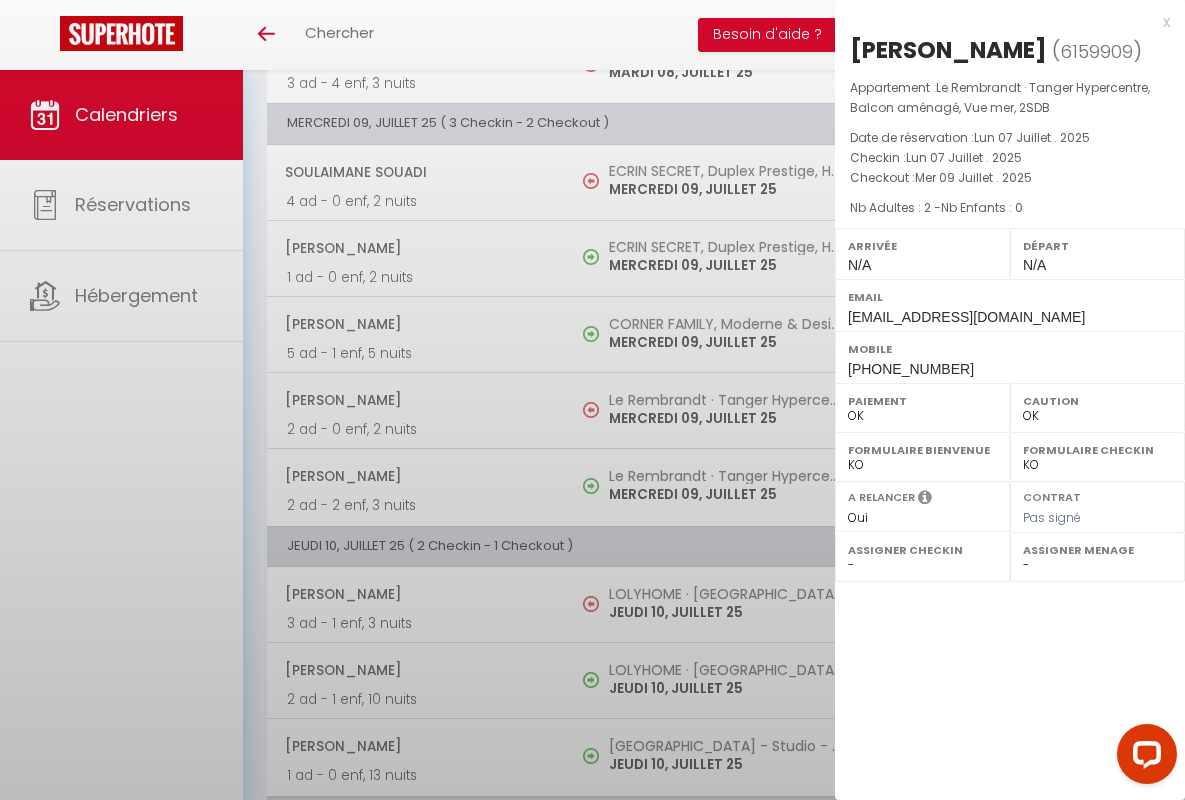 click on "x" at bounding box center [1002, 22] 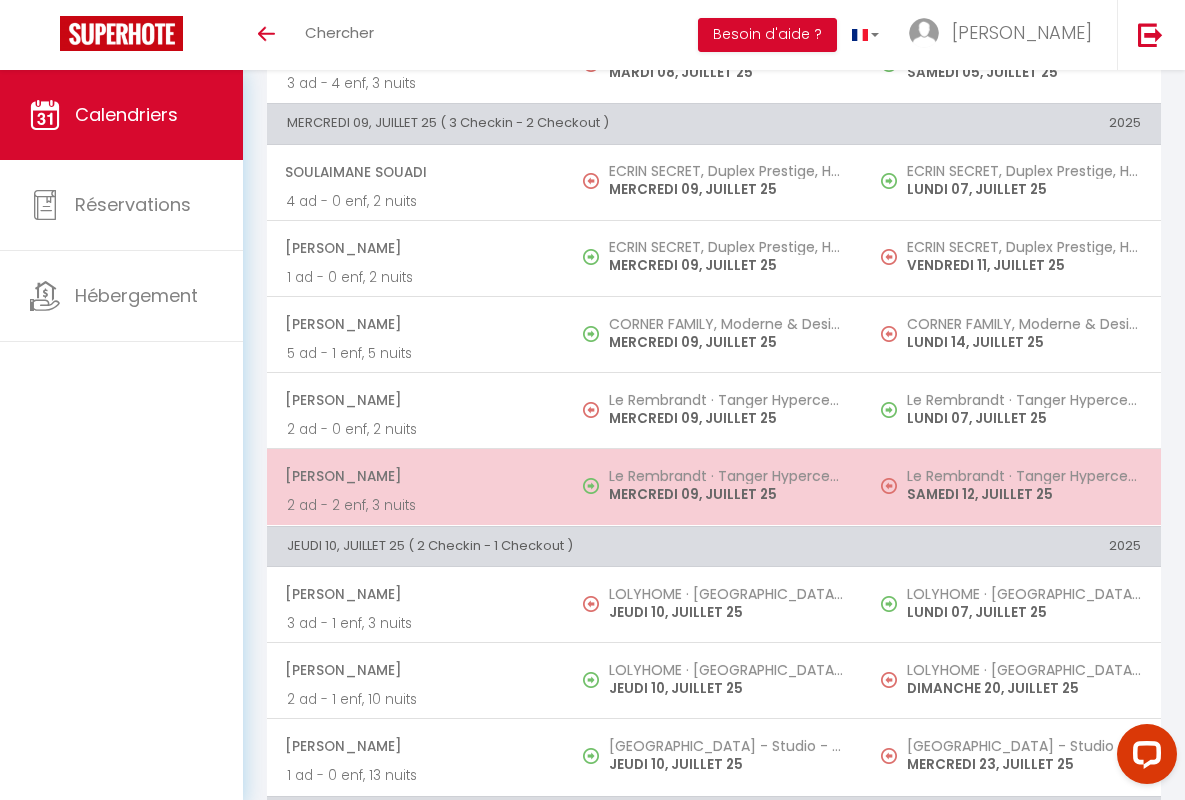 click on "[PERSON_NAME]" at bounding box center (415, 476) 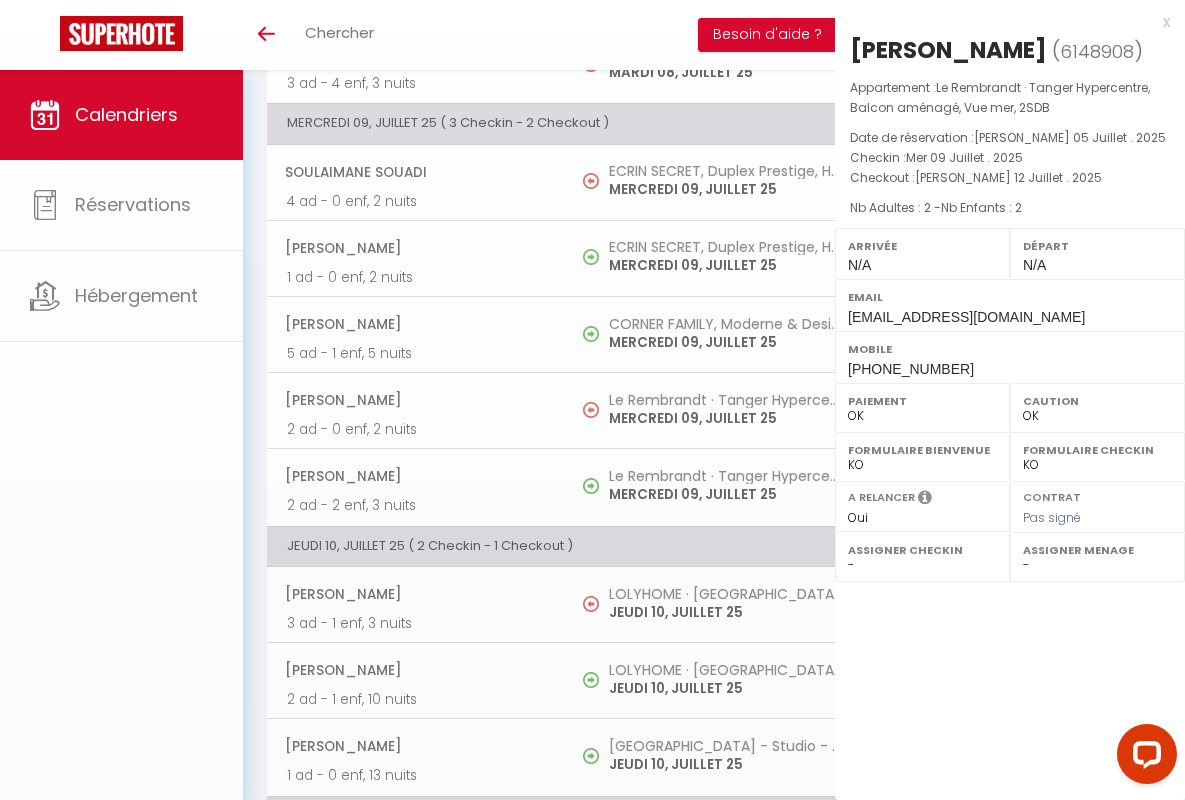 click on "x" at bounding box center [1002, 22] 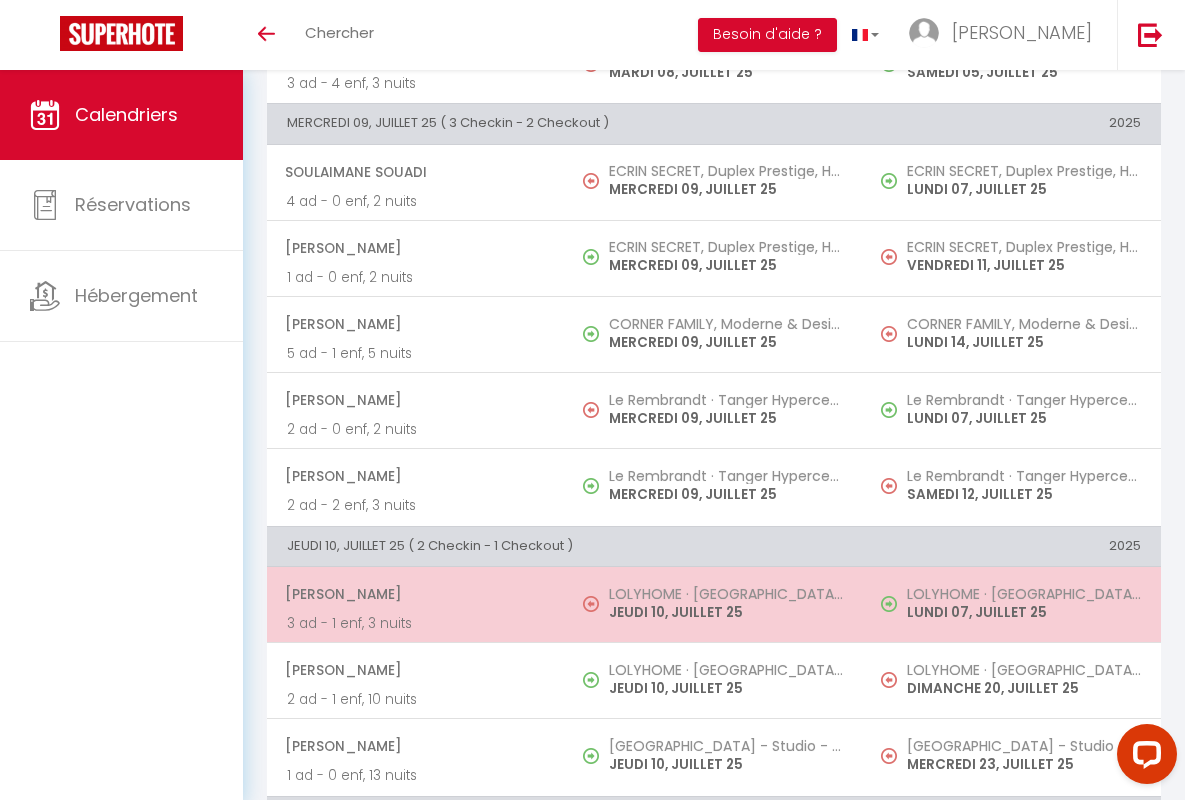 click on "[PERSON_NAME]" at bounding box center [415, 594] 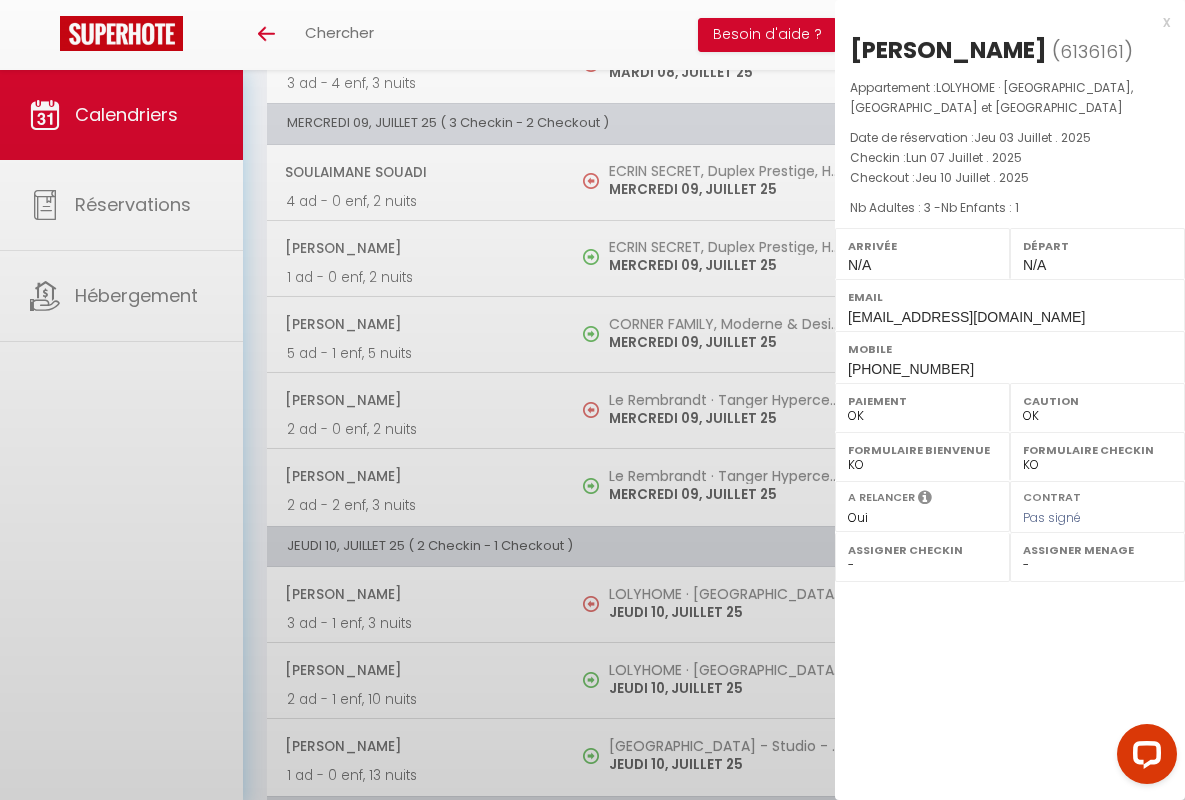 click on "x" at bounding box center (1002, 22) 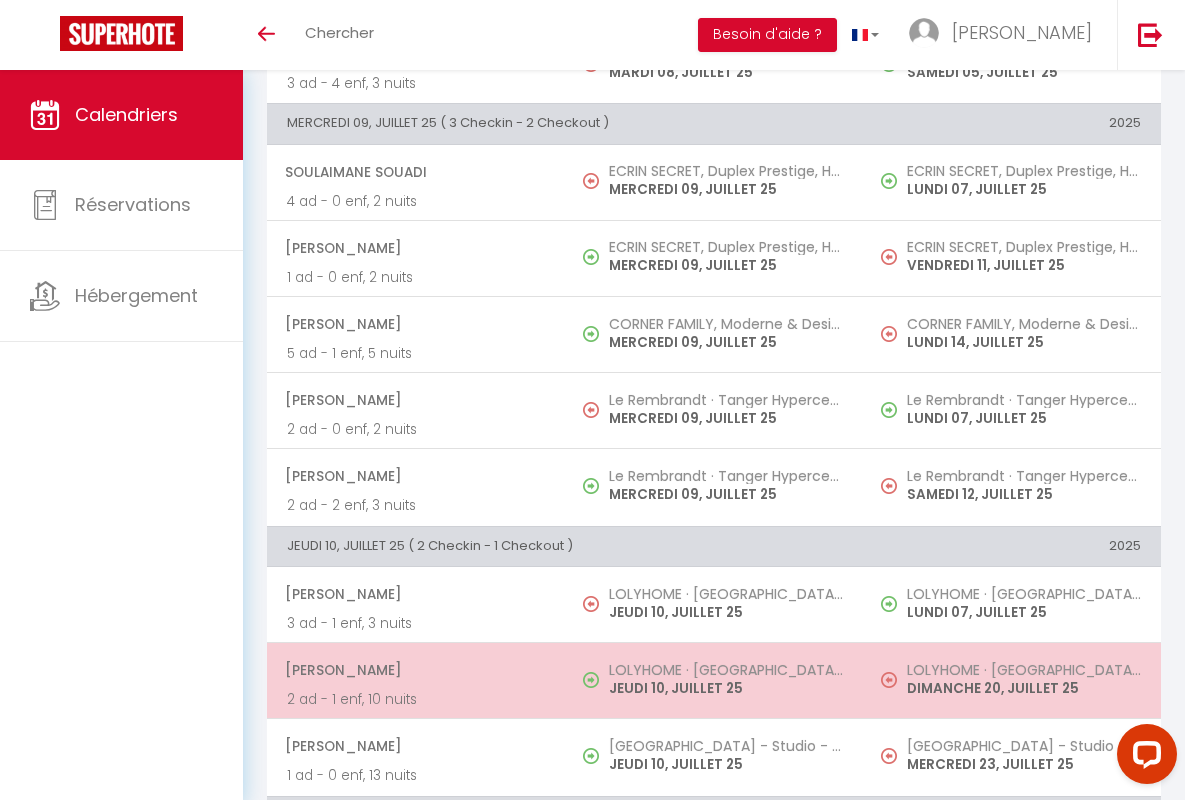 click on "[PERSON_NAME]" at bounding box center [415, 670] 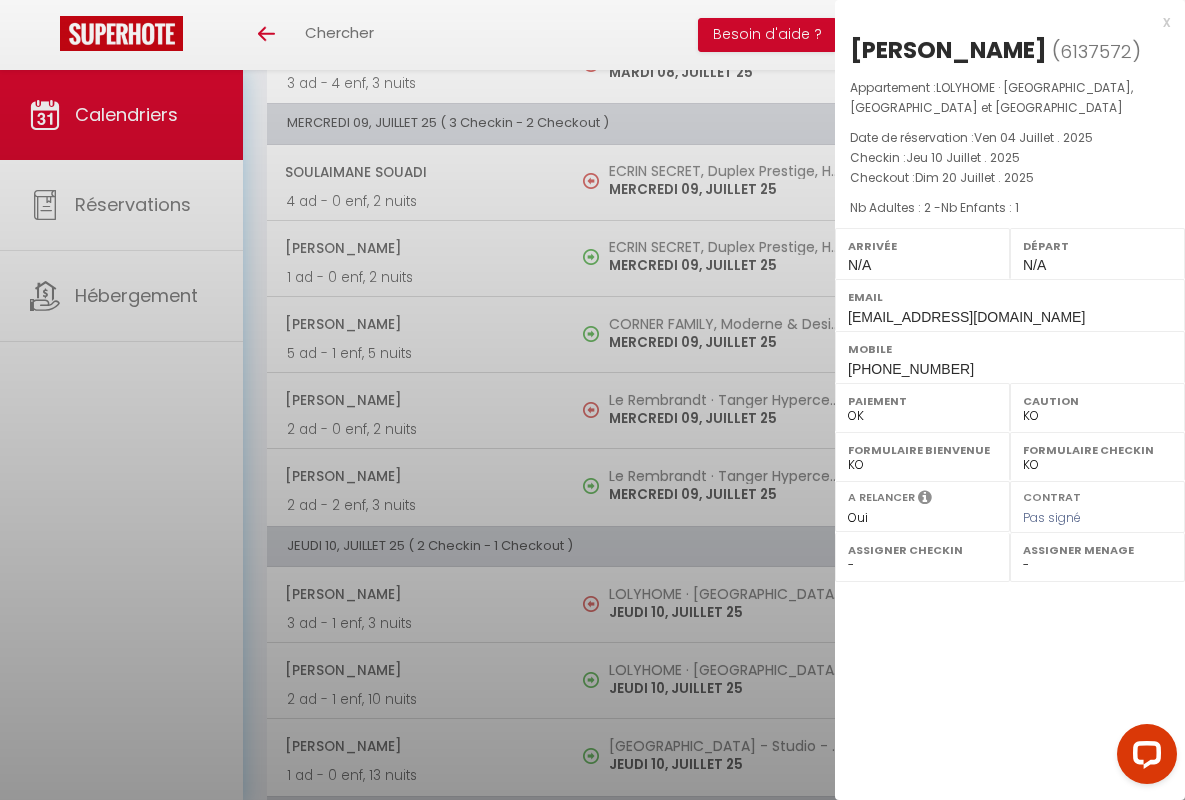click on "x" at bounding box center (1002, 22) 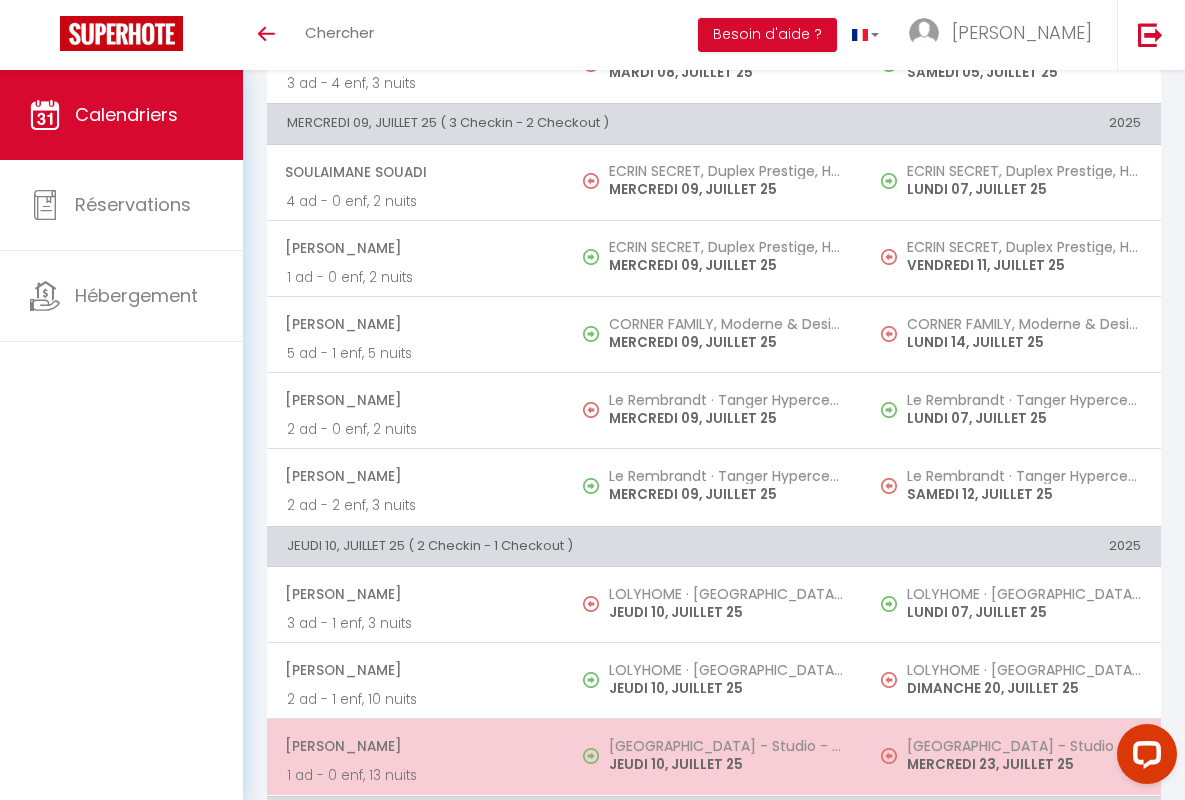 click on "[PERSON_NAME]" at bounding box center (415, 746) 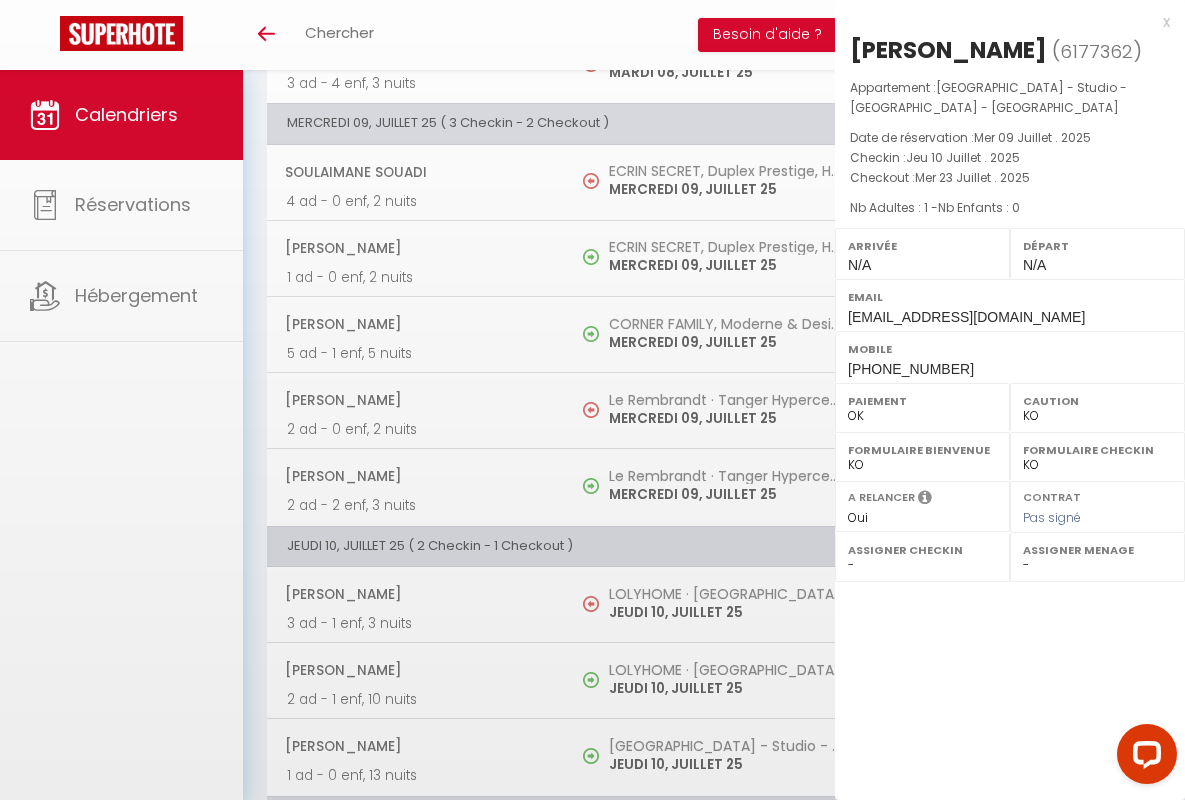 click on "x" at bounding box center (1002, 22) 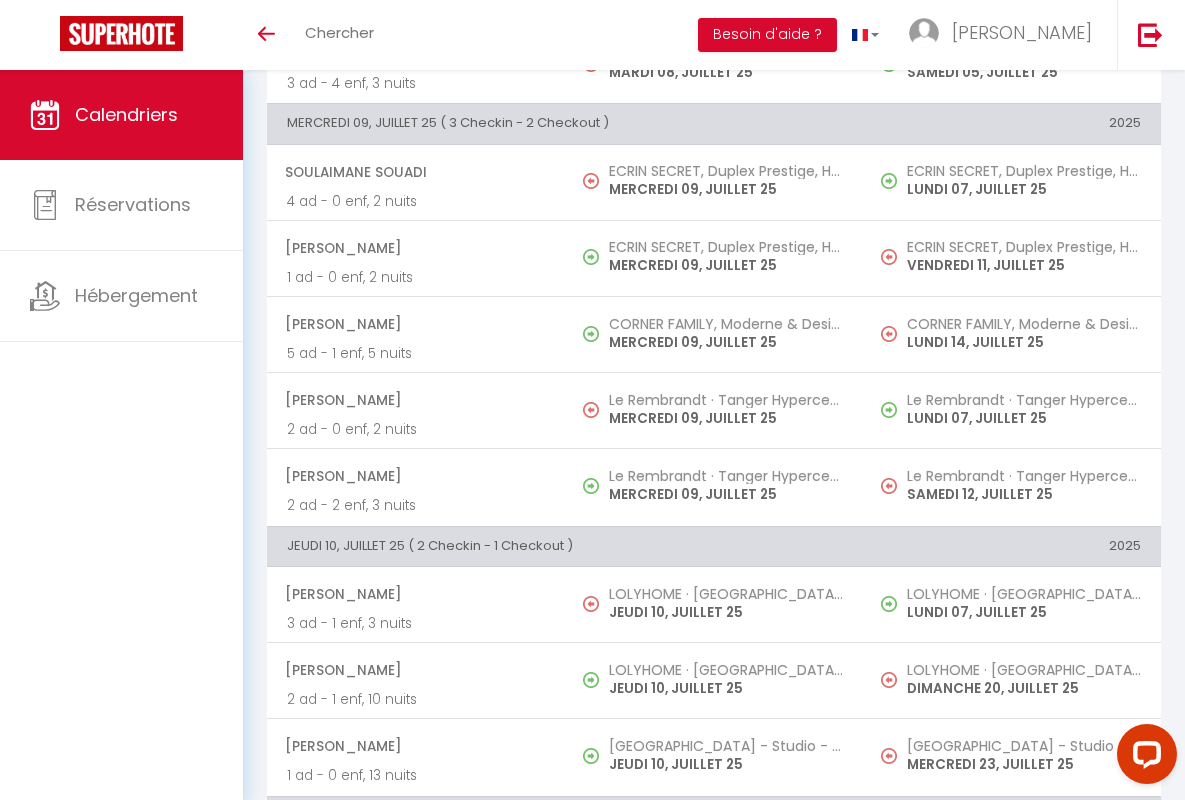 scroll, scrollTop: 1377, scrollLeft: 0, axis: vertical 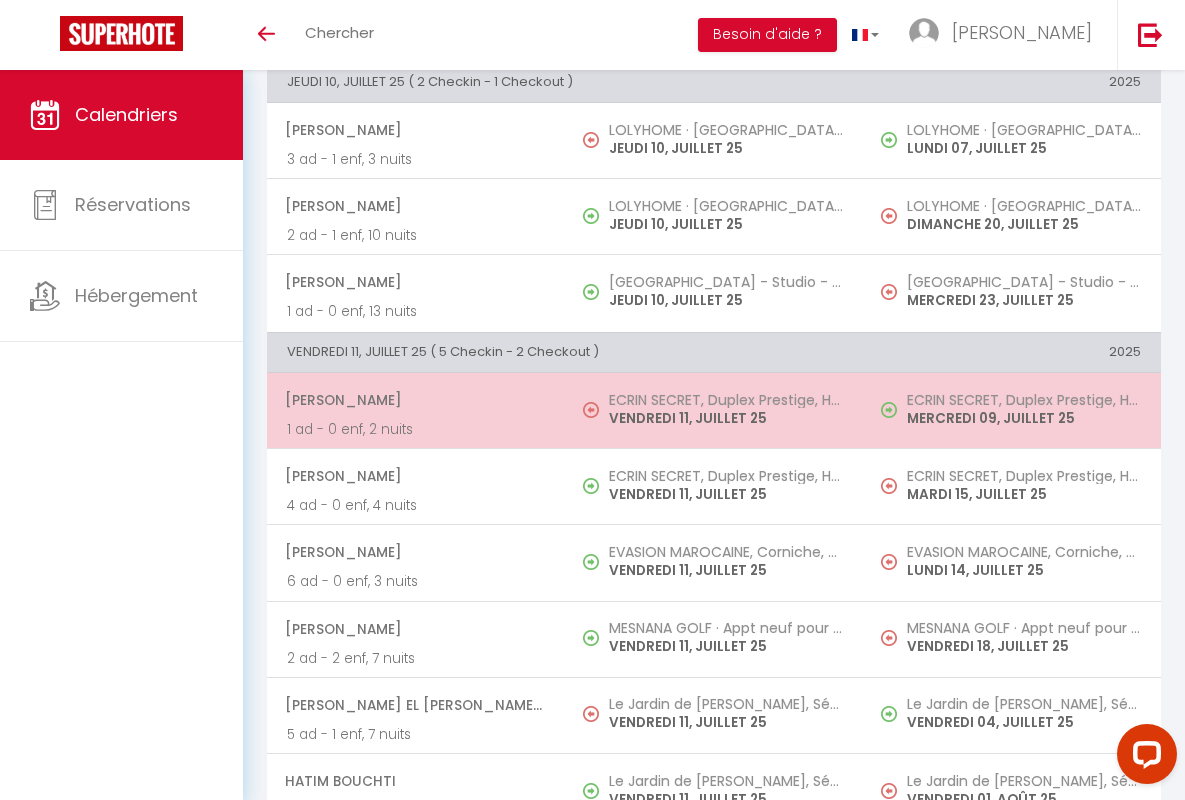 click on "[PERSON_NAME]" at bounding box center [415, 400] 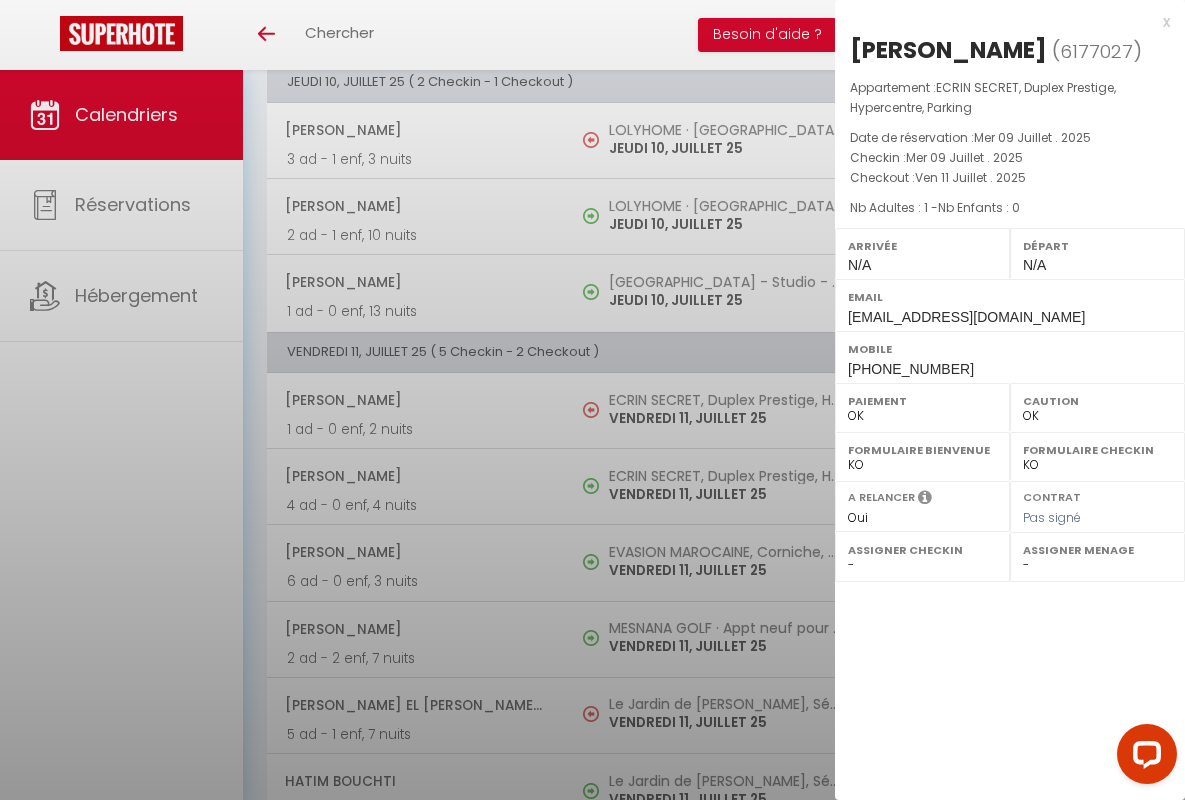 click on "x" at bounding box center (1002, 22) 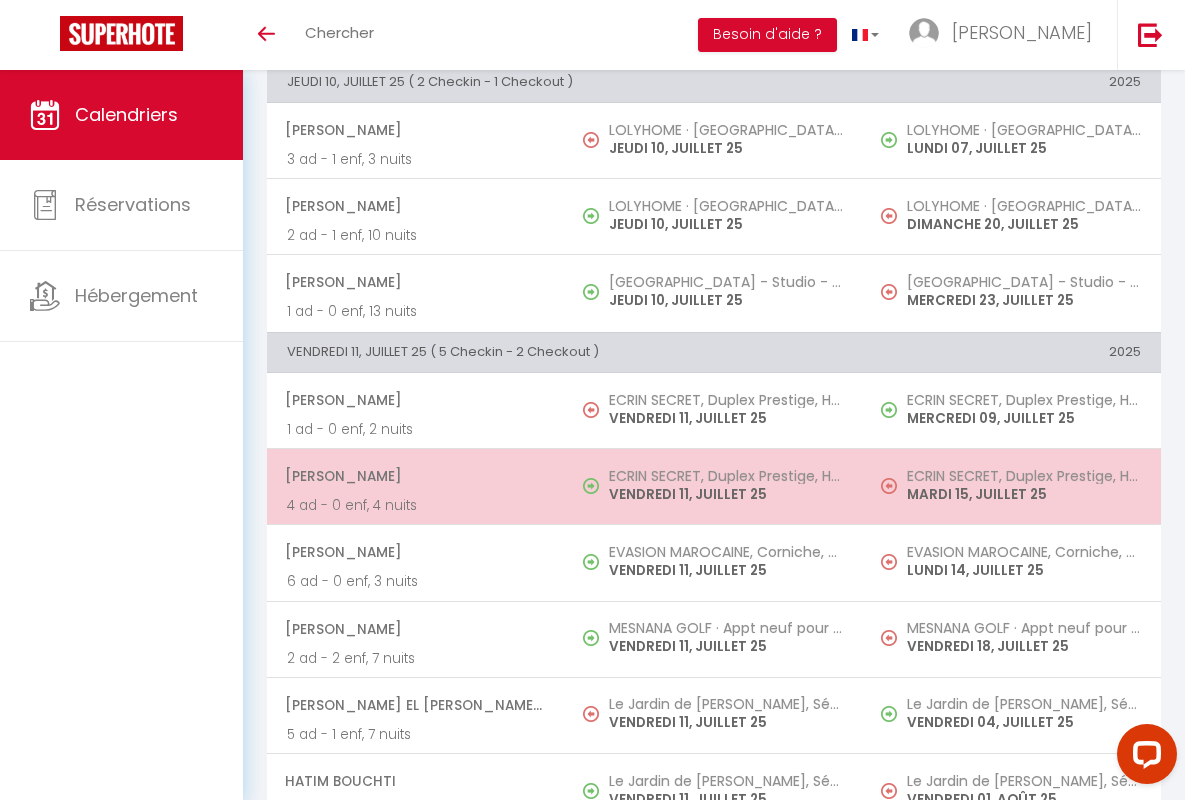 click on "[PERSON_NAME]" at bounding box center (415, 476) 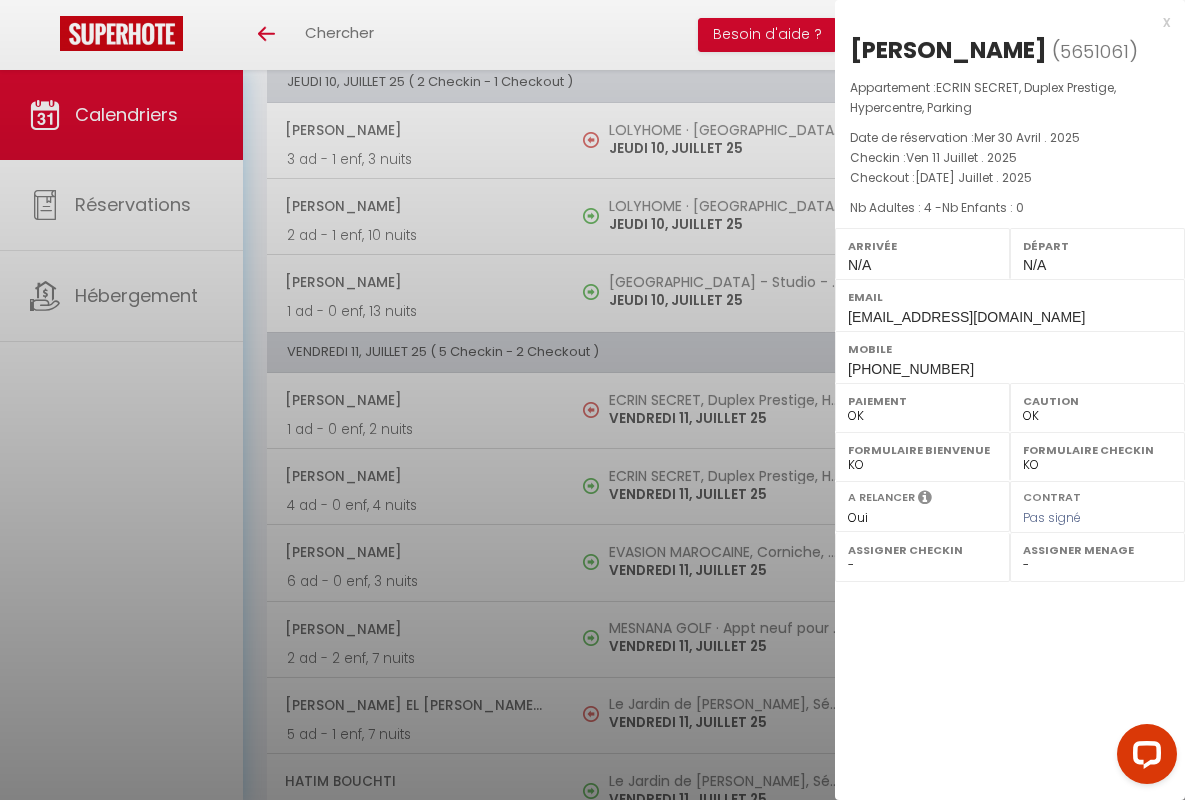click on "x" at bounding box center [1002, 22] 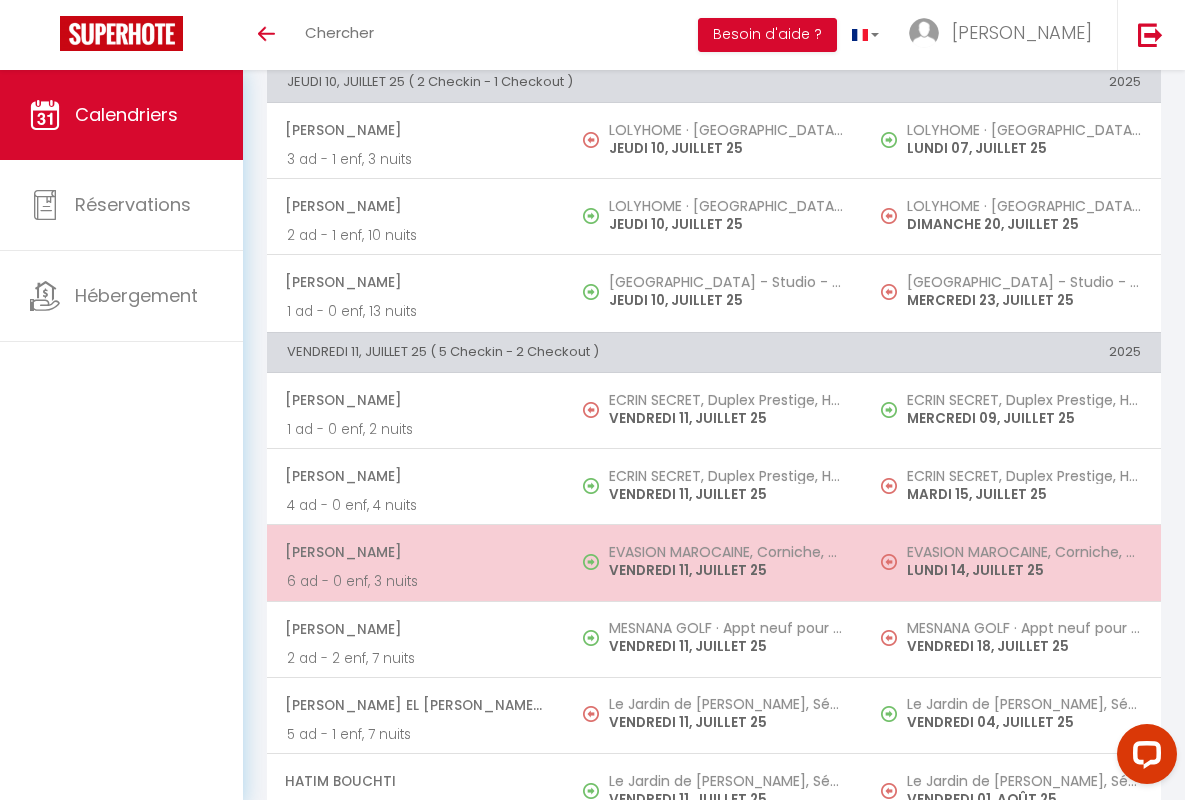click on "[PERSON_NAME]" at bounding box center [415, 552] 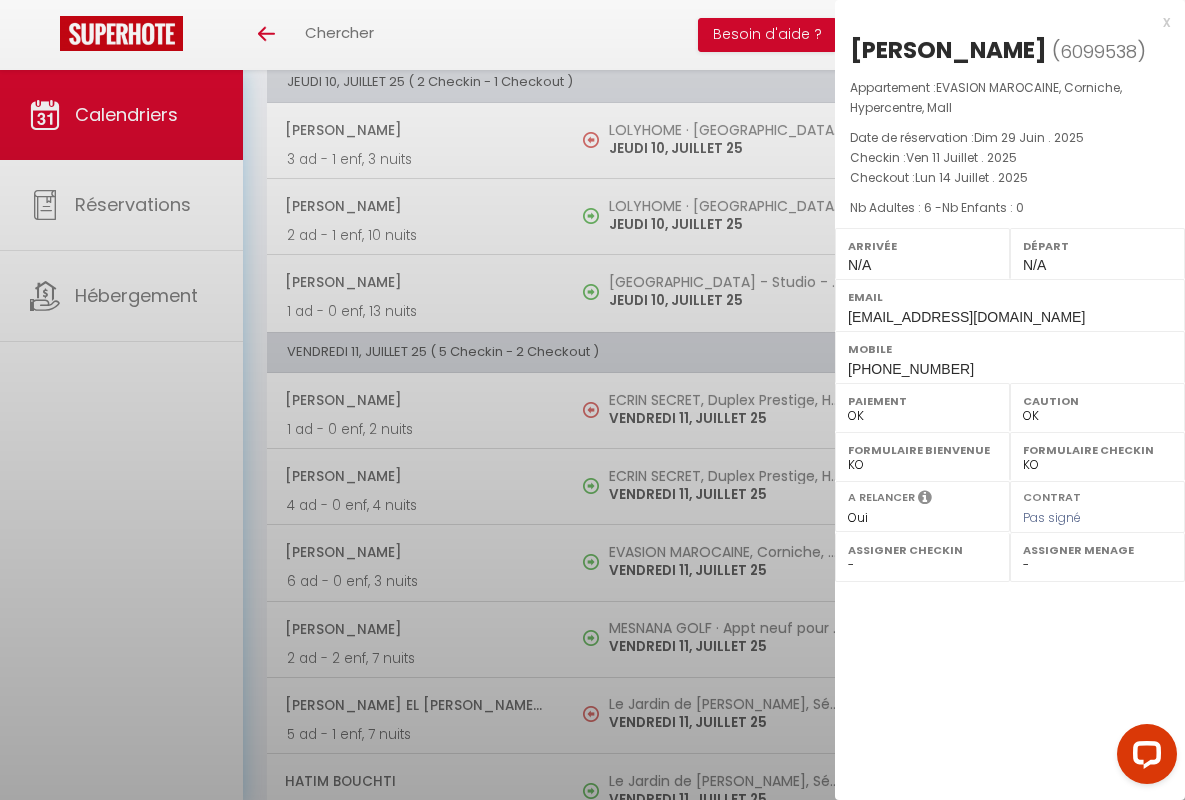 click on "x" at bounding box center (1002, 22) 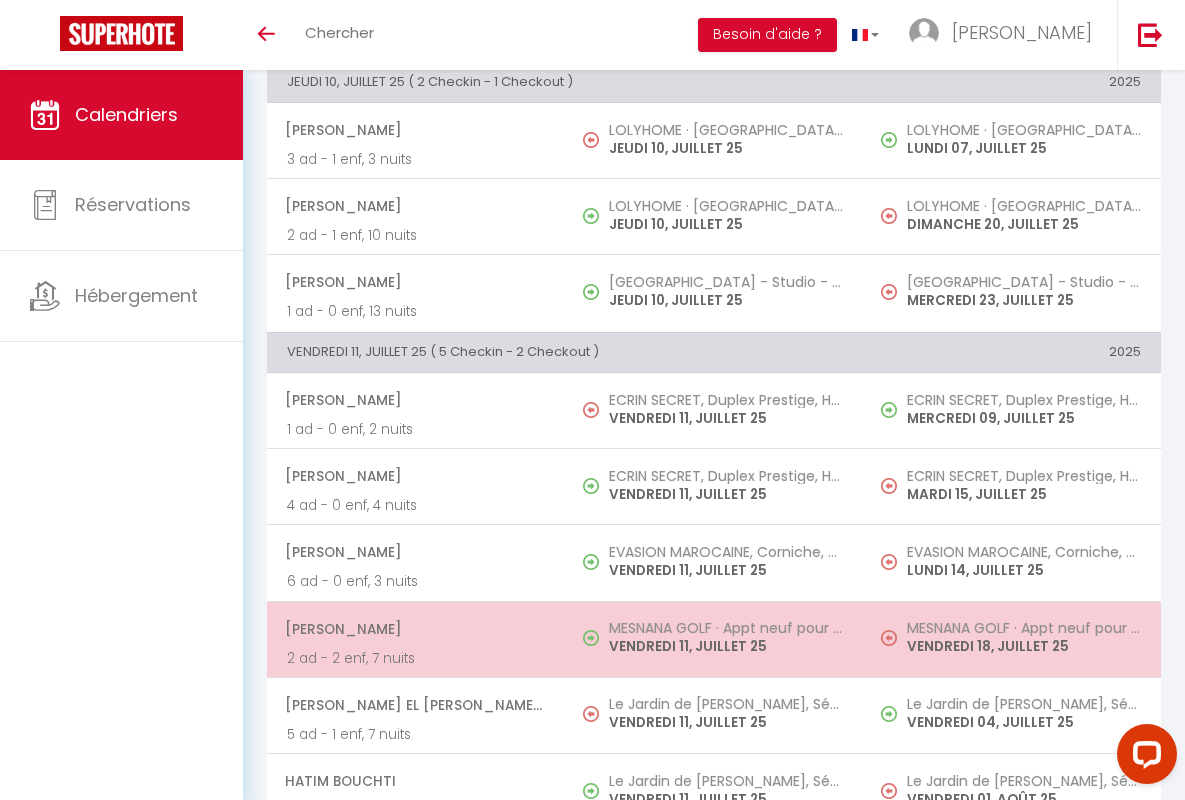 click on "[PERSON_NAME]" at bounding box center (415, 629) 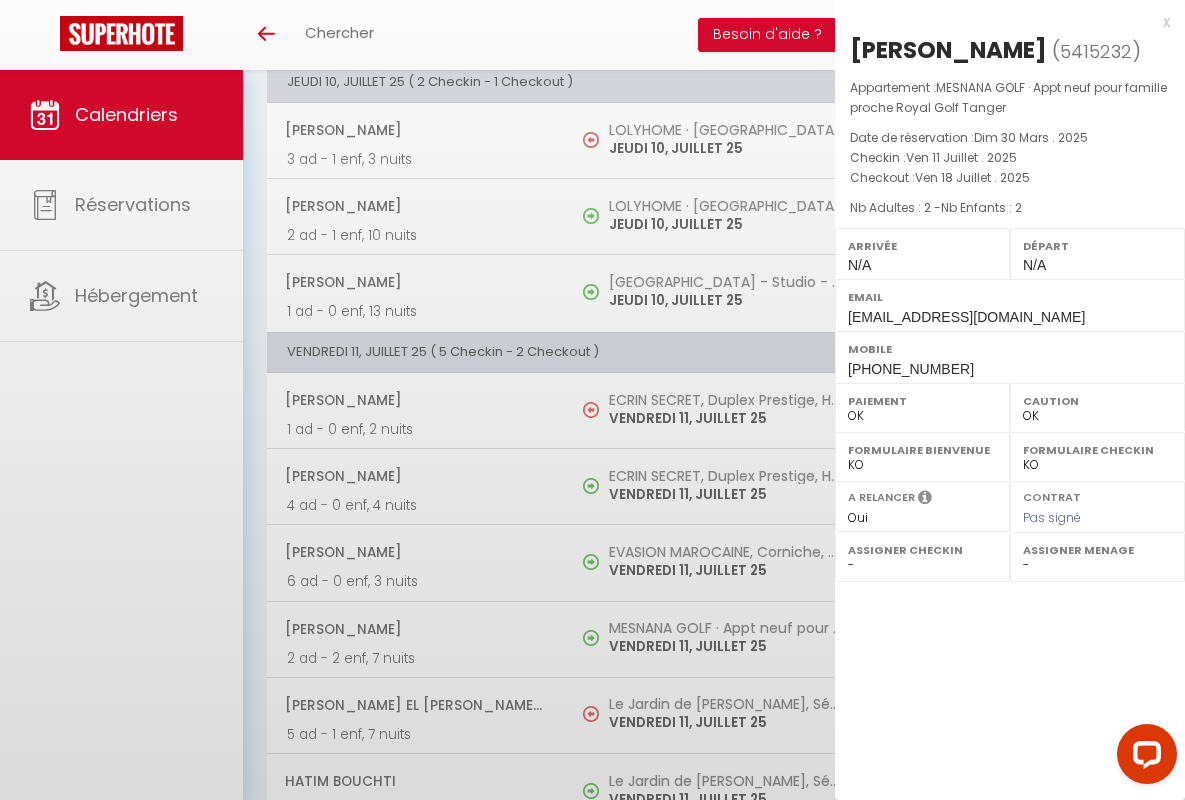 click on "x" at bounding box center (1002, 22) 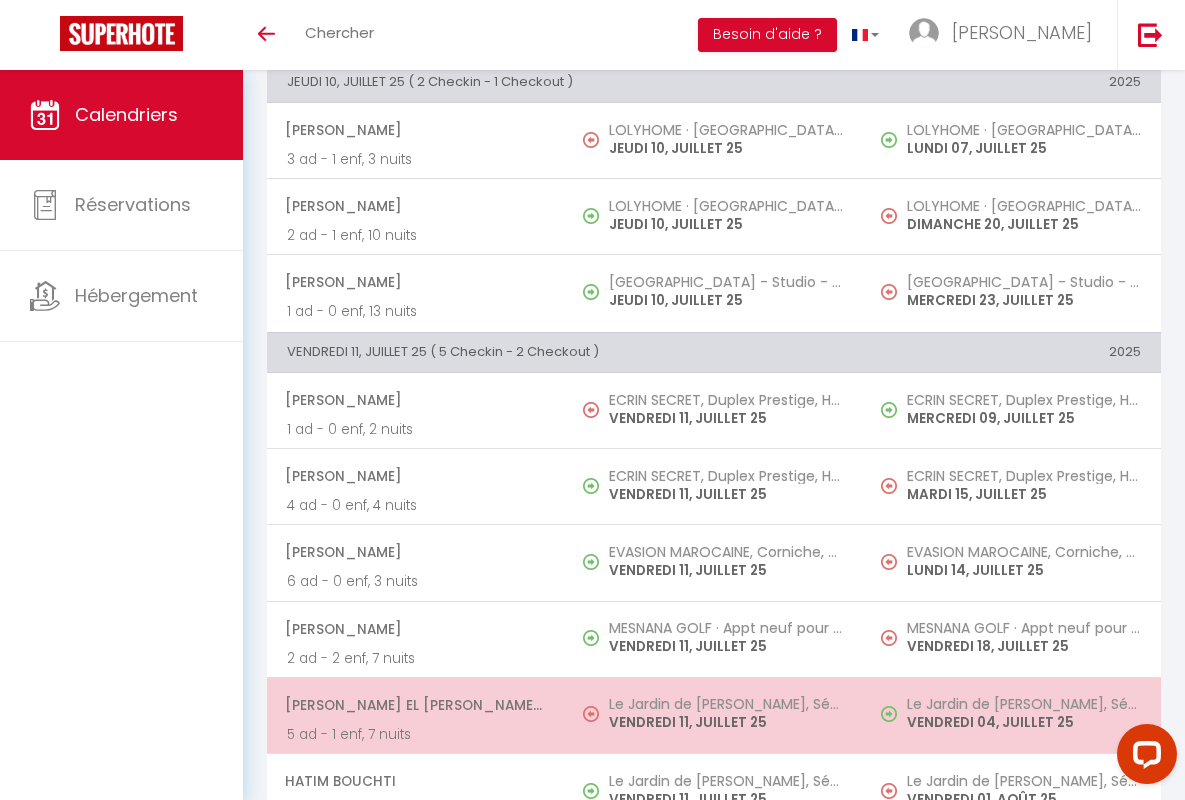 click on "[PERSON_NAME] El [PERSON_NAME] Serroukh" at bounding box center (415, 705) 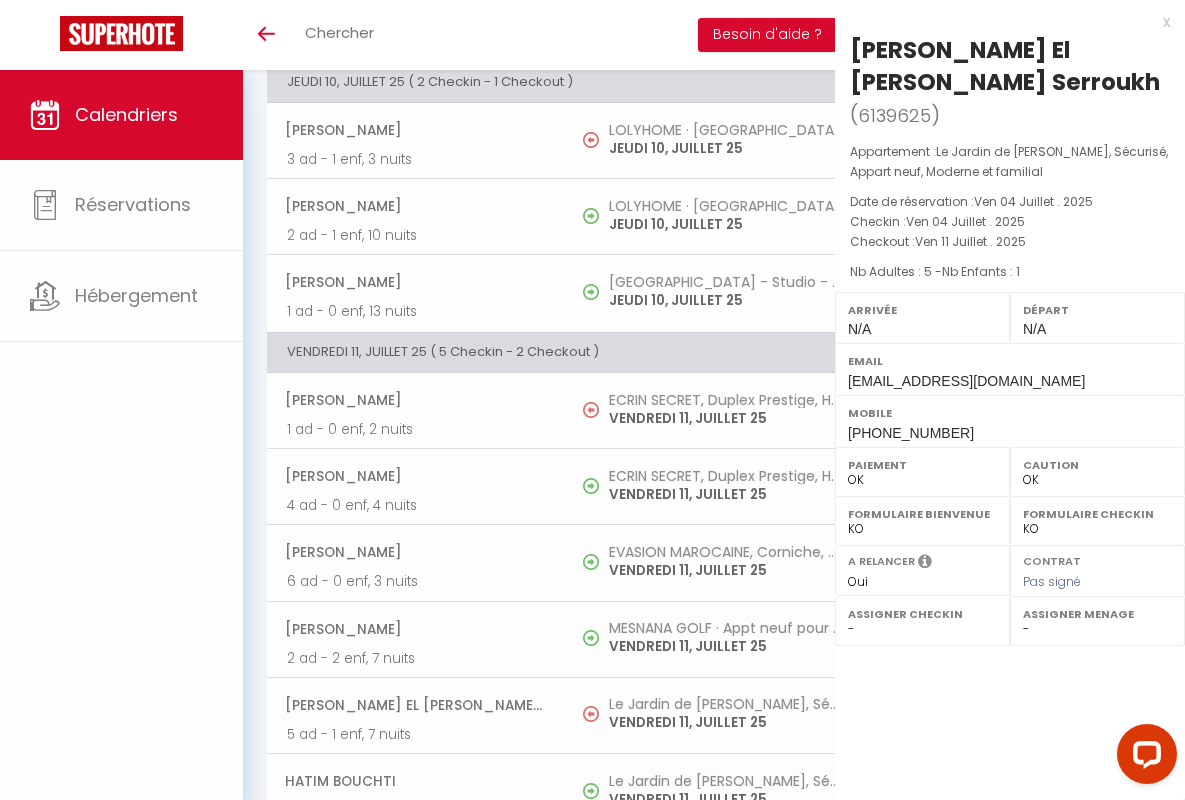 click on "x" at bounding box center [1002, 22] 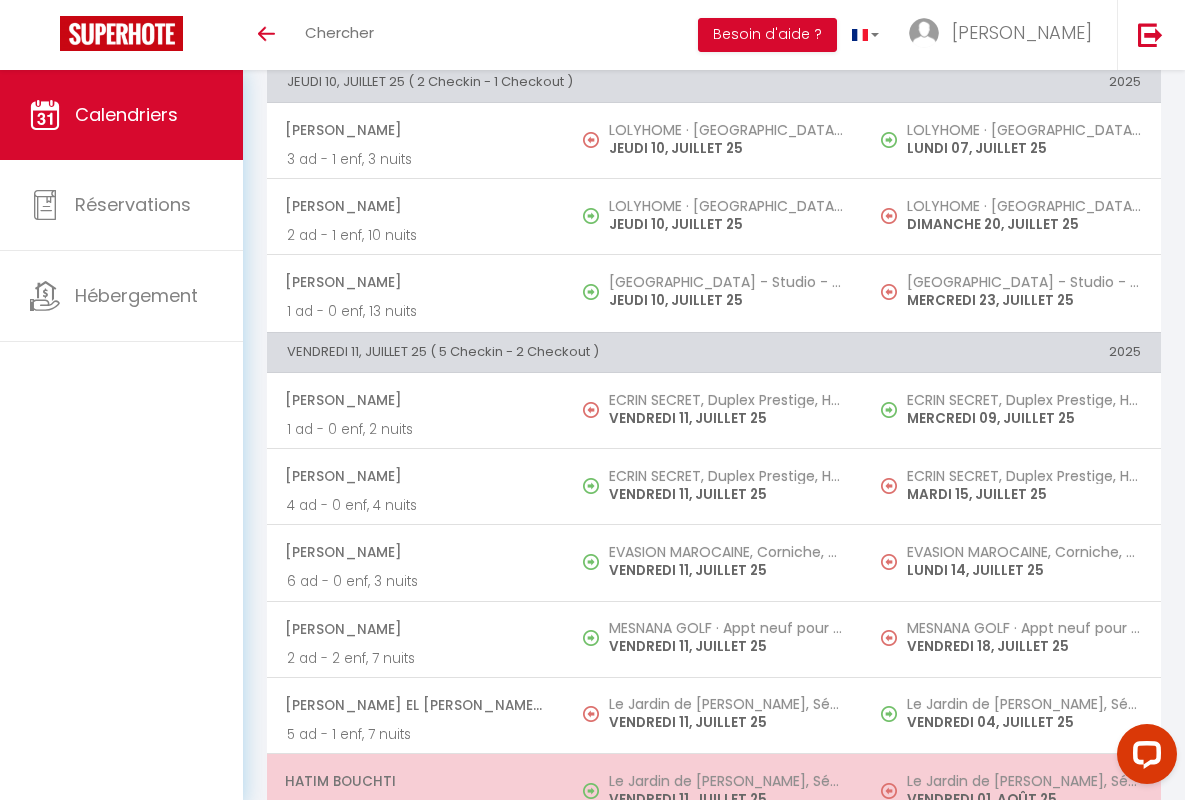 click on "Hatim Bouchti" at bounding box center [415, 781] 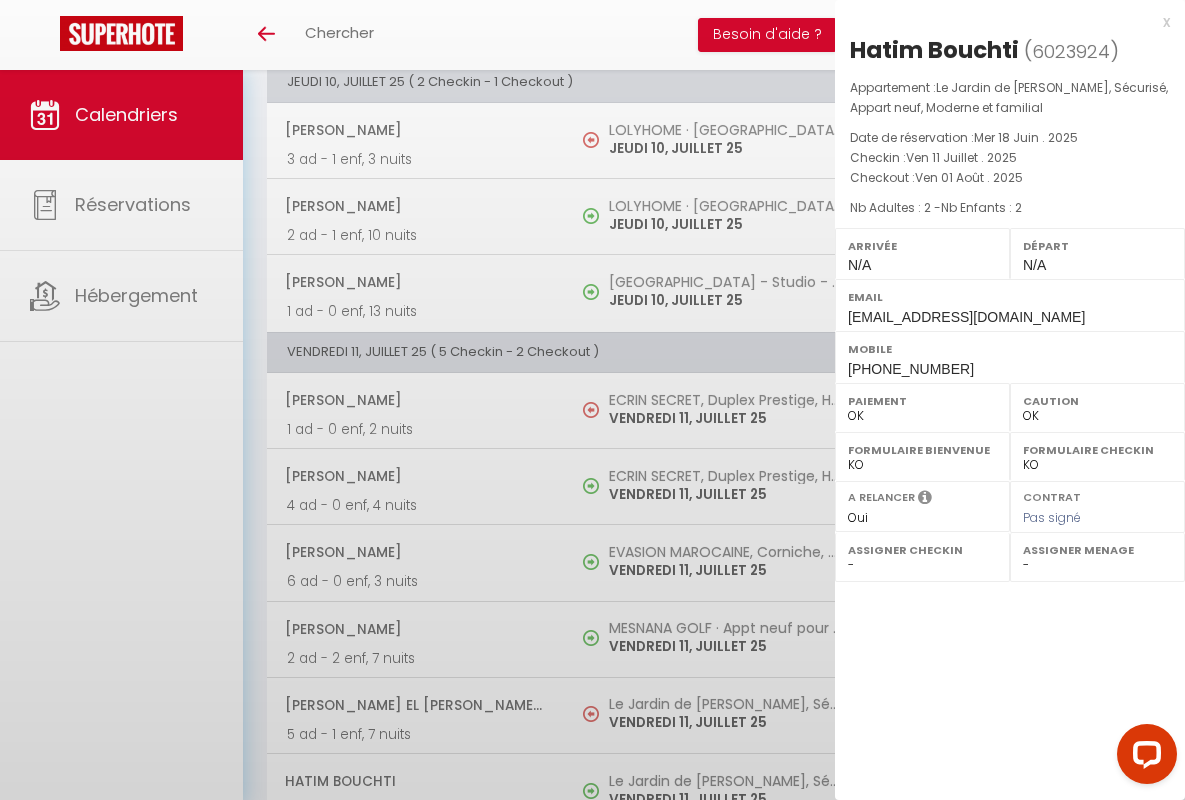 click on "x" at bounding box center (1002, 22) 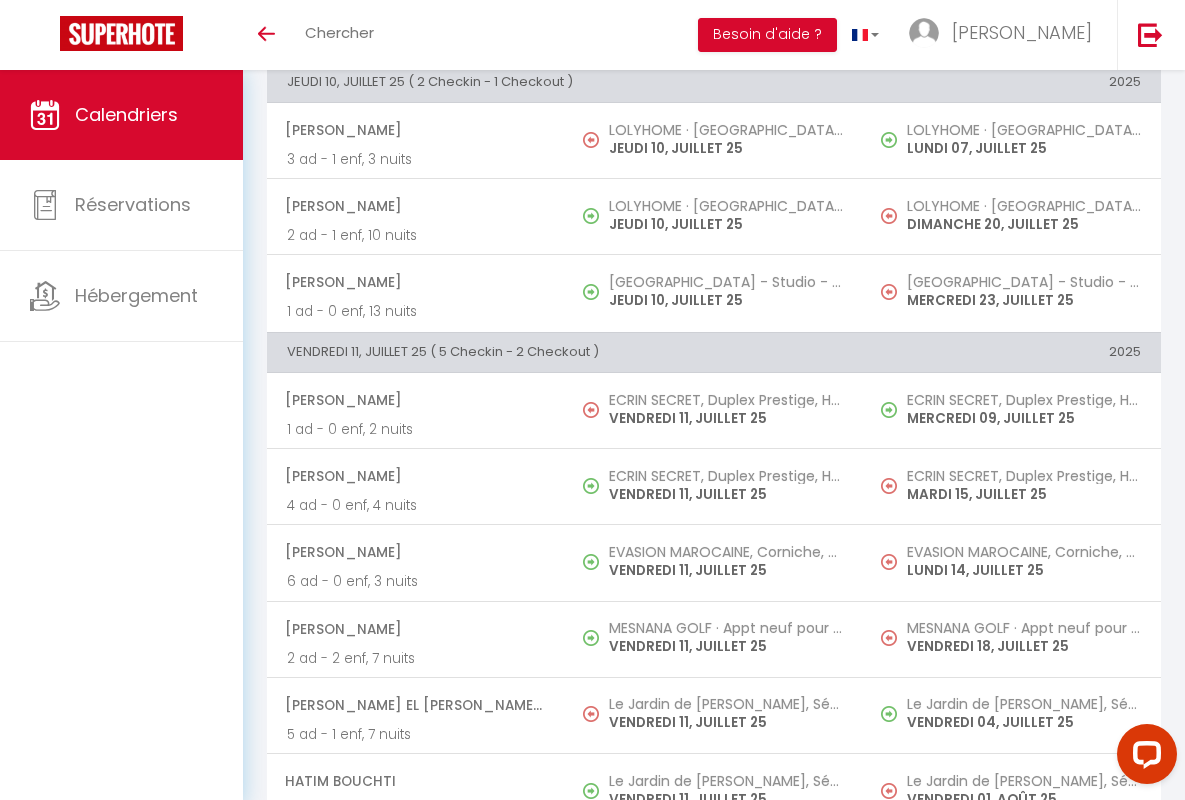 scroll, scrollTop: 1834, scrollLeft: 0, axis: vertical 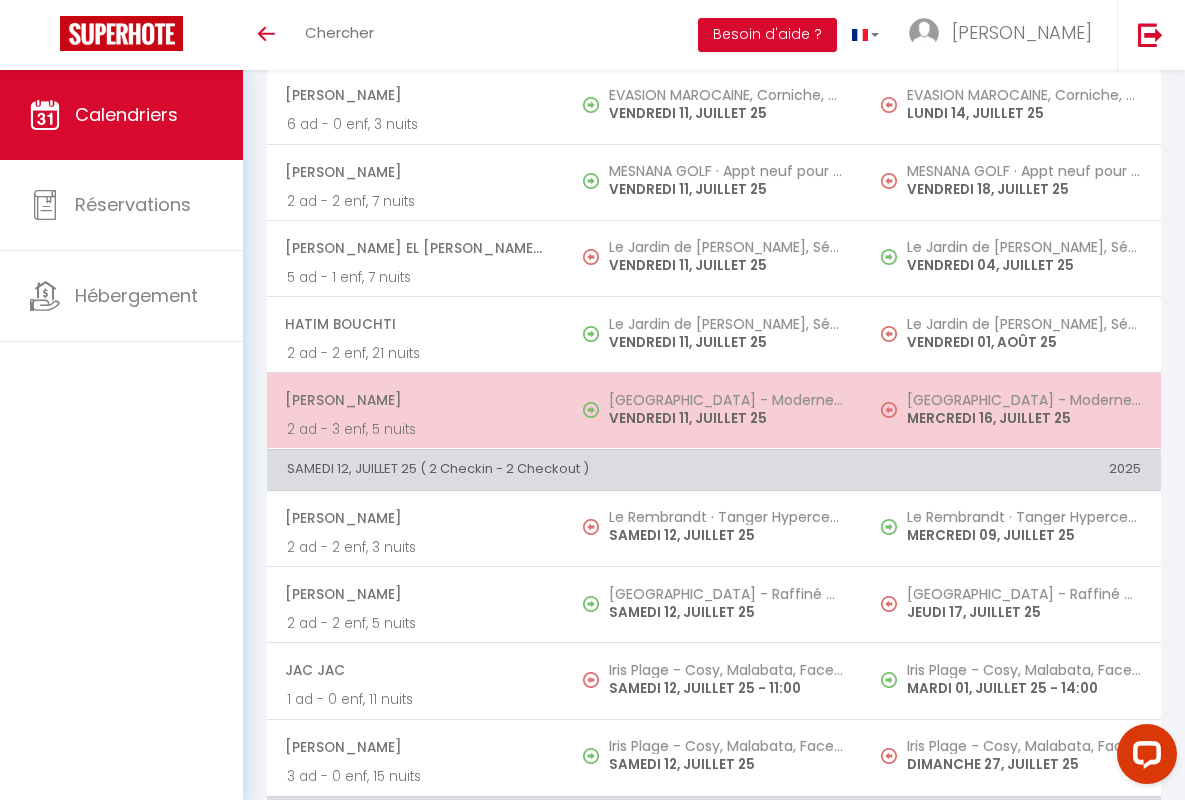 click on "[PERSON_NAME]" at bounding box center [415, 400] 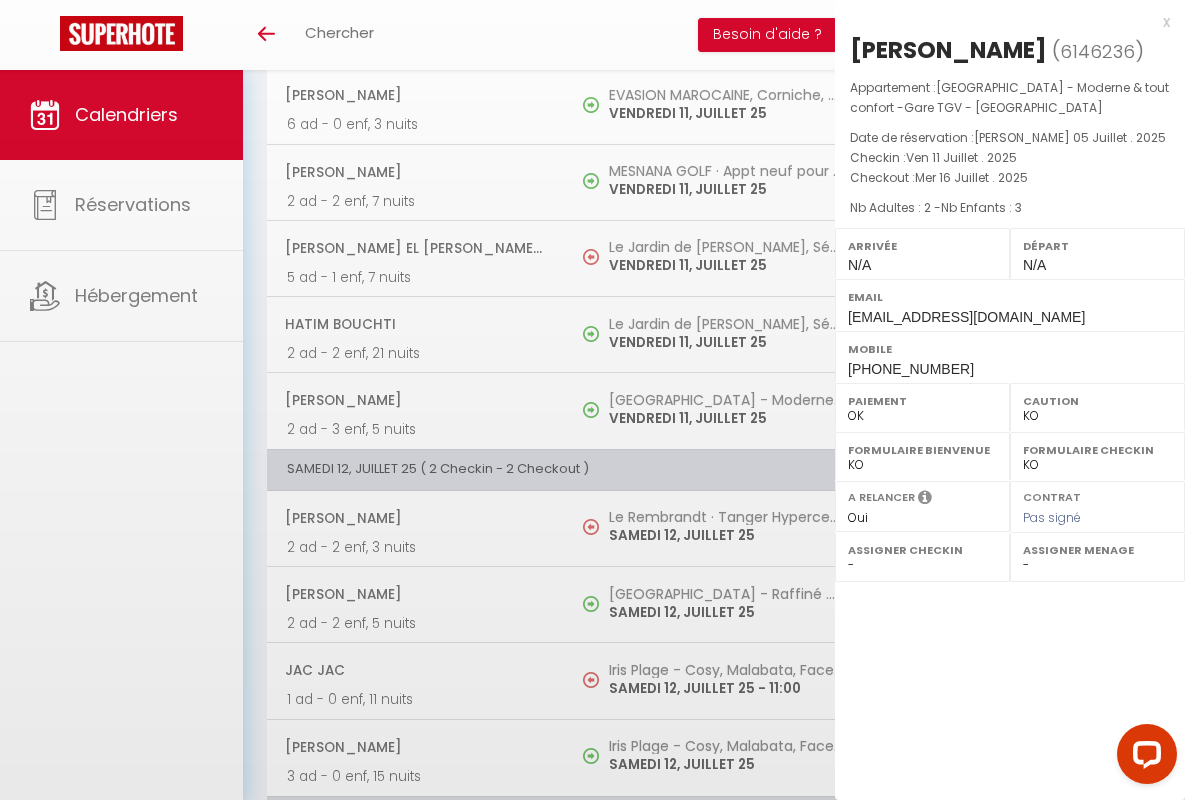 click on "x" at bounding box center (1002, 22) 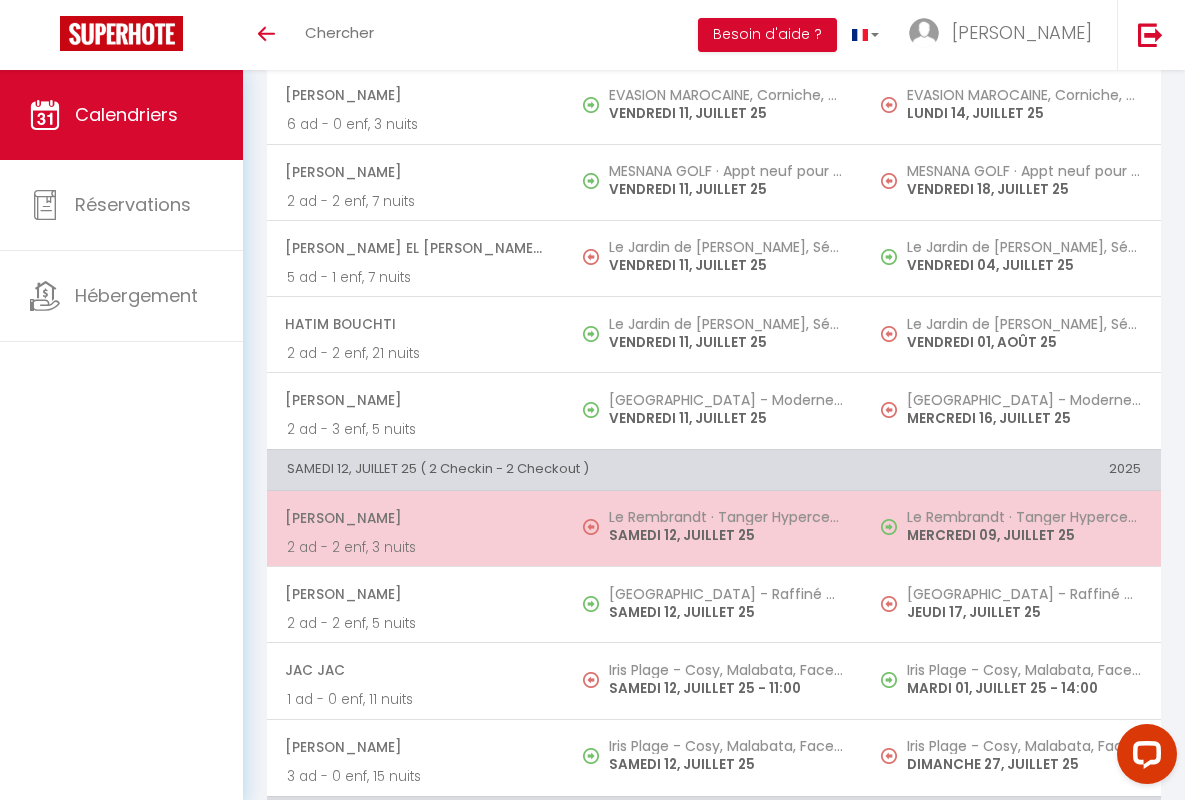 click on "[PERSON_NAME]" at bounding box center [415, 518] 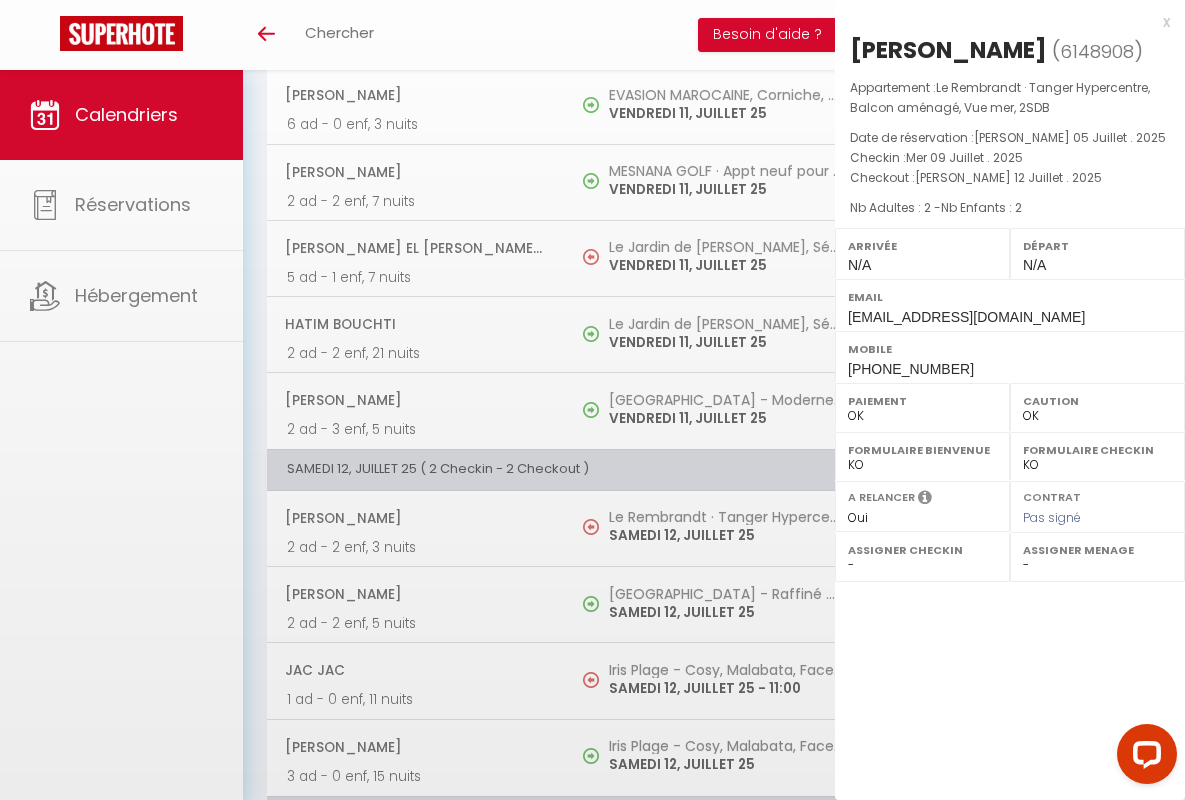 click on "x" at bounding box center (1002, 22) 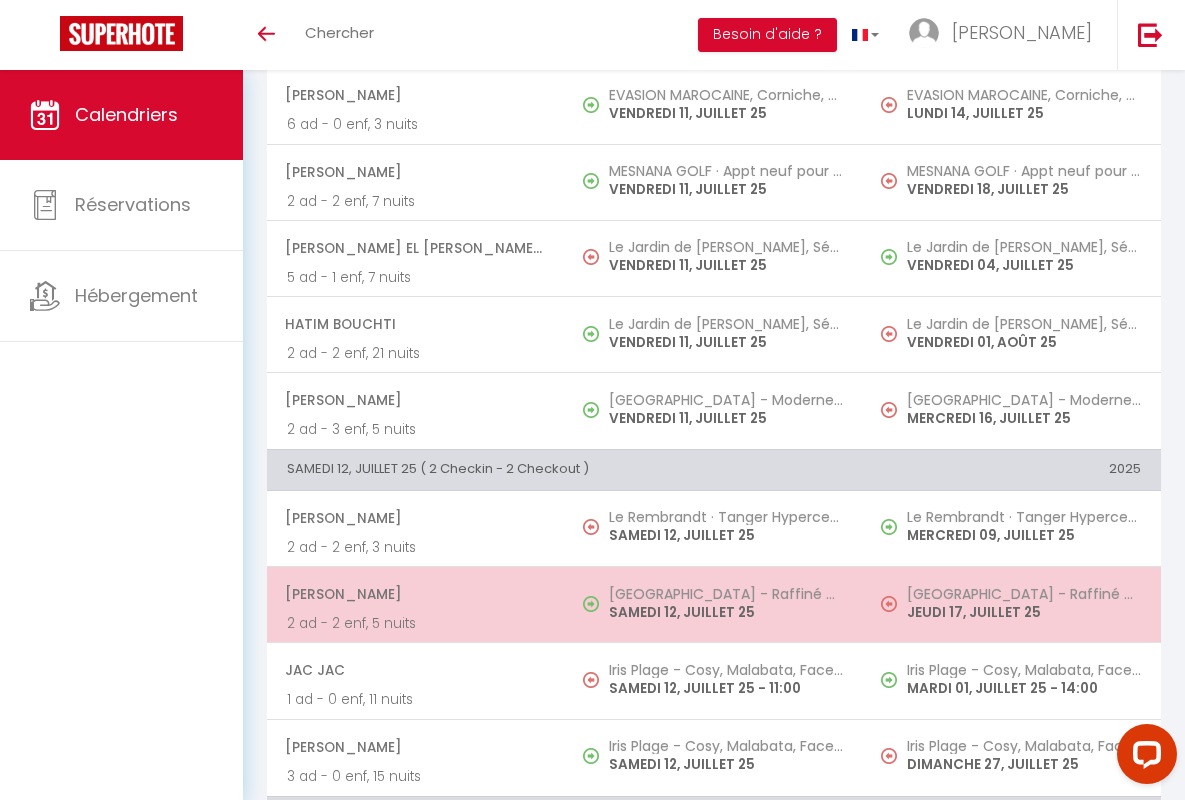click on "[PERSON_NAME]" at bounding box center (415, 594) 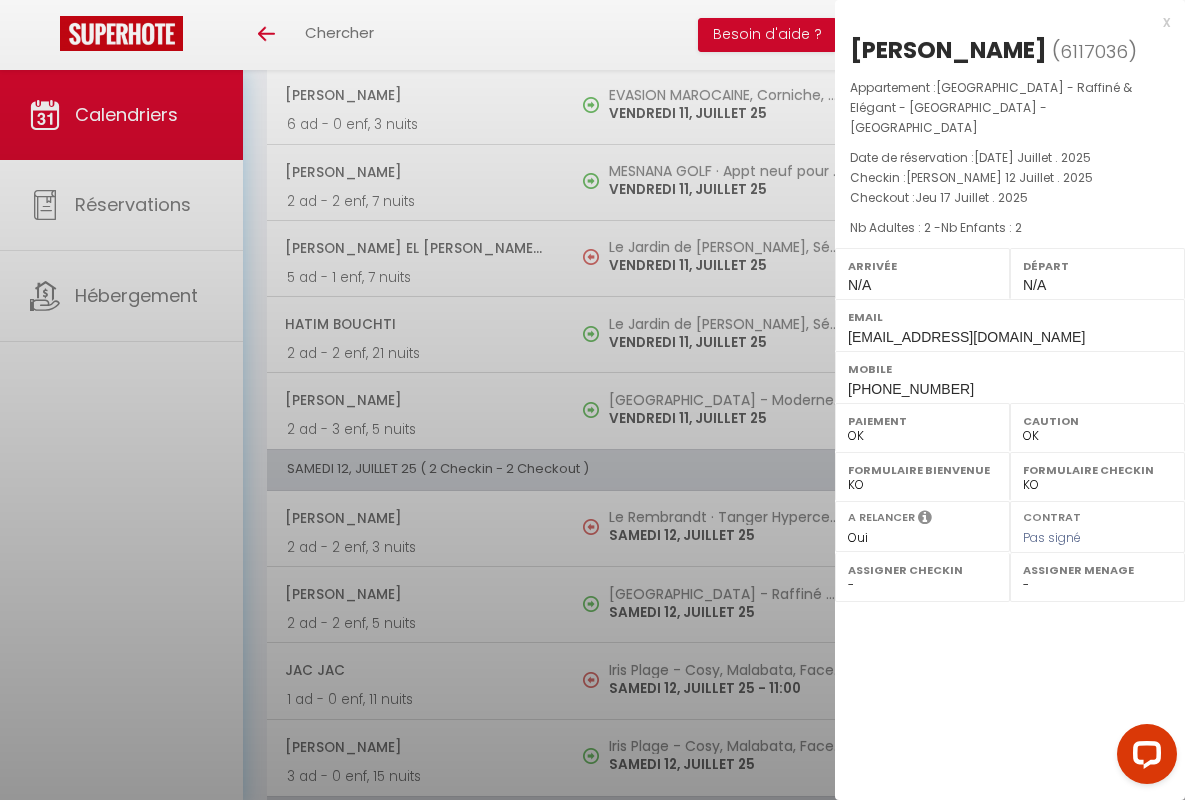 click on "x" at bounding box center (1002, 22) 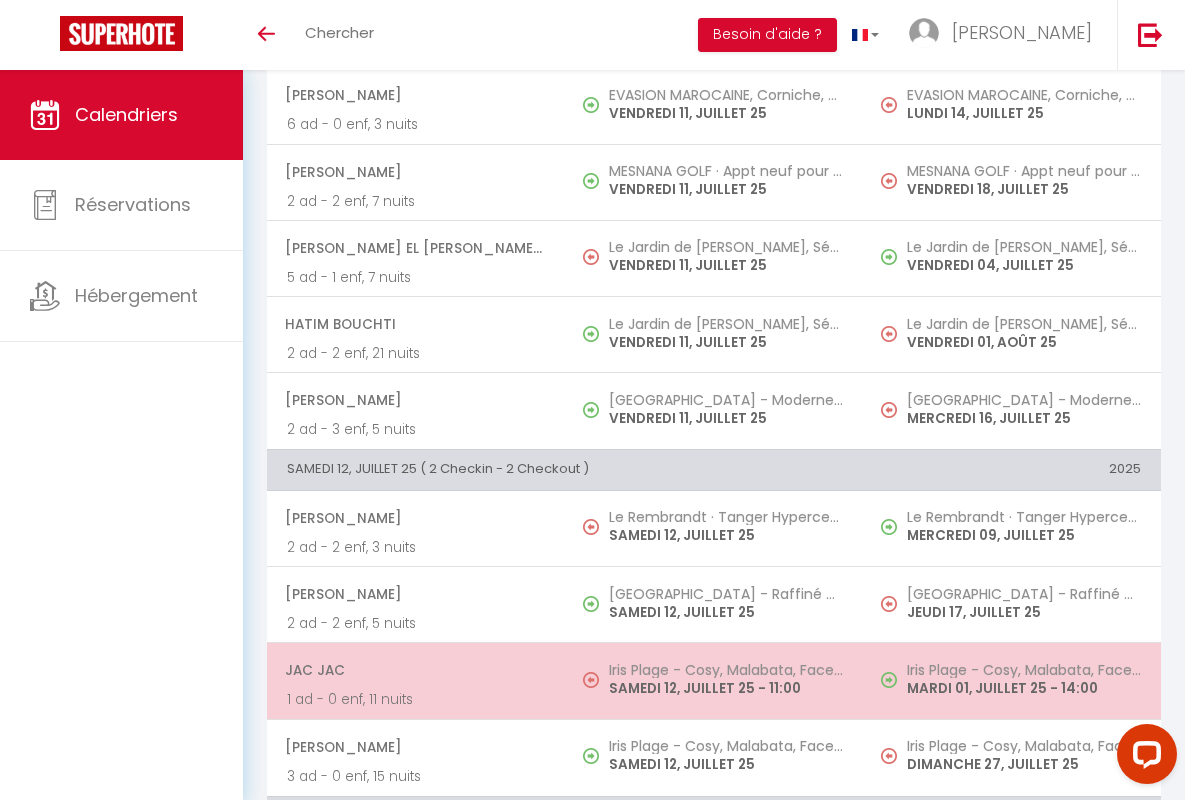 click on "JAC JAC" at bounding box center (415, 670) 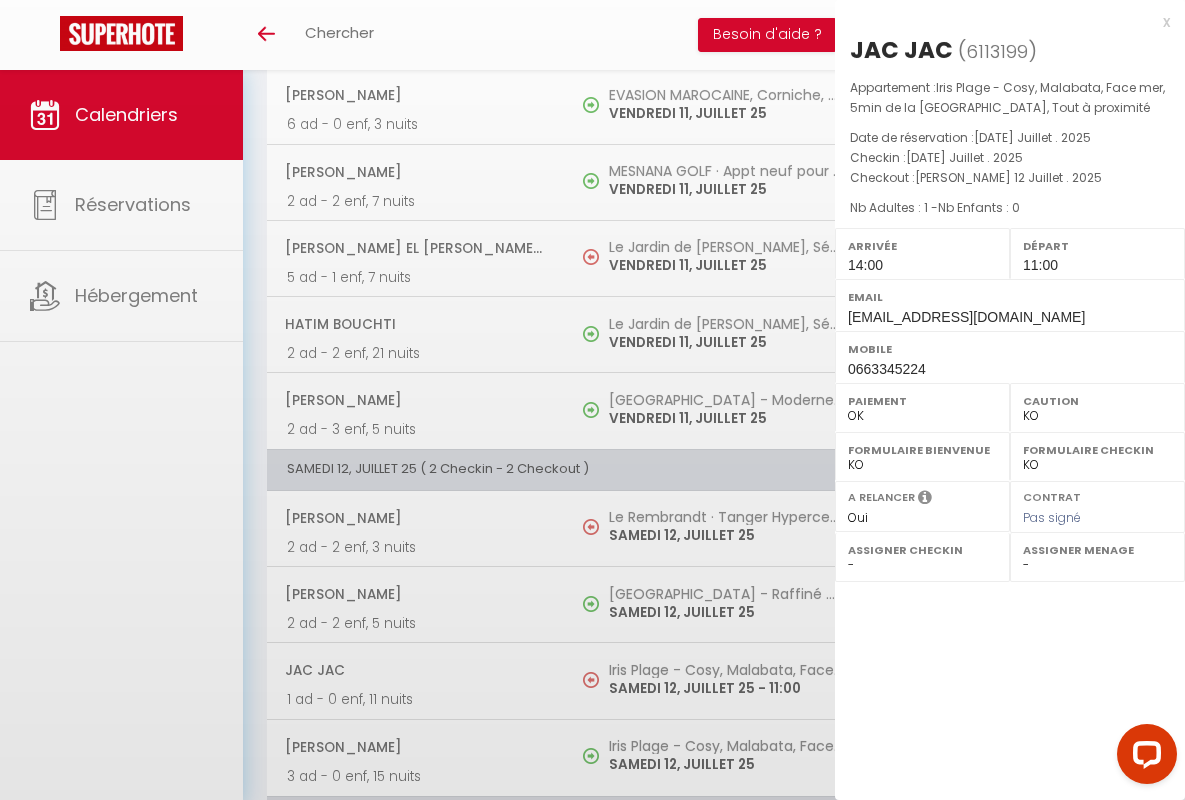 click on "x" at bounding box center (1002, 22) 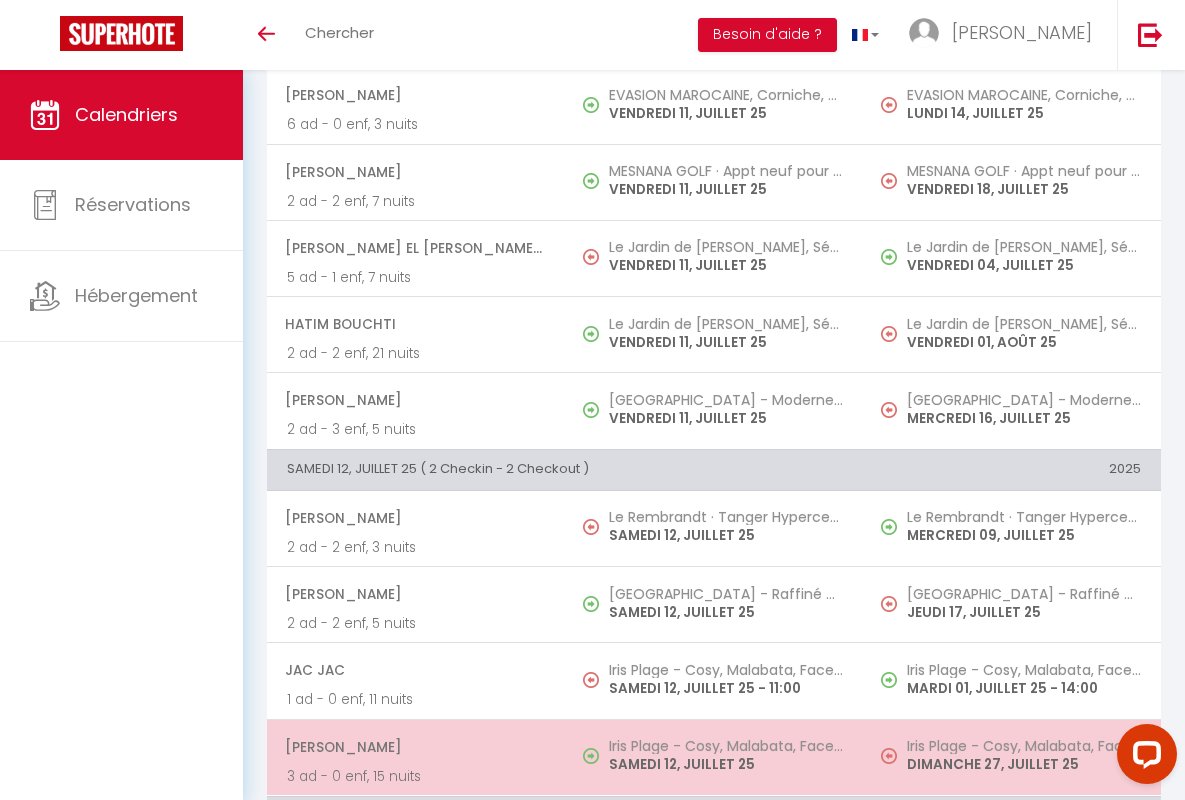 click on "[PERSON_NAME]" at bounding box center [415, 747] 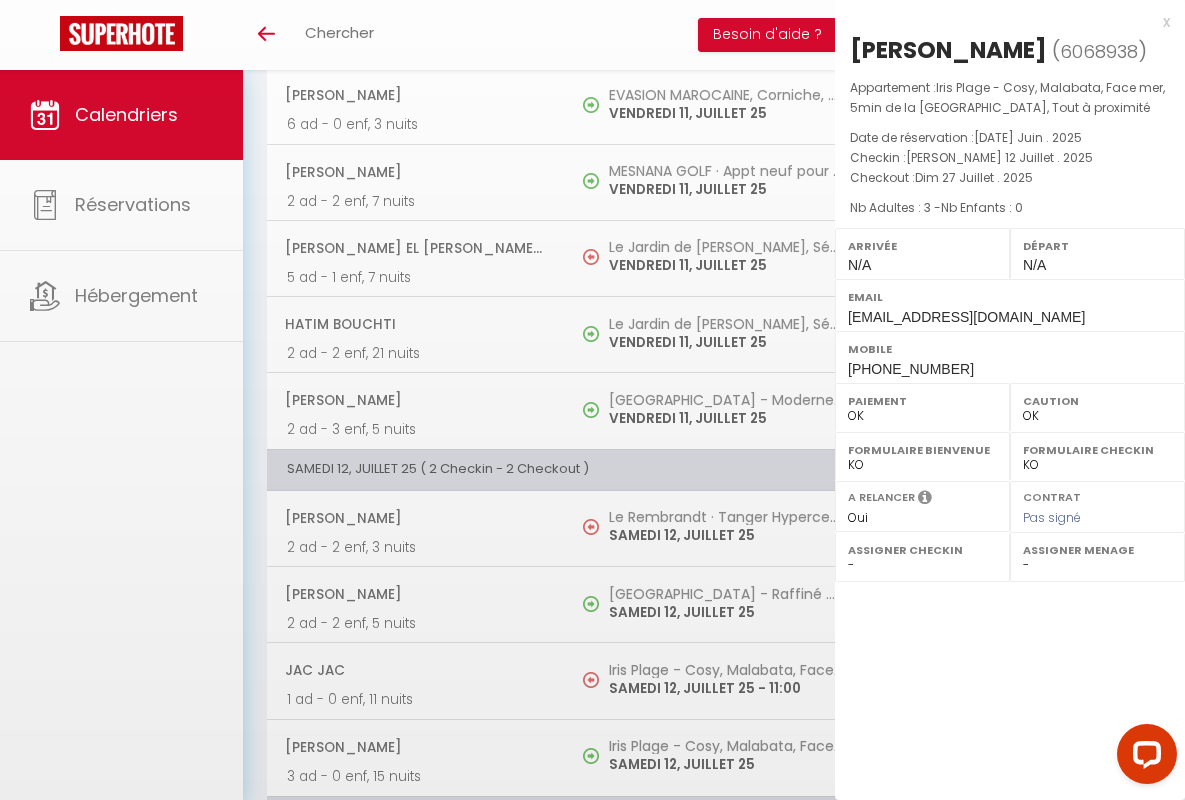 click on "x" at bounding box center [1002, 22] 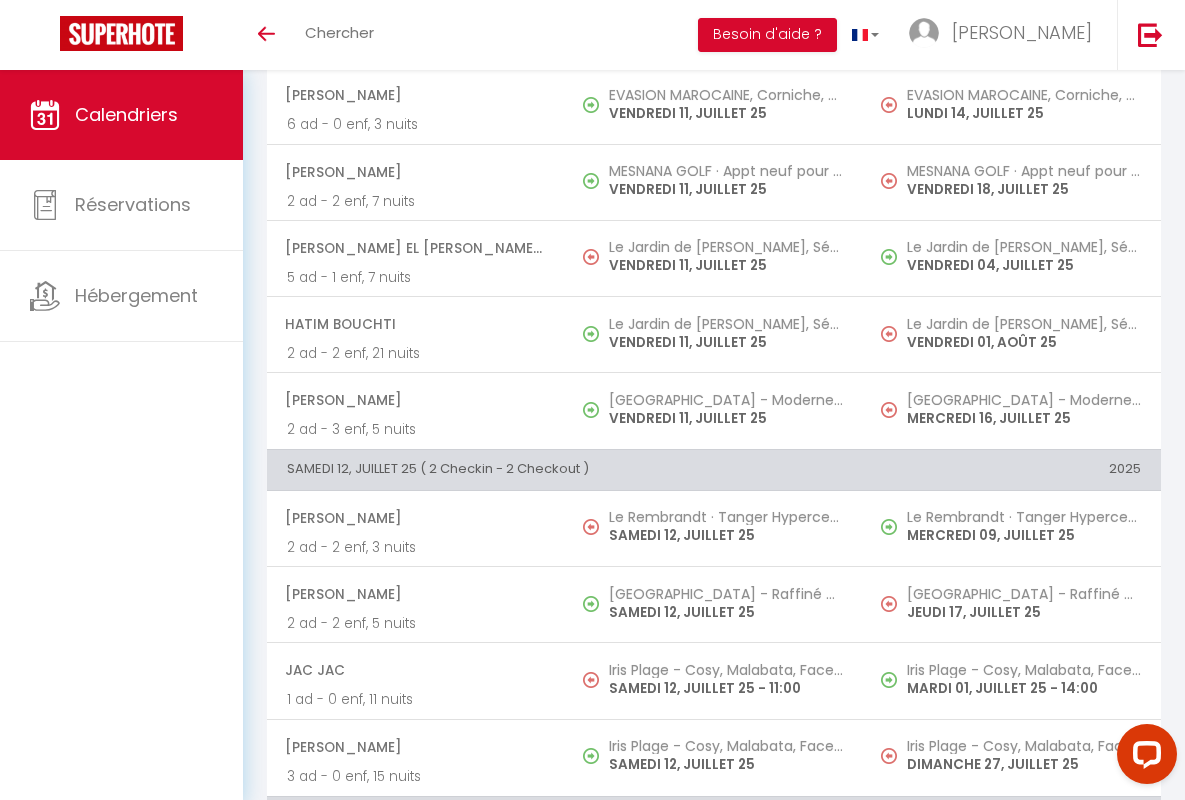 scroll, scrollTop: 1986, scrollLeft: 0, axis: vertical 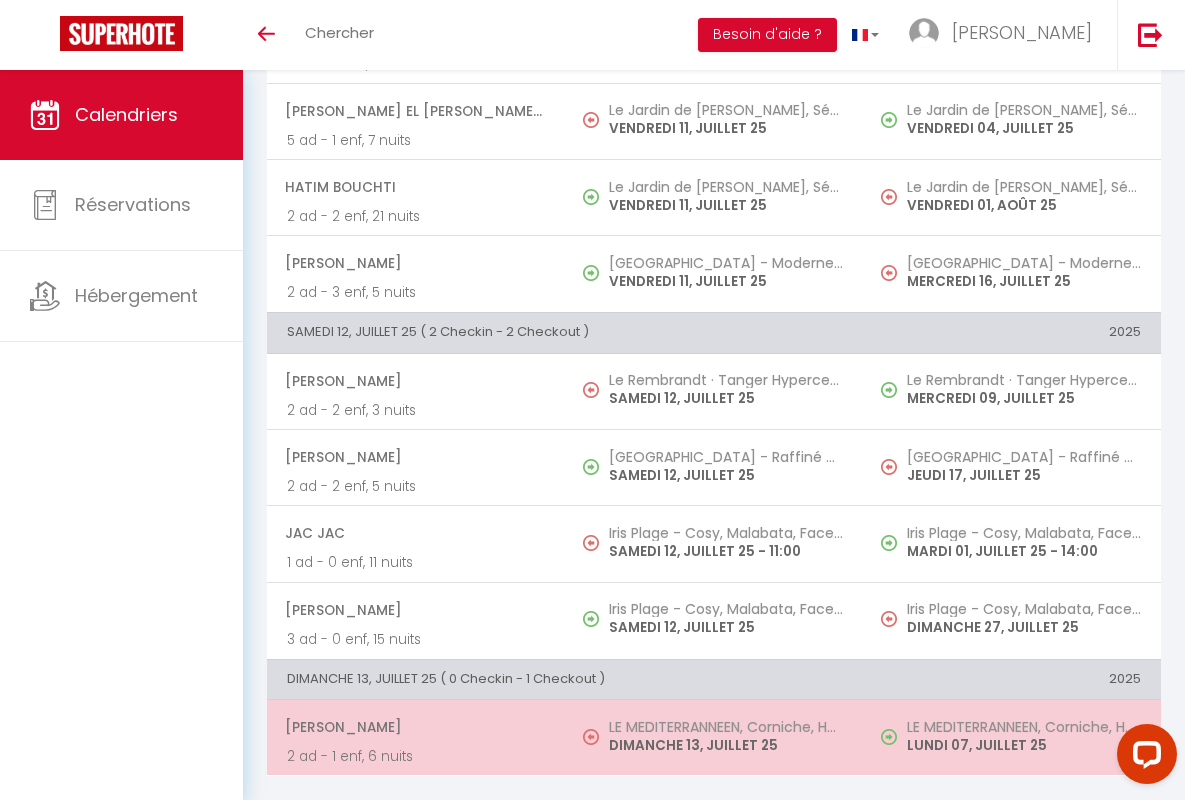 click on "[PERSON_NAME]" at bounding box center (415, 727) 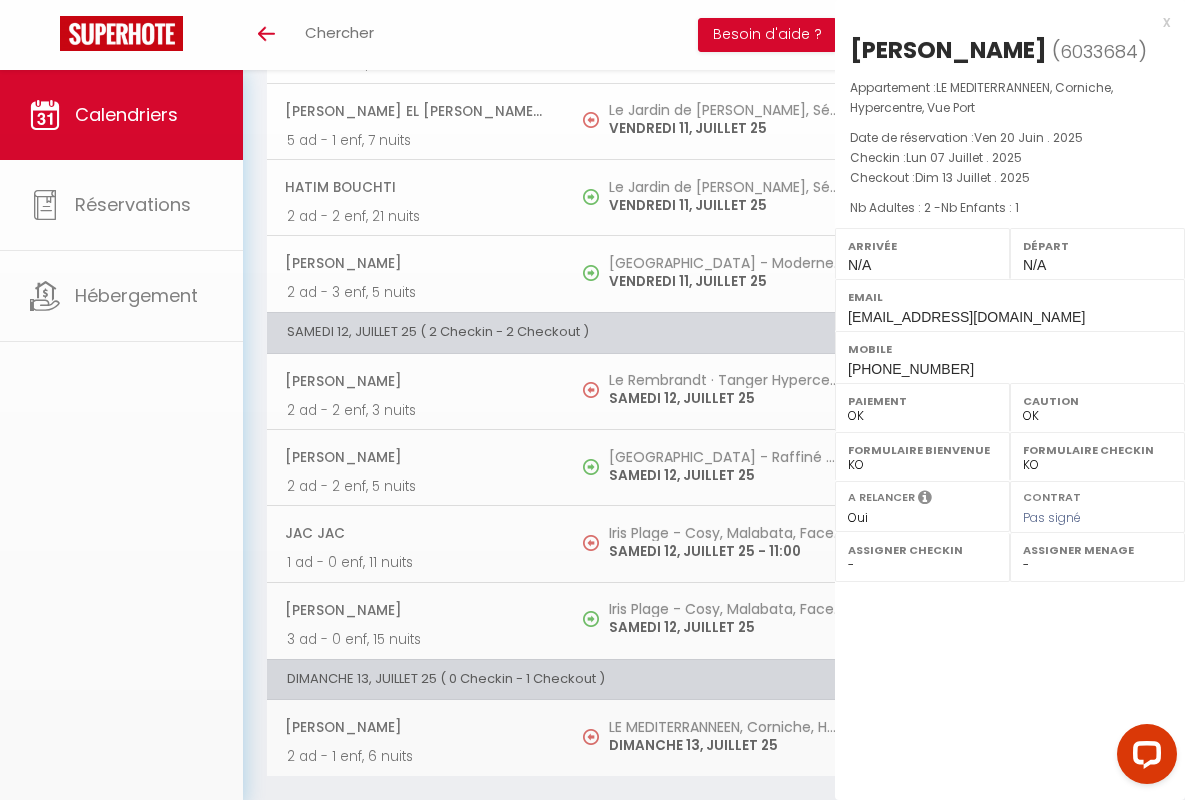 click on "x" at bounding box center (1002, 22) 